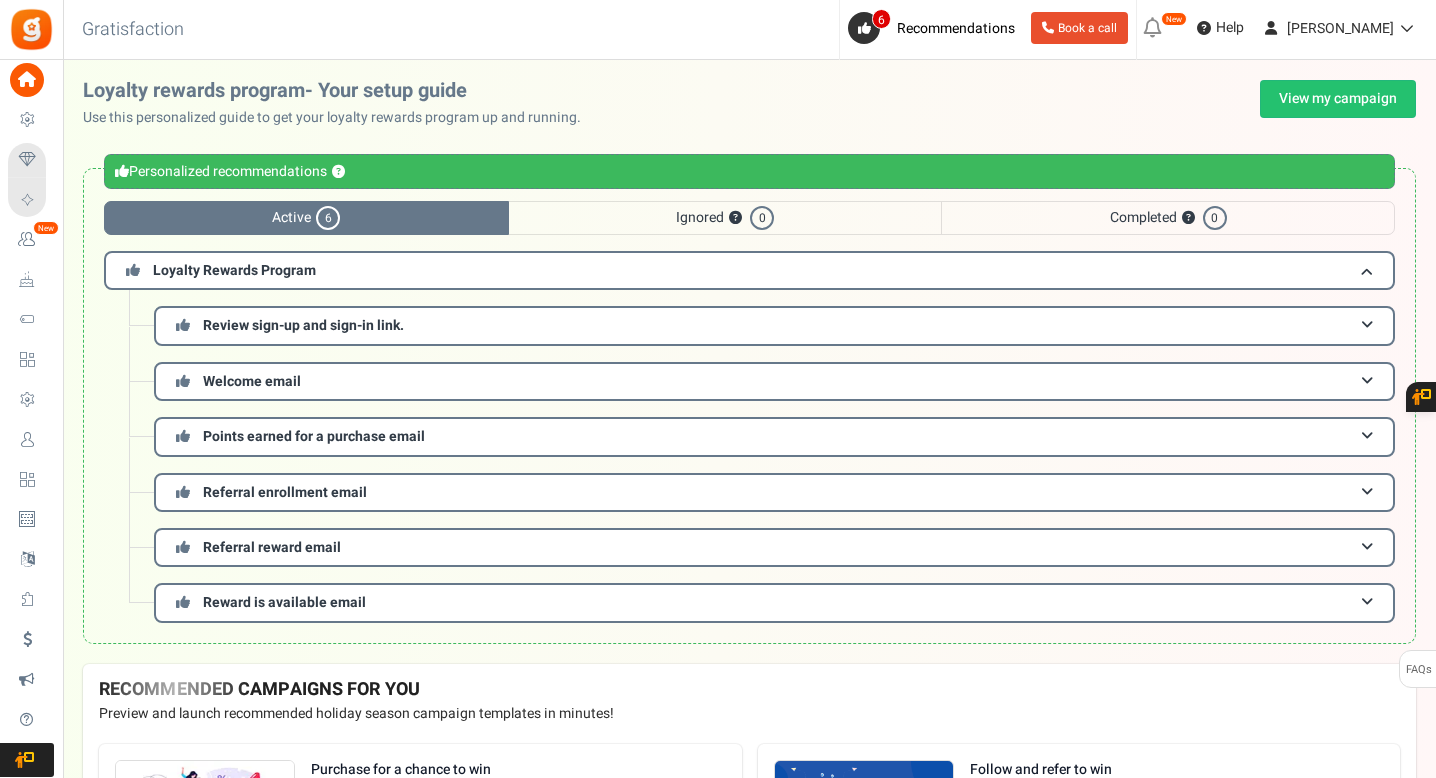 scroll, scrollTop: 13, scrollLeft: 0, axis: vertical 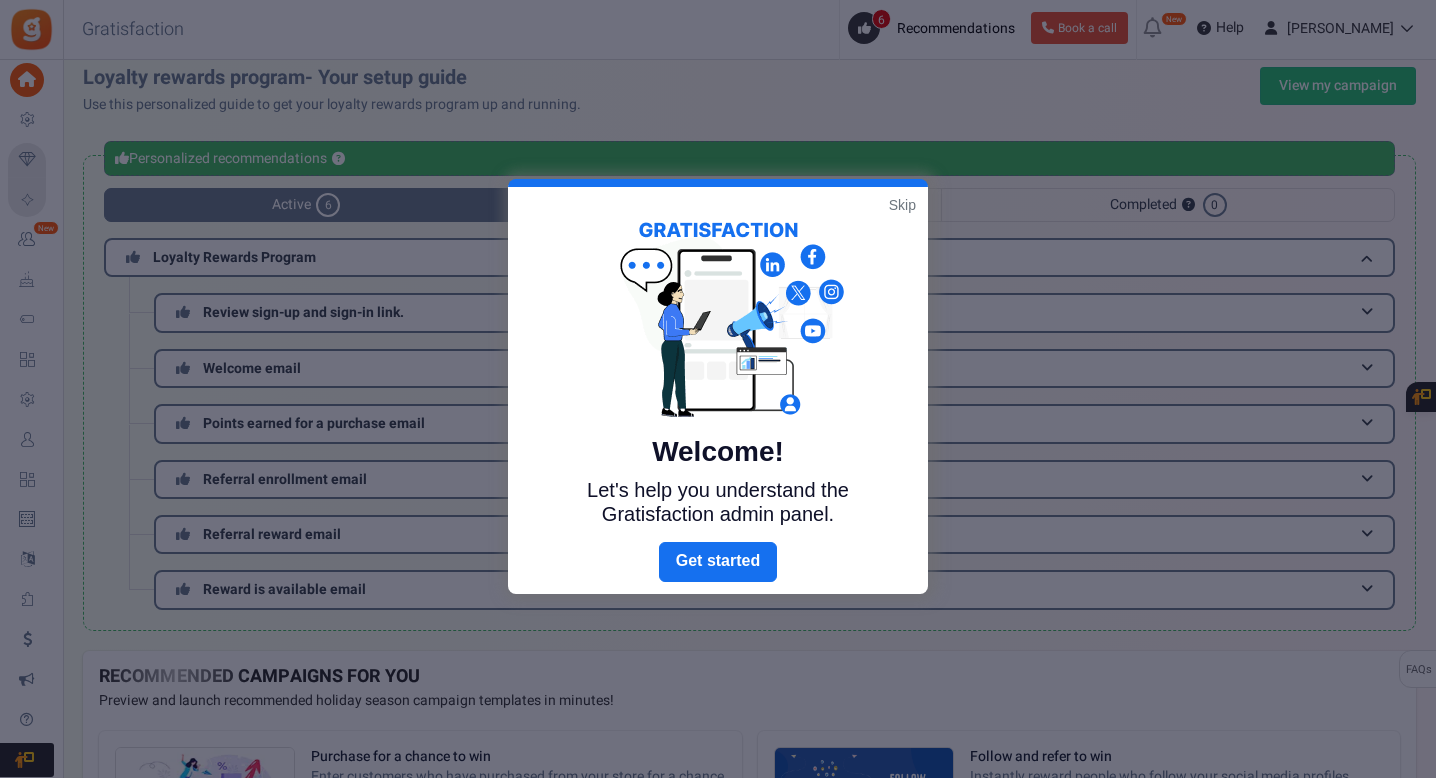 click on "Skip" at bounding box center [902, 205] 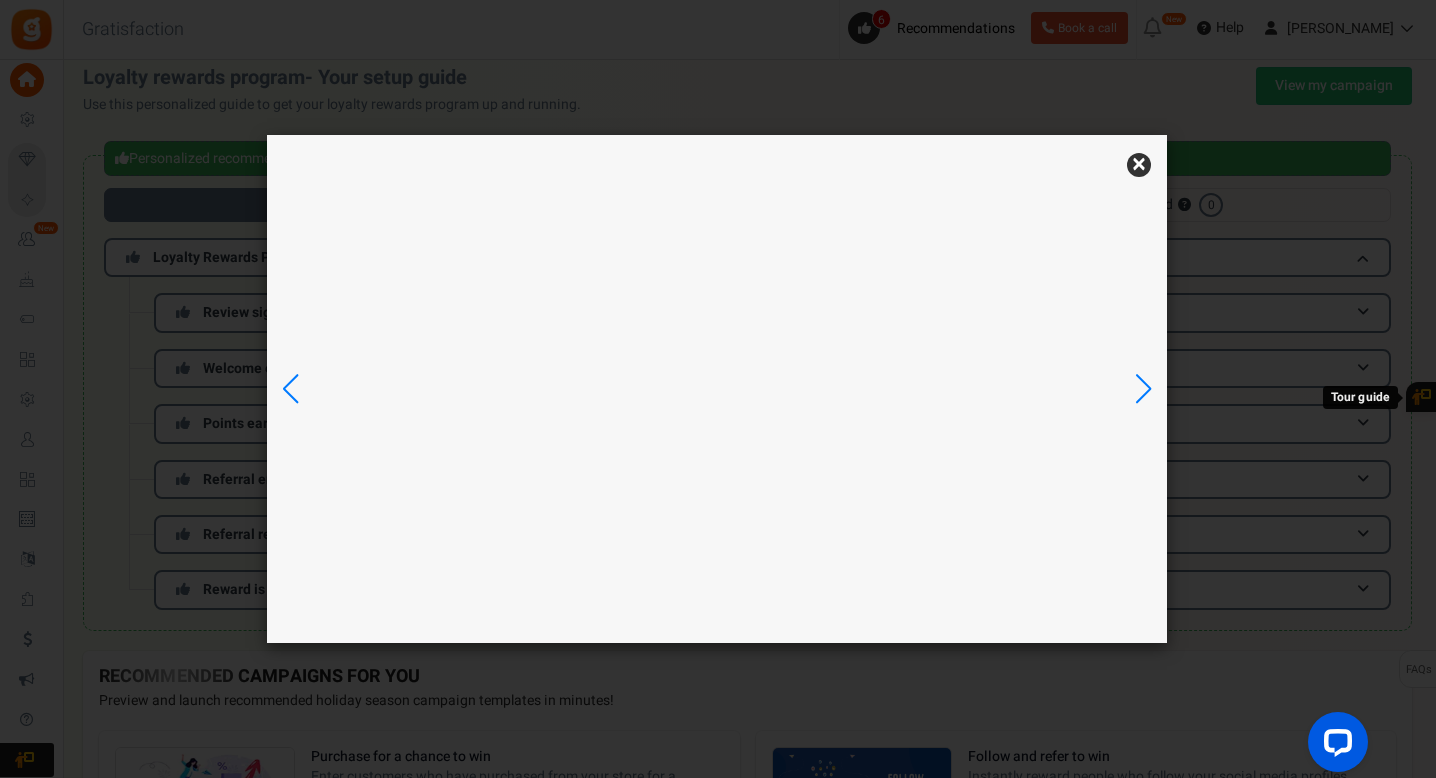 scroll, scrollTop: 0, scrollLeft: 0, axis: both 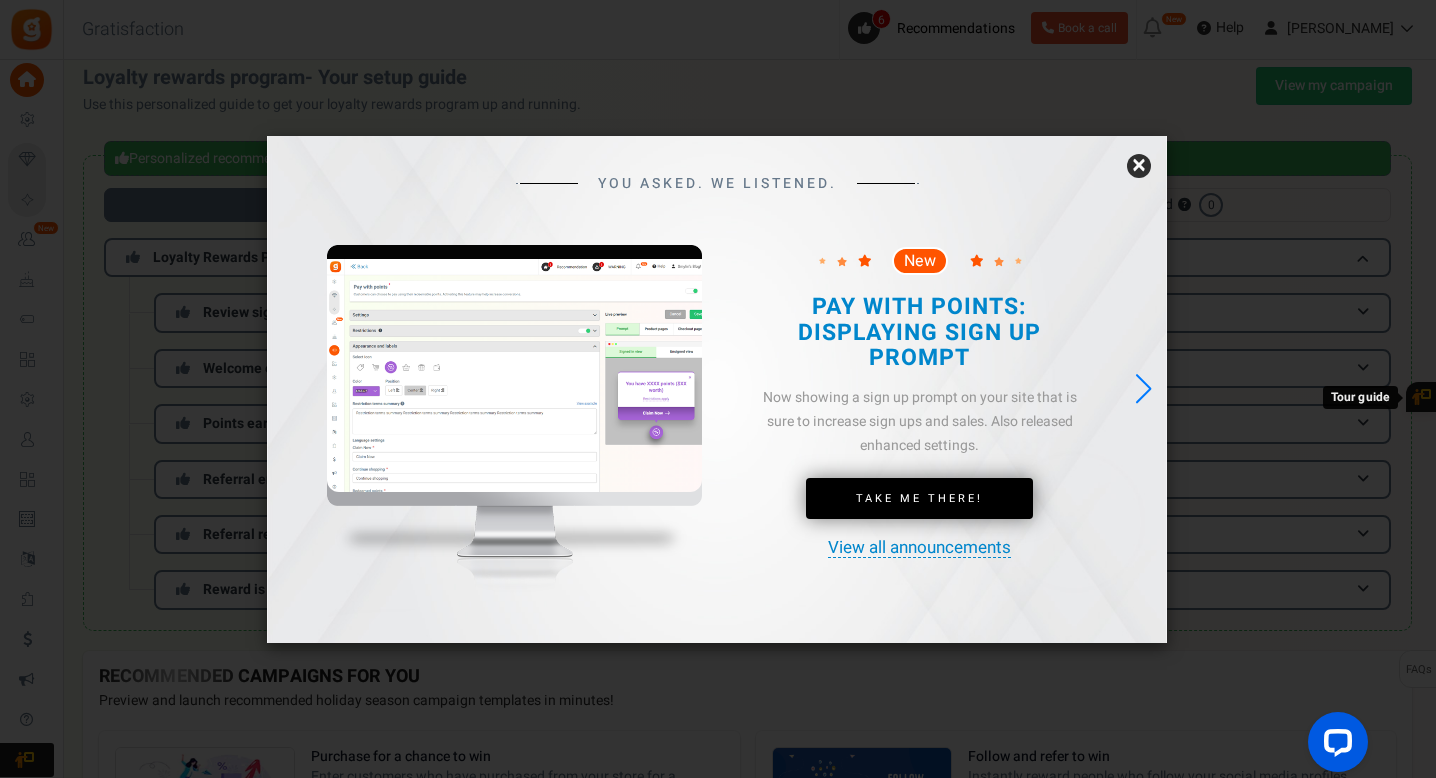 click on "×" at bounding box center [1139, 166] 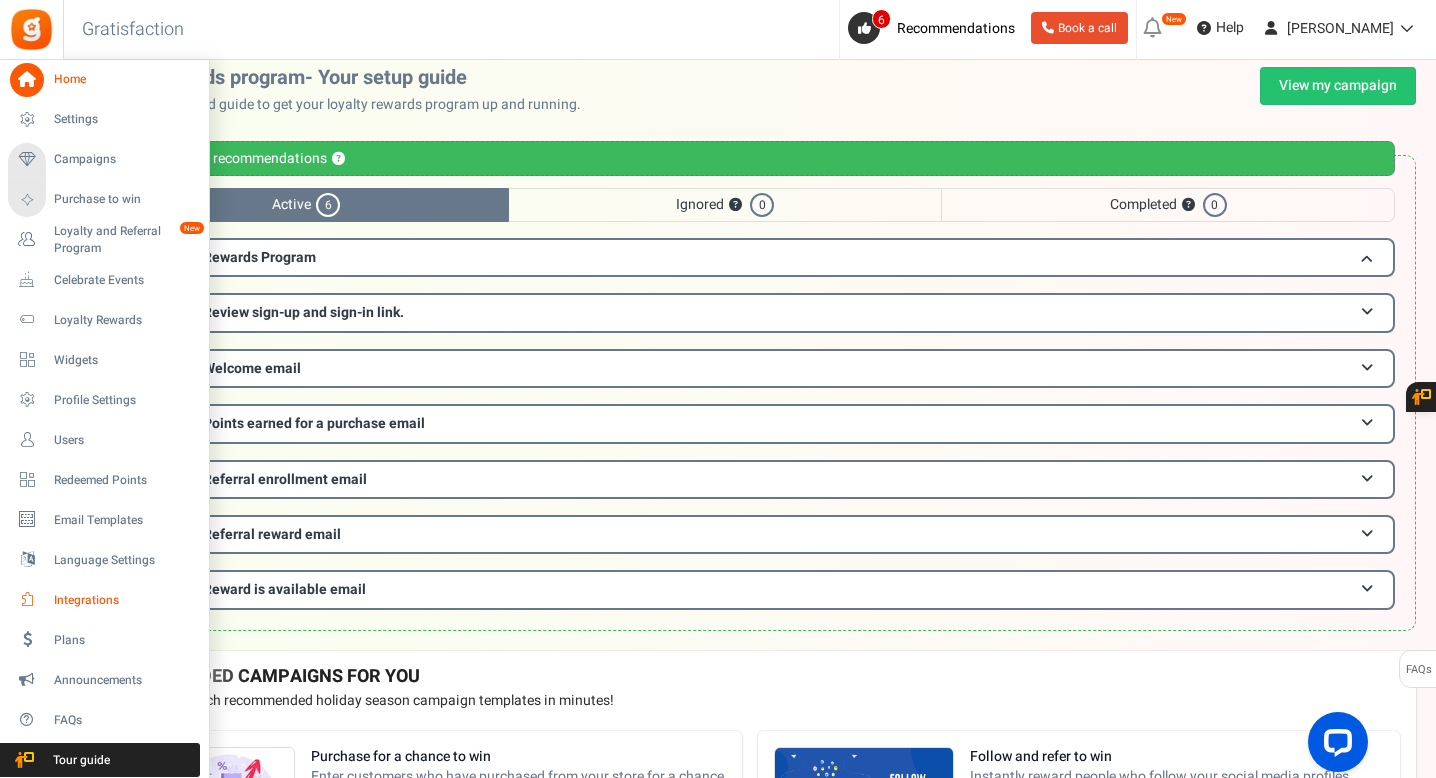 click on "Integrations" at bounding box center (104, 600) 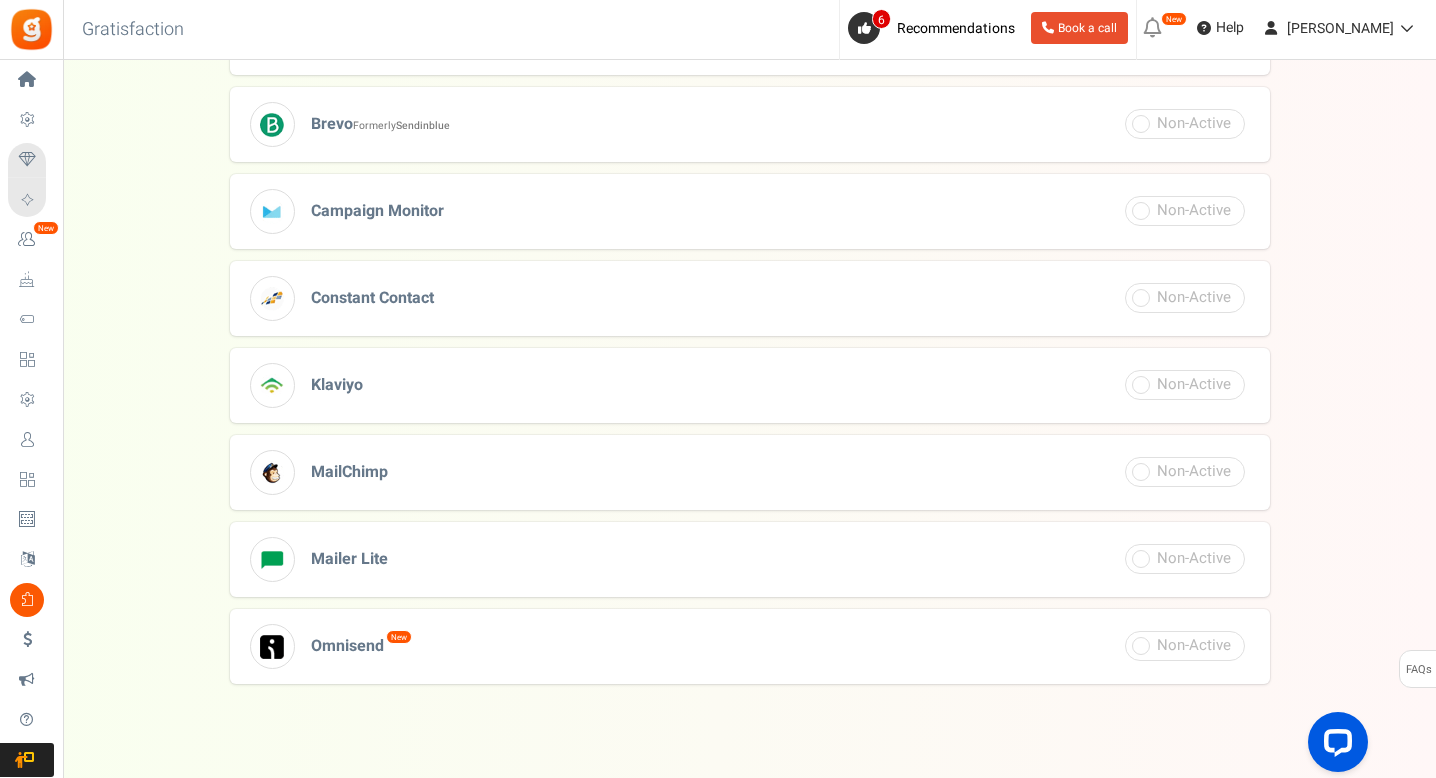 scroll, scrollTop: 566, scrollLeft: 0, axis: vertical 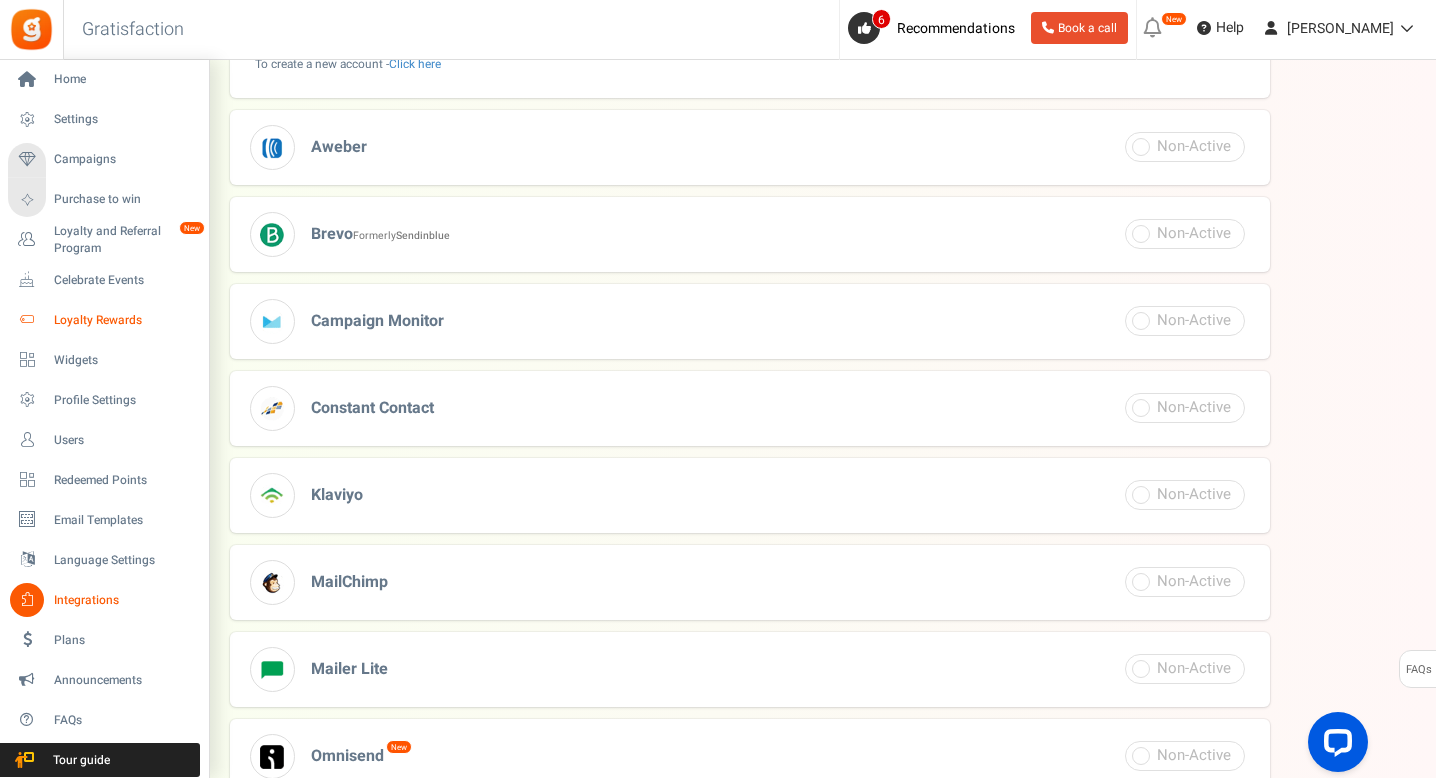 click on "Loyalty Rewards" at bounding box center [124, 320] 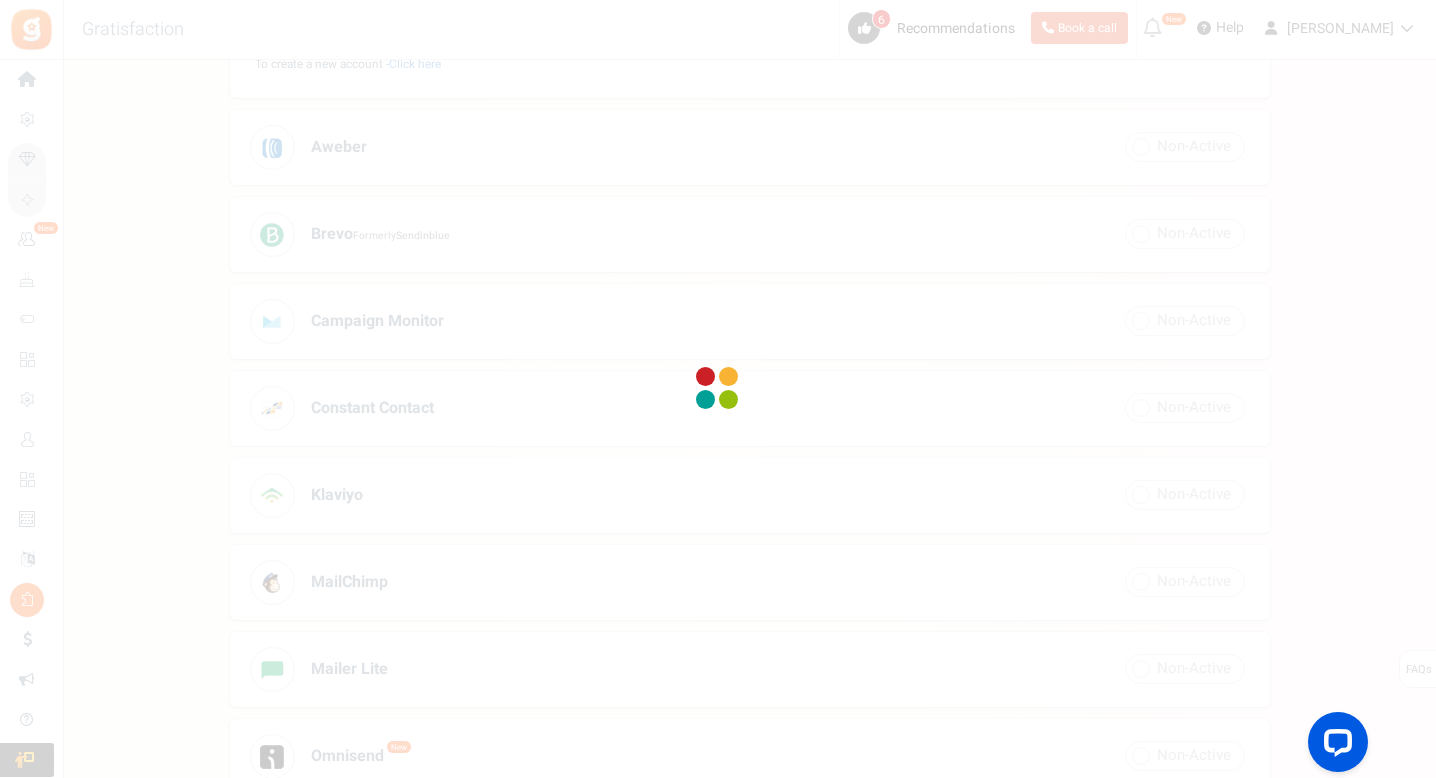 scroll, scrollTop: 0, scrollLeft: 0, axis: both 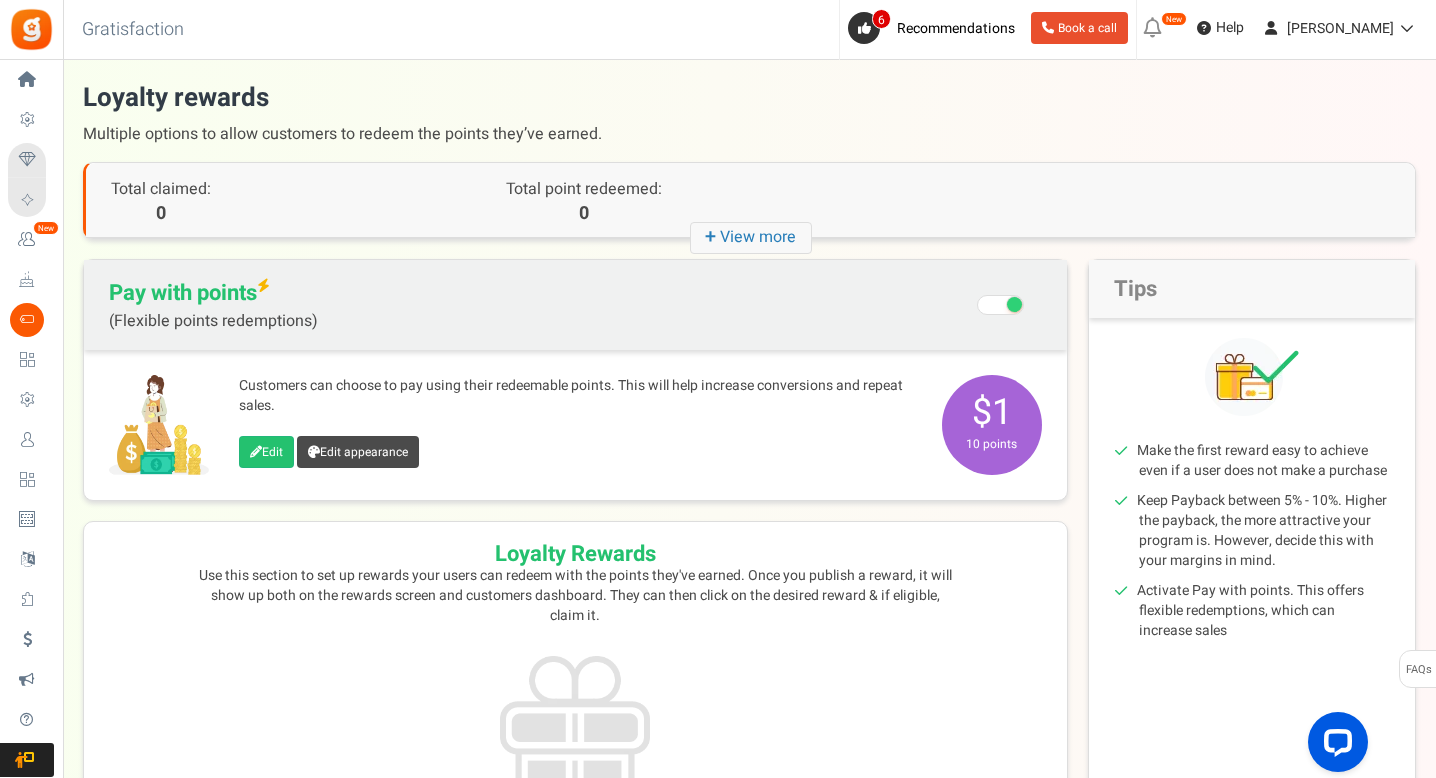 click at bounding box center [1000, 305] 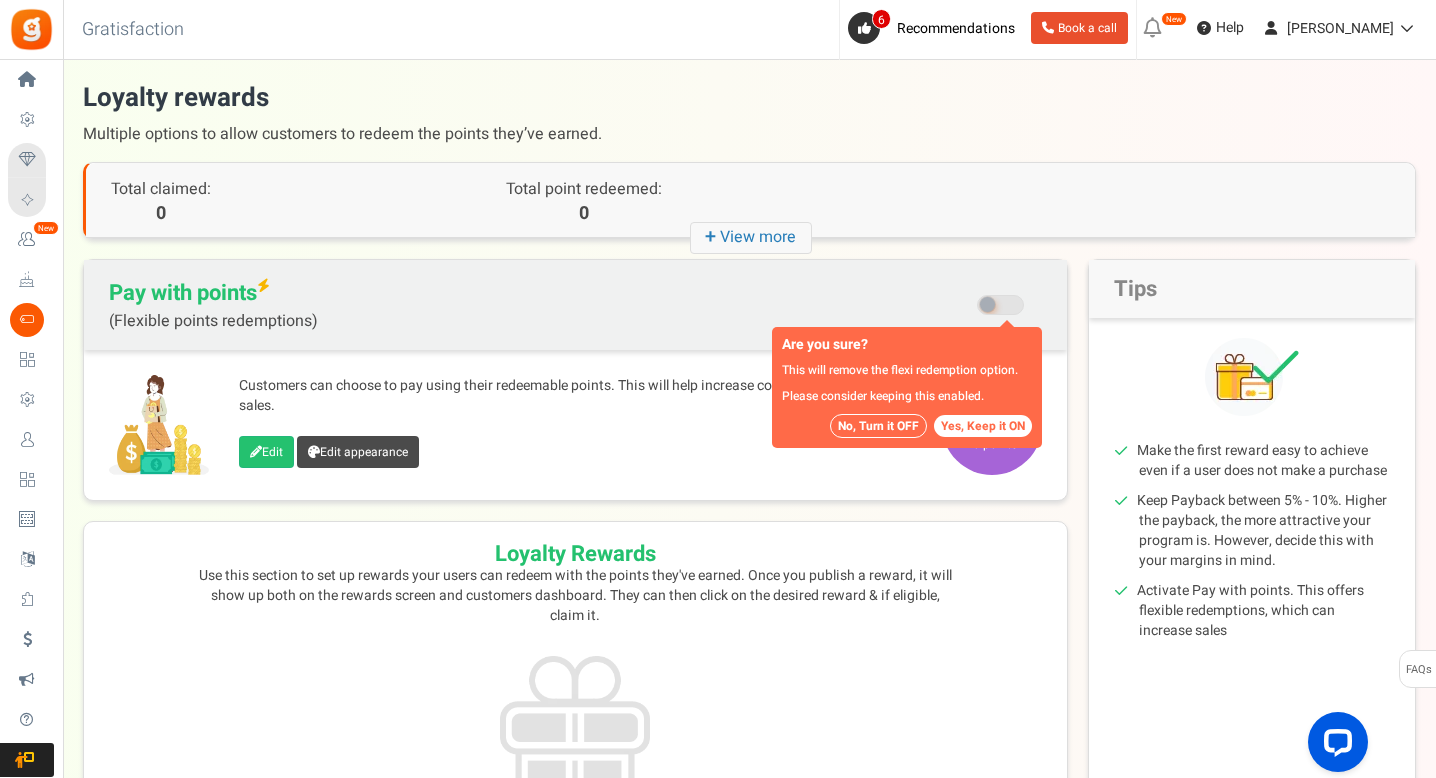 click on "No, Turn it OFF" at bounding box center (878, 426) 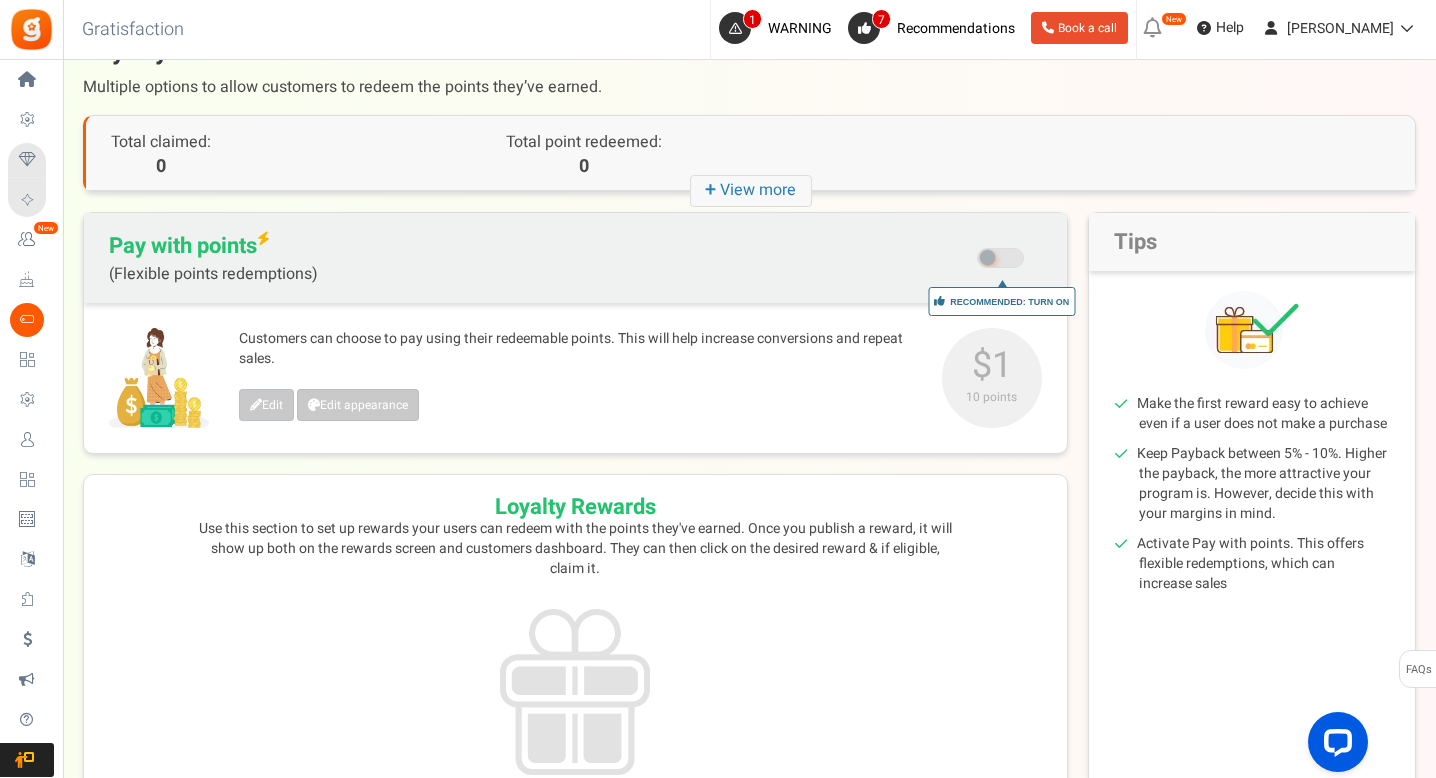 scroll, scrollTop: 276, scrollLeft: 0, axis: vertical 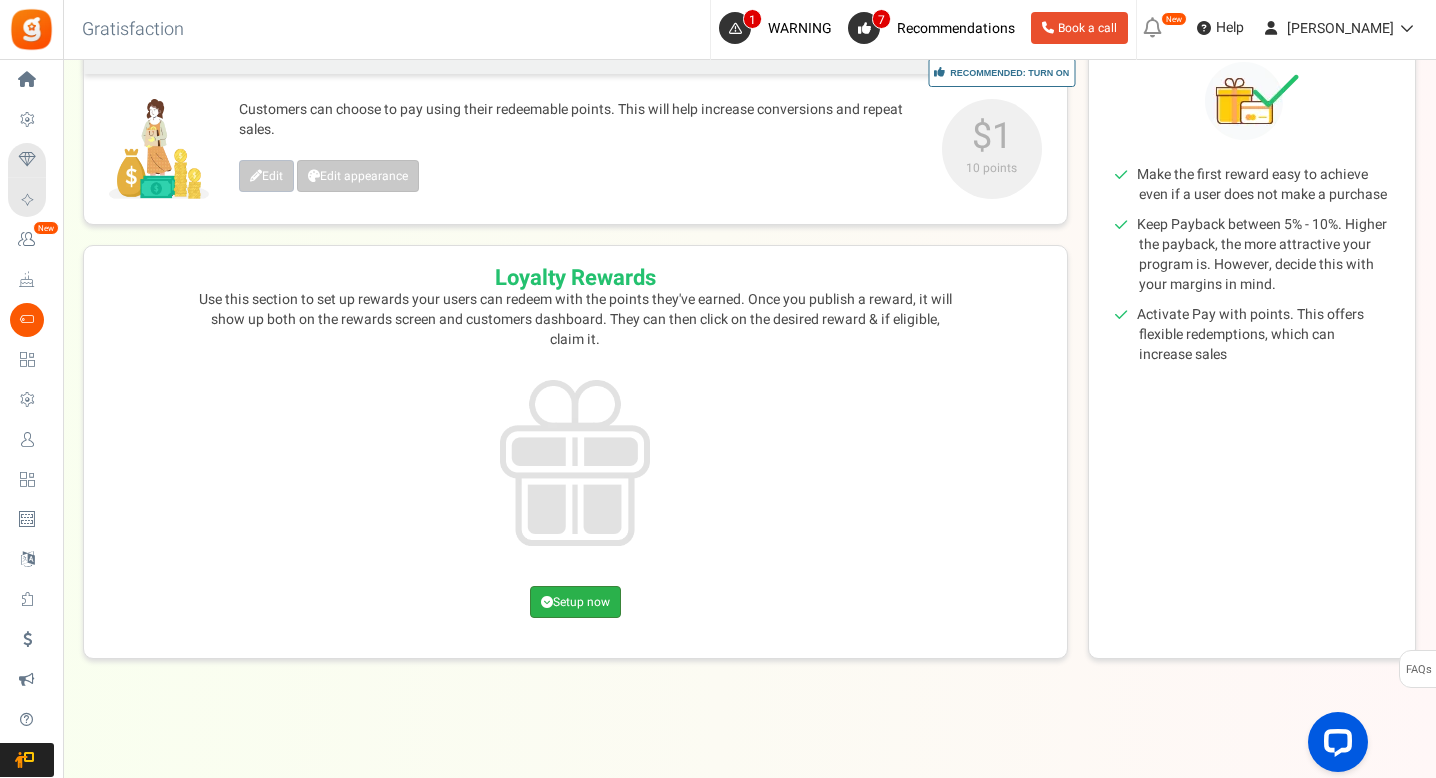 click on "Setup now" at bounding box center (575, 602) 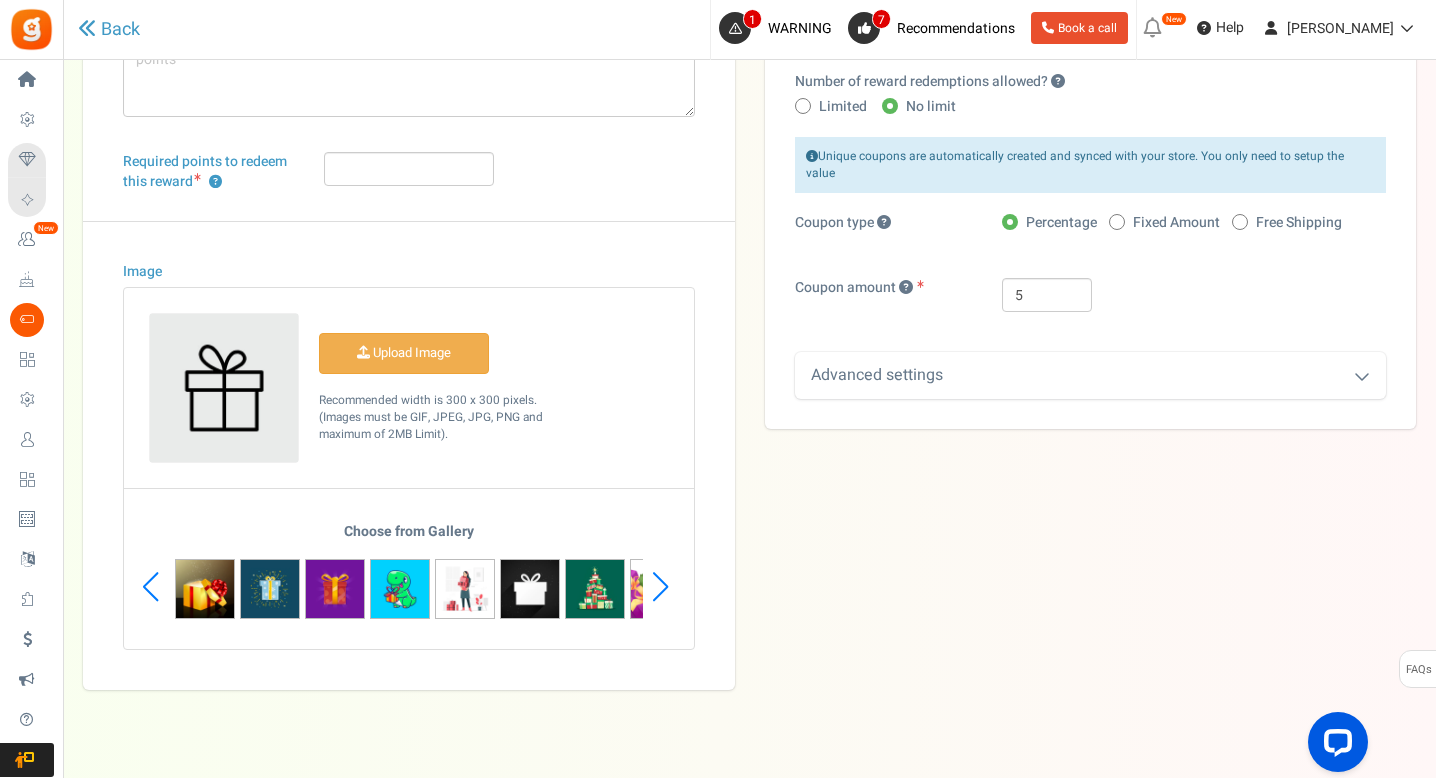scroll, scrollTop: 0, scrollLeft: 0, axis: both 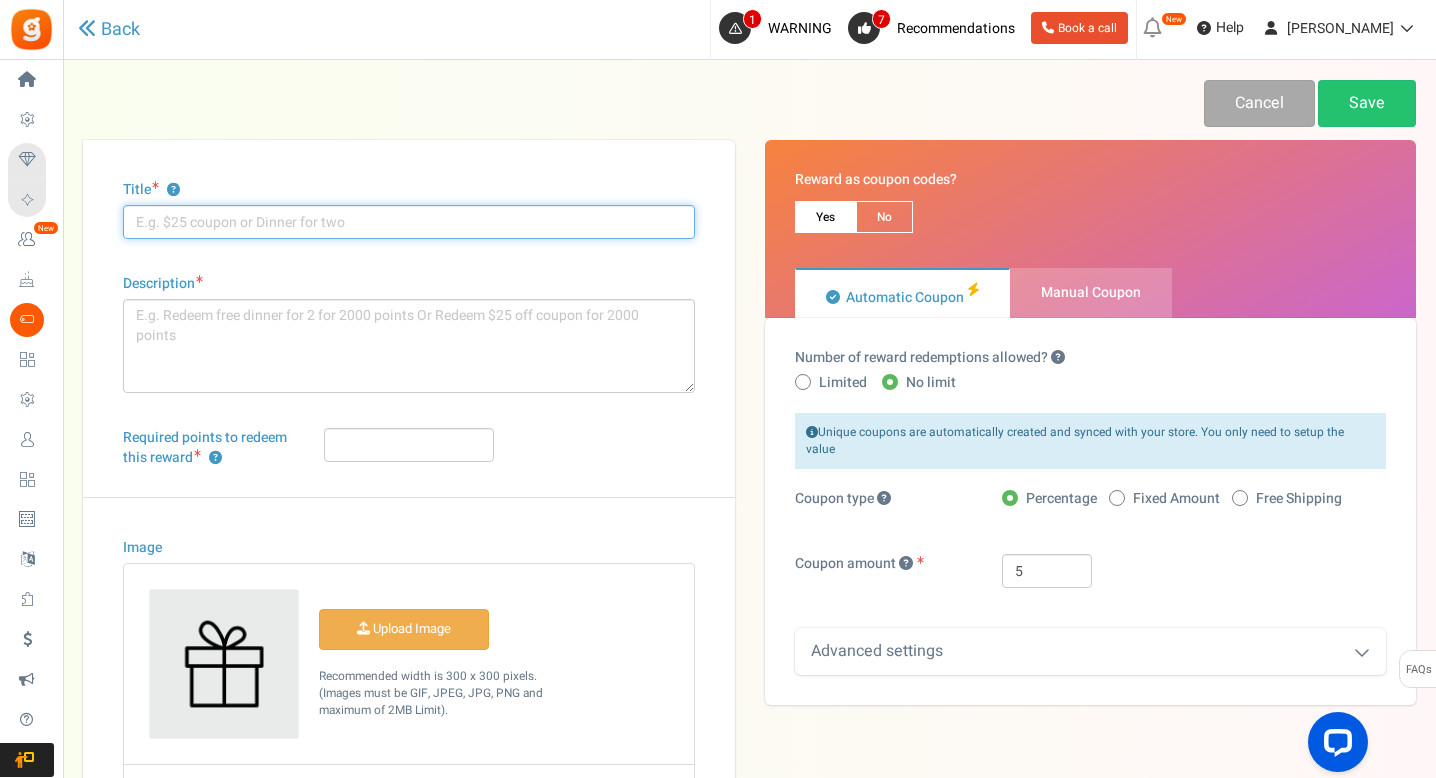 click on "Title
?" at bounding box center [409, 222] 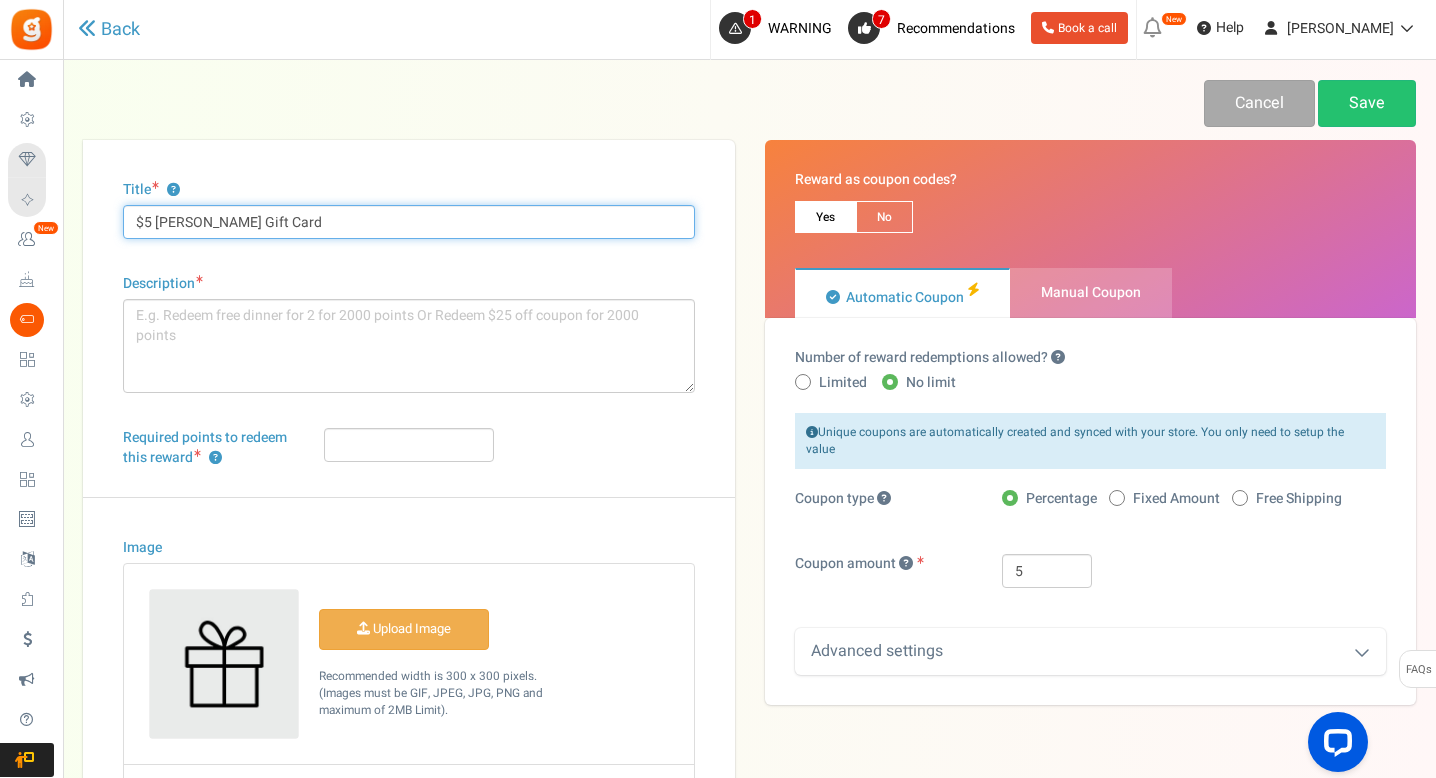 type on "$5 [PERSON_NAME] Gift Card" 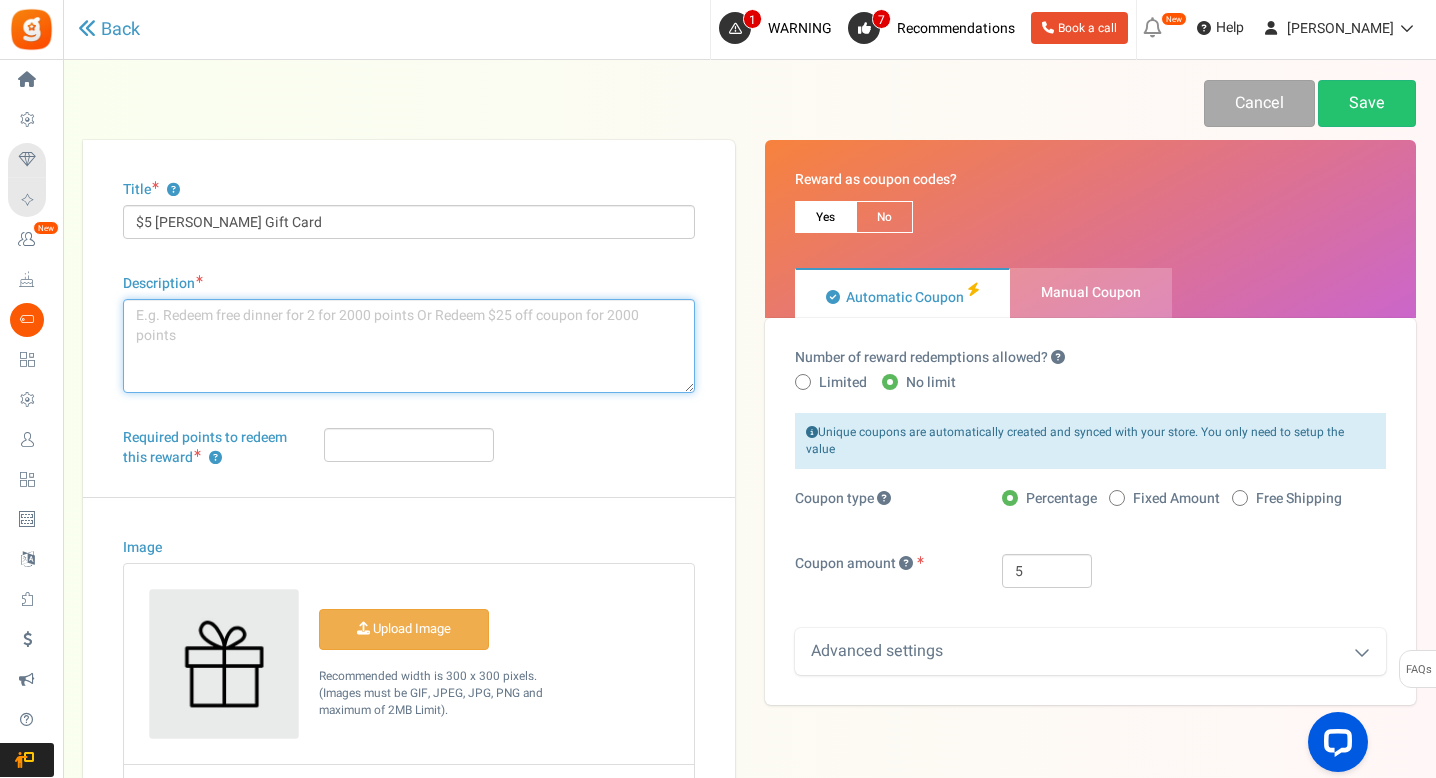 click on "Description" at bounding box center (409, 346) 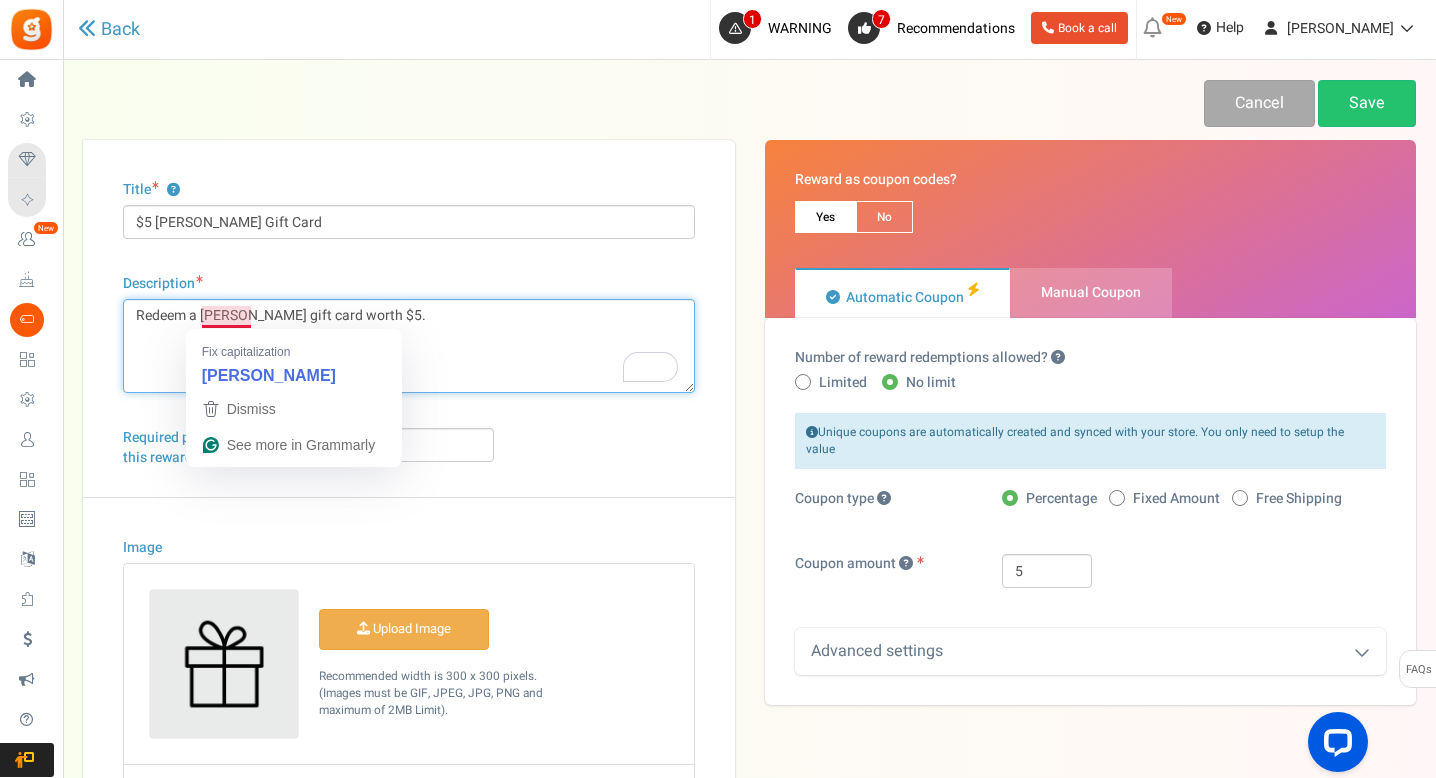 click on "Redeem a [PERSON_NAME] gift card worth $5." at bounding box center [409, 346] 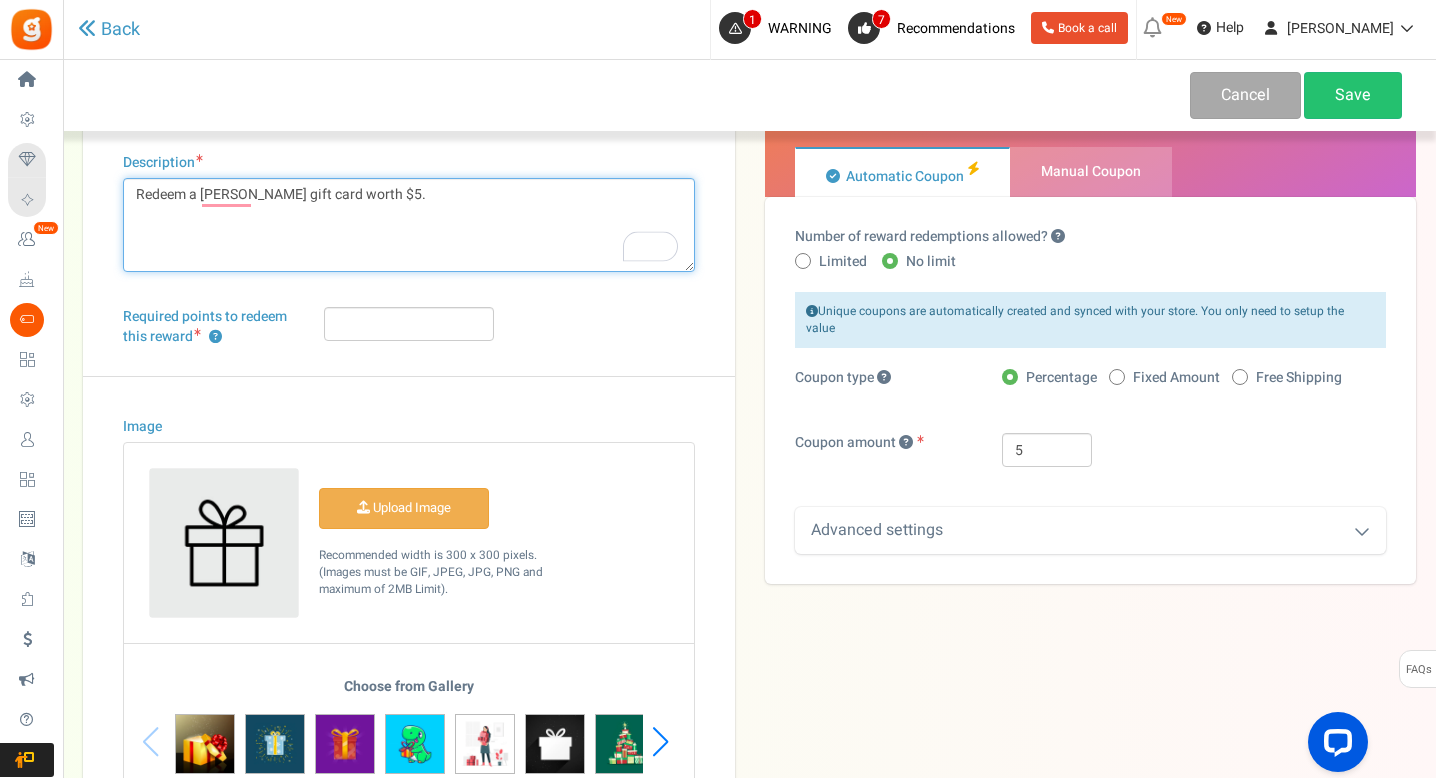 scroll, scrollTop: 123, scrollLeft: 0, axis: vertical 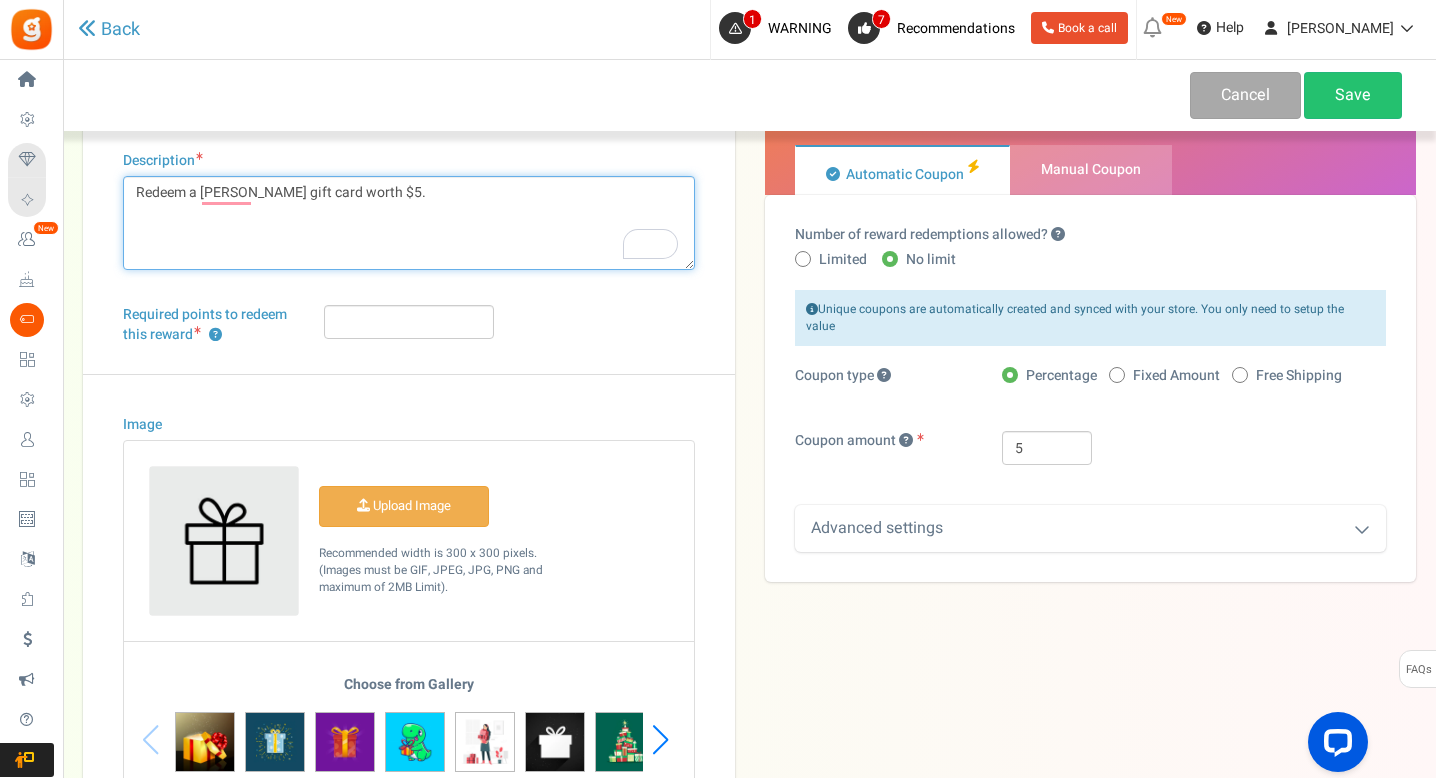 type on "Redeem a [PERSON_NAME] gift card worth $5." 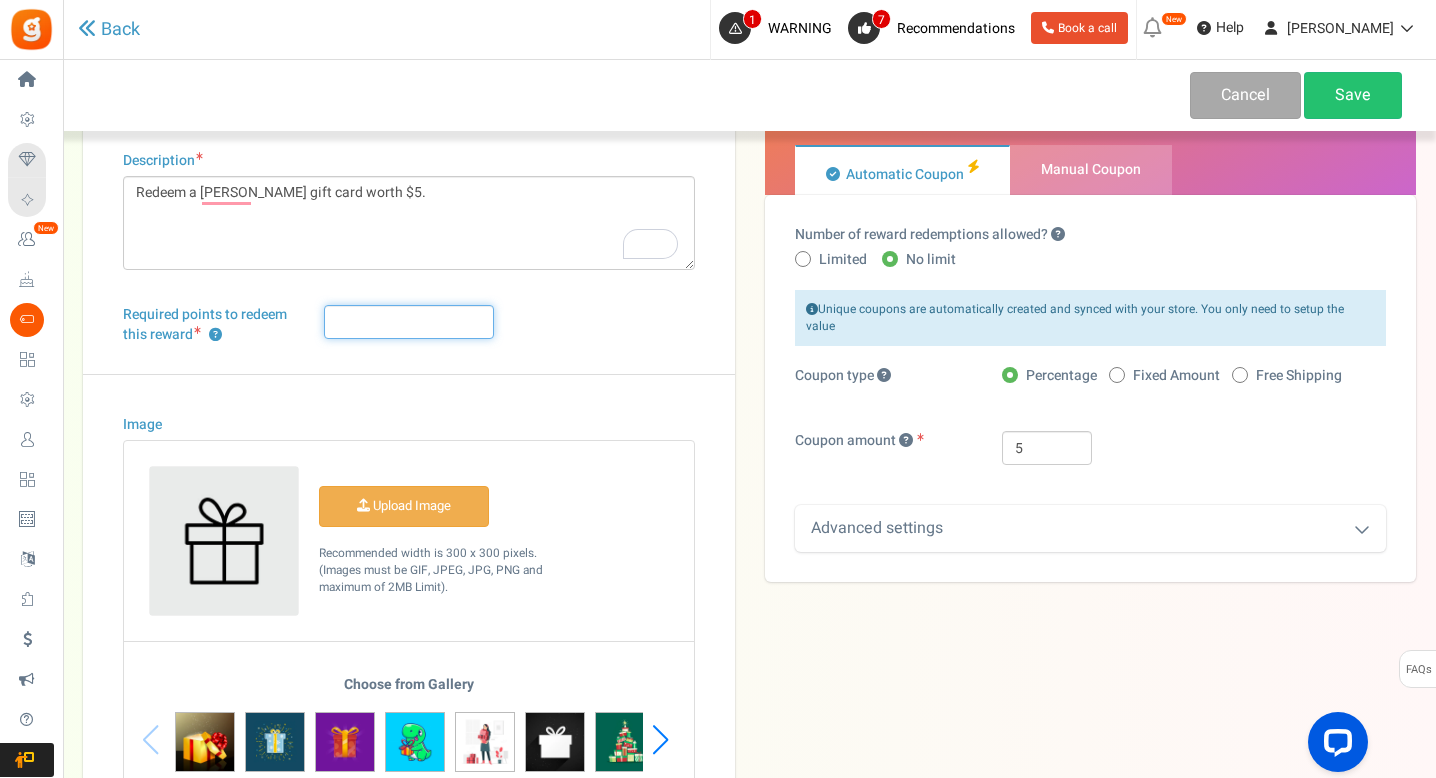 click on "Required points to redeem this reward
?" at bounding box center (409, 322) 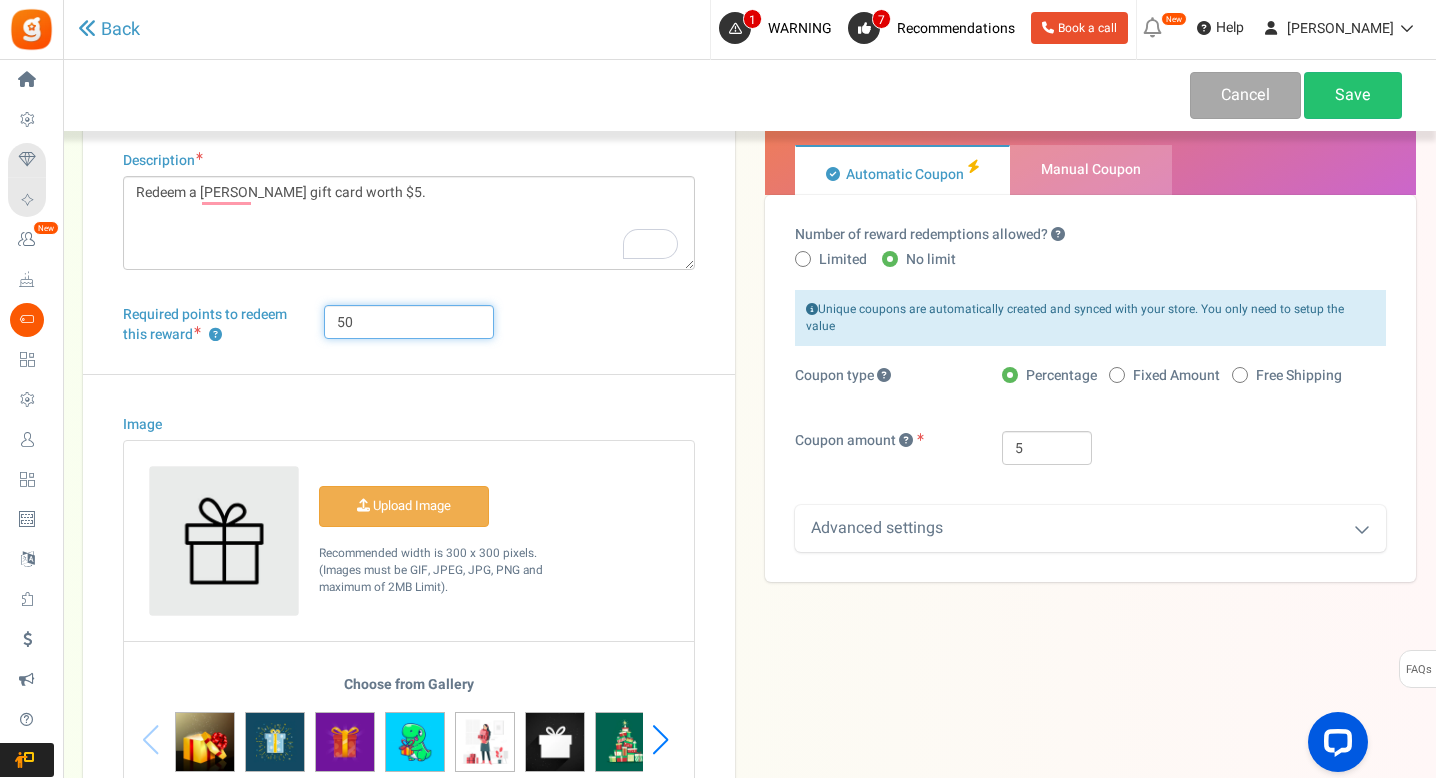 type on "50" 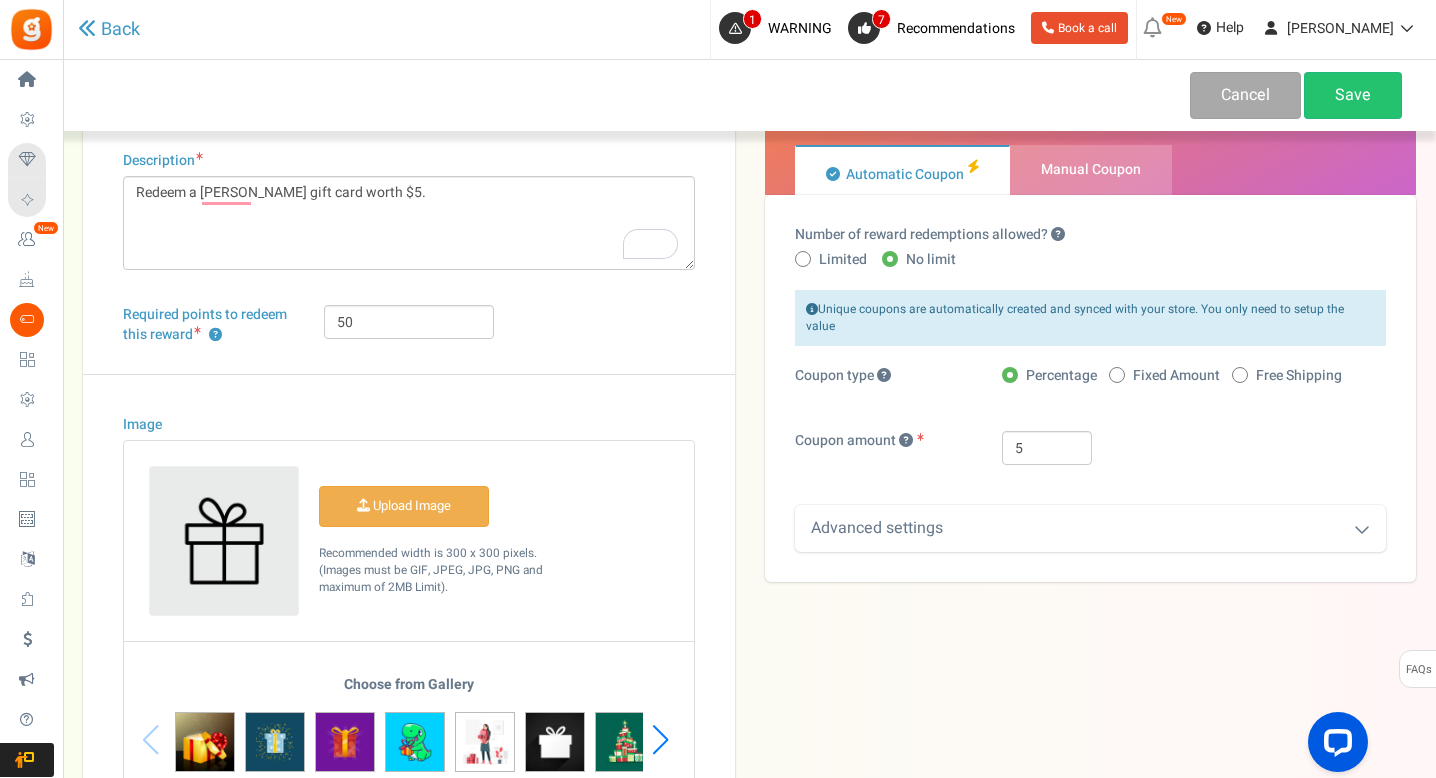 click on "Image
Upload Image" at bounding box center [409, 608] 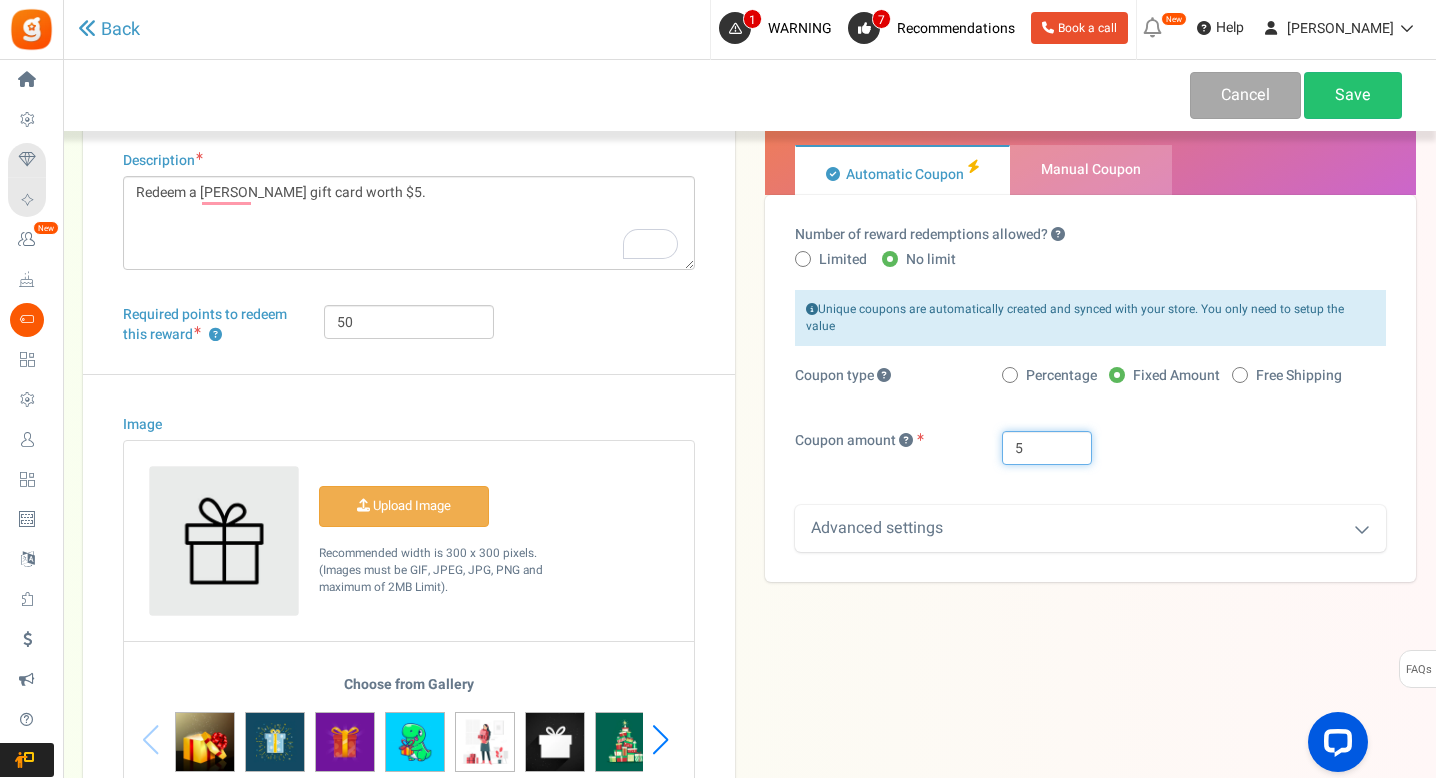 drag, startPoint x: 1032, startPoint y: 436, endPoint x: 1008, endPoint y: 431, distance: 24.5153 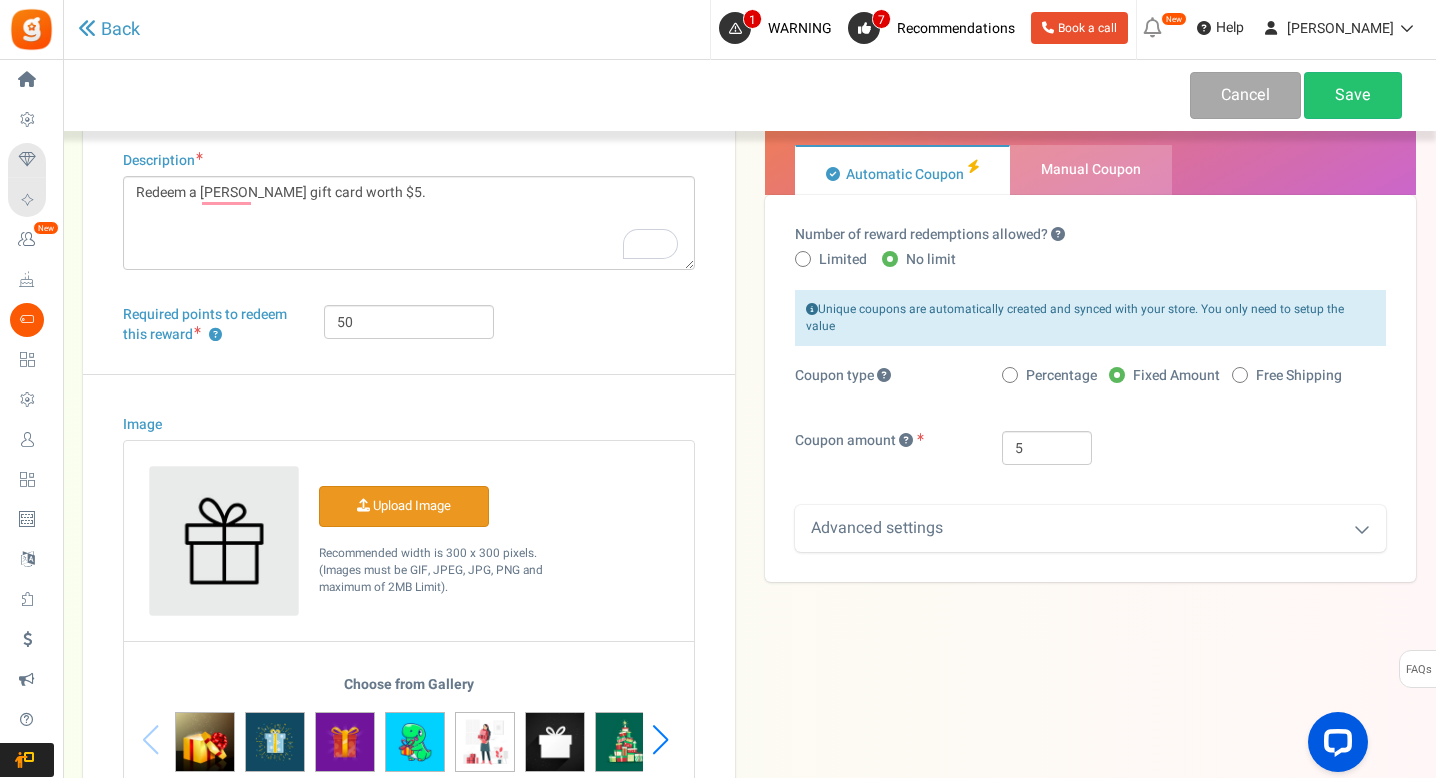 click on "Image" at bounding box center [404, 506] 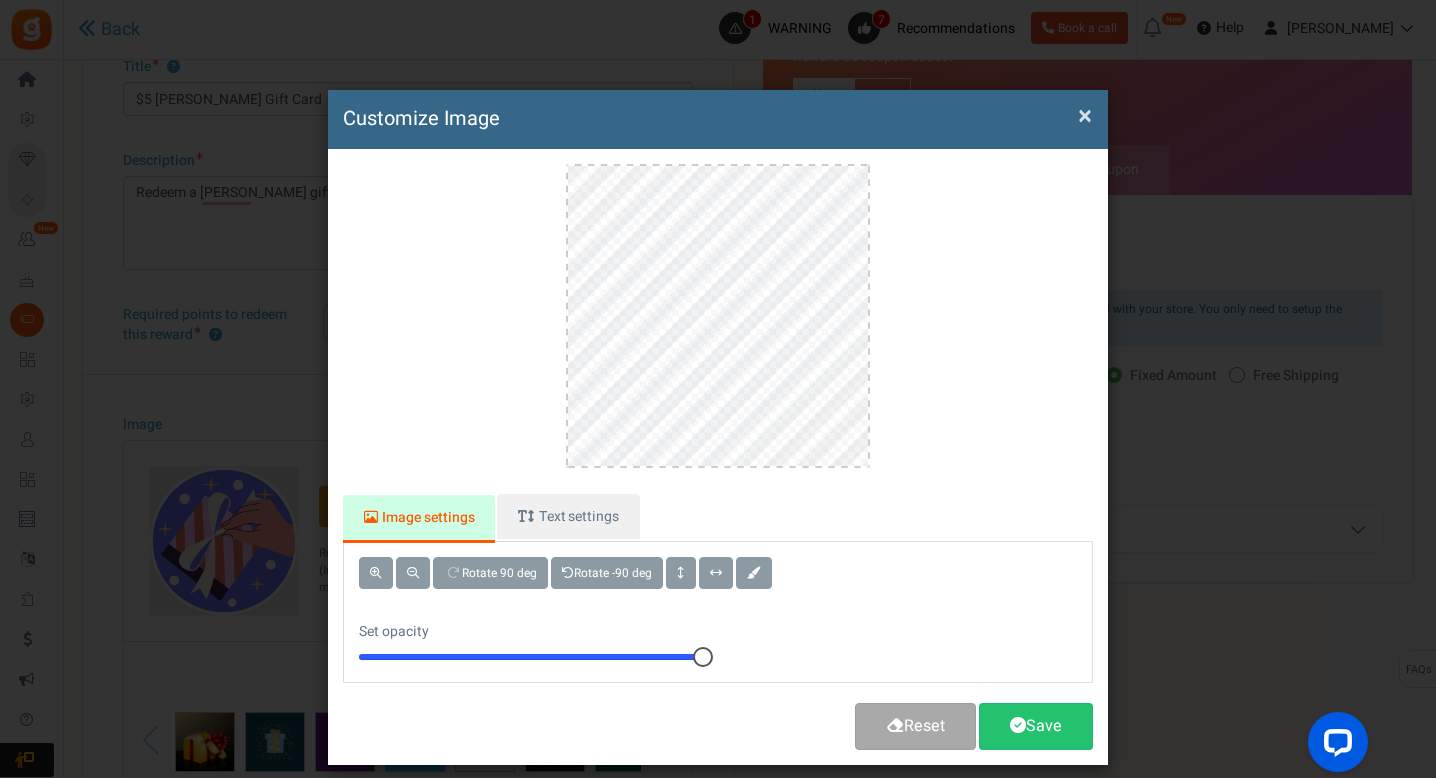 scroll, scrollTop: 0, scrollLeft: 0, axis: both 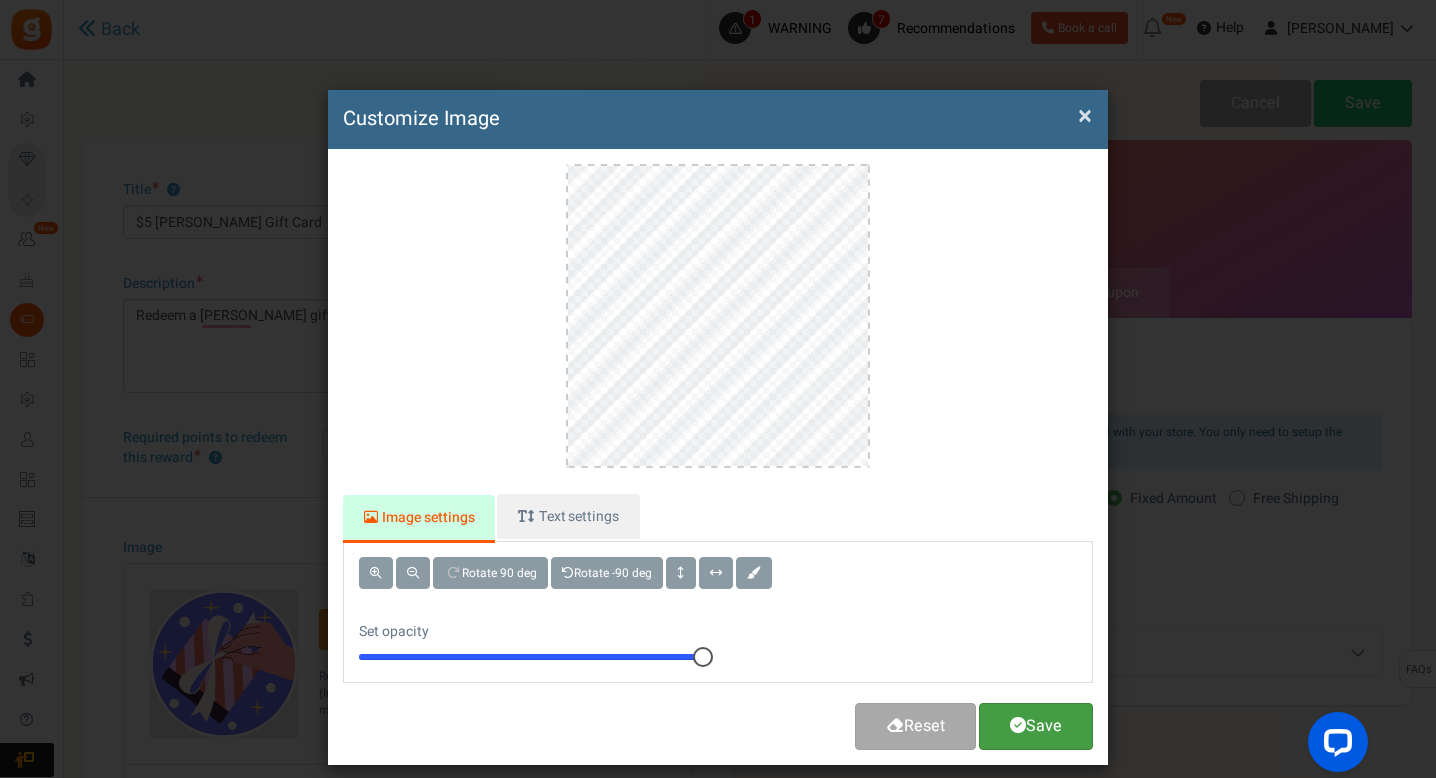 click on "Save" at bounding box center (1036, 726) 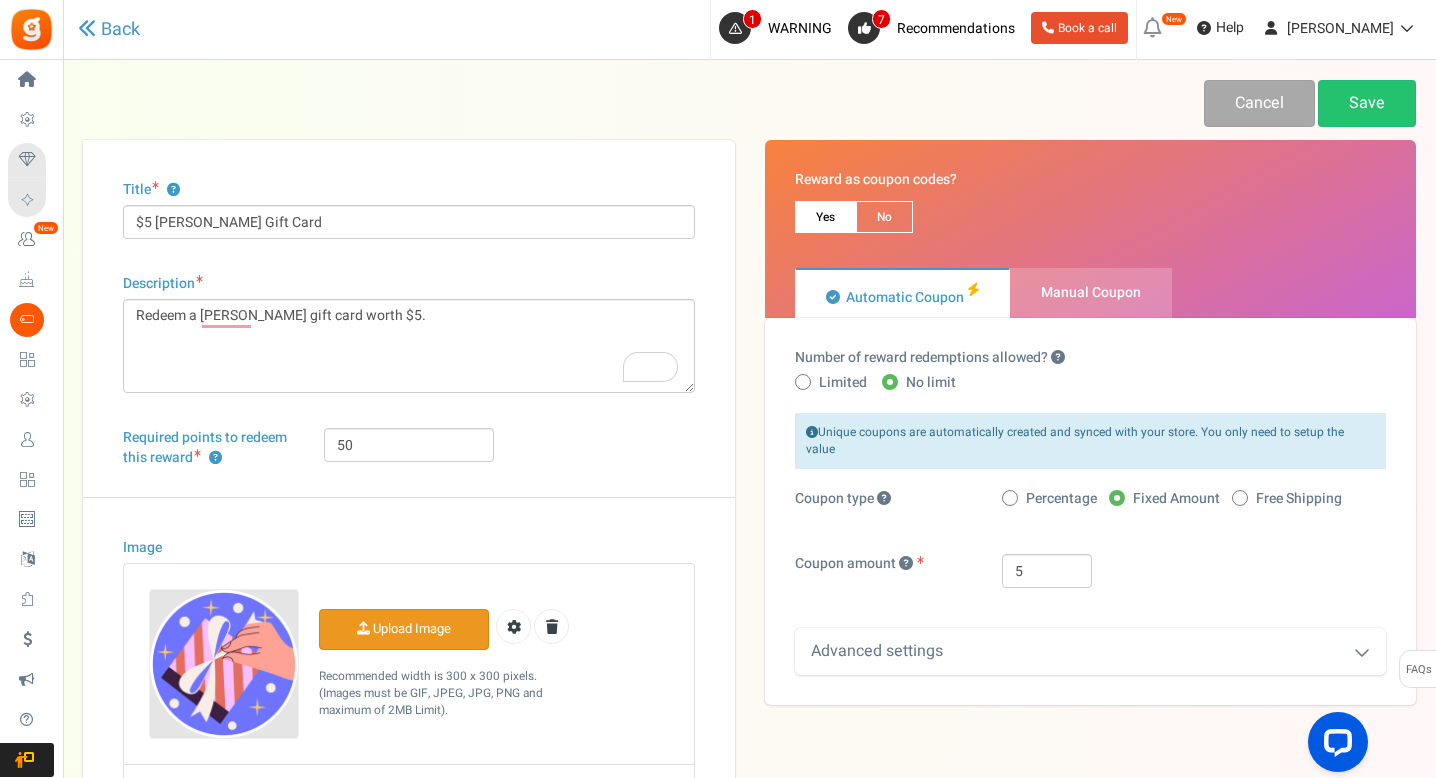 click on "Percentage" at bounding box center (1061, 499) 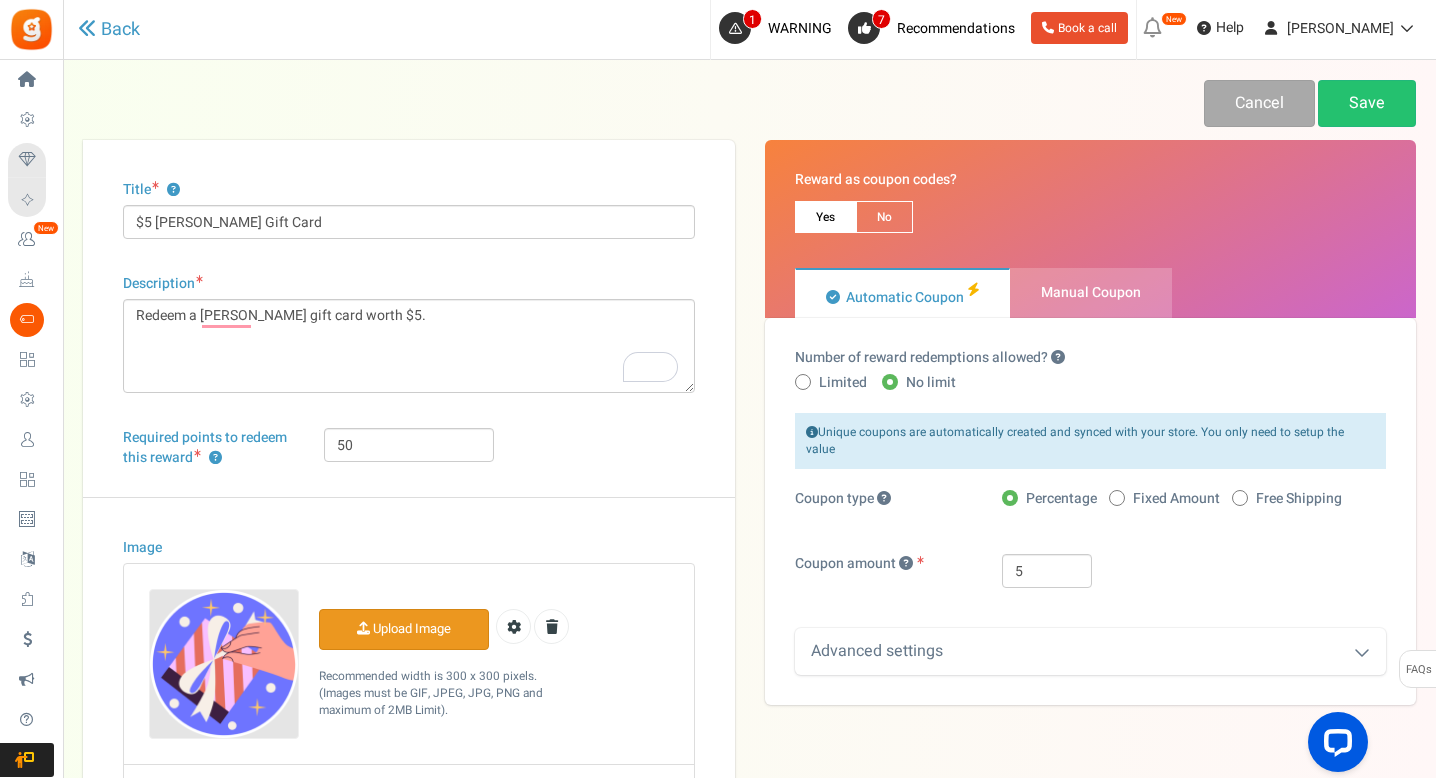 click on "Fixed Amount" at bounding box center [1176, 499] 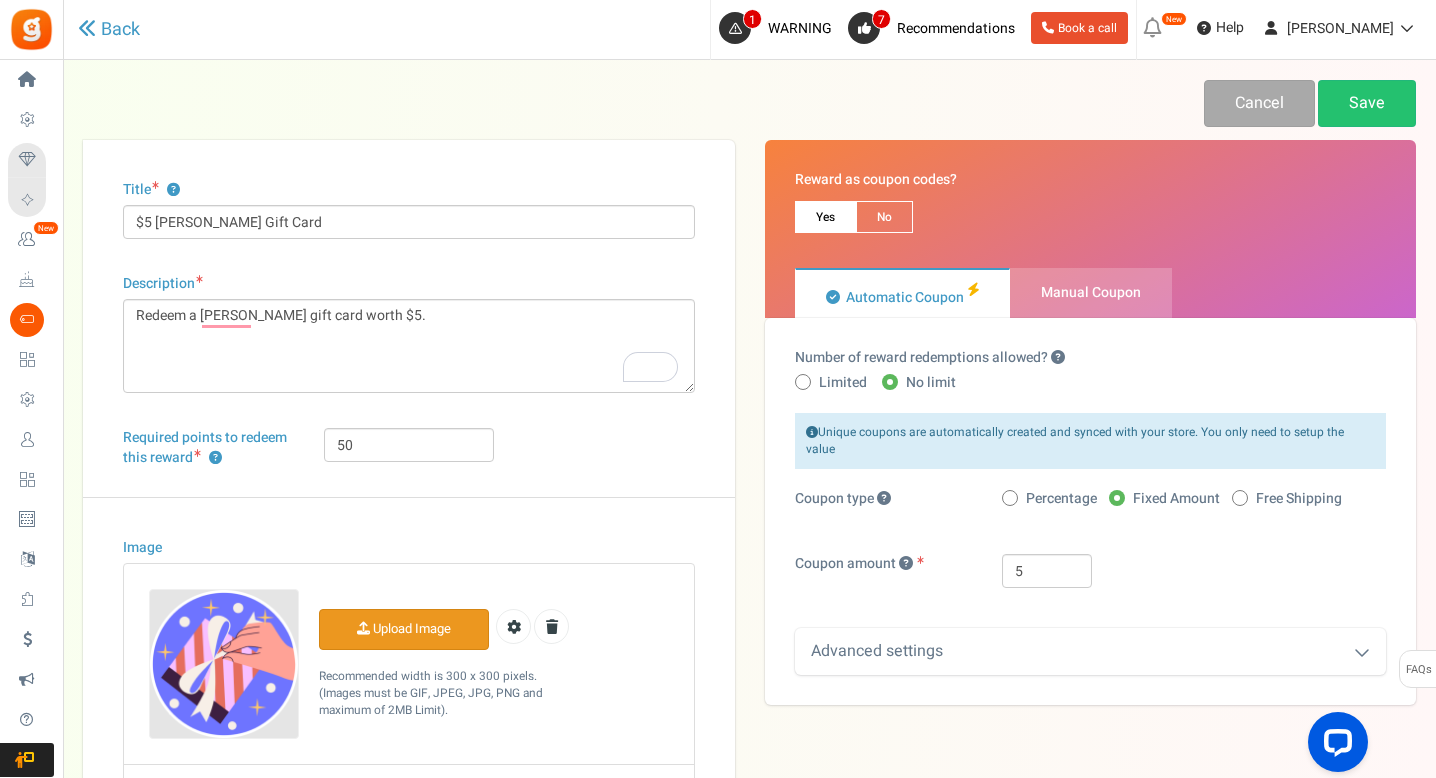 click on "Advanced settings" at bounding box center (1091, 651) 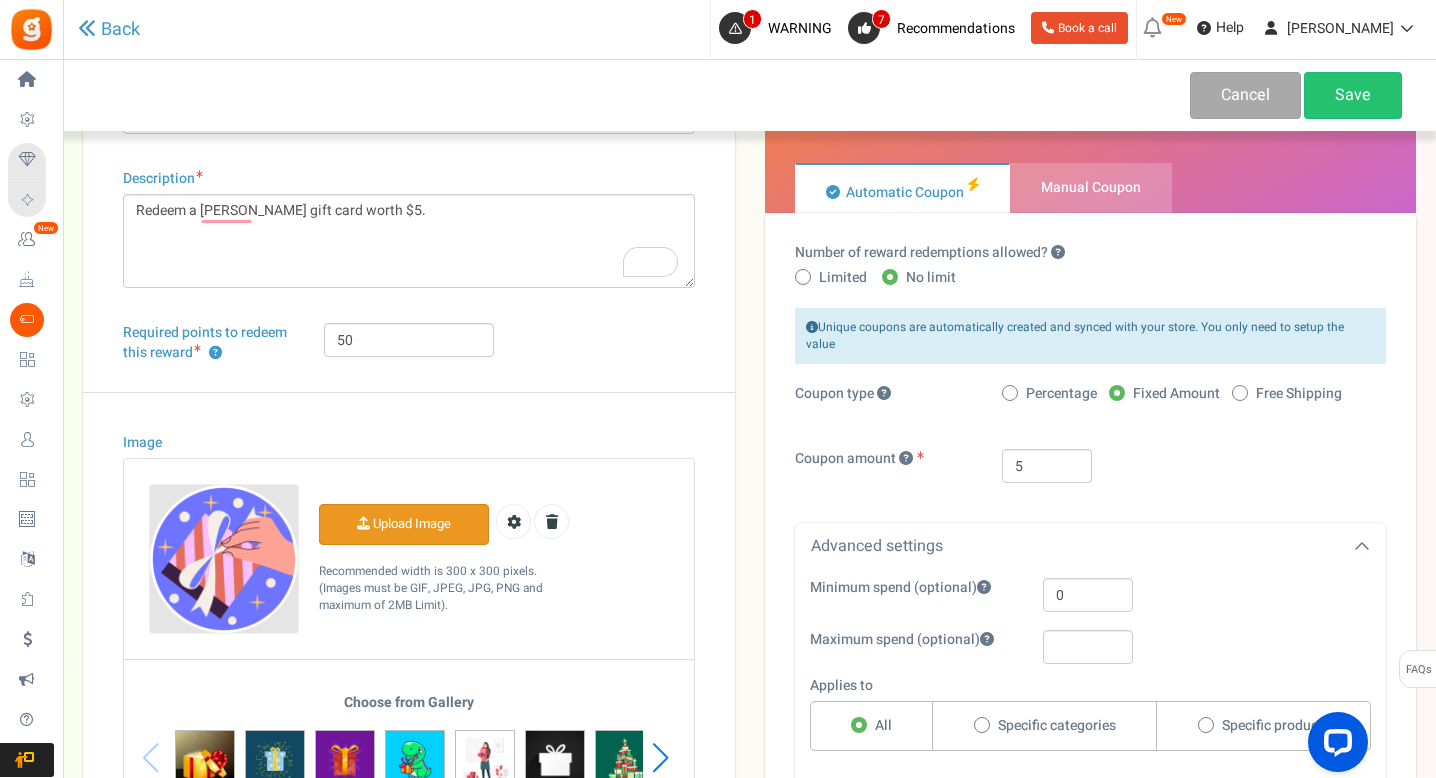 scroll, scrollTop: 114, scrollLeft: 0, axis: vertical 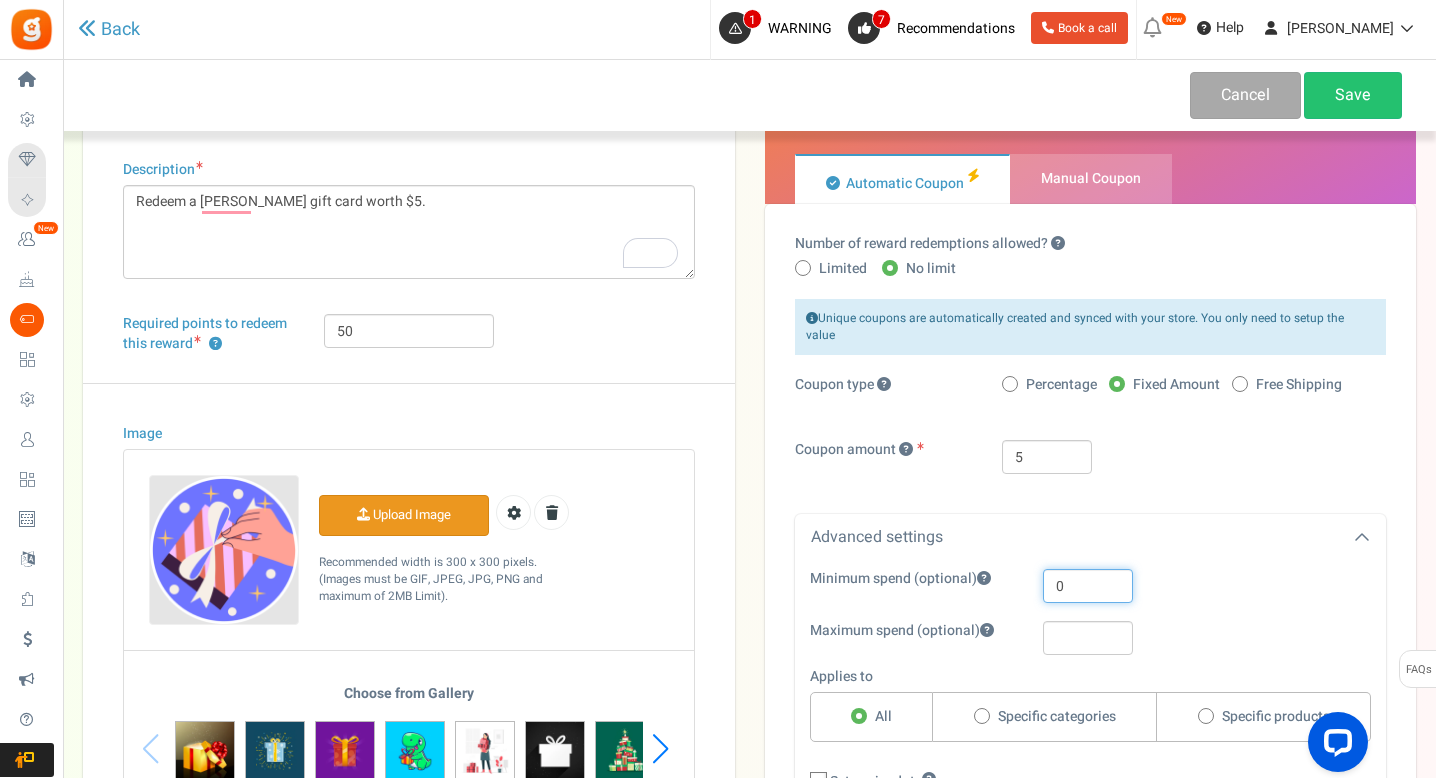 drag, startPoint x: 1097, startPoint y: 564, endPoint x: 1029, endPoint y: 564, distance: 68 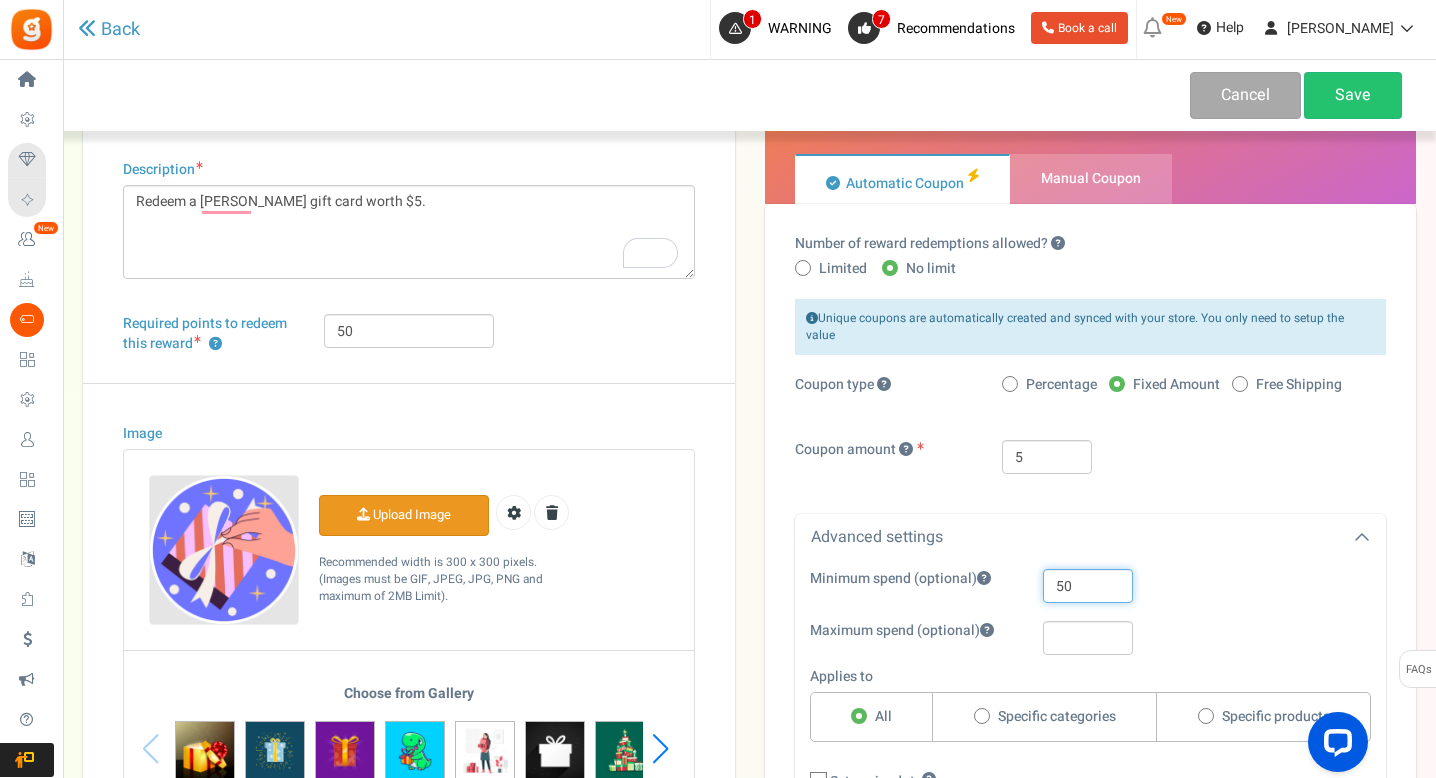 type on "5" 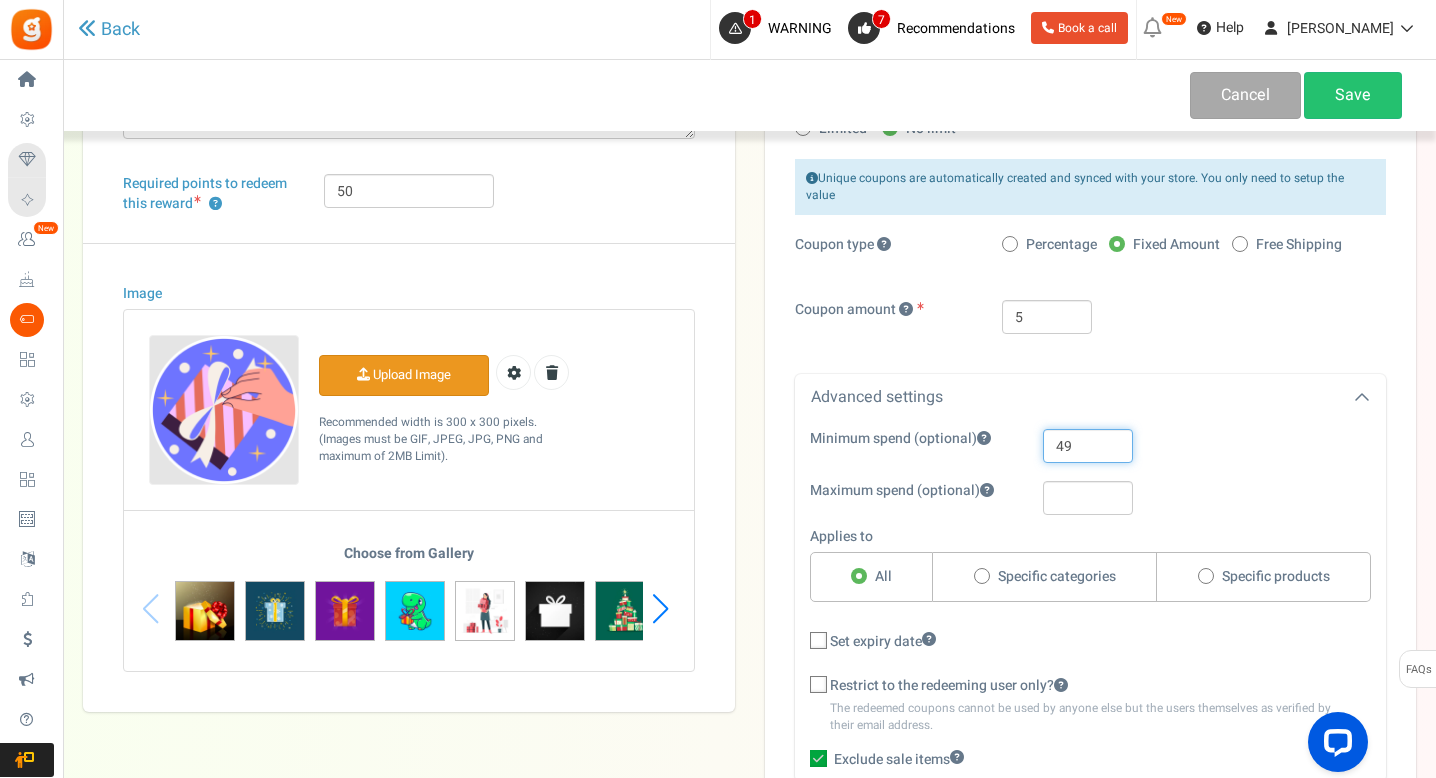 scroll, scrollTop: 357, scrollLeft: 0, axis: vertical 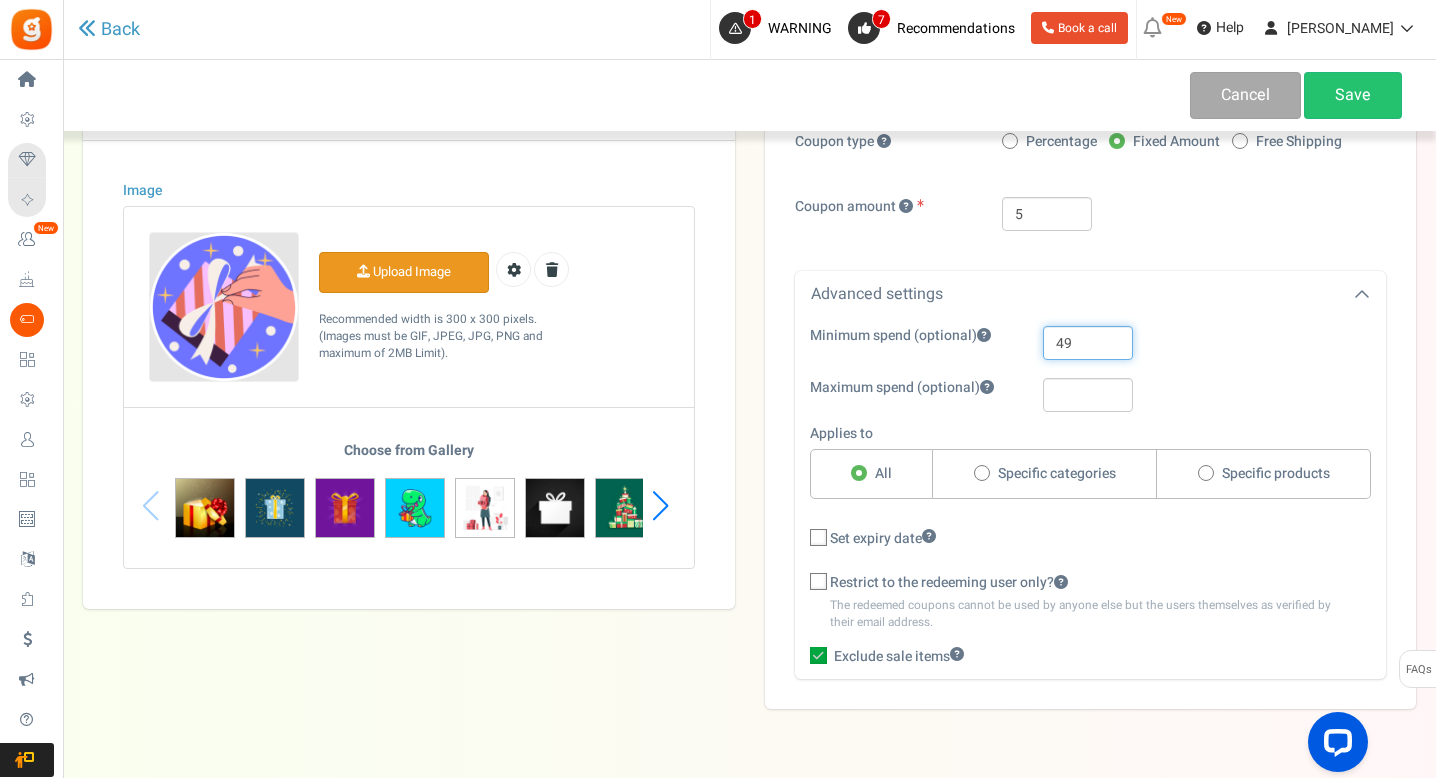 type on "49" 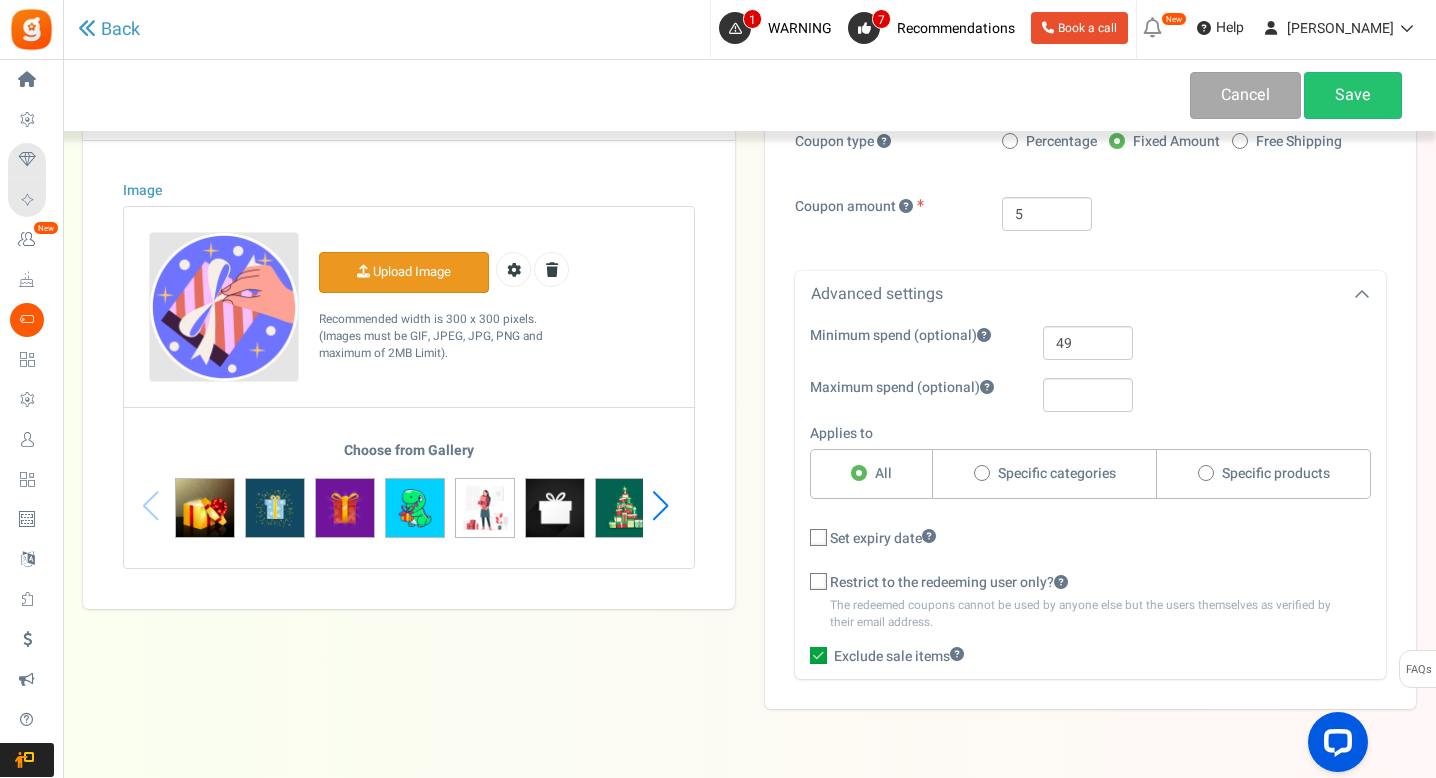 drag, startPoint x: 829, startPoint y: 518, endPoint x: 810, endPoint y: 522, distance: 19.416489 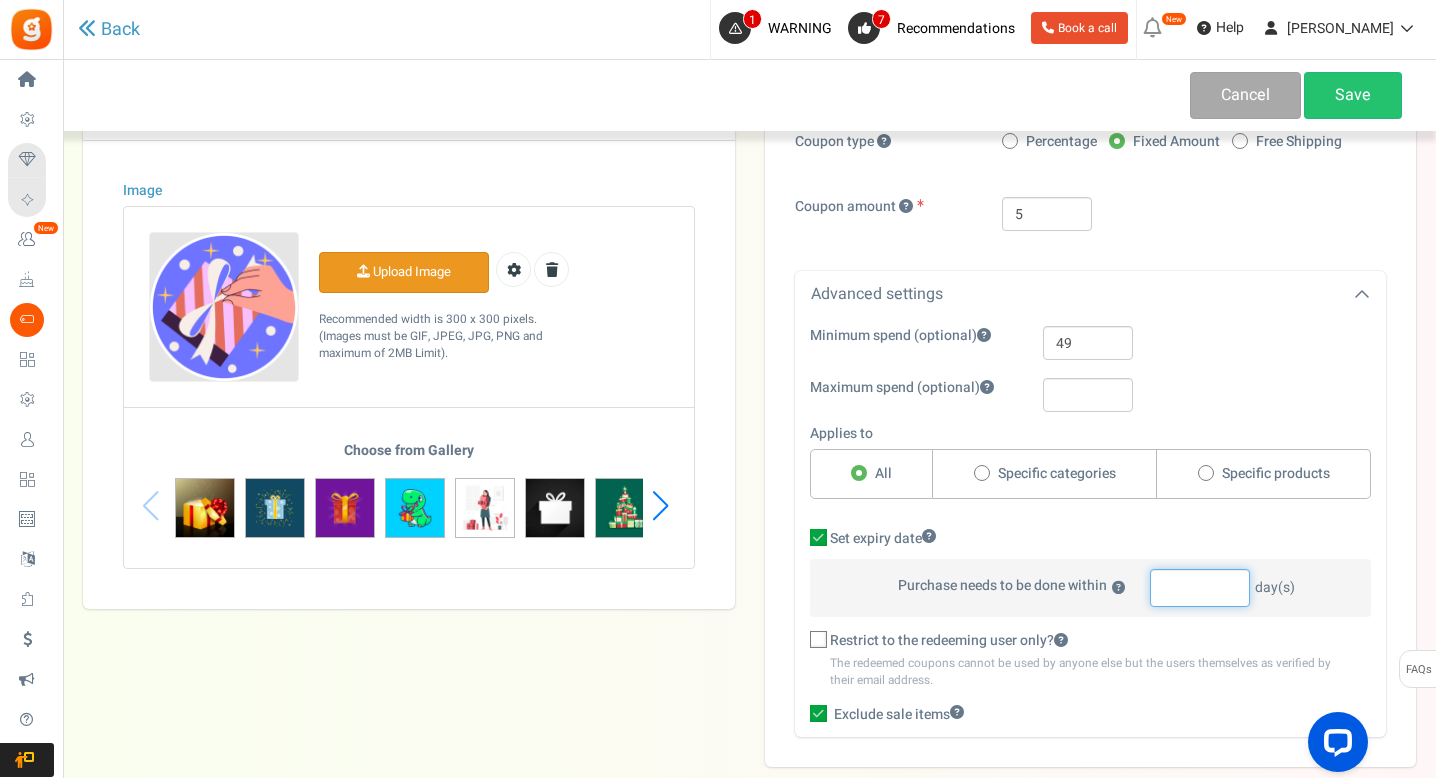 click at bounding box center (1200, 588) 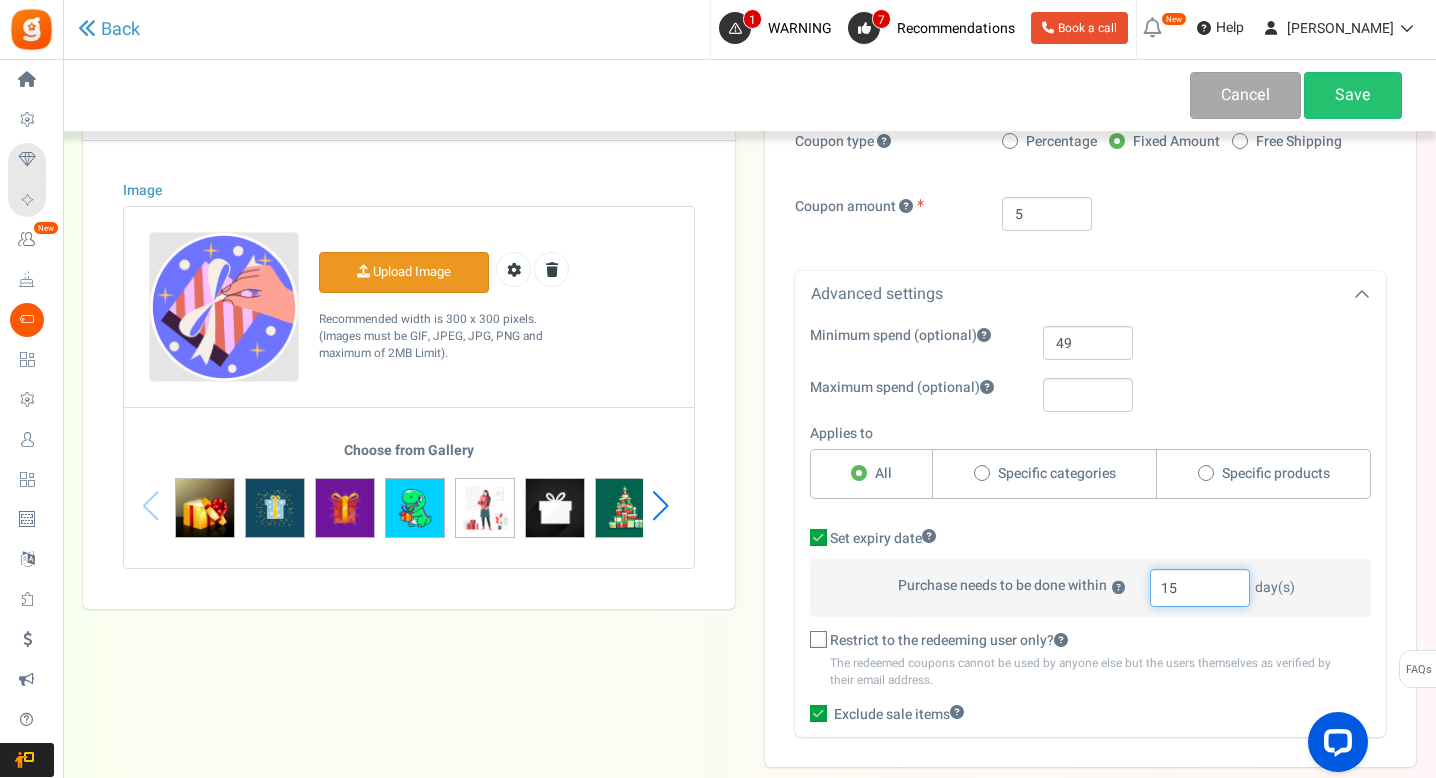 drag, startPoint x: 1176, startPoint y: 572, endPoint x: 1158, endPoint y: 574, distance: 18.110771 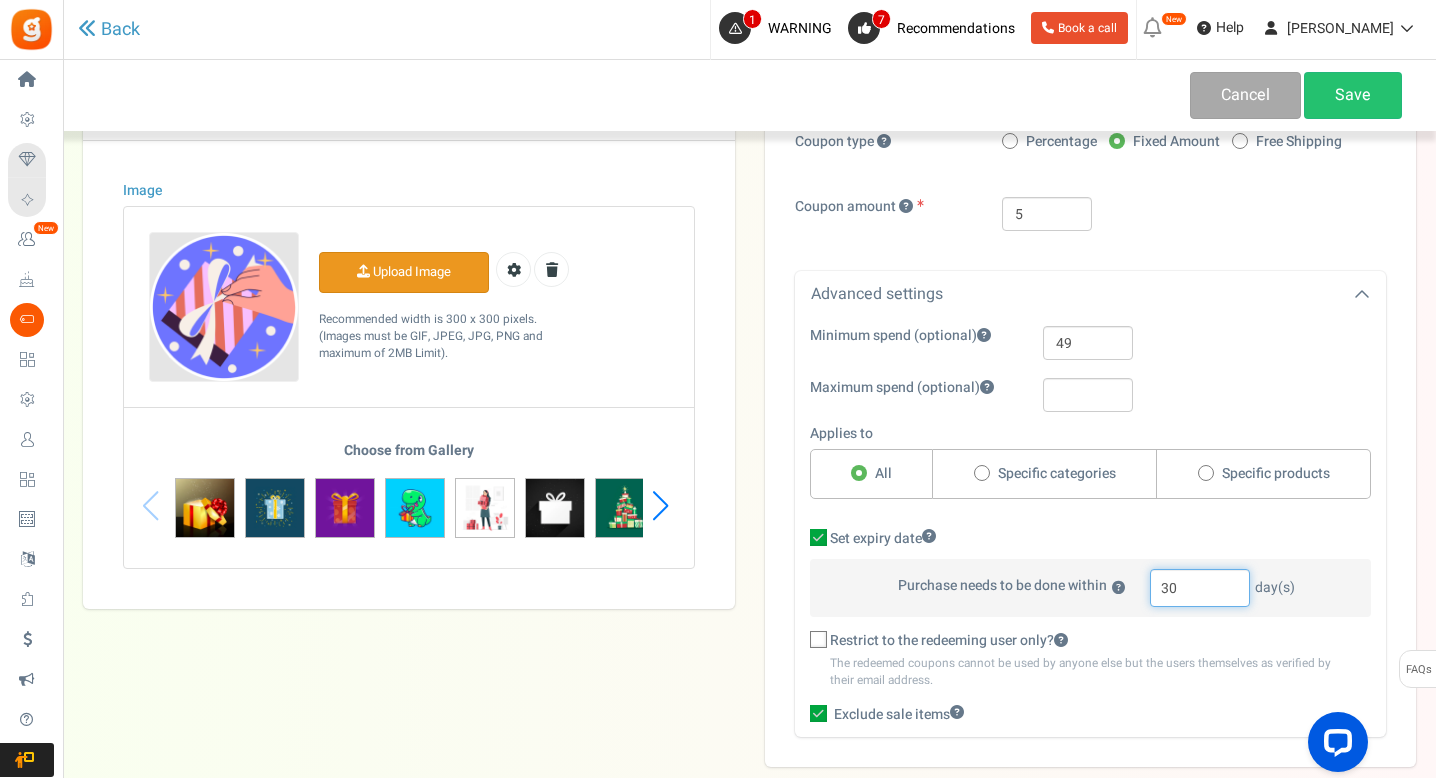 type on "30" 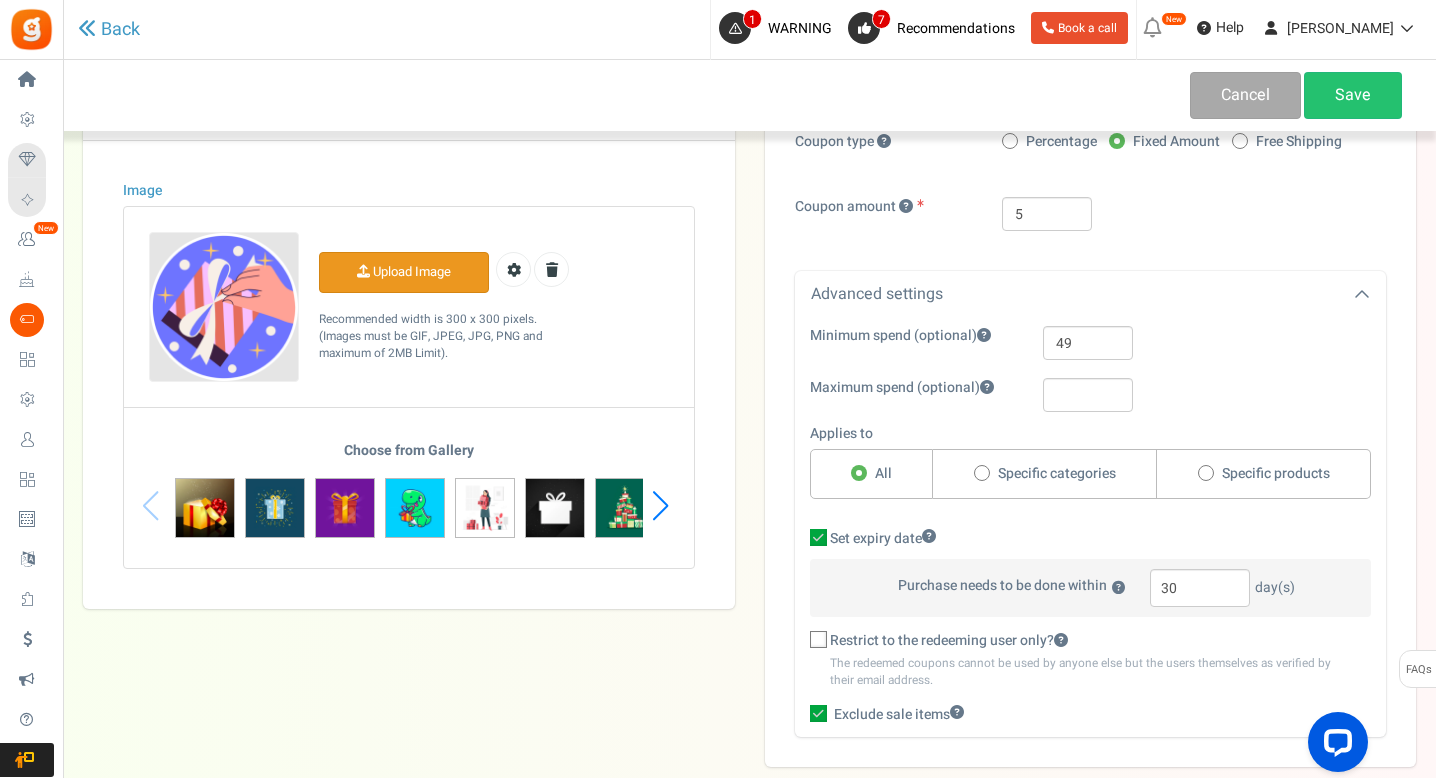 click on "Purchase needs to be done [DATE]" at bounding box center (1091, 588) 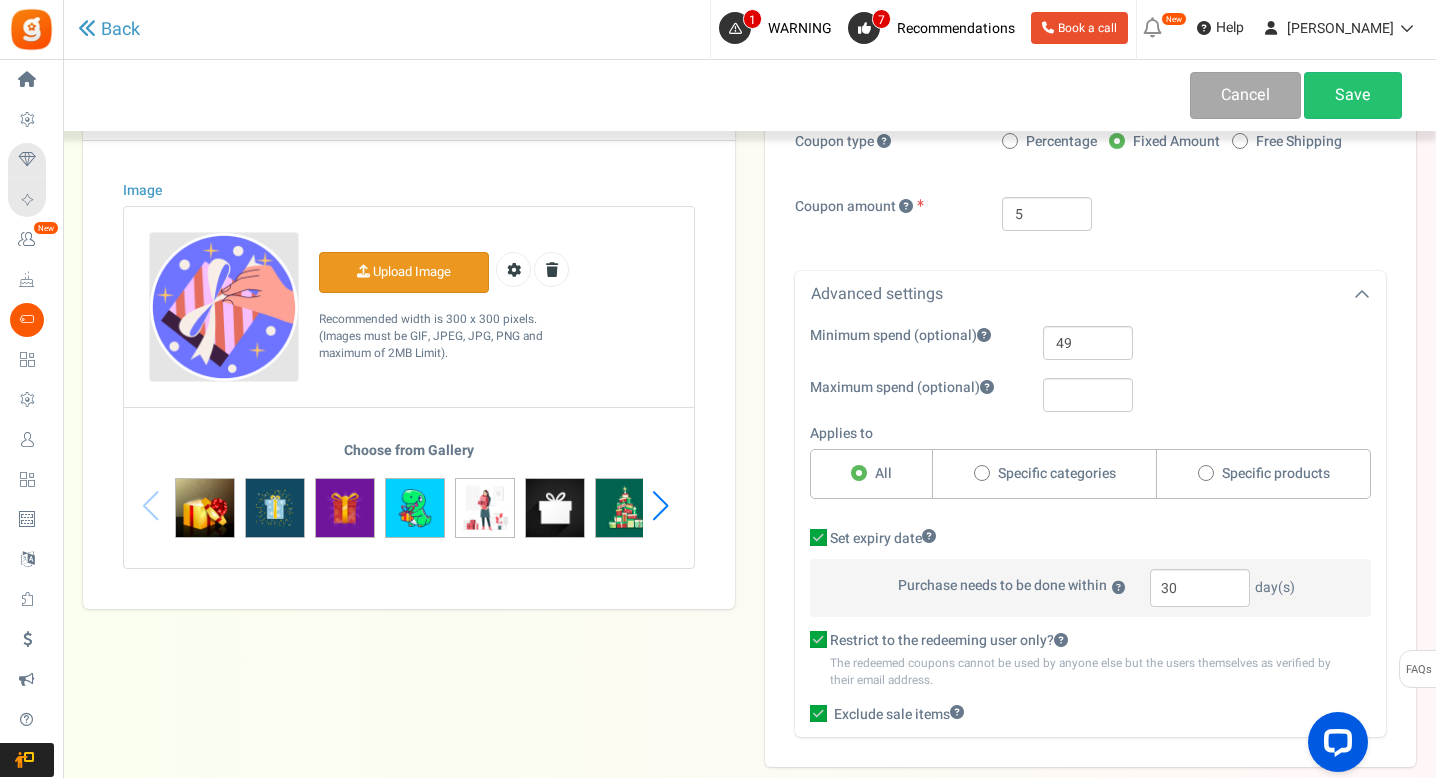 click on "Exclude sale items" at bounding box center (899, 715) 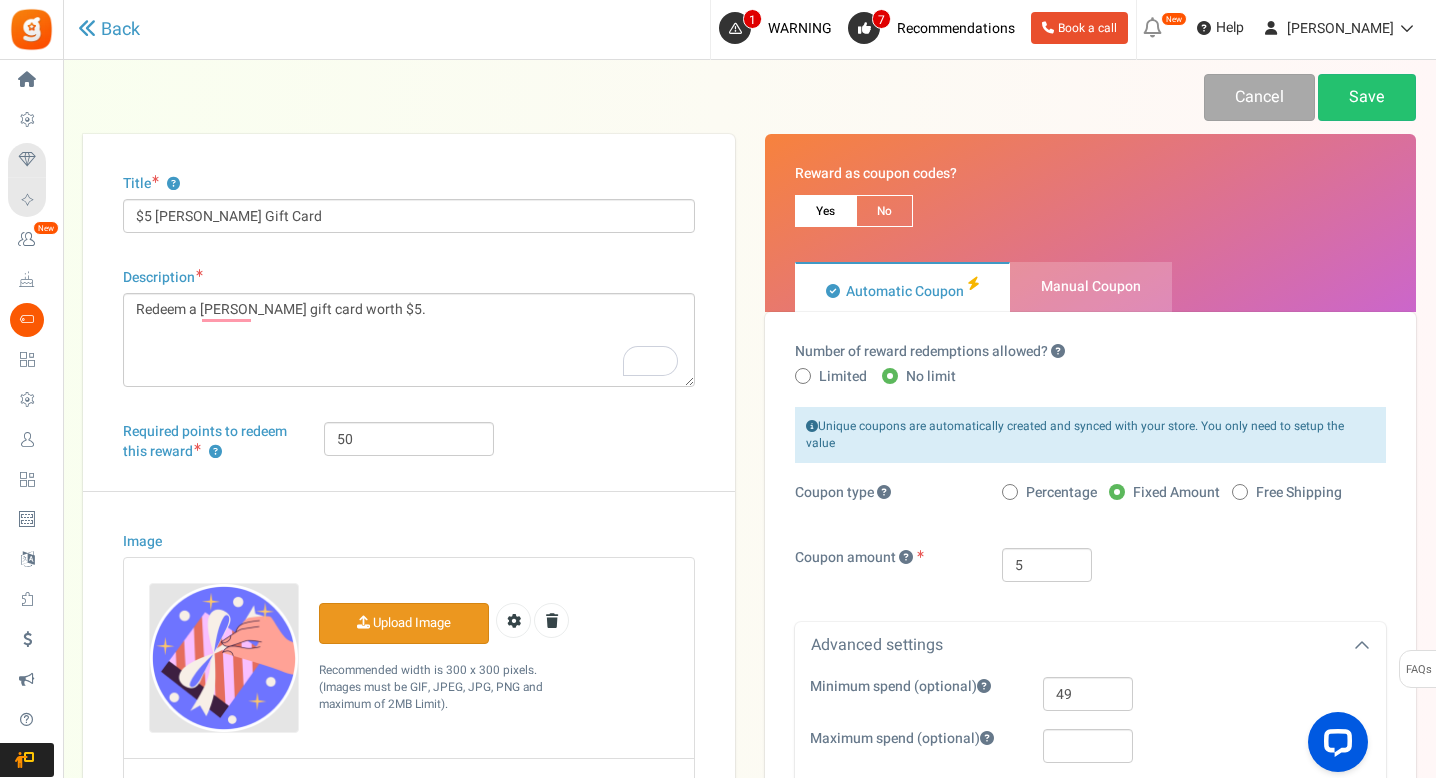 scroll, scrollTop: 0, scrollLeft: 0, axis: both 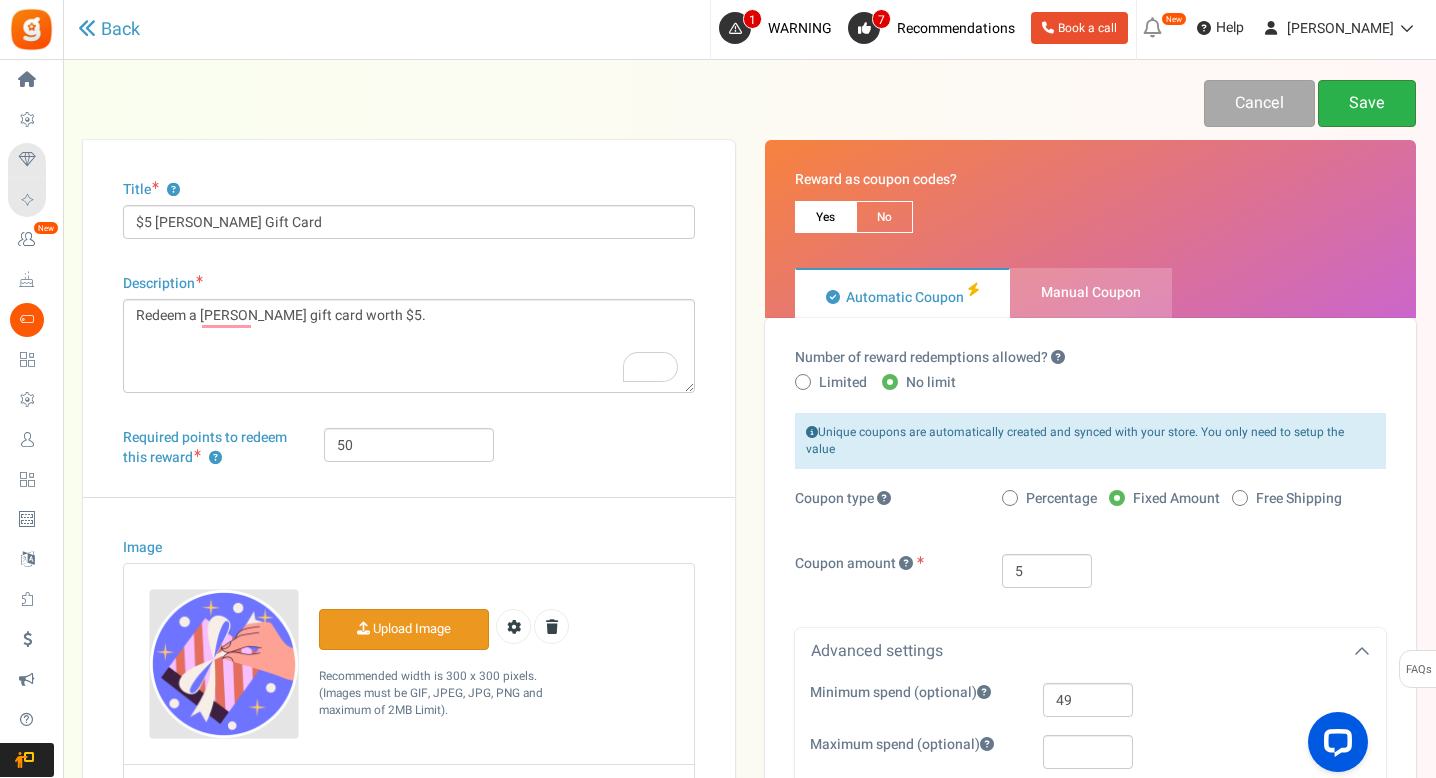 click on "Save" at bounding box center (1367, 103) 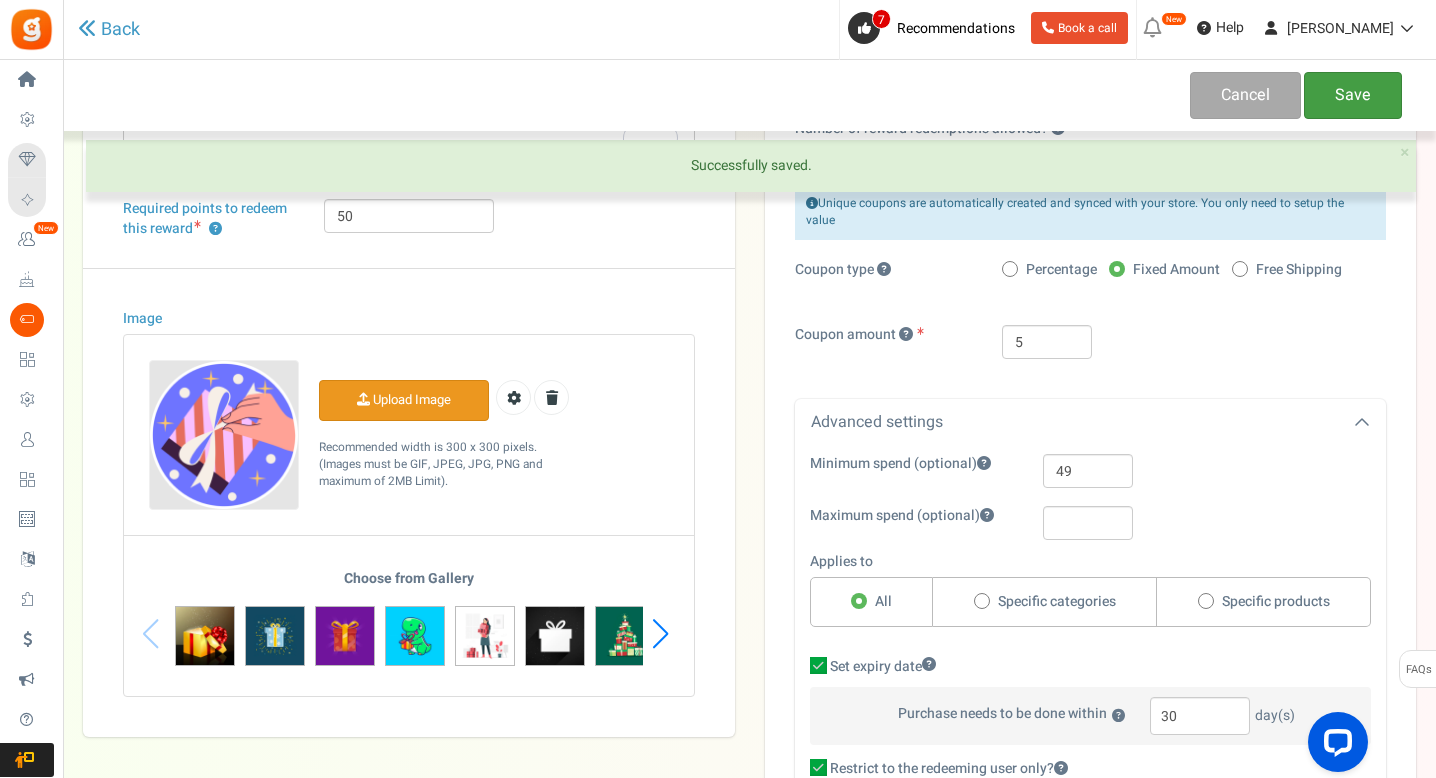 scroll, scrollTop: 0, scrollLeft: 0, axis: both 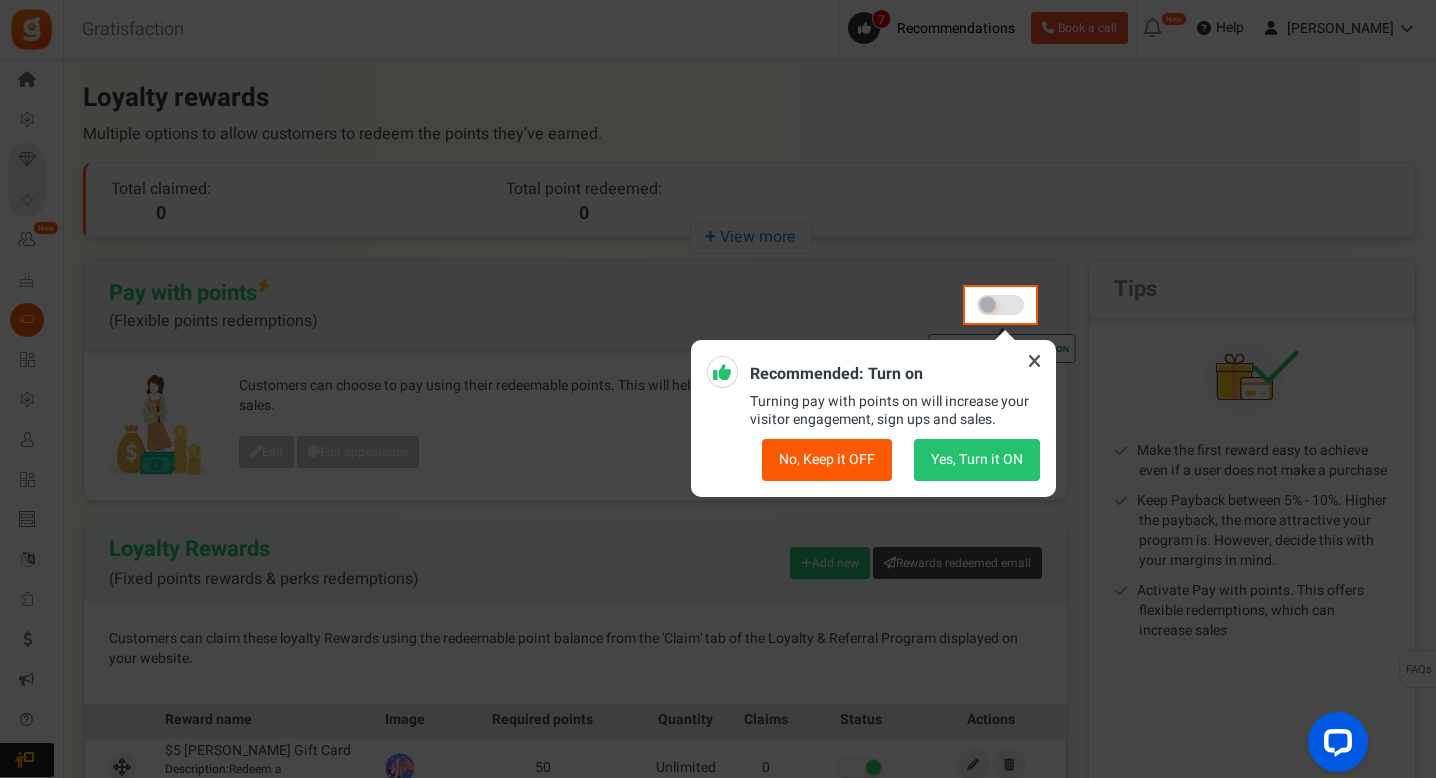 click at bounding box center (1035, 361) 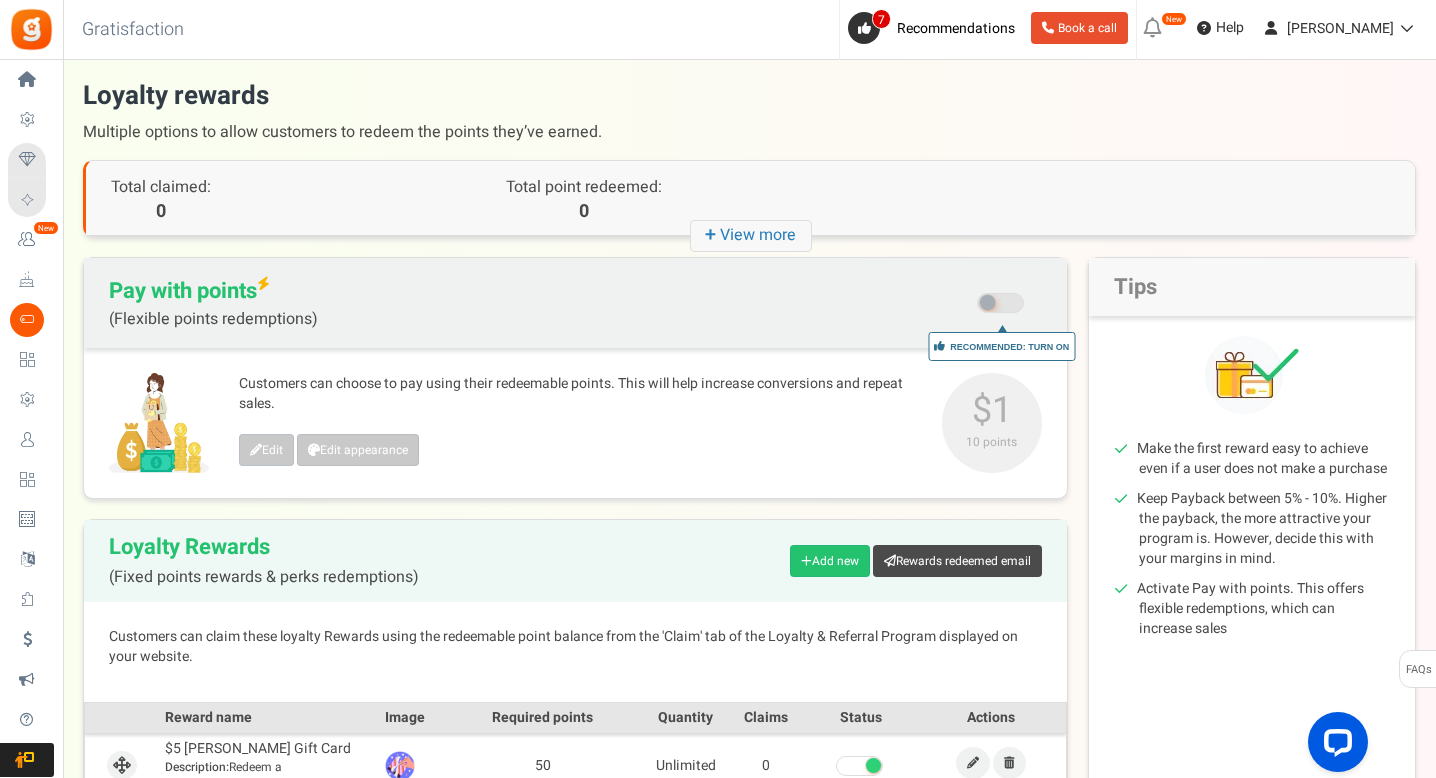 scroll, scrollTop: 0, scrollLeft: 0, axis: both 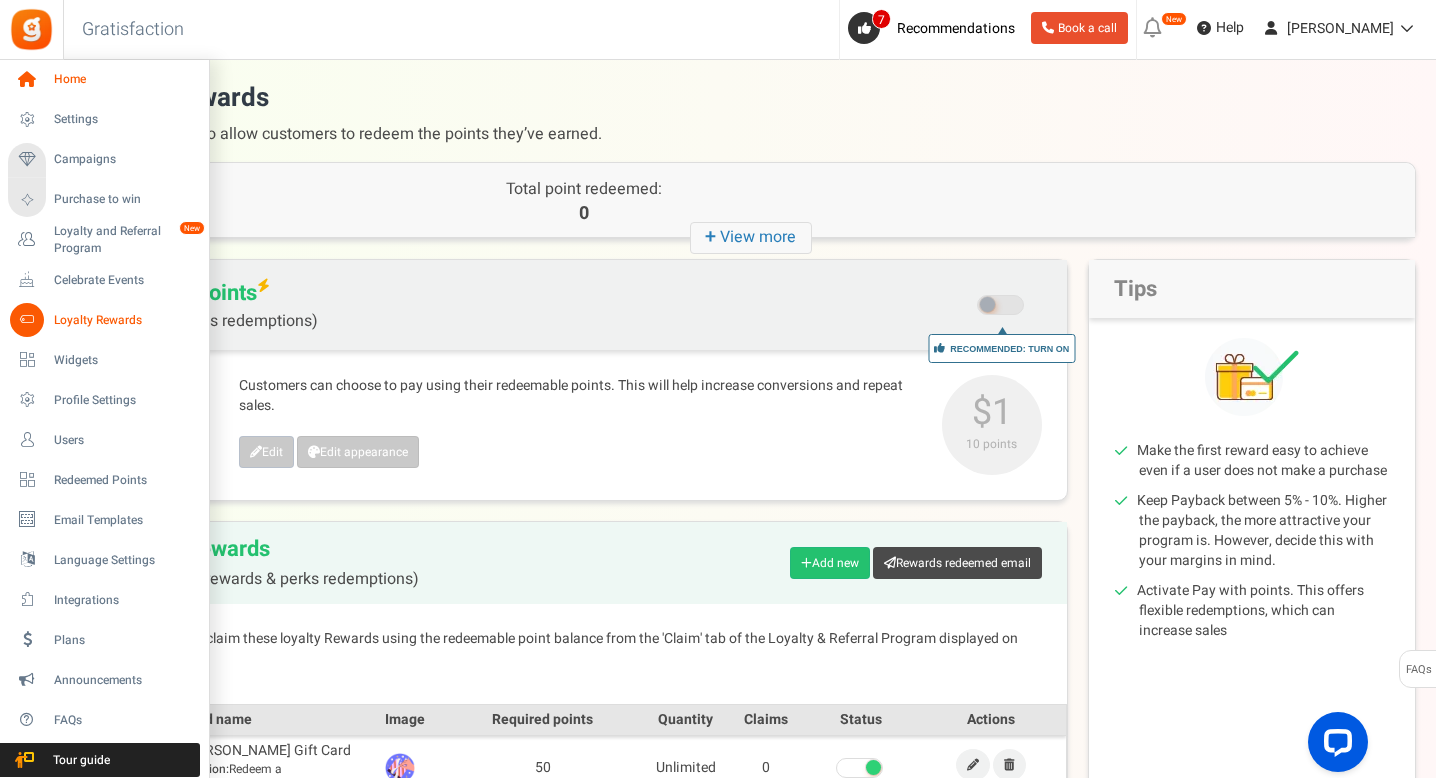 click on "Home" at bounding box center (104, 80) 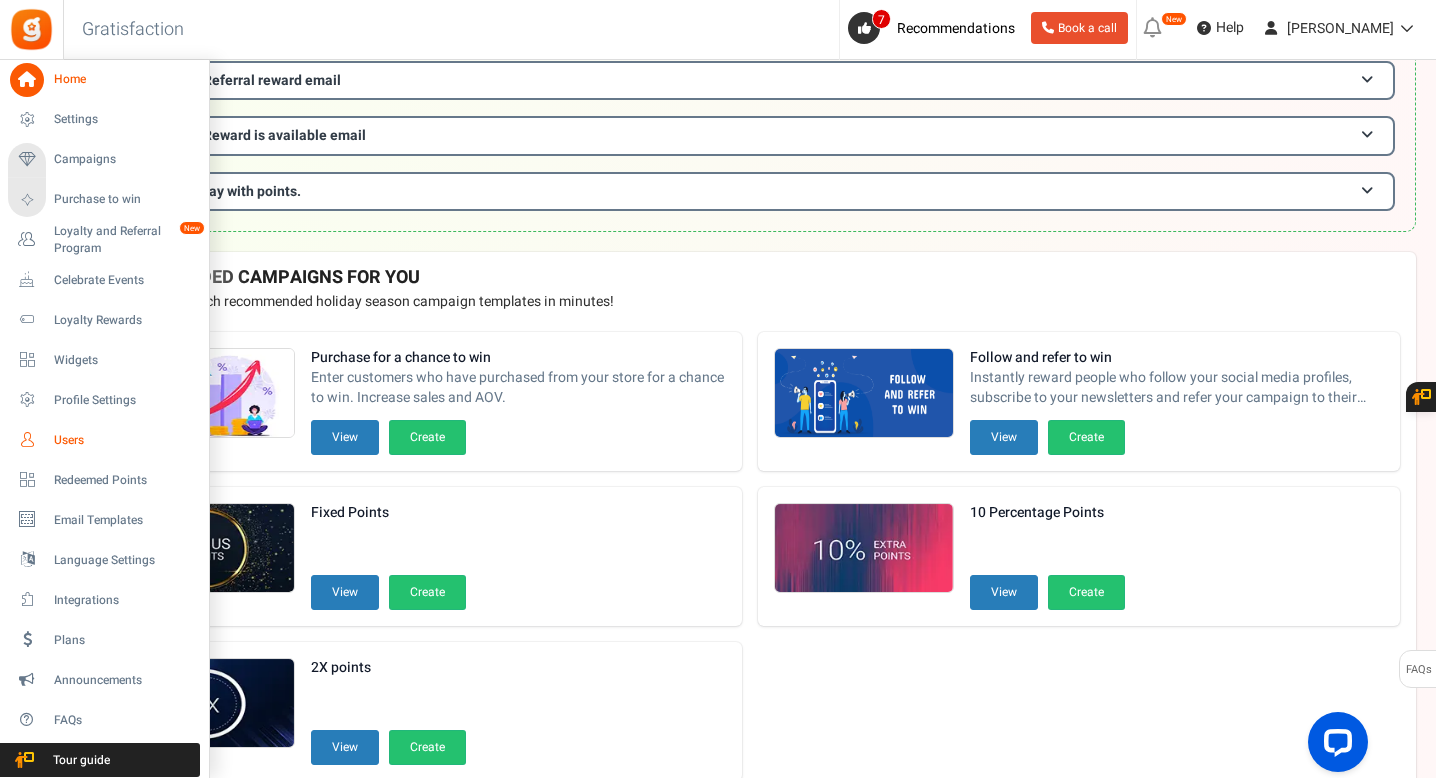 scroll, scrollTop: 490, scrollLeft: 0, axis: vertical 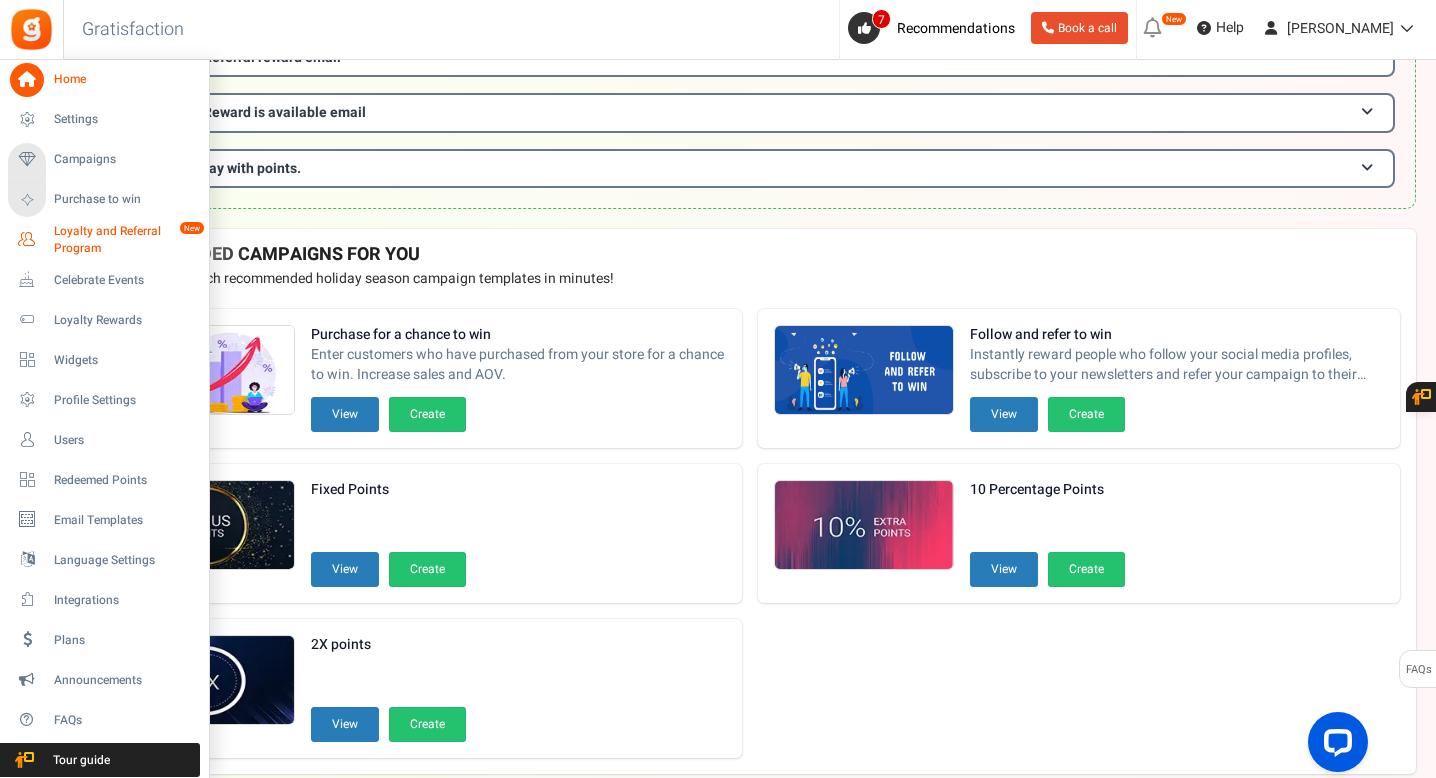 click on "Loyalty and Referral Program" at bounding box center (127, 240) 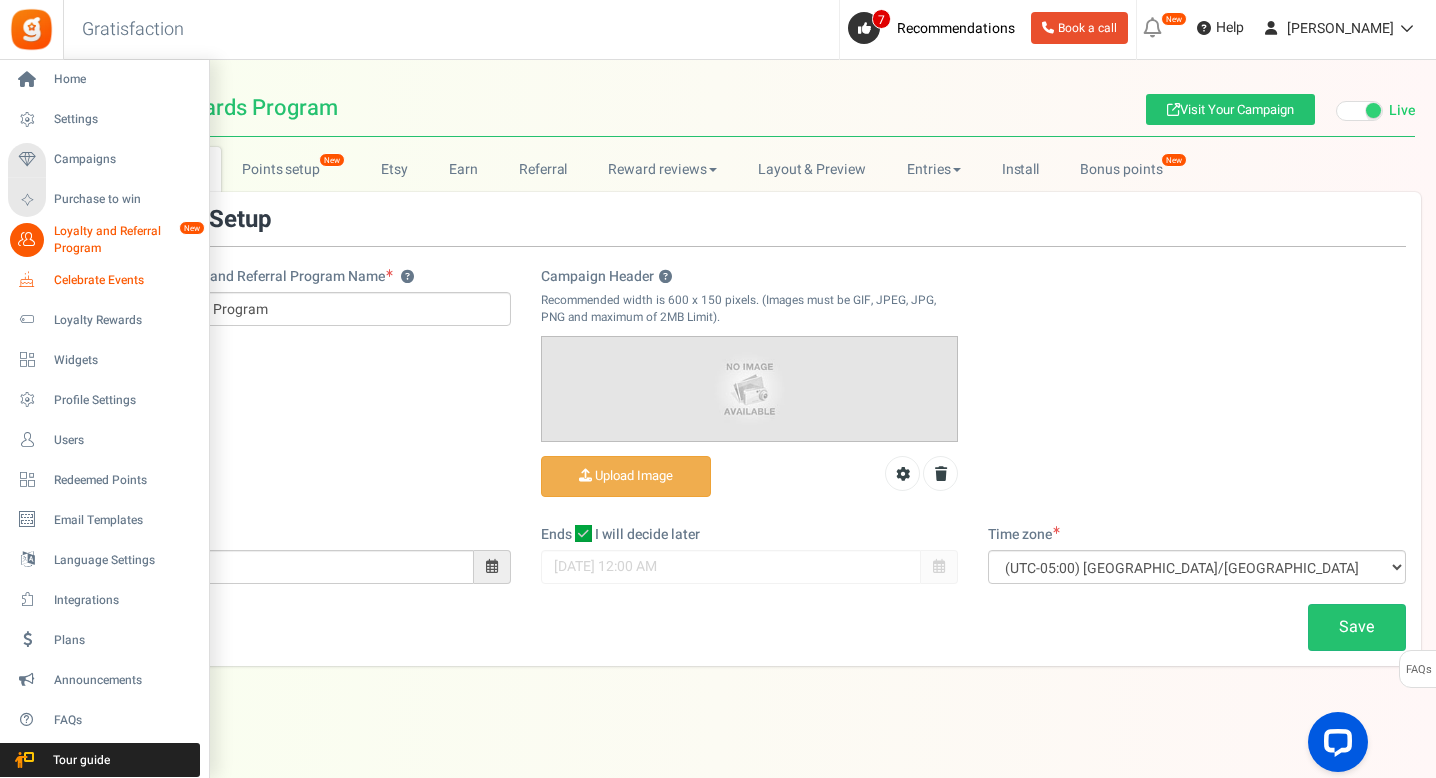 scroll, scrollTop: 0, scrollLeft: 0, axis: both 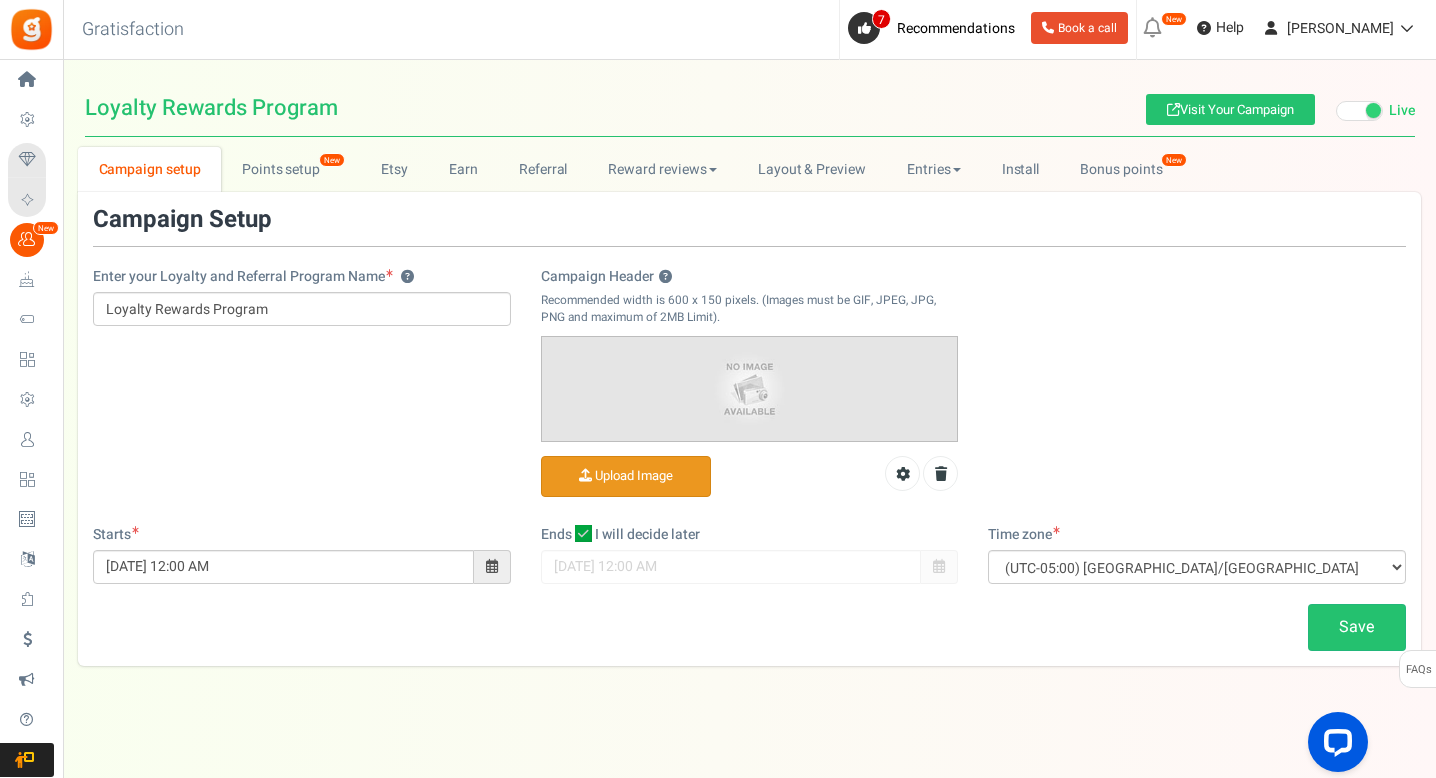 click on "Campaign Header  ?" at bounding box center [626, 476] 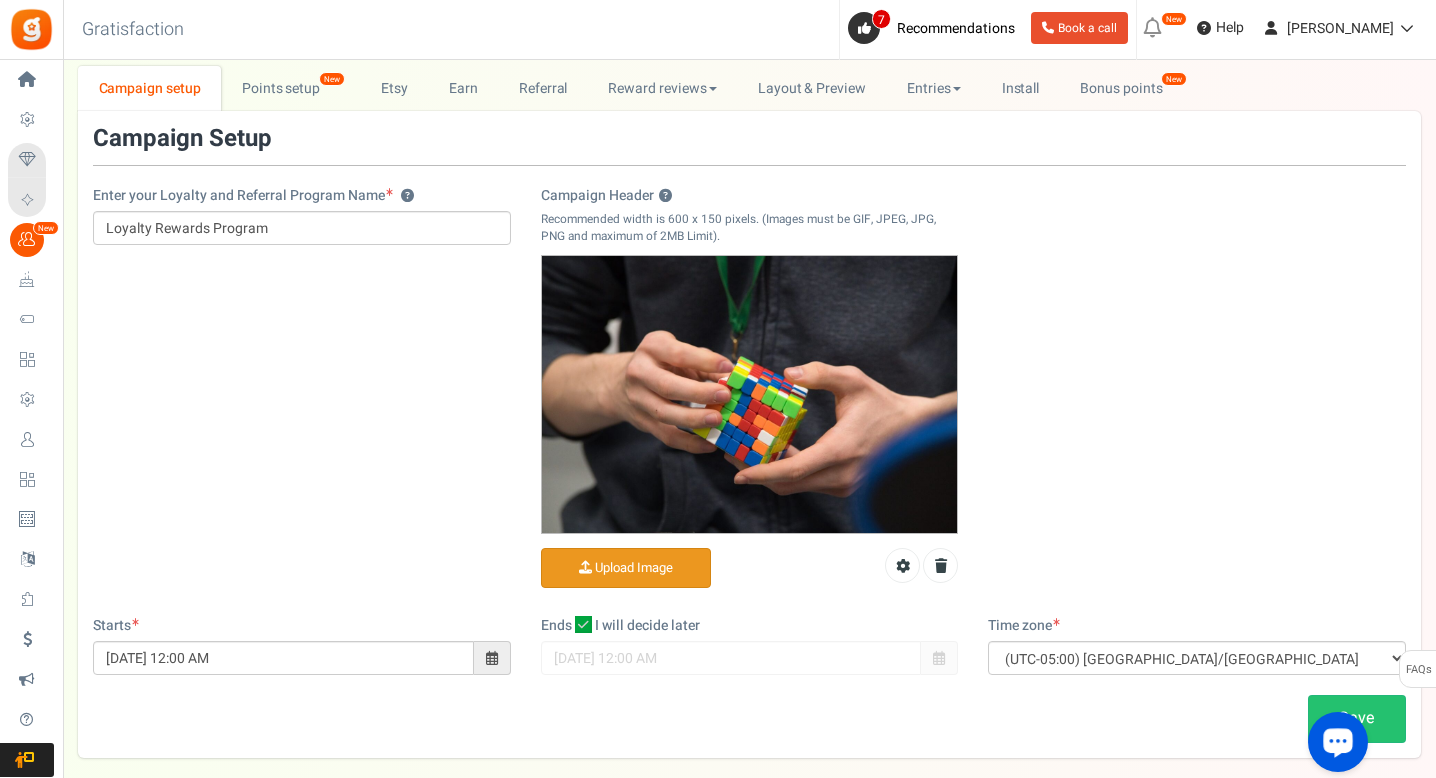 scroll, scrollTop: 82, scrollLeft: 0, axis: vertical 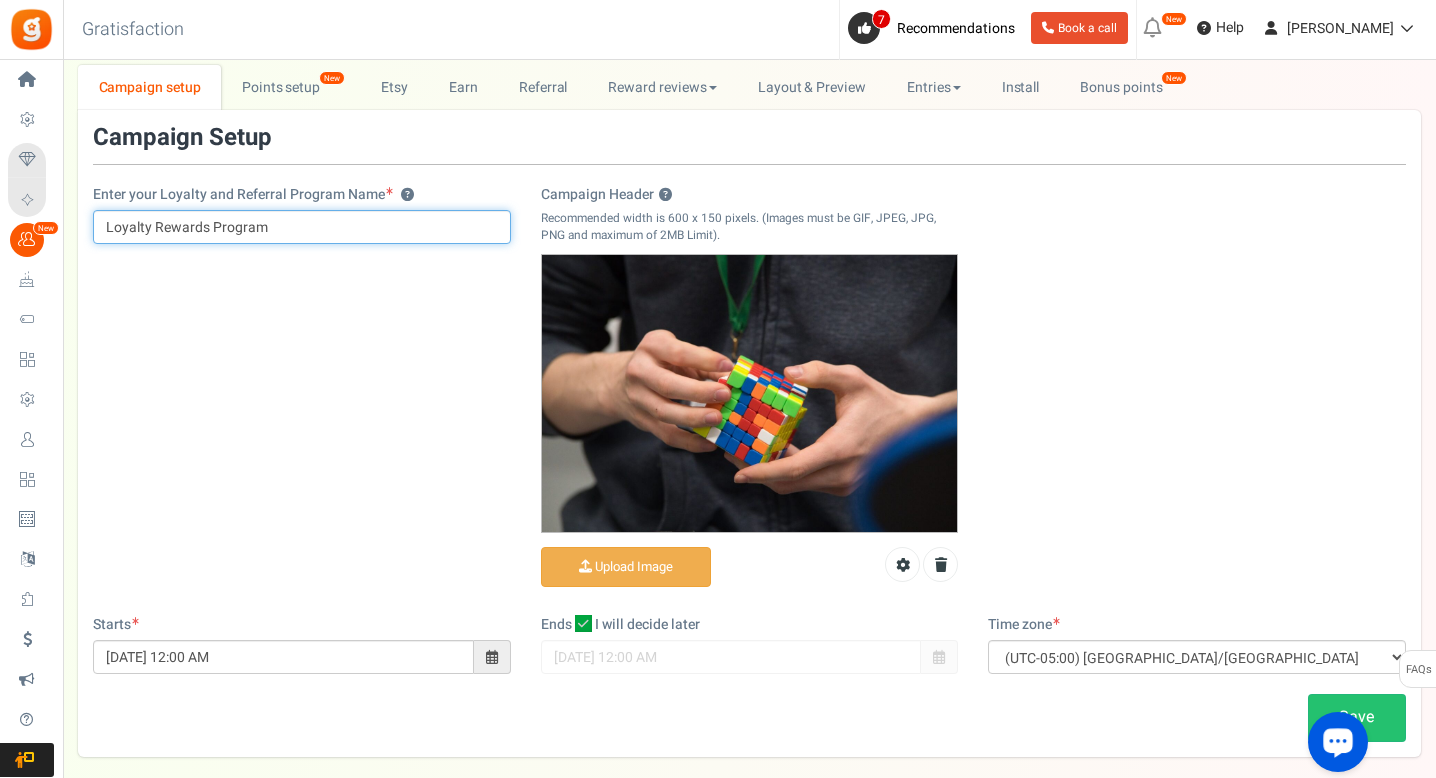 drag, startPoint x: 211, startPoint y: 227, endPoint x: 152, endPoint y: 233, distance: 59.3043 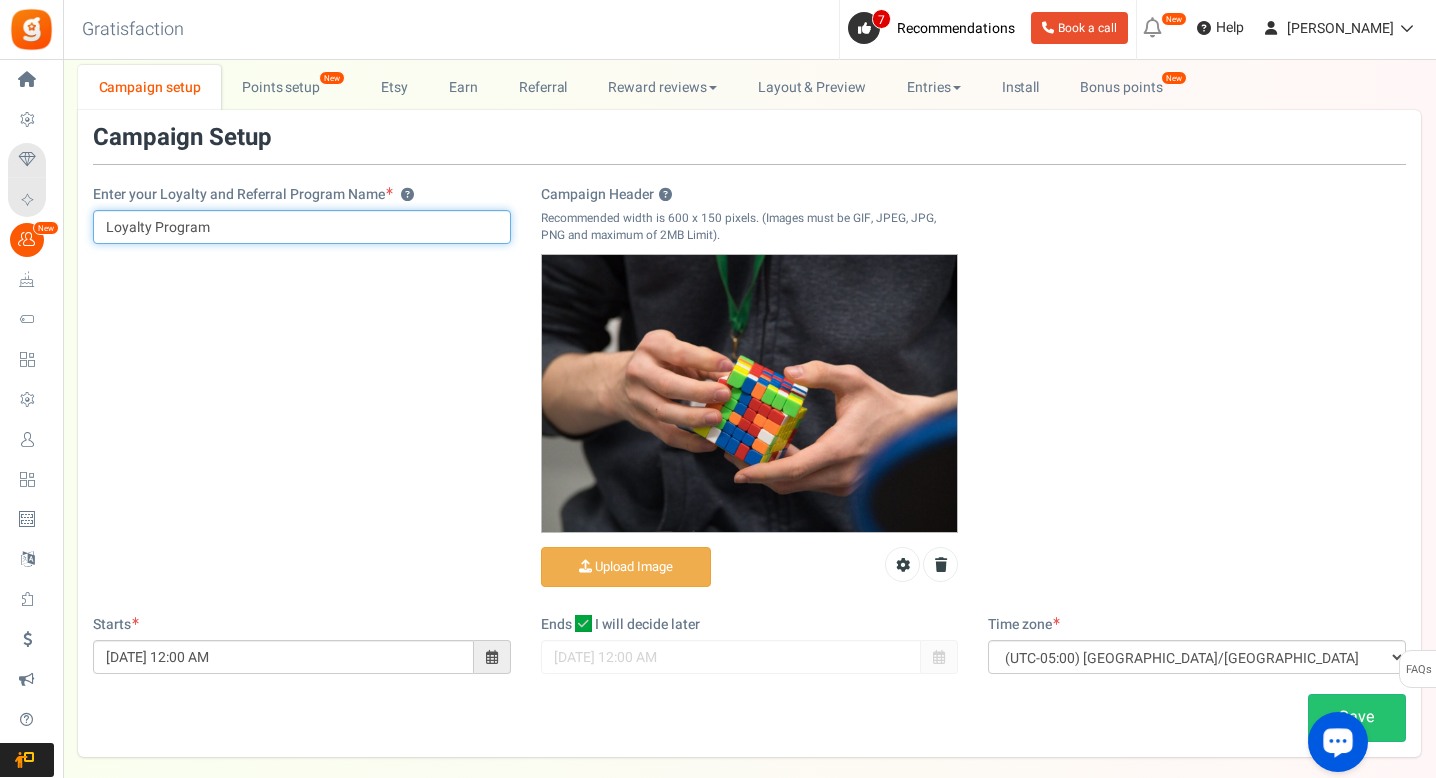 click on "Loyalty Program" at bounding box center (302, 227) 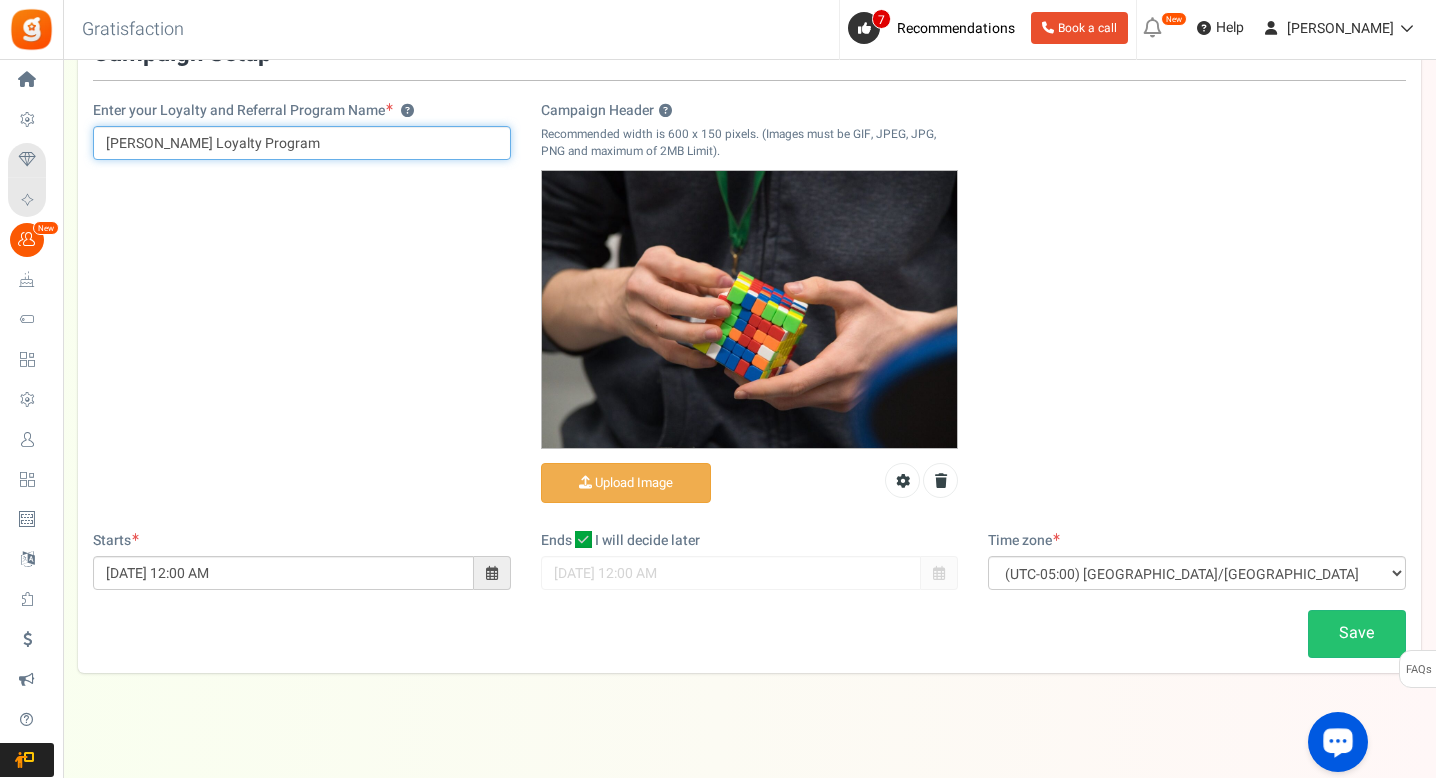 scroll, scrollTop: 182, scrollLeft: 0, axis: vertical 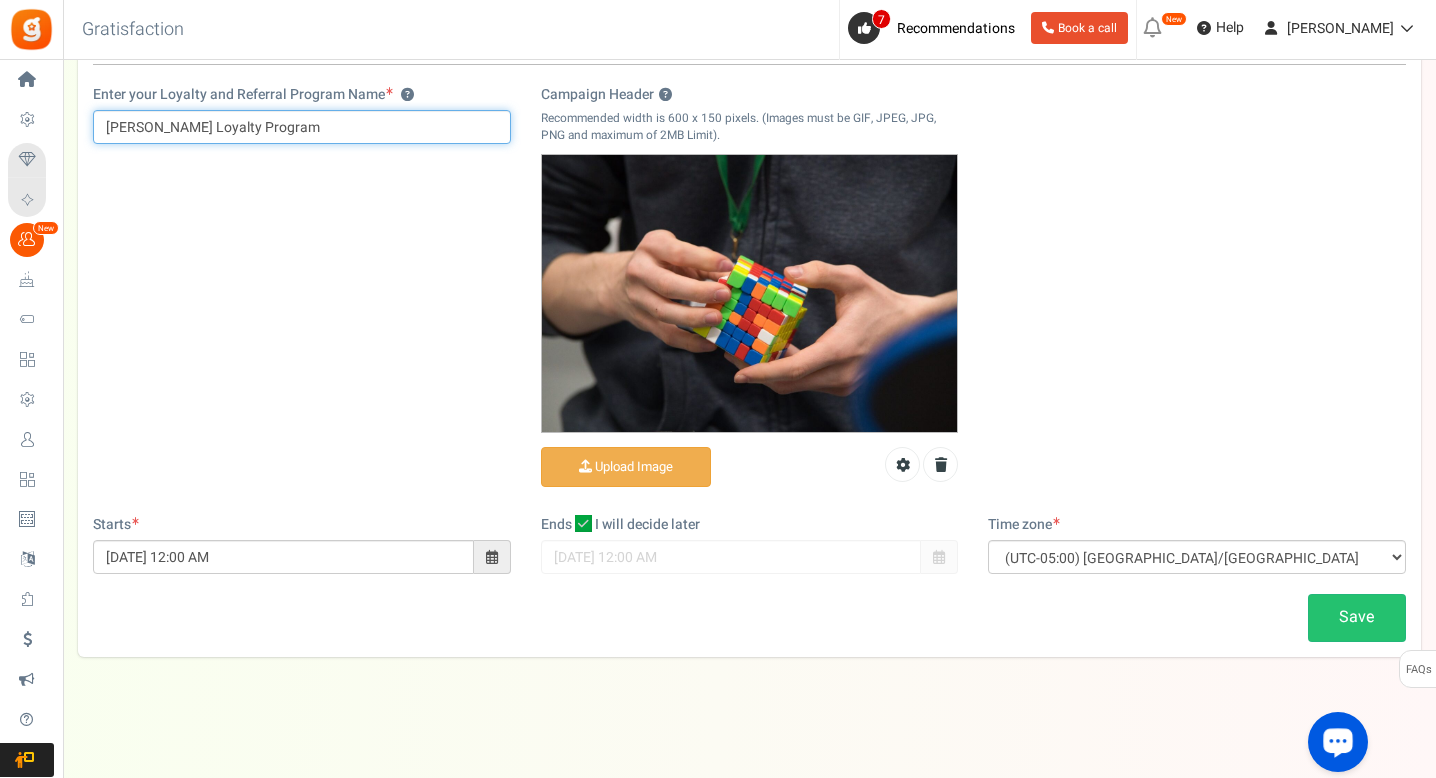 type on "[PERSON_NAME] Loyalty Program" 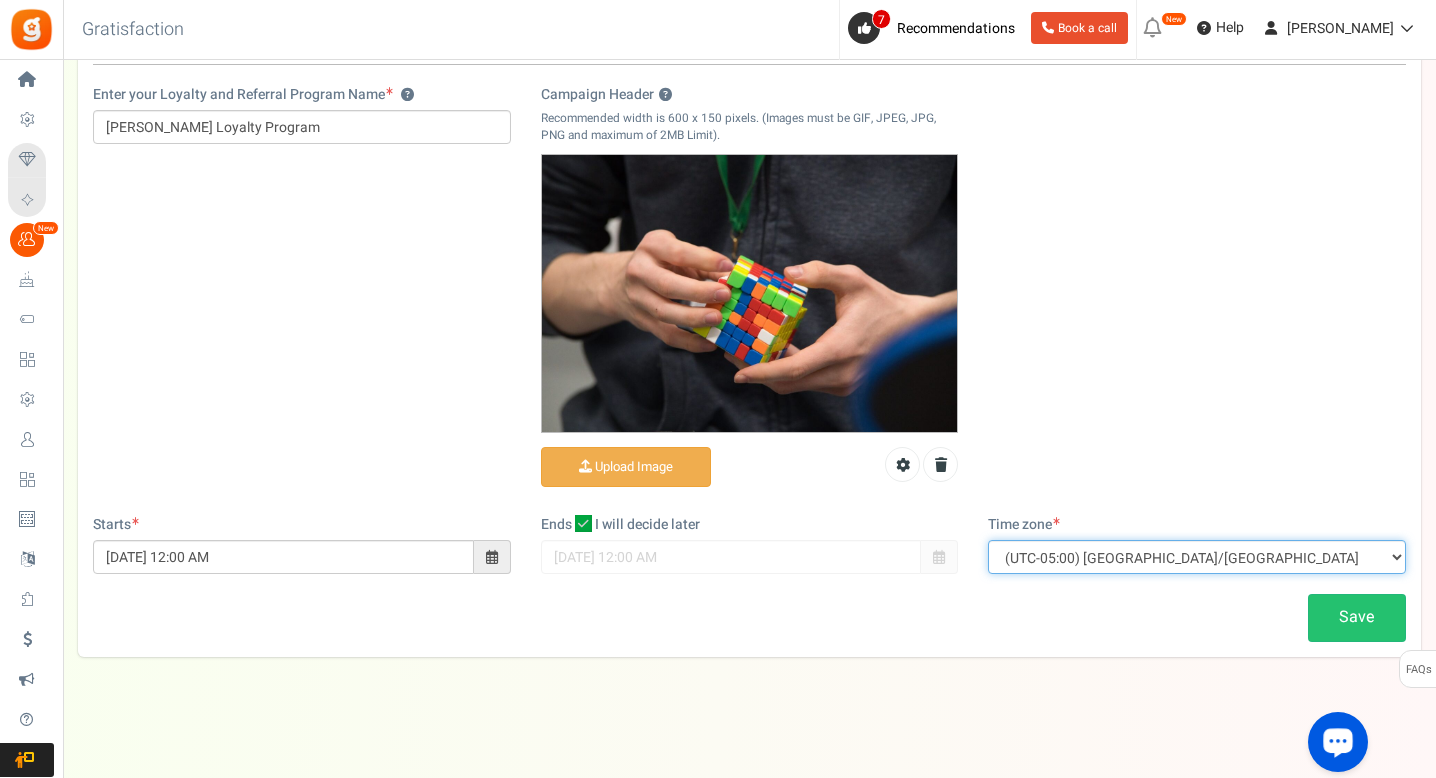 click on "(UTC-11:00) Pacific/[GEOGRAPHIC_DATA] (UTC-11:00) [GEOGRAPHIC_DATA]/[GEOGRAPHIC_DATA] (UTC-11:00) [GEOGRAPHIC_DATA]/[GEOGRAPHIC_DATA] (UTC-10:00) [GEOGRAPHIC_DATA]/[GEOGRAPHIC_DATA] (UTC-10:00) [GEOGRAPHIC_DATA]/[GEOGRAPHIC_DATA] (UTC-10:00) [GEOGRAPHIC_DATA]/[GEOGRAPHIC_DATA] (UTC-09:30) Pacific/[GEOGRAPHIC_DATA] (UTC-09:00) America/[GEOGRAPHIC_DATA] (UTC-09:00) Pacific/[GEOGRAPHIC_DATA] (UTC-08:00) Pacific/[GEOGRAPHIC_DATA] (UTC-08:00) [GEOGRAPHIC_DATA]/[GEOGRAPHIC_DATA] (UTC-08:00) [GEOGRAPHIC_DATA]/[GEOGRAPHIC_DATA] (UTC-08:00) [GEOGRAPHIC_DATA]/[GEOGRAPHIC_DATA] (UTC-08:00) [GEOGRAPHIC_DATA]/[GEOGRAPHIC_DATA] (UTC-08:00) [GEOGRAPHIC_DATA]/[GEOGRAPHIC_DATA] (UTC-08:00) [GEOGRAPHIC_DATA]/[GEOGRAPHIC_DATA] (UTC-07:00) [GEOGRAPHIC_DATA]/[GEOGRAPHIC_DATA] (UTC-07:00) [GEOGRAPHIC_DATA]/Fort_Nelson (UTC-07:00) [GEOGRAPHIC_DATA]/Dawson_Creek (UTC-07:00) [GEOGRAPHIC_DATA]/[GEOGRAPHIC_DATA] (UTC-07:00) [GEOGRAPHIC_DATA]/[GEOGRAPHIC_DATA] (UTC-07:00) [GEOGRAPHIC_DATA]/[GEOGRAPHIC_DATA] (UTC-07:00) [GEOGRAPHIC_DATA]/[GEOGRAPHIC_DATA] (UTC-07:00) [GEOGRAPHIC_DATA]/[GEOGRAPHIC_DATA] (UTC-07:00) [GEOGRAPHIC_DATA]/[GEOGRAPHIC_DATA] (UTC-07:00) [GEOGRAPHIC_DATA]/[GEOGRAPHIC_DATA] (UTC-06:00) [GEOGRAPHIC_DATA]/[GEOGRAPHIC_DATA] (UTC-06:00) [GEOGRAPHIC_DATA]/[GEOGRAPHIC_DATA] (UTC-06:00) [GEOGRAPHIC_DATA]/Swift_Current (UTC-06:00) [GEOGRAPHIC_DATA]/[GEOGRAPHIC_DATA] (UTC-06:00) [GEOGRAPHIC_DATA]/[GEOGRAPHIC_DATA] (UTC-06:00) [GEOGRAPHIC_DATA]/[GEOGRAPHIC_DATA] (UTC-06:00) [GEOGRAPHIC_DATA]/Mazatlan (UTC+03:00) [GEOGRAPHIC_DATA]/[GEOGRAPHIC_DATA]" at bounding box center (1197, 557) 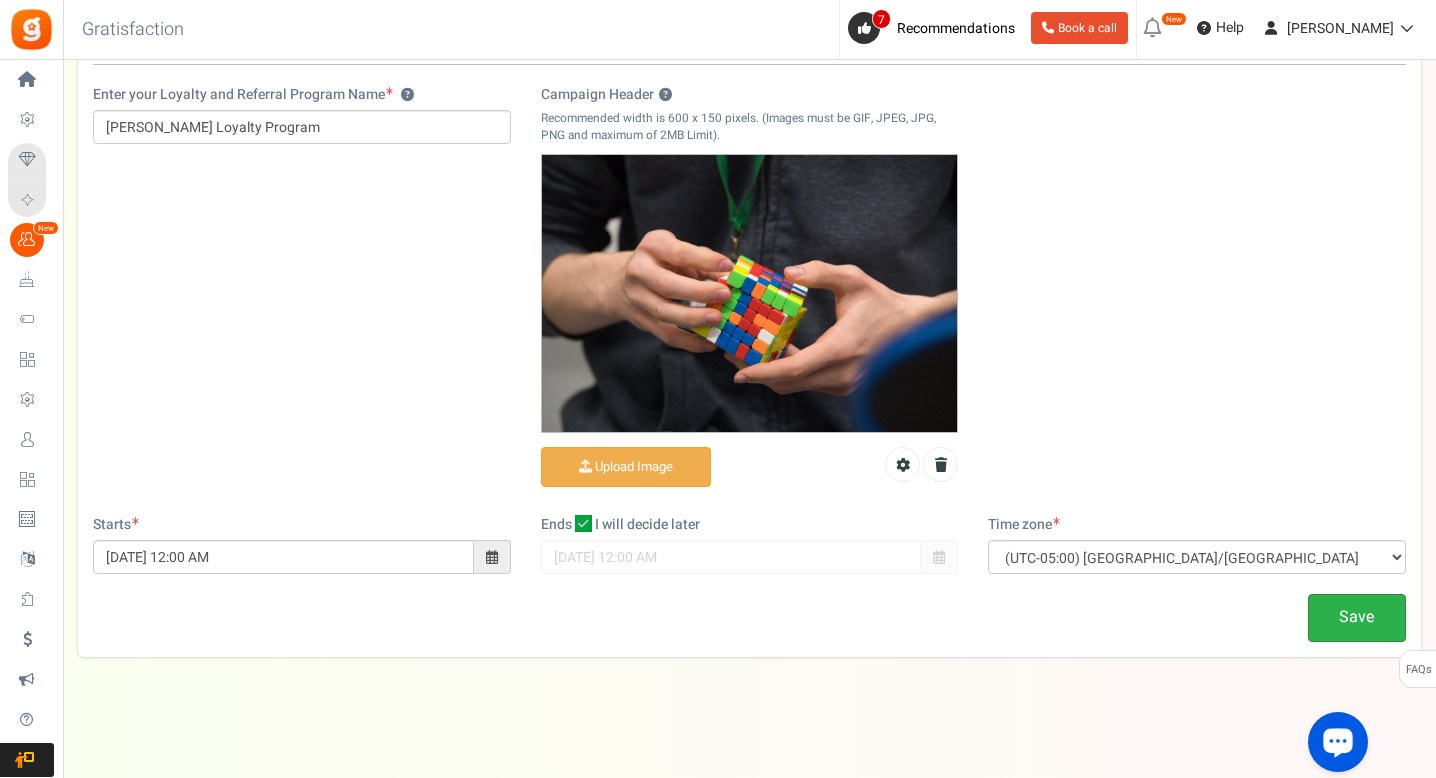 click on "Save" at bounding box center (1357, 617) 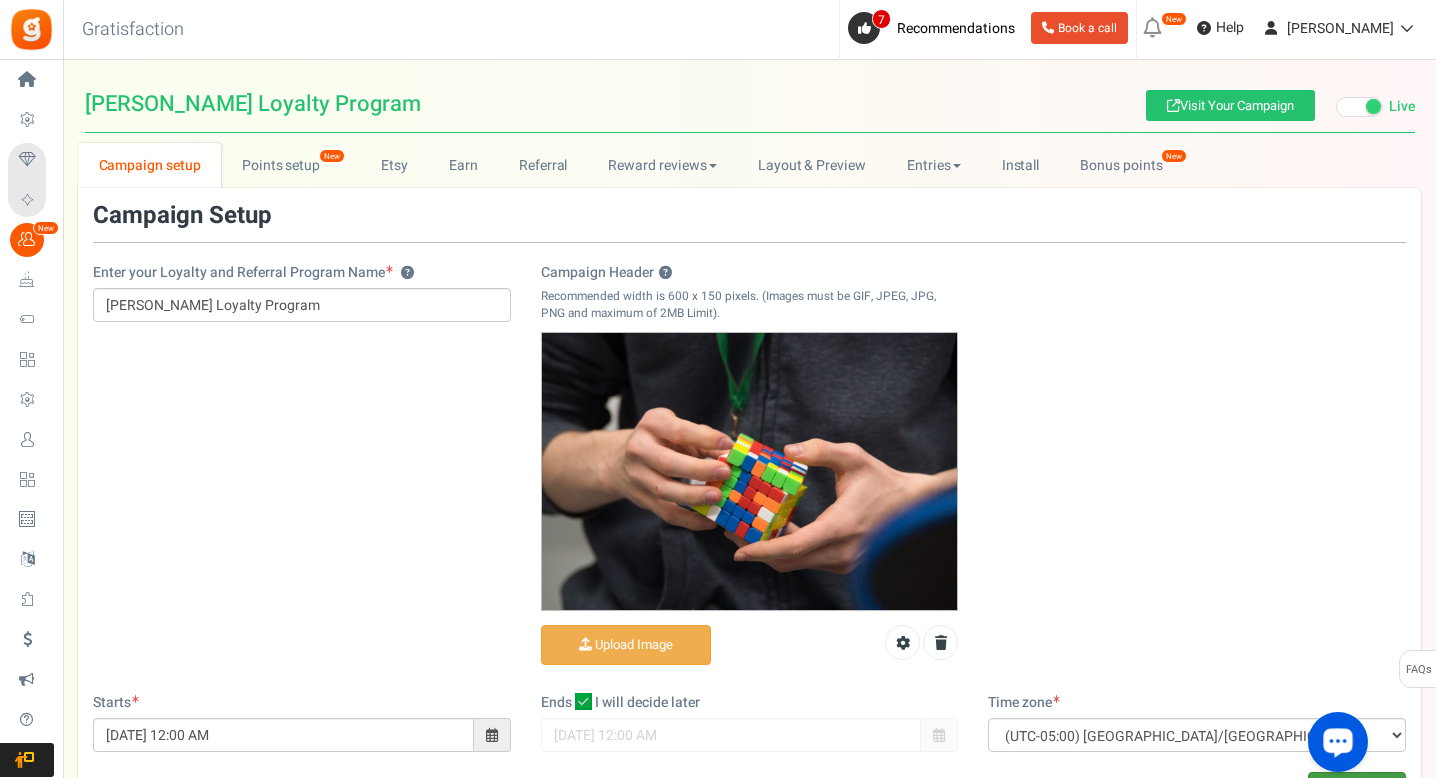 scroll, scrollTop: 0, scrollLeft: 0, axis: both 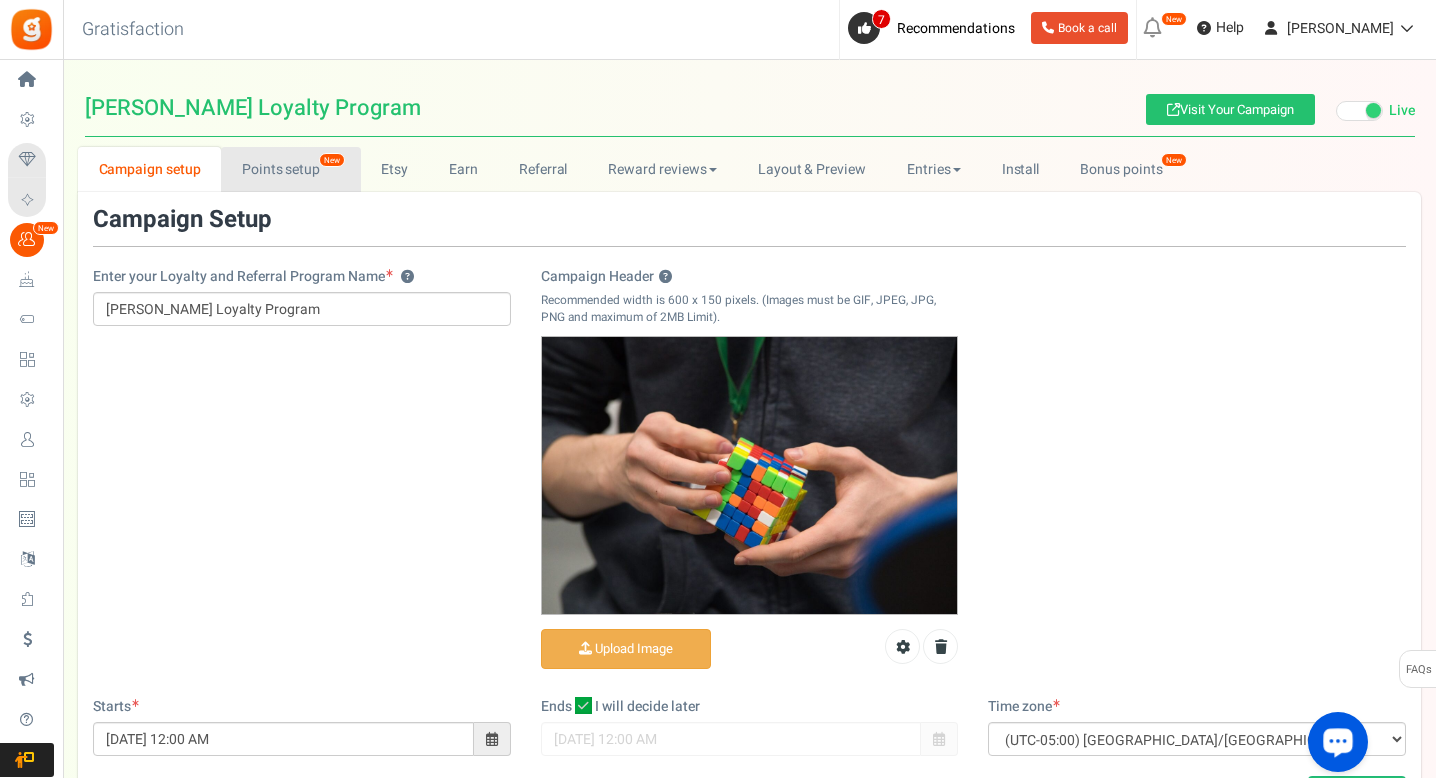 click on "Points setup
New" at bounding box center [290, 169] 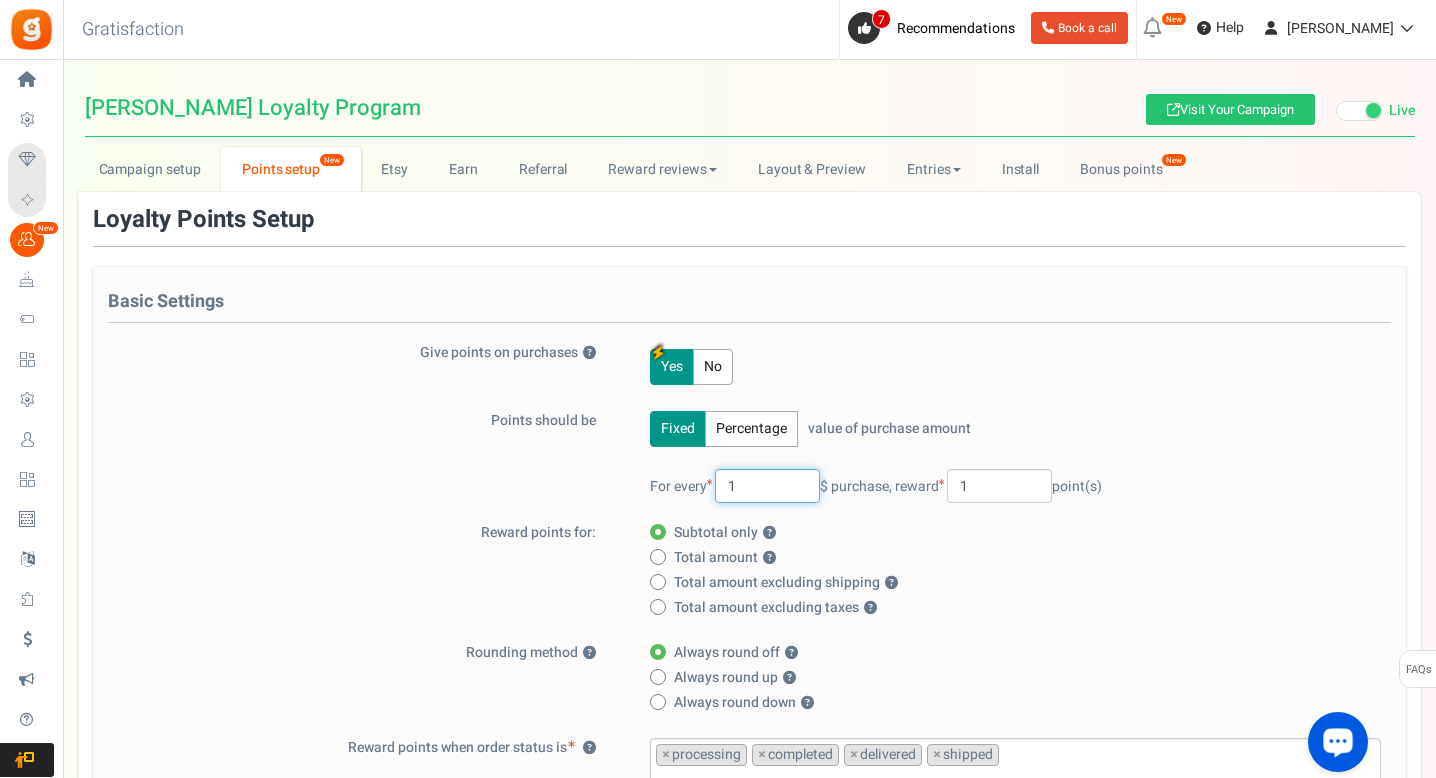 click on "1" at bounding box center (767, 486) 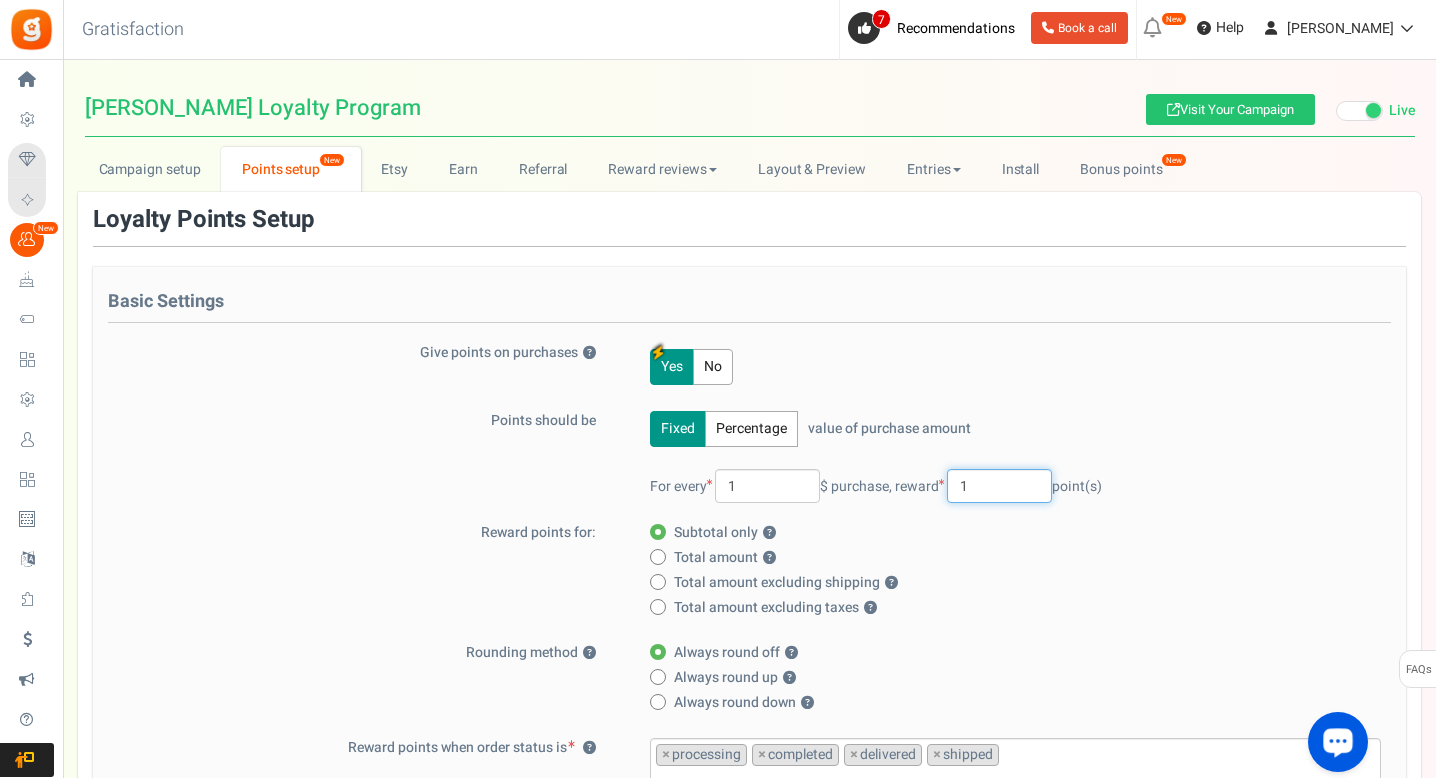 drag, startPoint x: 998, startPoint y: 486, endPoint x: 955, endPoint y: 486, distance: 43 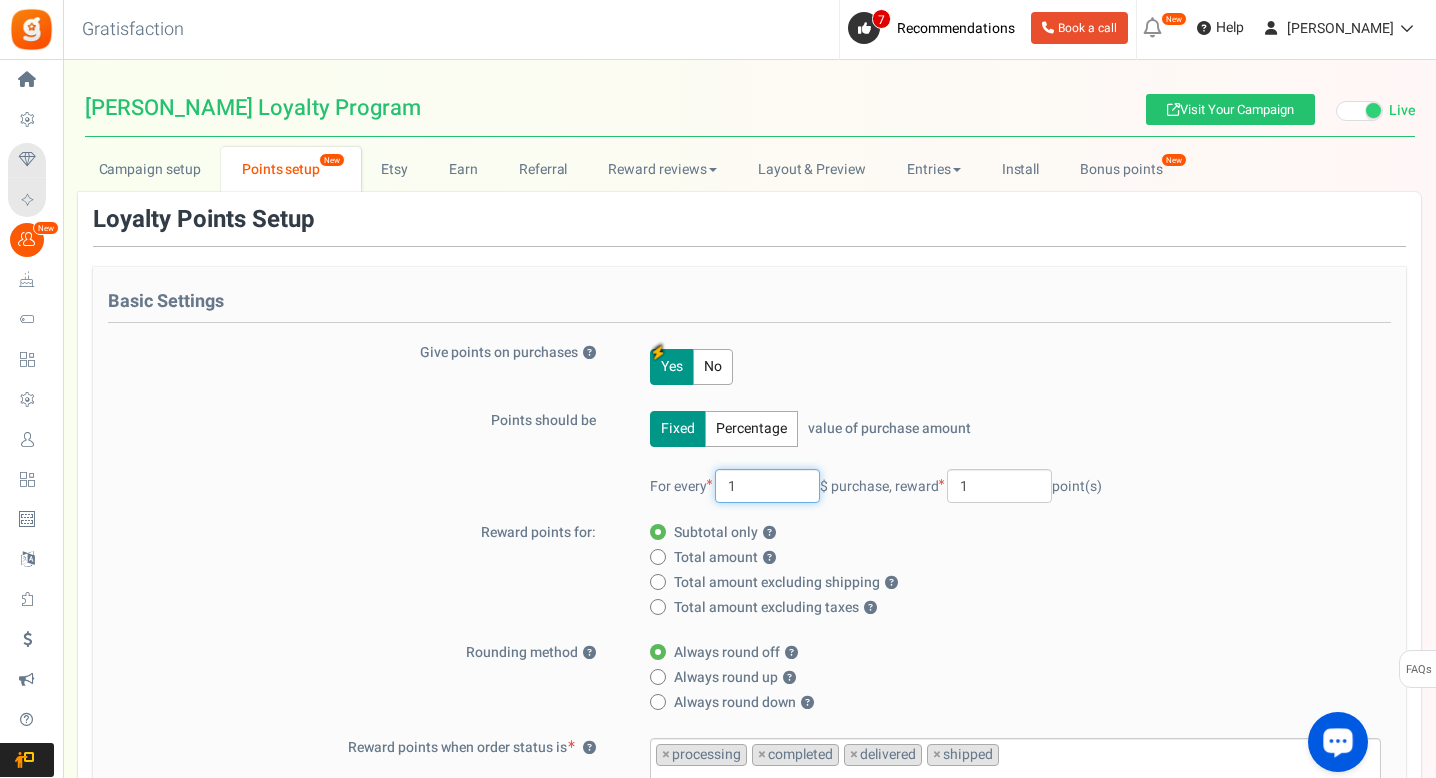 drag, startPoint x: 768, startPoint y: 490, endPoint x: 726, endPoint y: 489, distance: 42.0119 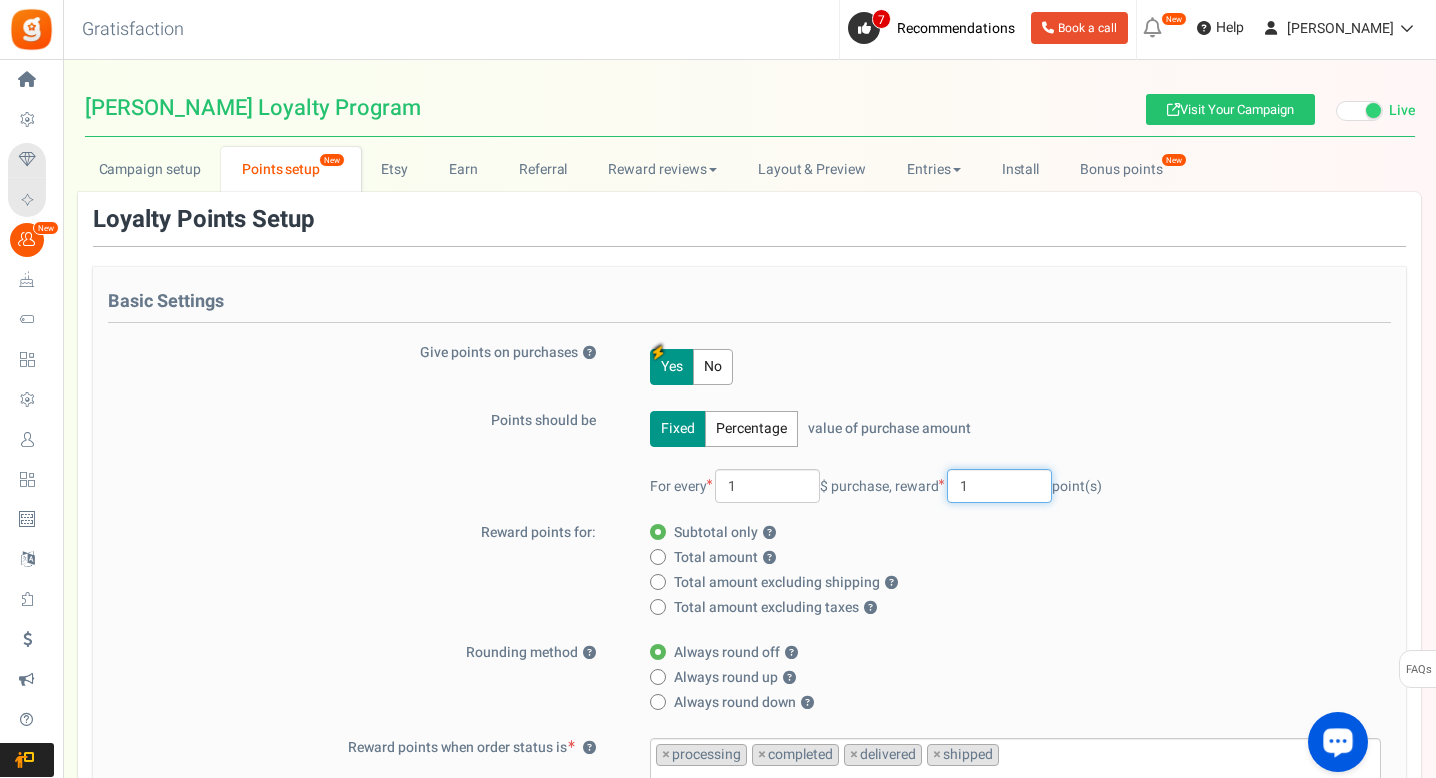 drag, startPoint x: 996, startPoint y: 489, endPoint x: 928, endPoint y: 489, distance: 68 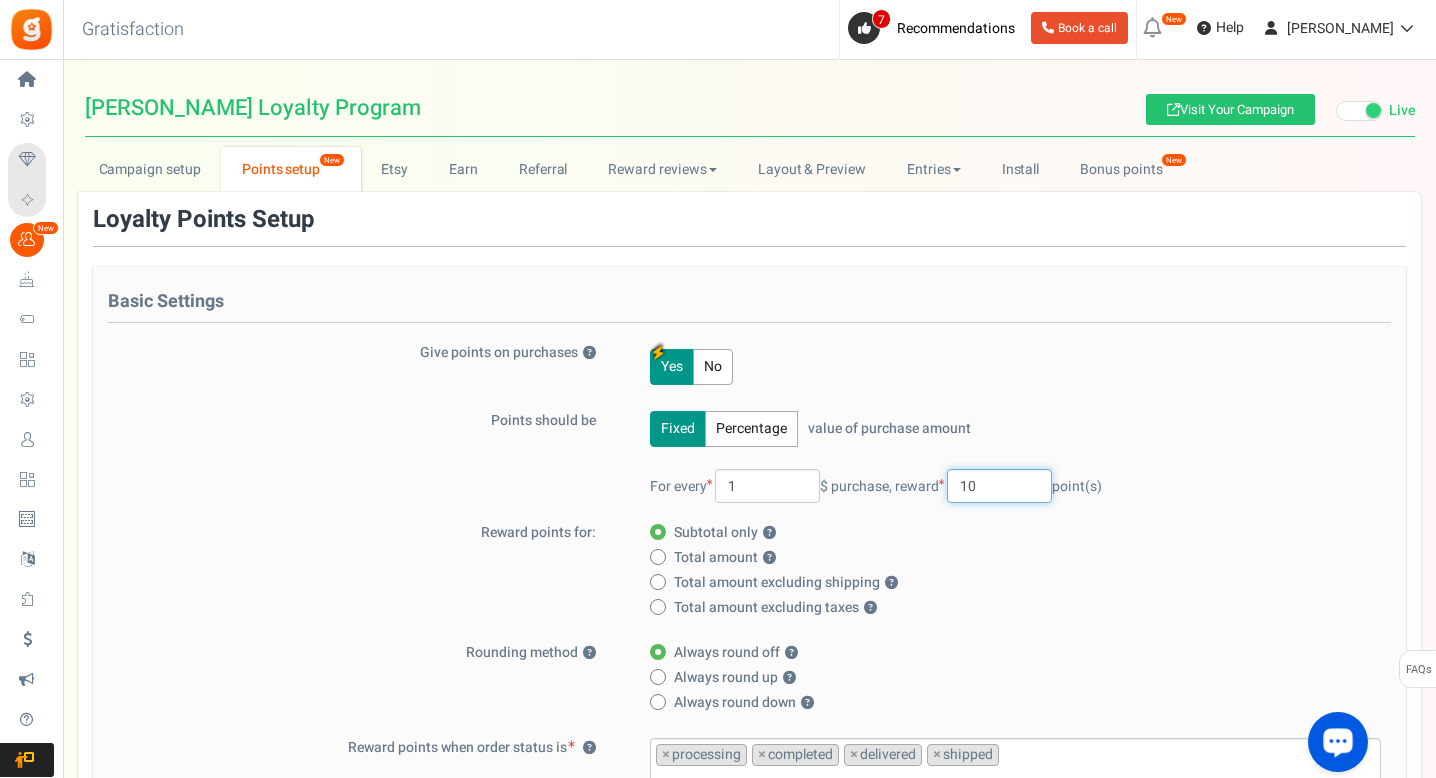 type on "10" 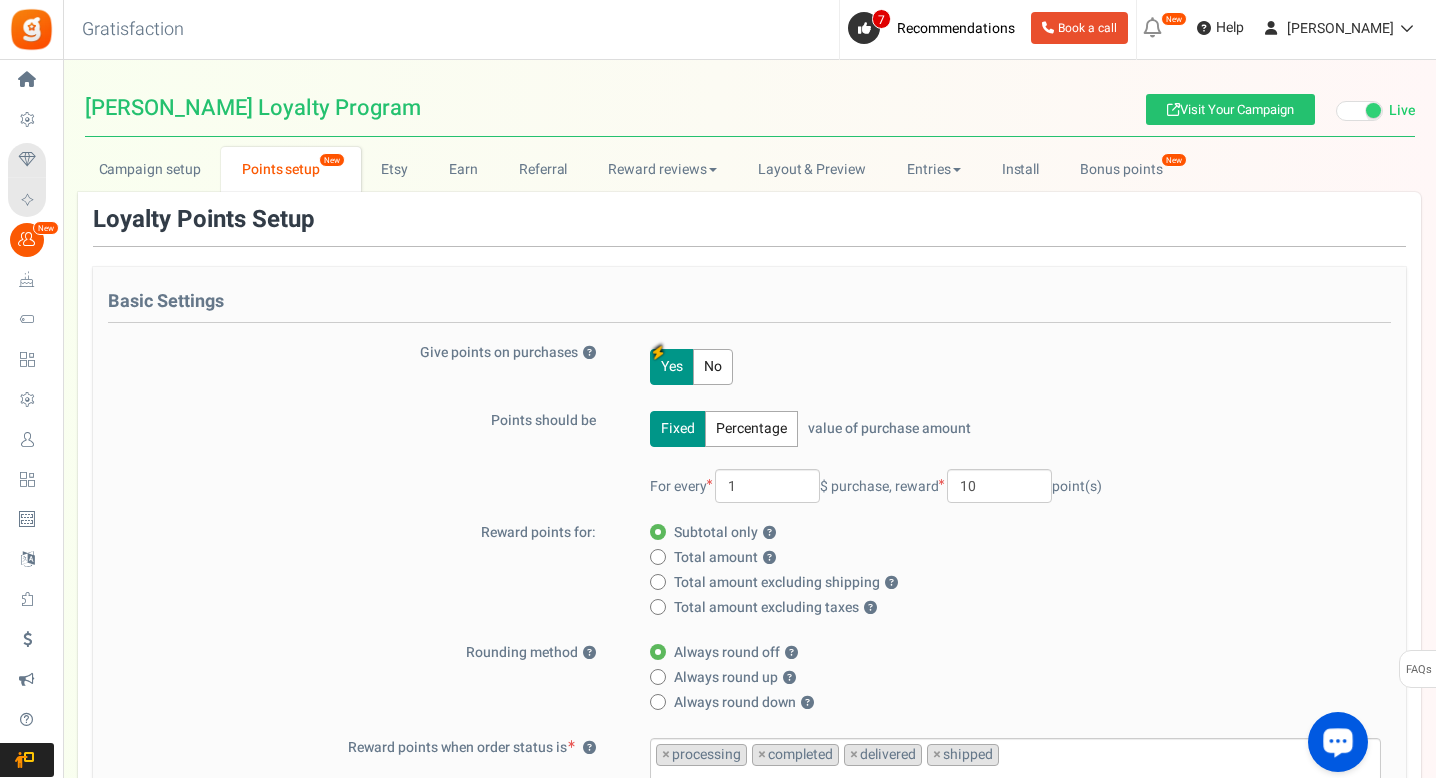 click on "Subtotal only
?" at bounding box center [1009, 533] 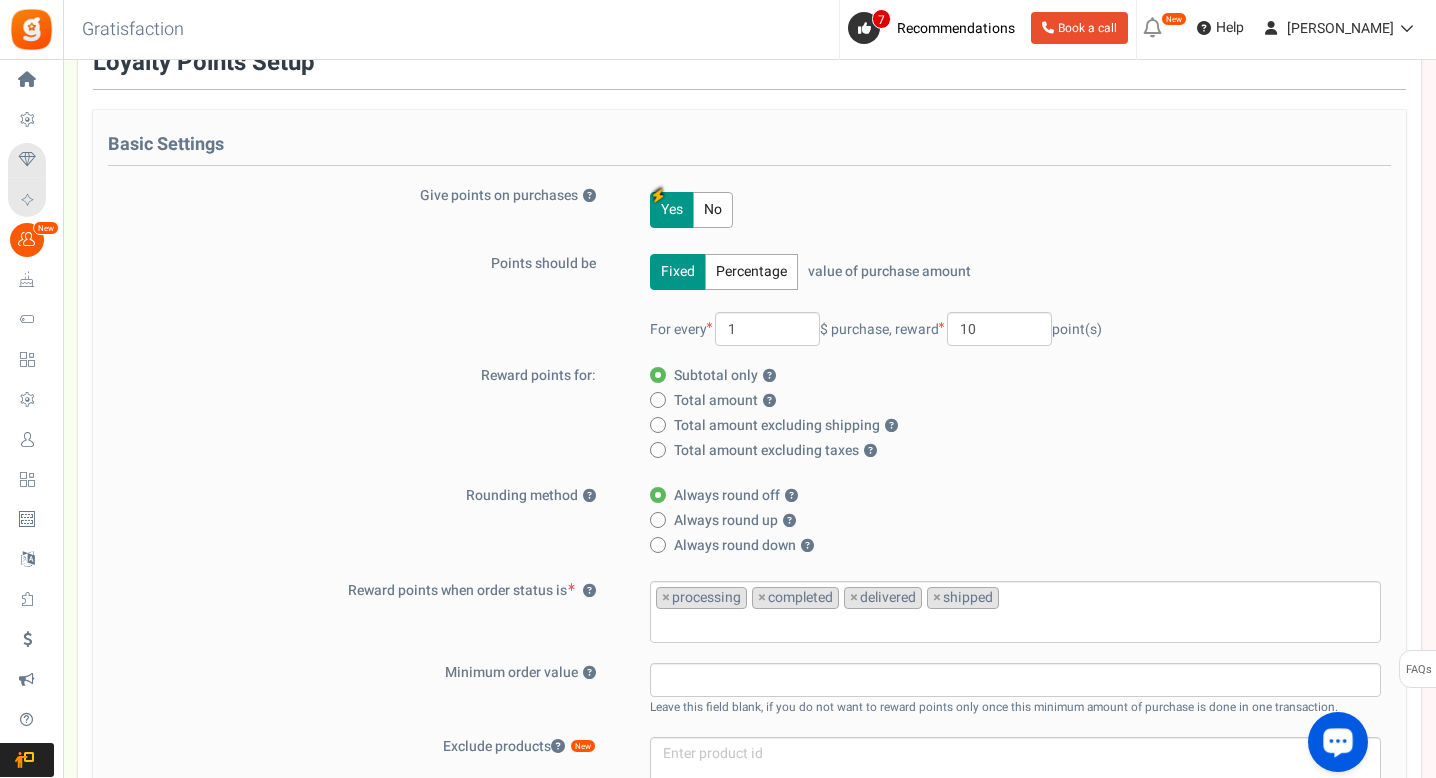 scroll, scrollTop: 164, scrollLeft: 0, axis: vertical 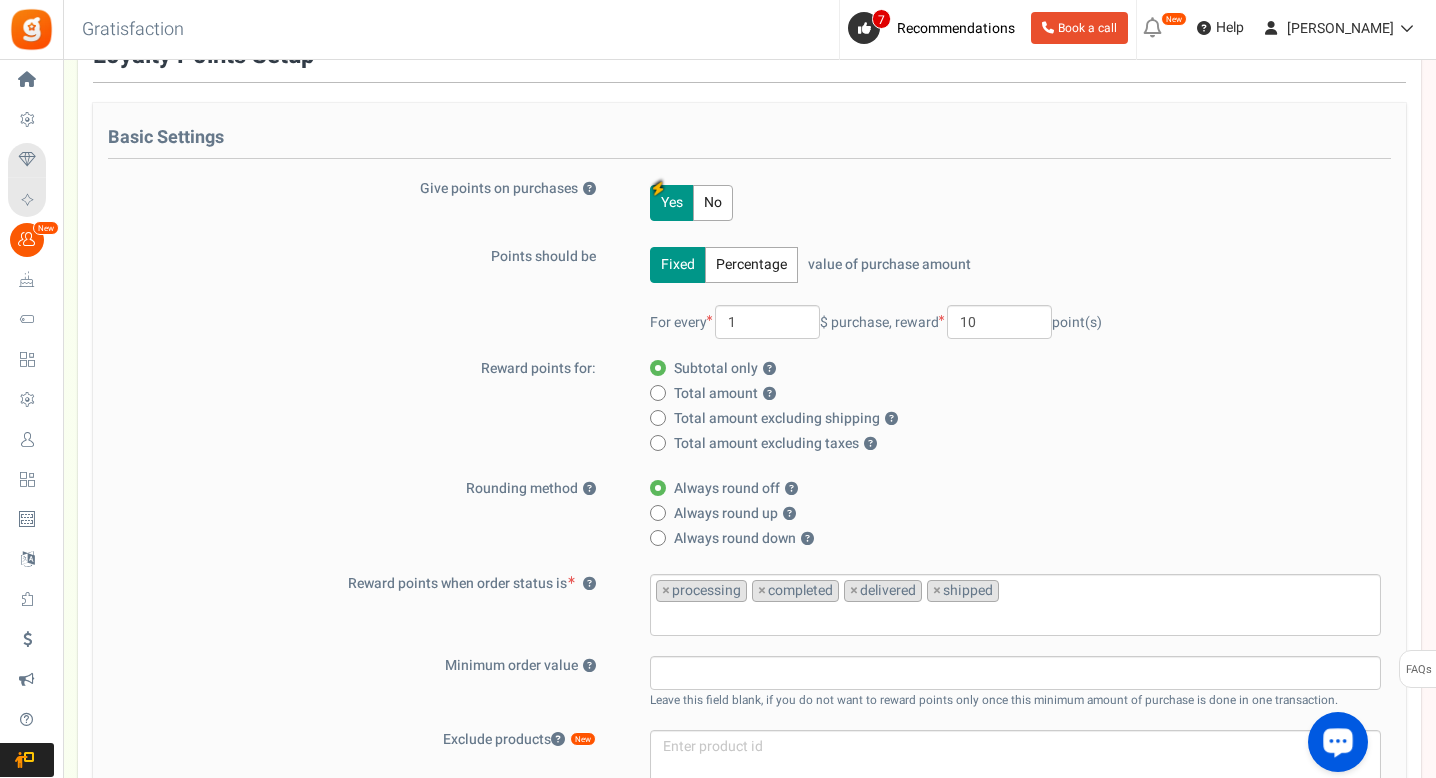 click on "Always round up
?" at bounding box center [1009, 514] 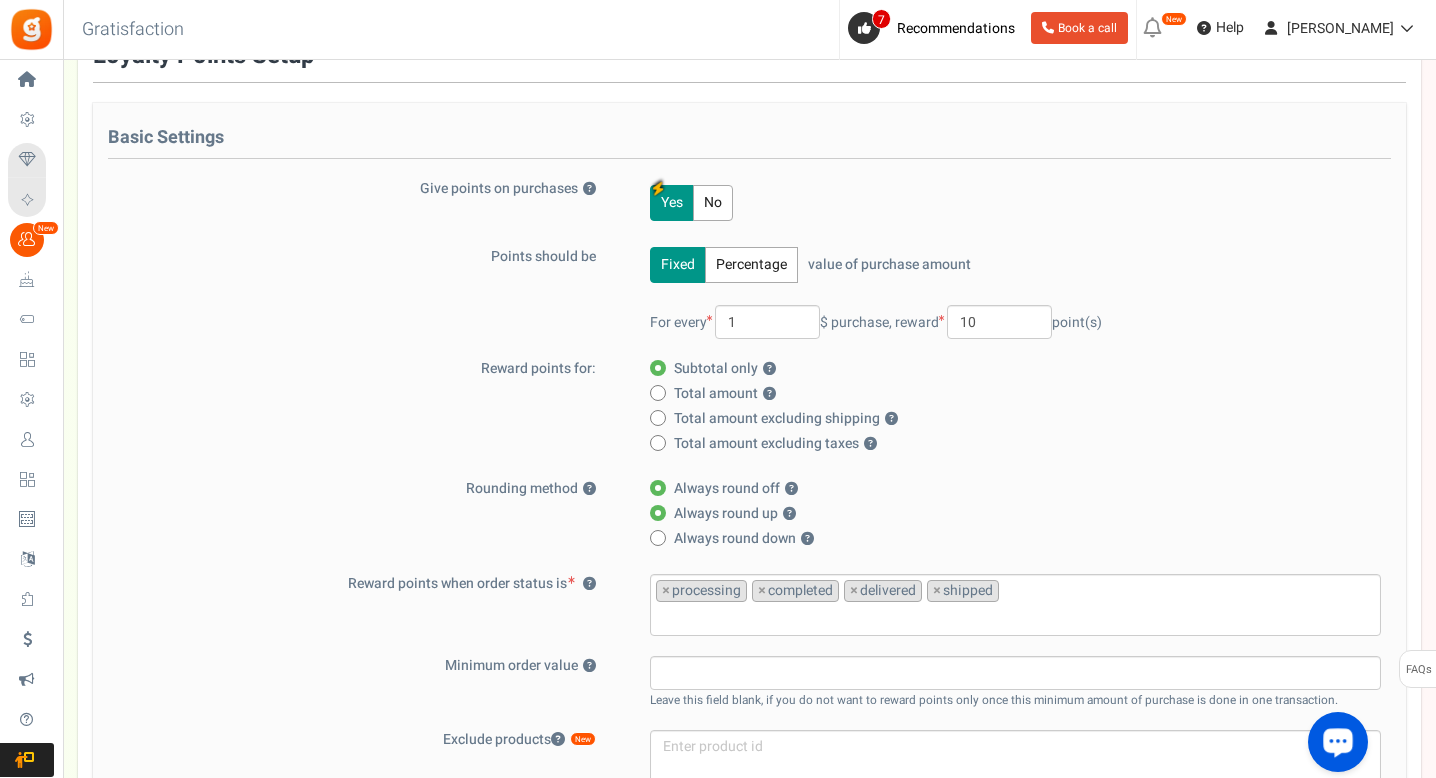 radio on "false" 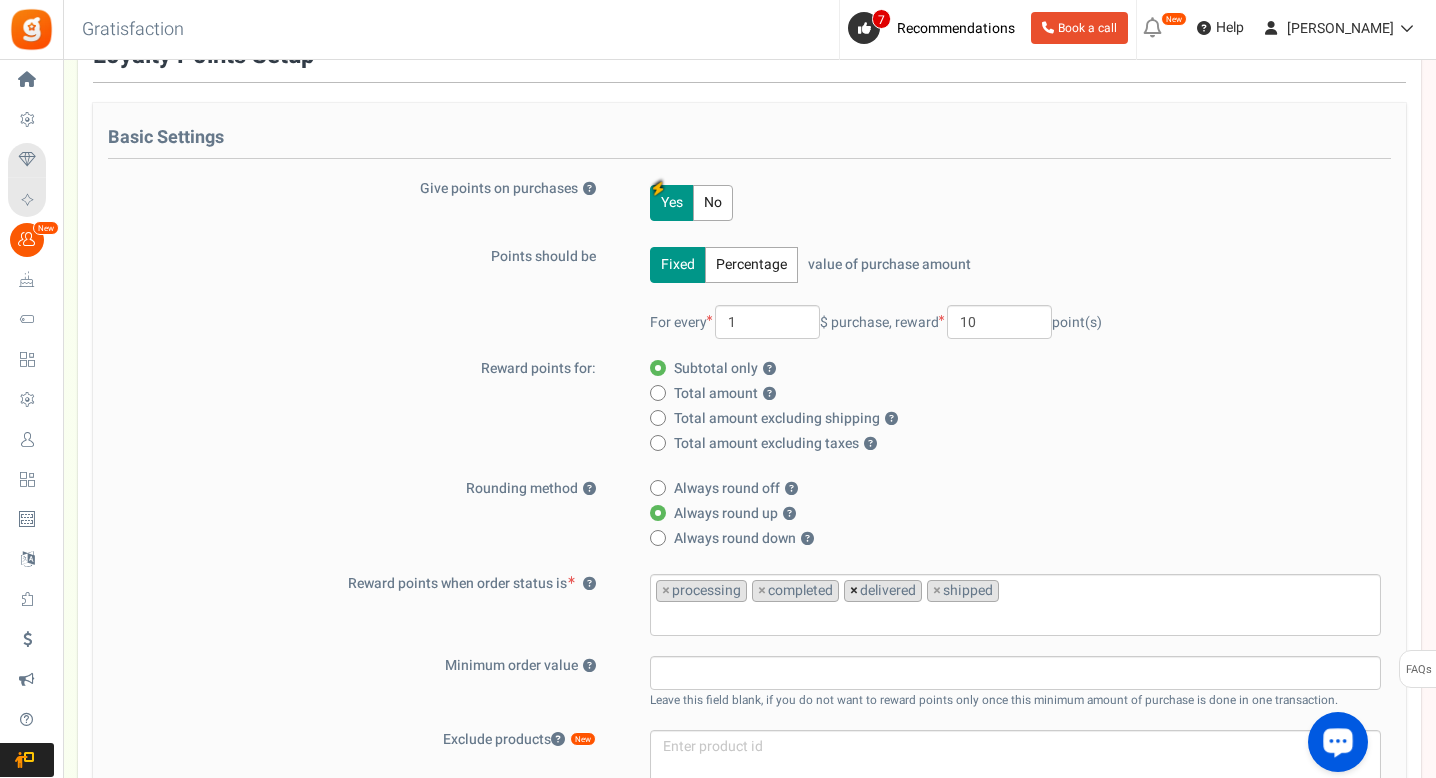 click on "×" at bounding box center [854, 591] 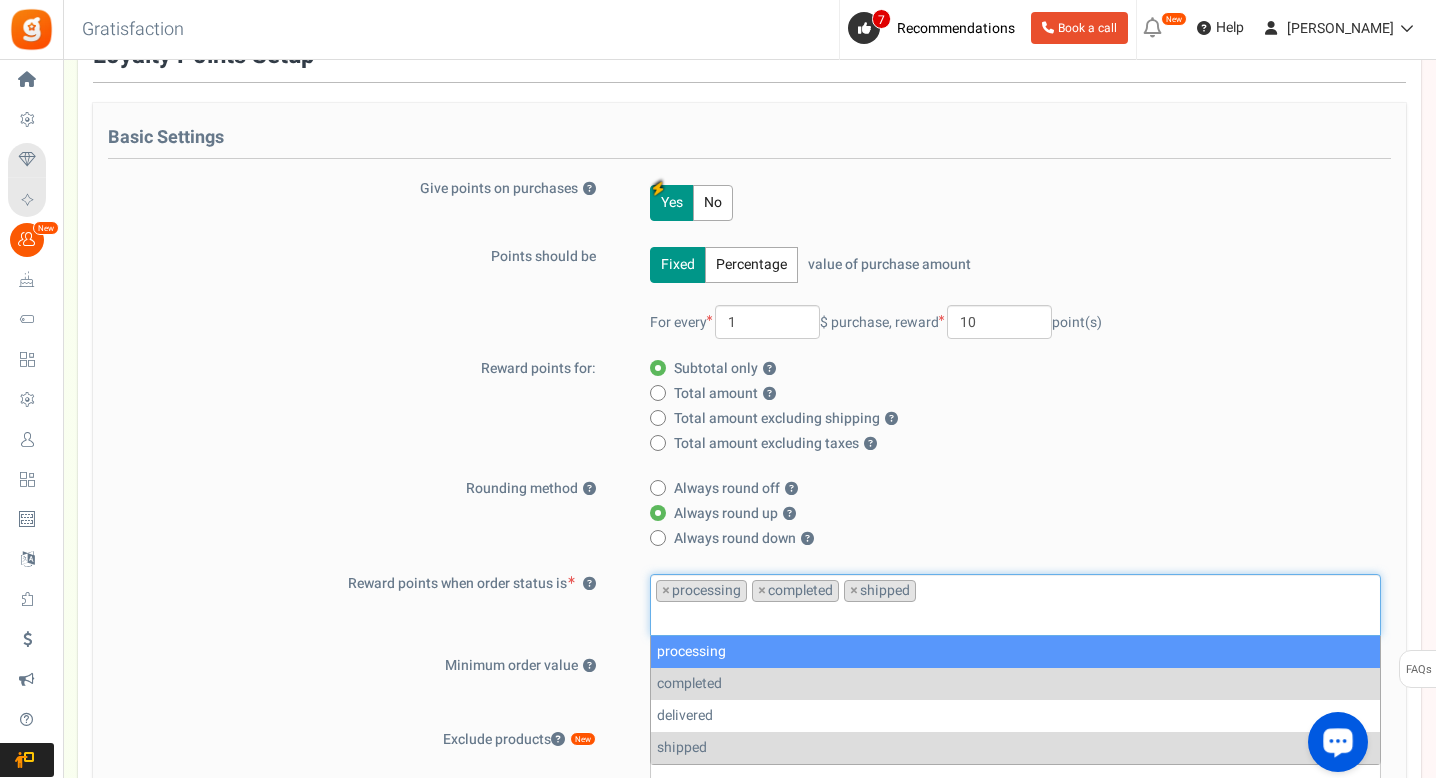 click on "×" at bounding box center (854, 591) 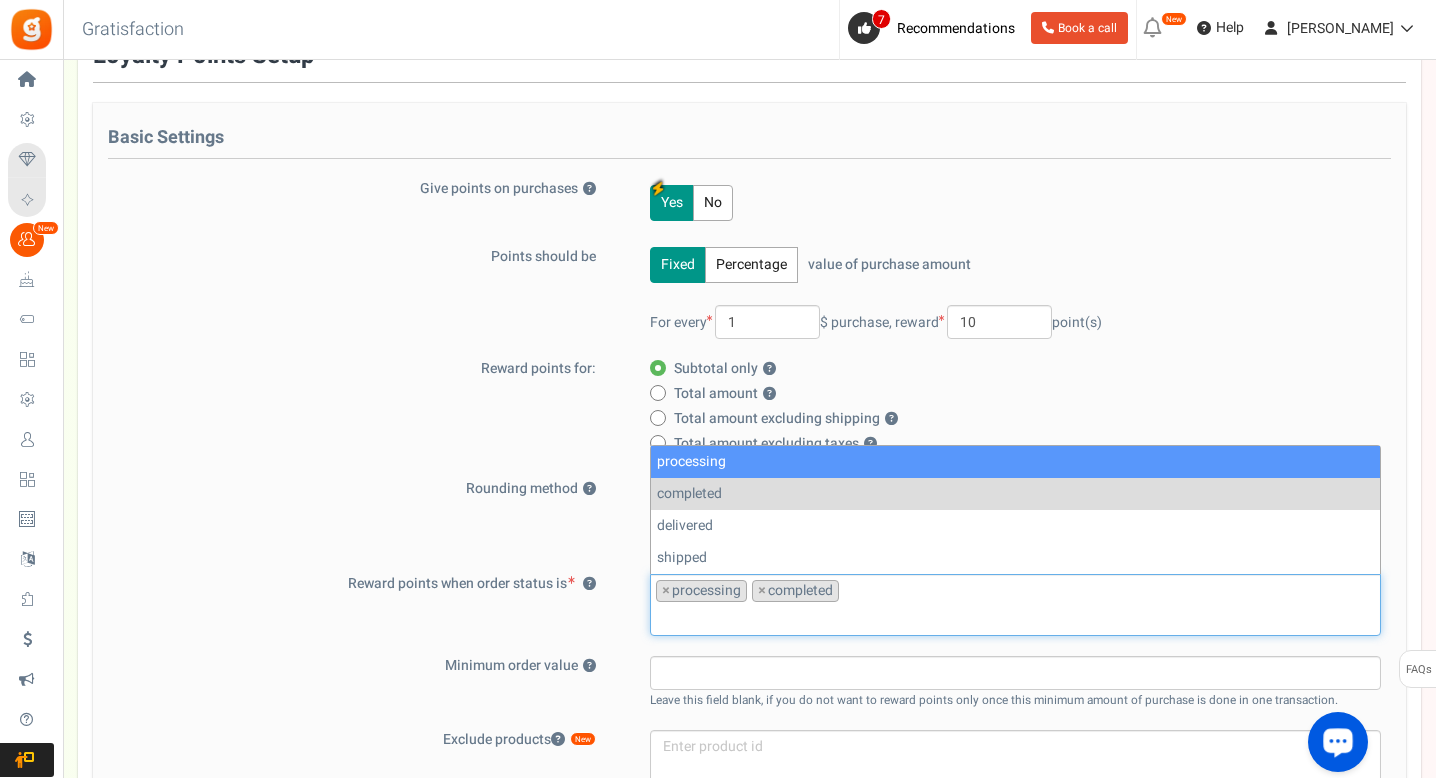 click on "Subtotal only
?" at bounding box center (1009, 369) 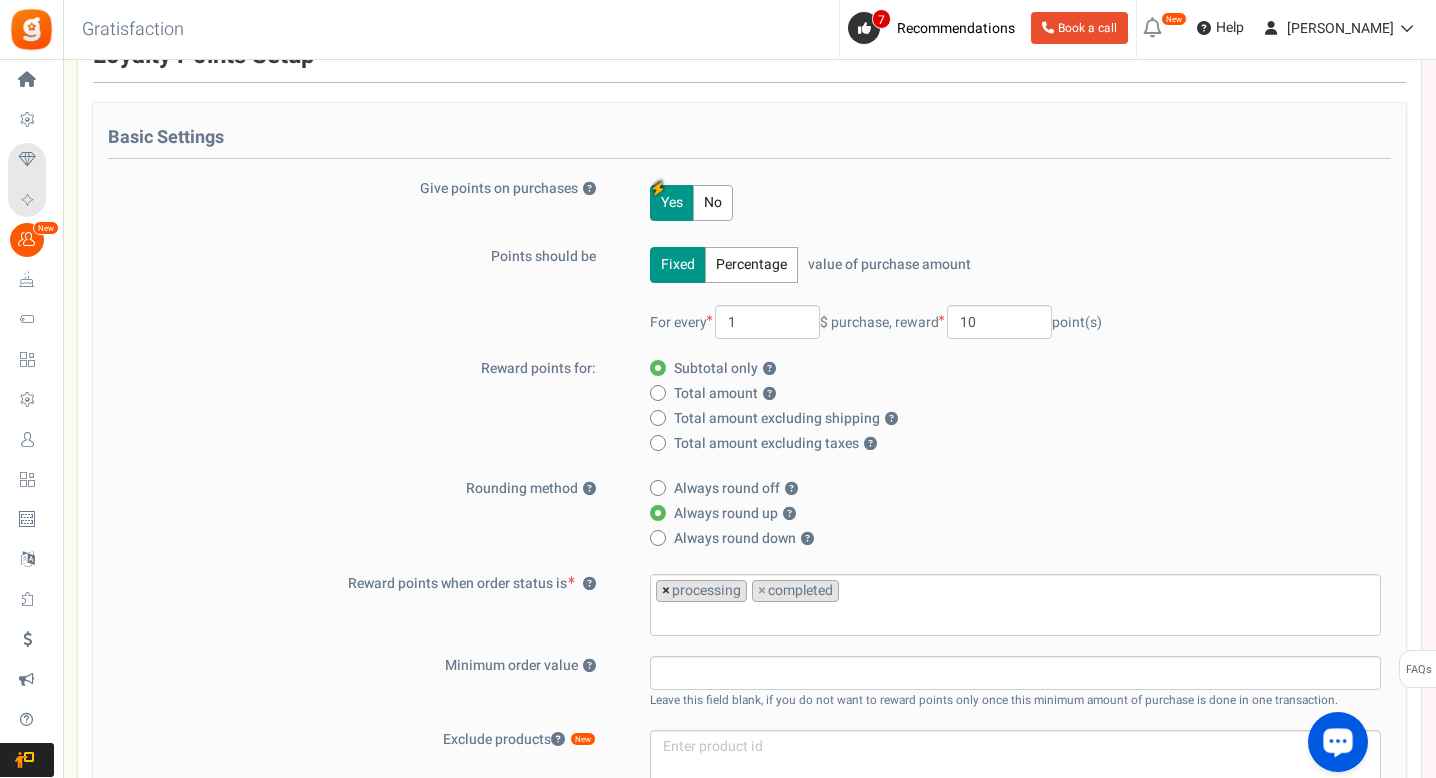 click on "×" at bounding box center (666, 591) 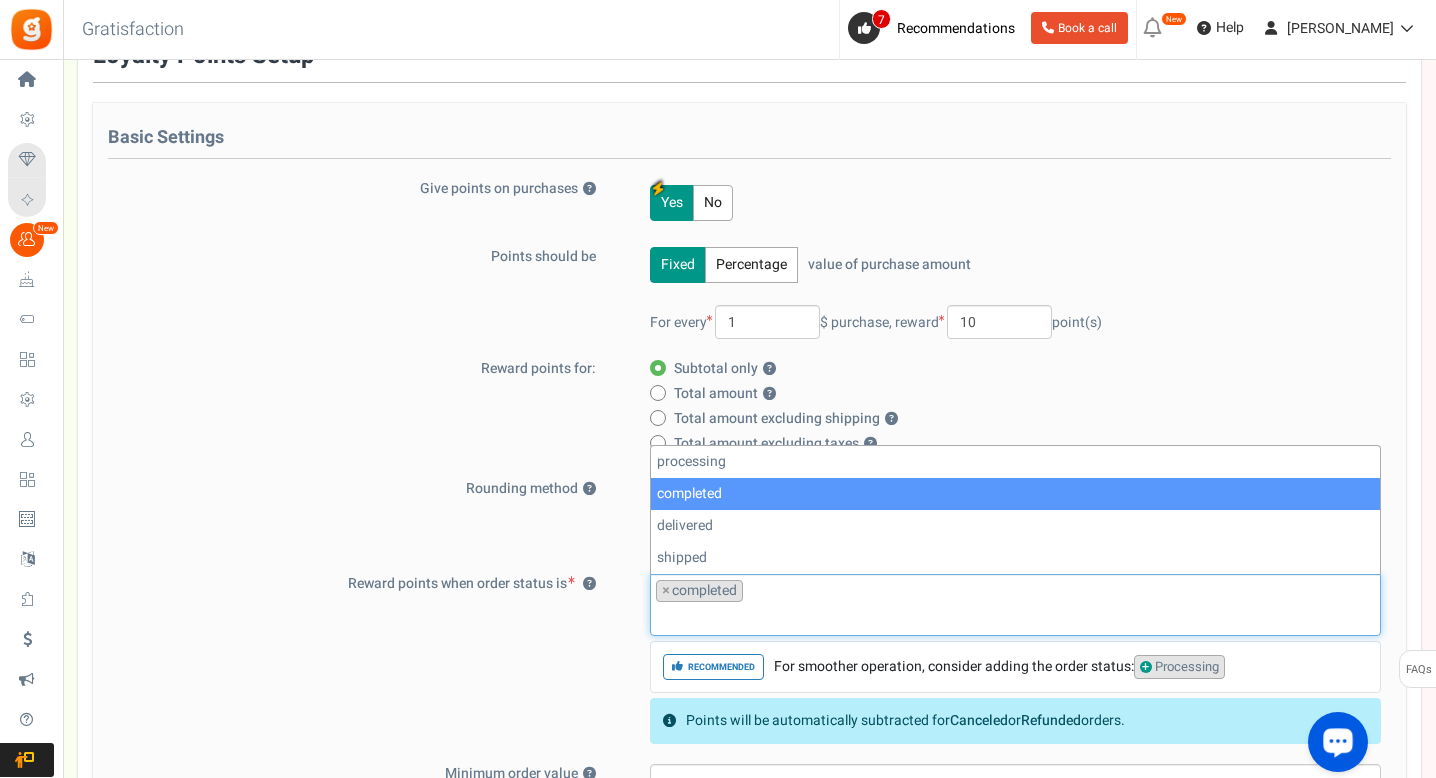 click on "Basic Settings
Give points on purchases
?
Yes
No
Points should be
Fixed
Percentage
value of purchase amount
100
%    of purchase amount.
For every
1
$ purchase,
reward
10
point(s)
Reward points for:" at bounding box center [749, 671] 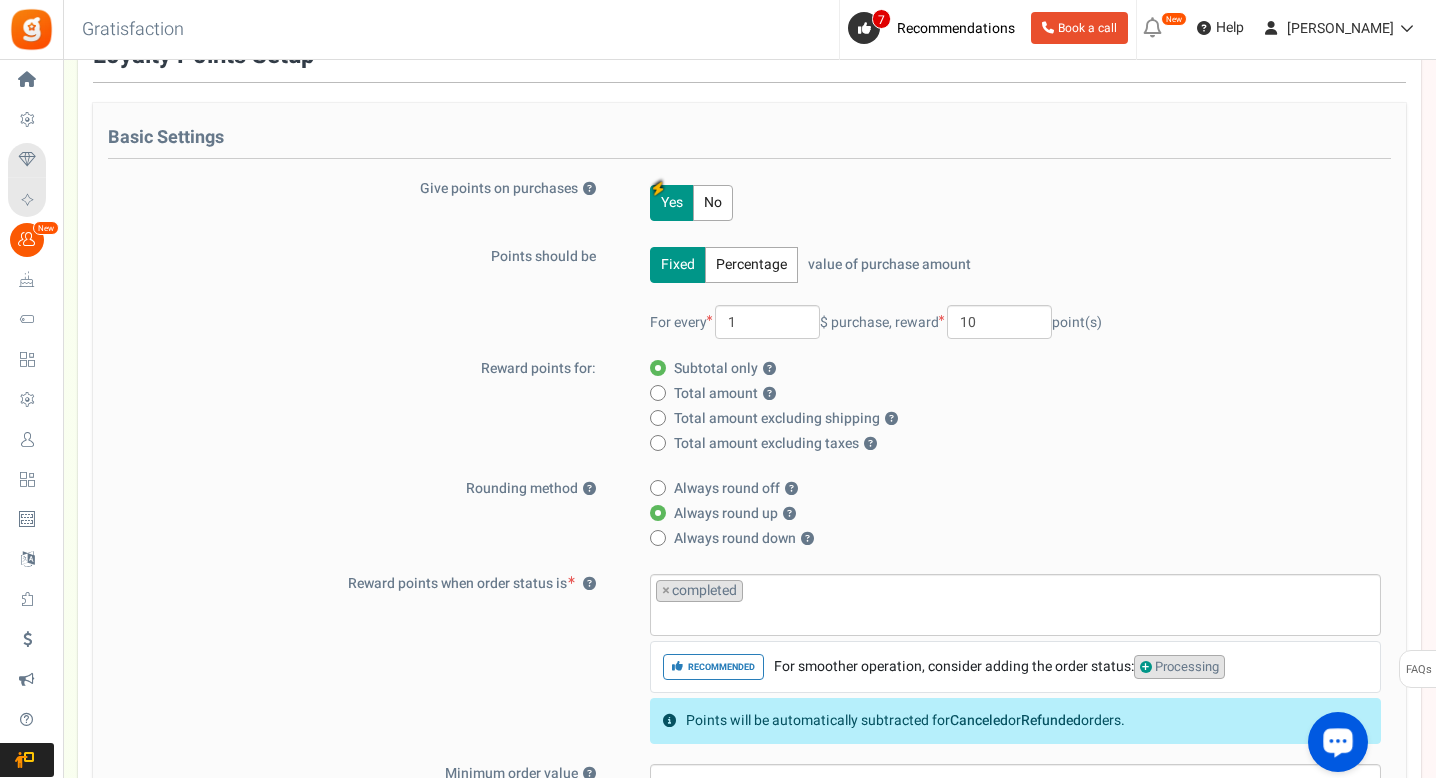click at bounding box center (1015, 618) 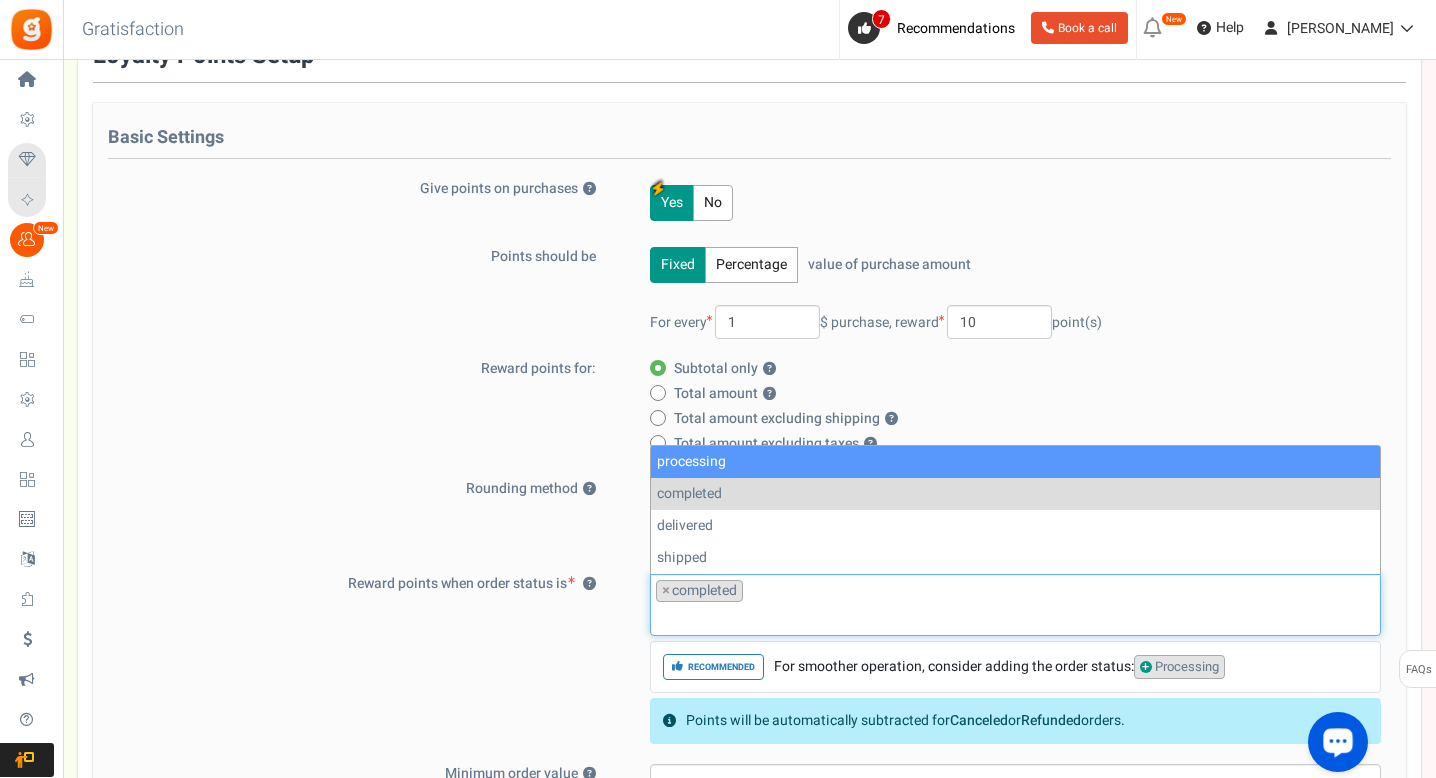 select on "processing" 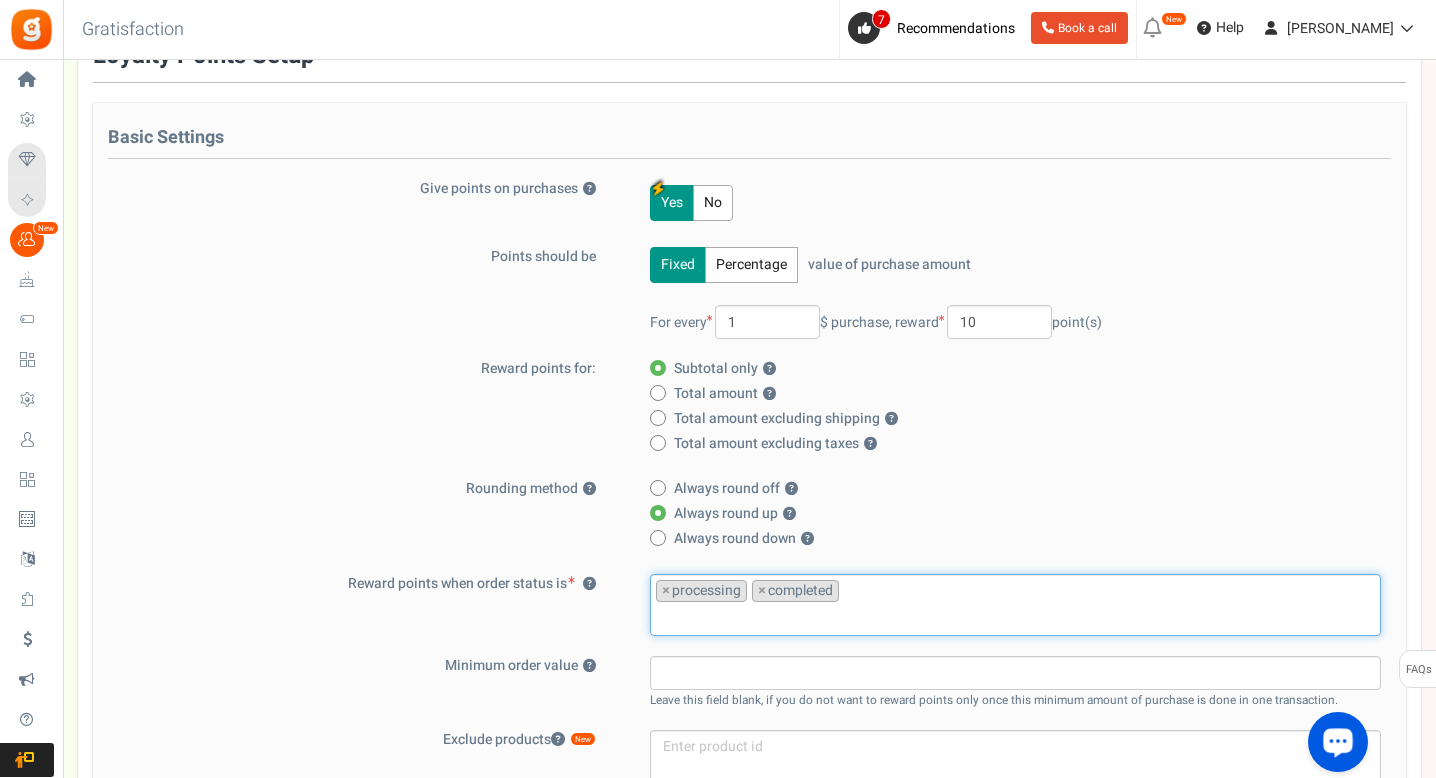 click on "Minimum order value
?" at bounding box center [364, 666] 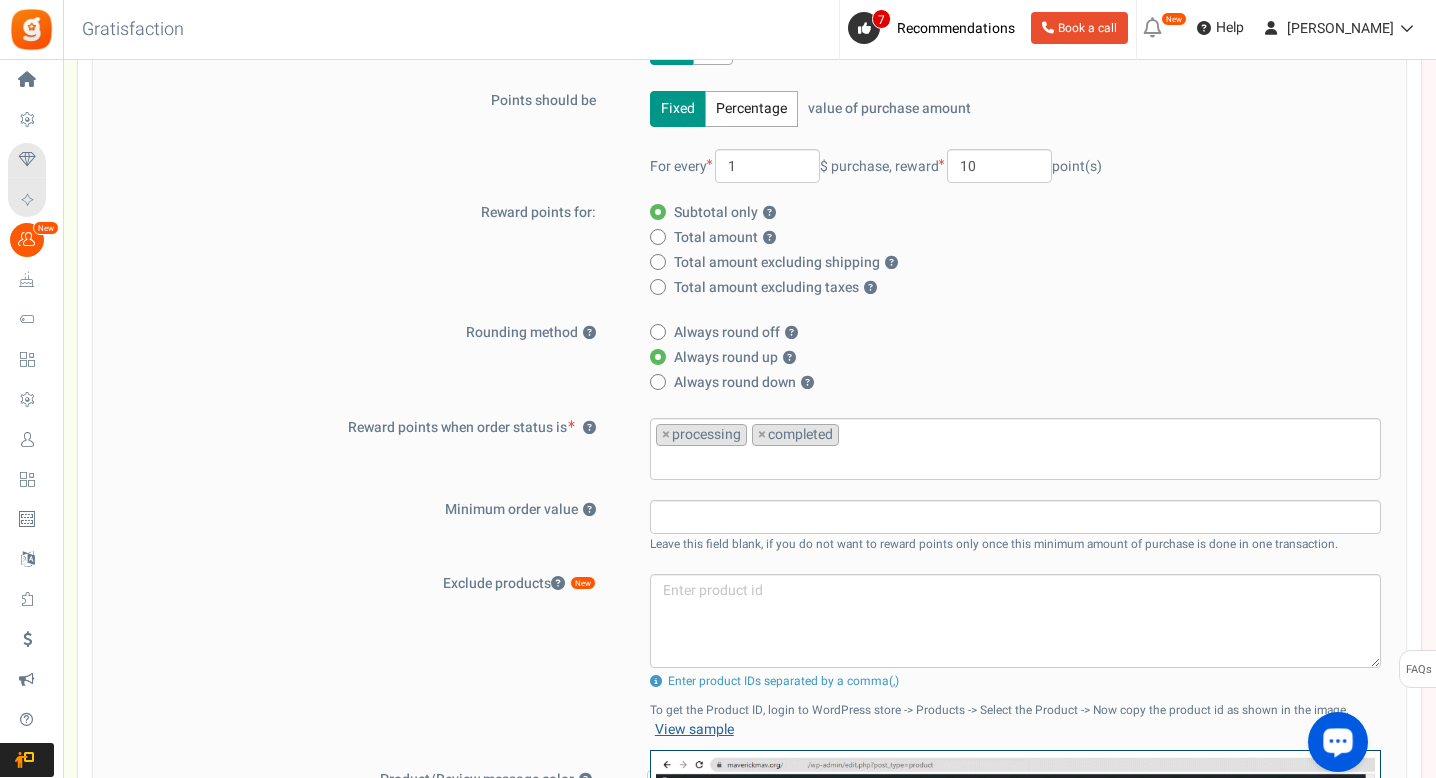 scroll, scrollTop: 320, scrollLeft: 0, axis: vertical 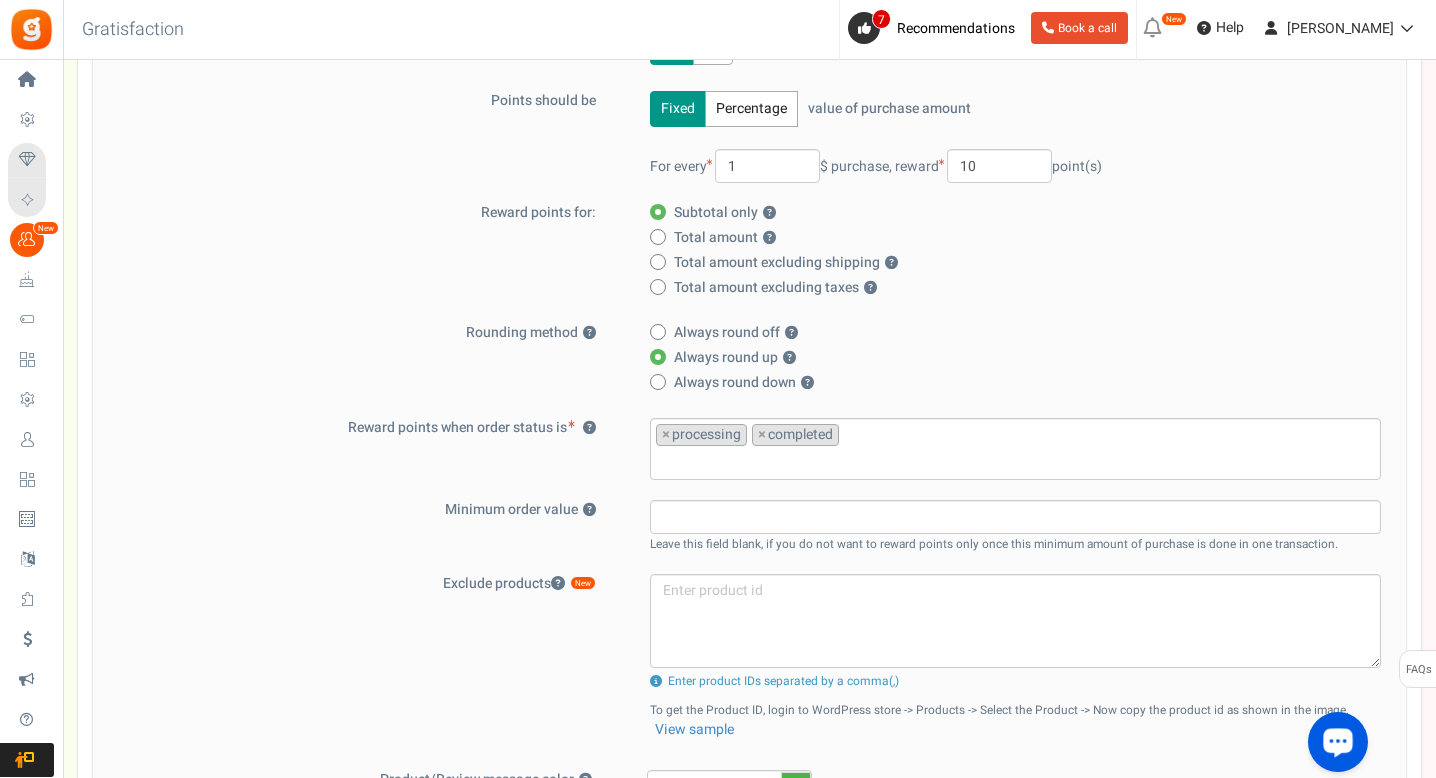 click on "Exclude products
New
Product exclusion limit exceeded. Please  contact us  to add more products
Enter product IDs separated by a comma(,)
To get the Product ID, login to WordPress store -> Products -> Select the Product -> Now copy the product id as shown in the image. View sample
To get the product ID, log in to your Shopify store -> Products -> Select the Product -> Now copy the product id shown at the end of the URL. View sample.
To get the Product ID, log in to your Ecwid store -> Catalog -> Products -> Click on product to Edit -> Now copy the product id shown in the URL. View sample
View sample
Take me there" at bounding box center [749, 662] 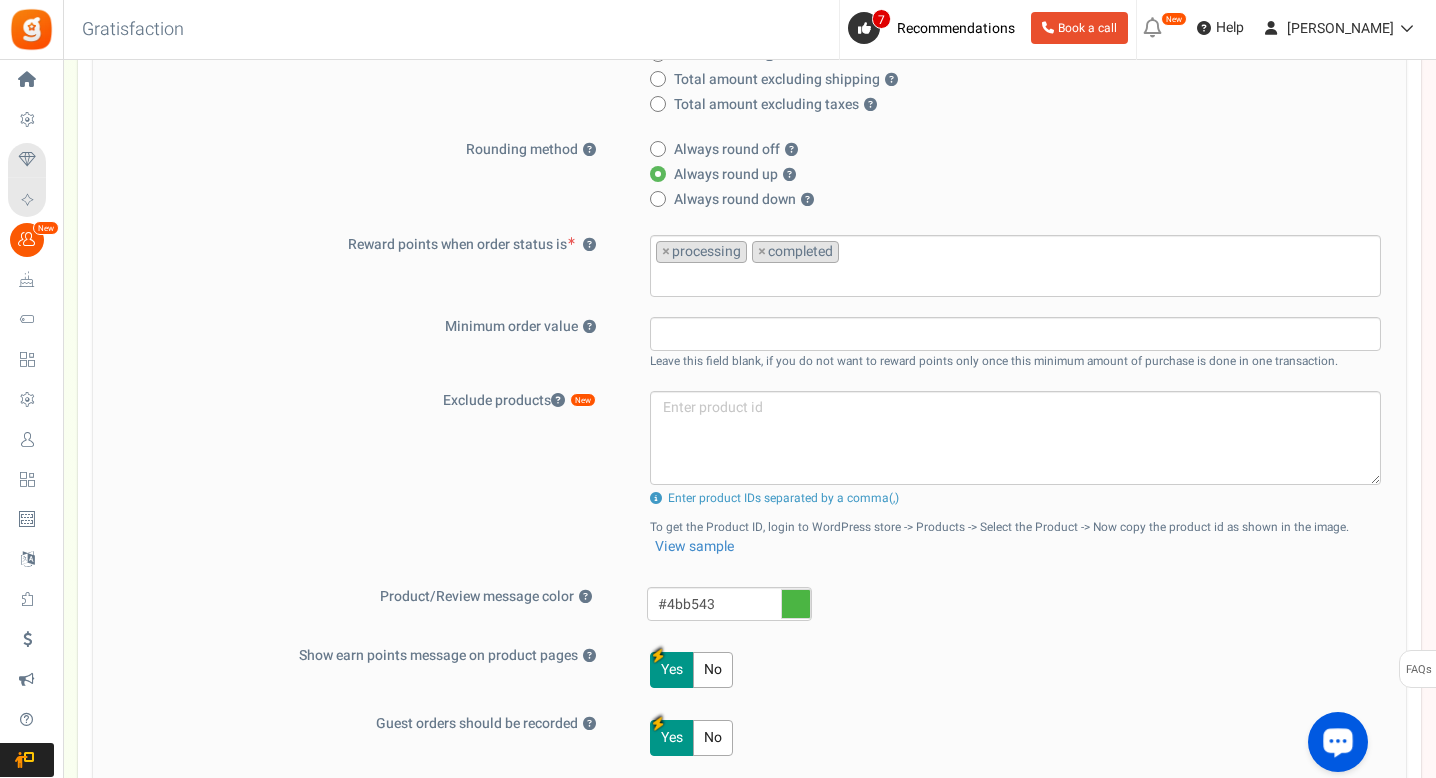 scroll, scrollTop: 504, scrollLeft: 0, axis: vertical 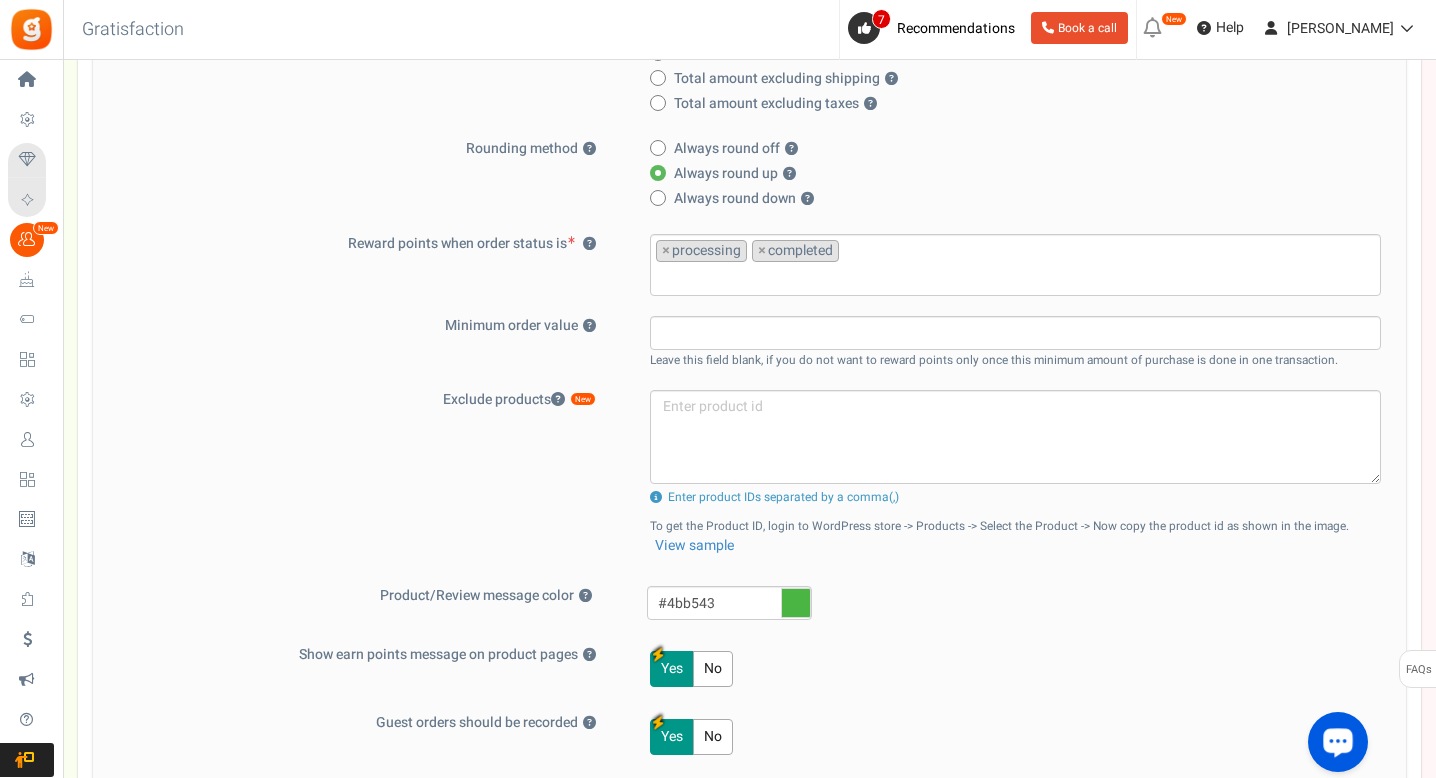 click on "#4bb543" at bounding box center (729, 605) 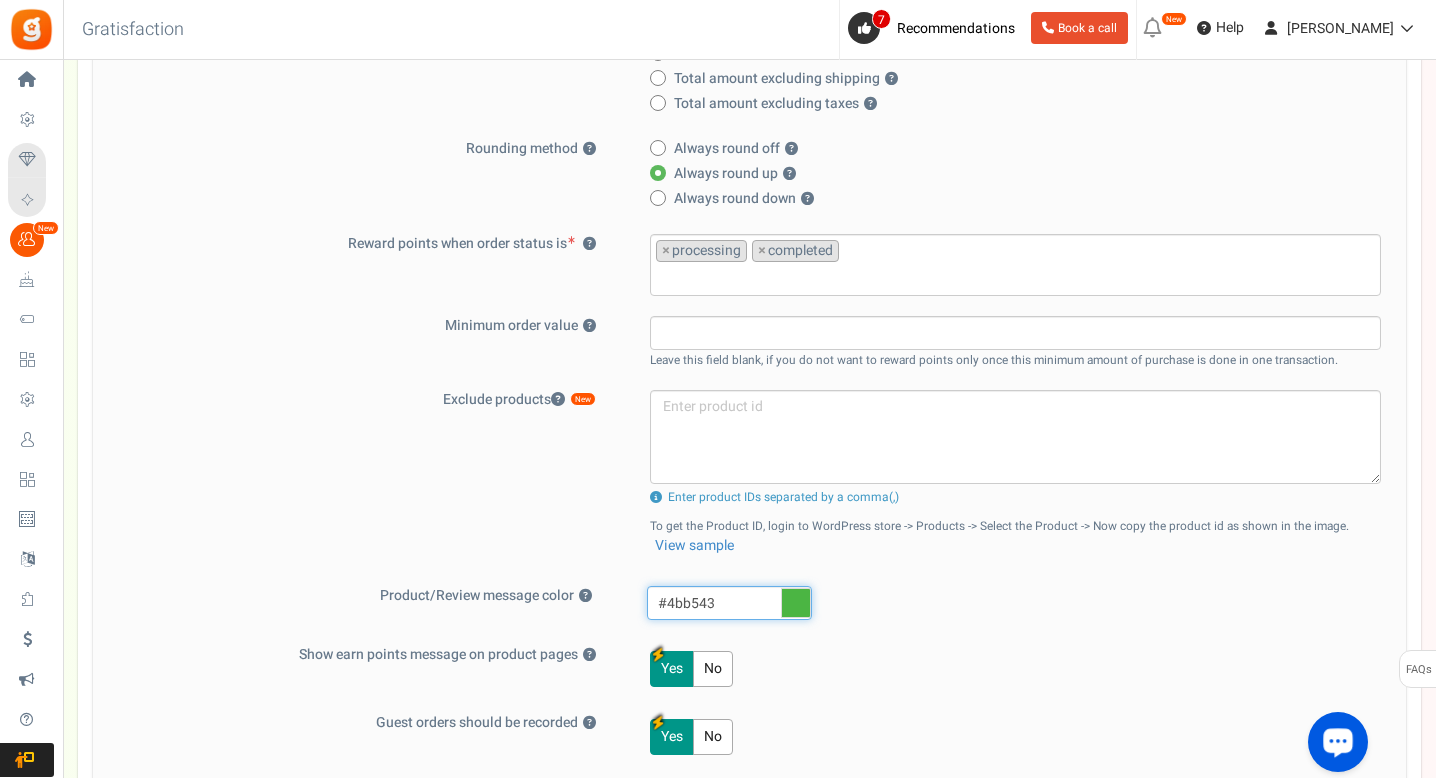 click on "#4bb543" at bounding box center [729, 603] 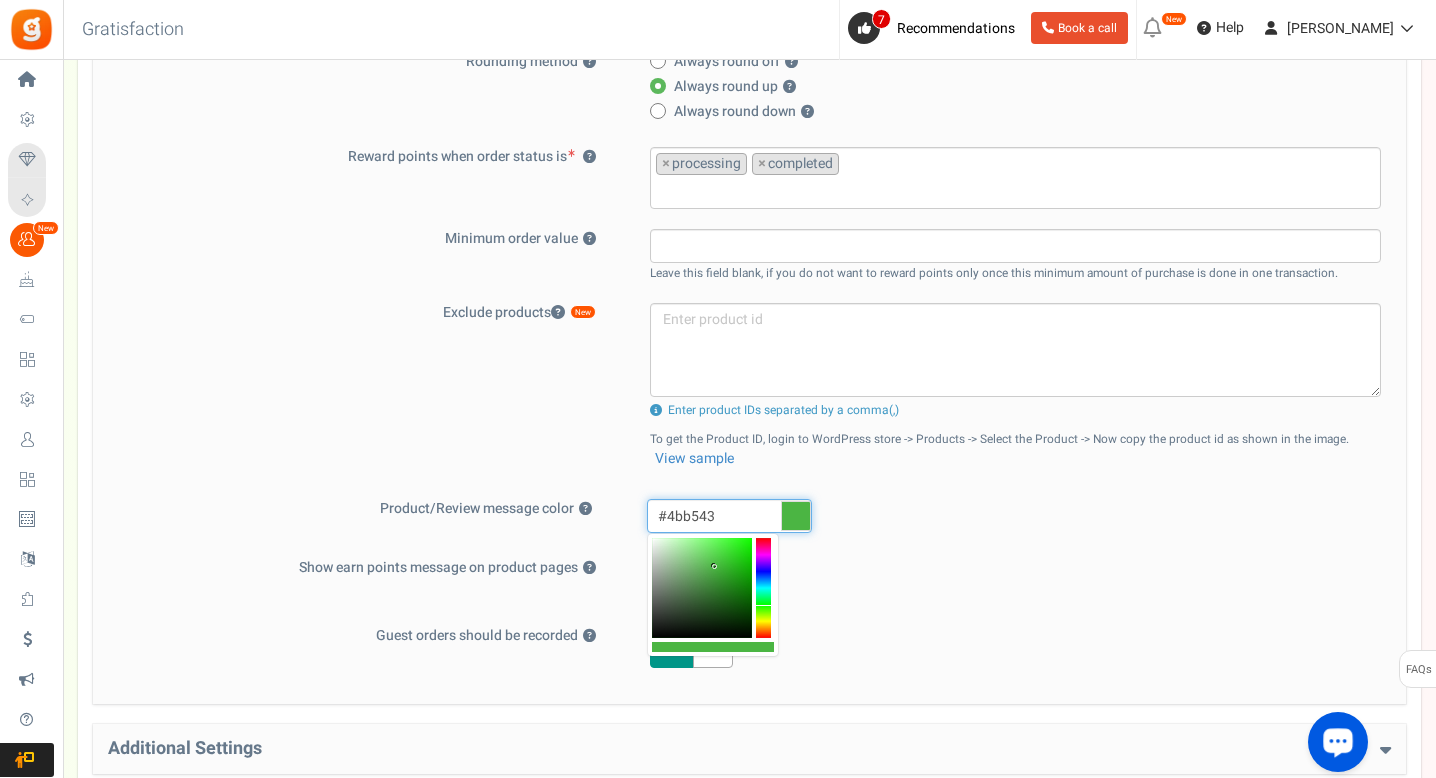 scroll, scrollTop: 602, scrollLeft: 0, axis: vertical 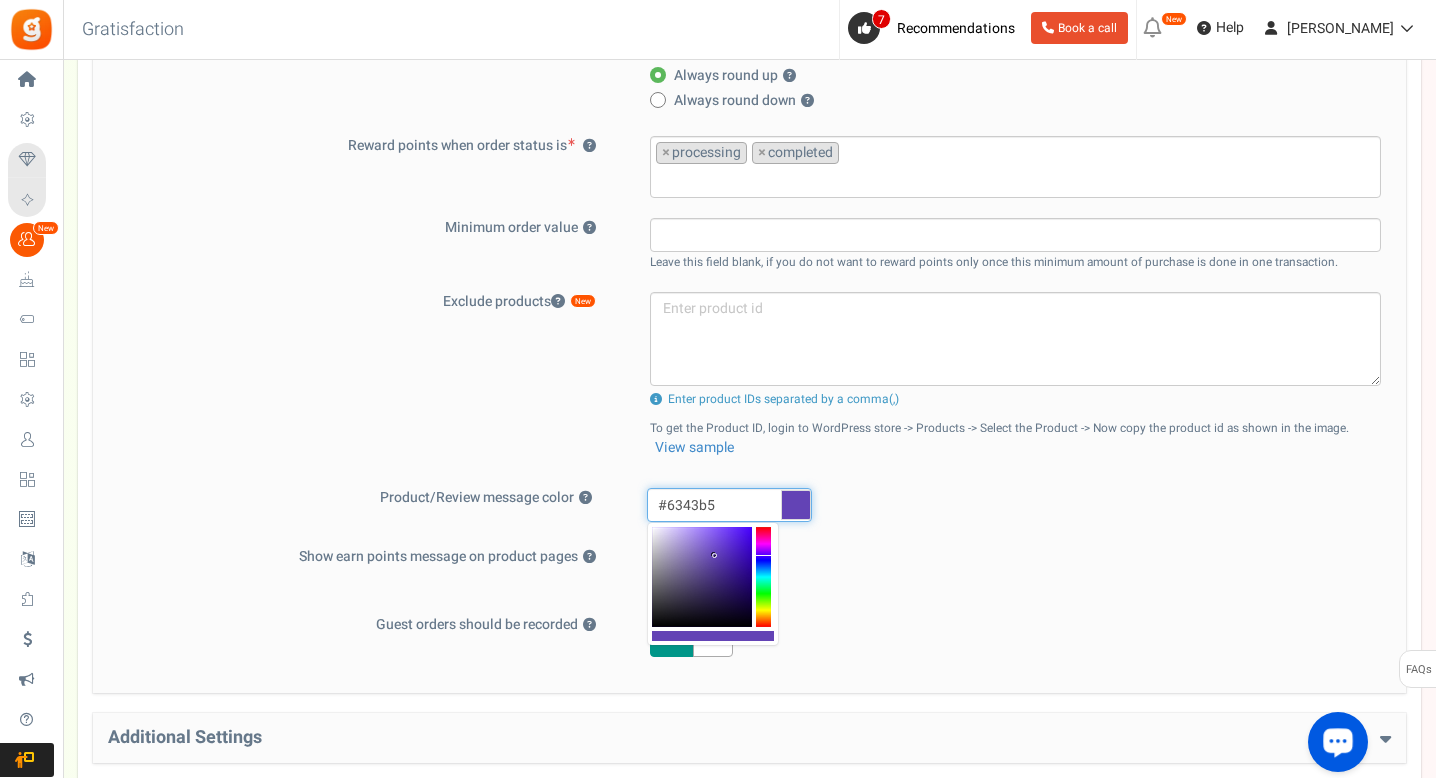 click at bounding box center (763, 577) 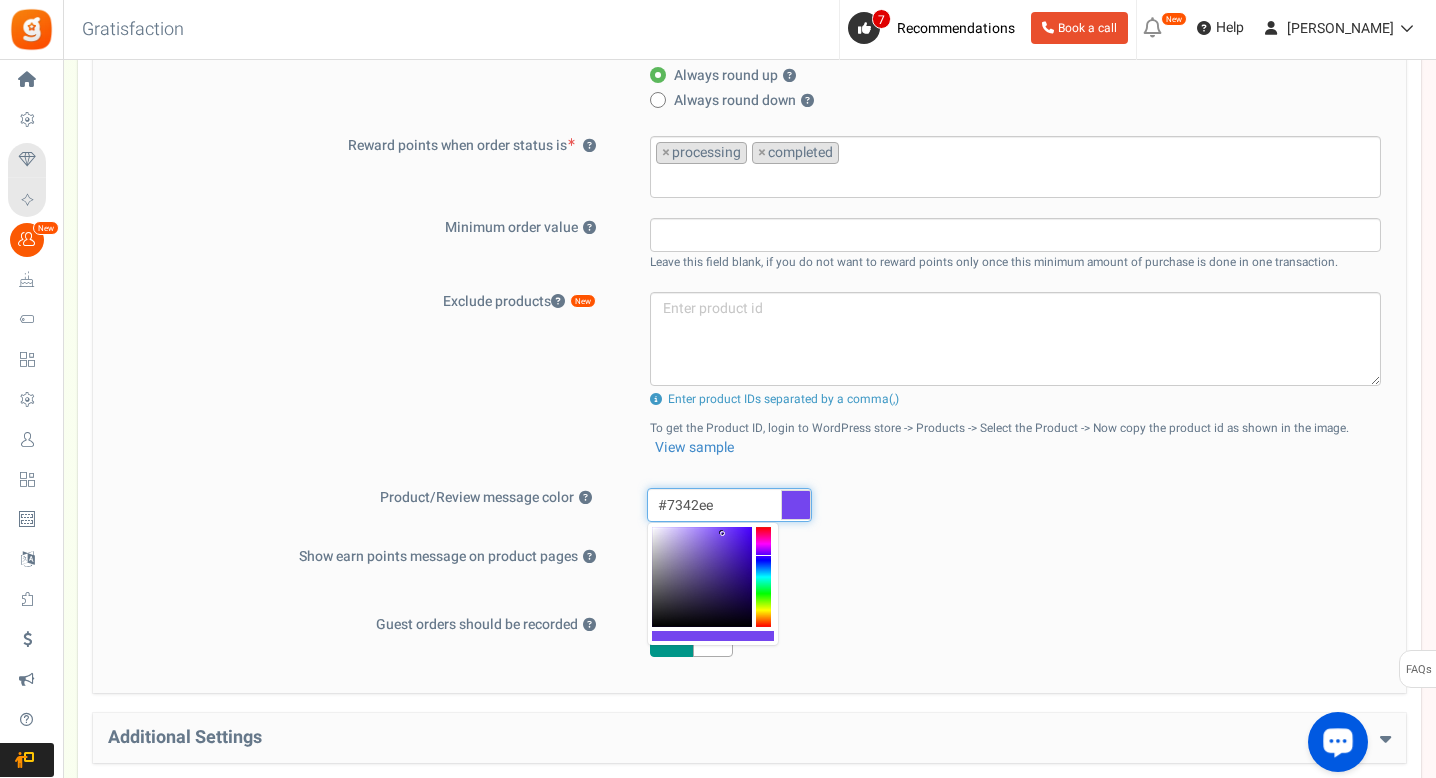 type on "#7142eb" 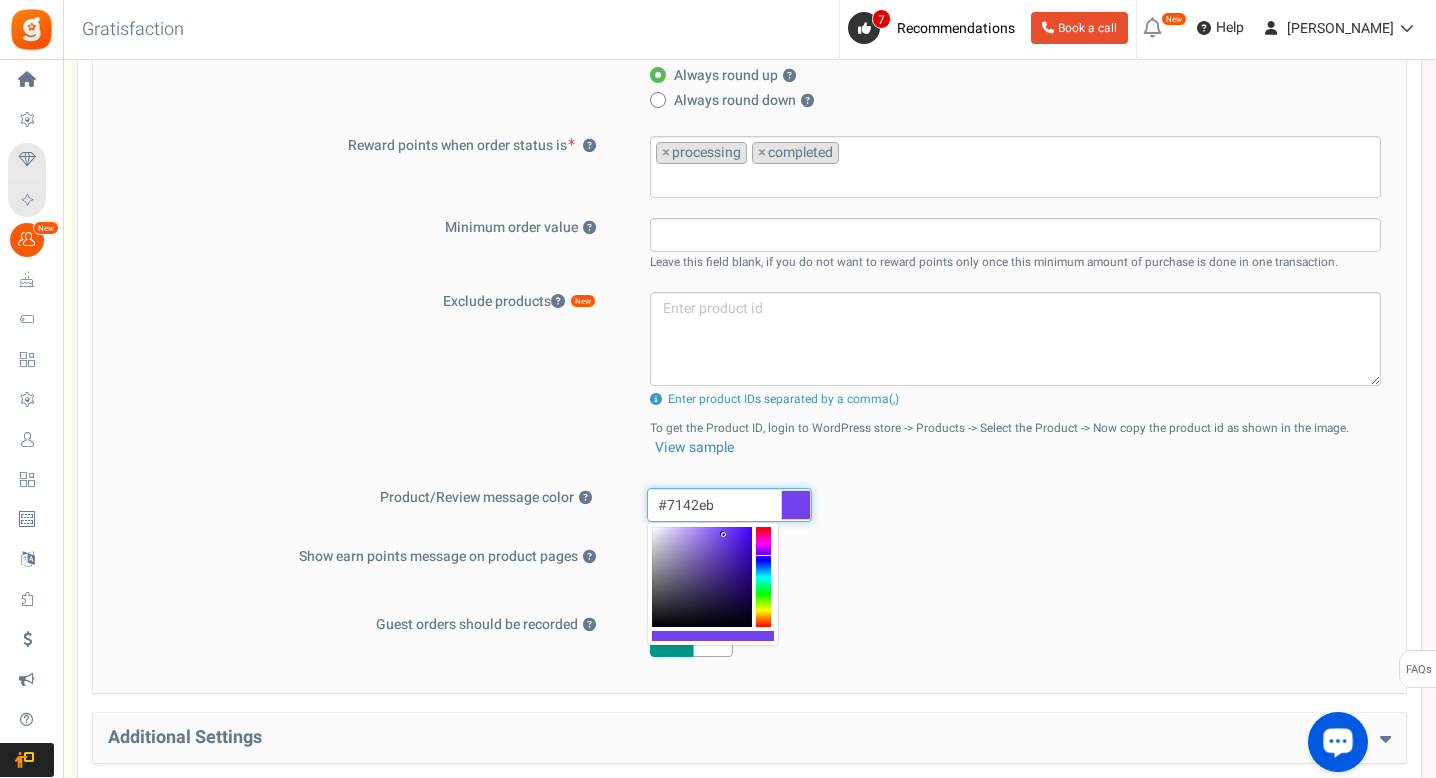 drag, startPoint x: 725, startPoint y: 545, endPoint x: 724, endPoint y: 535, distance: 10.049875 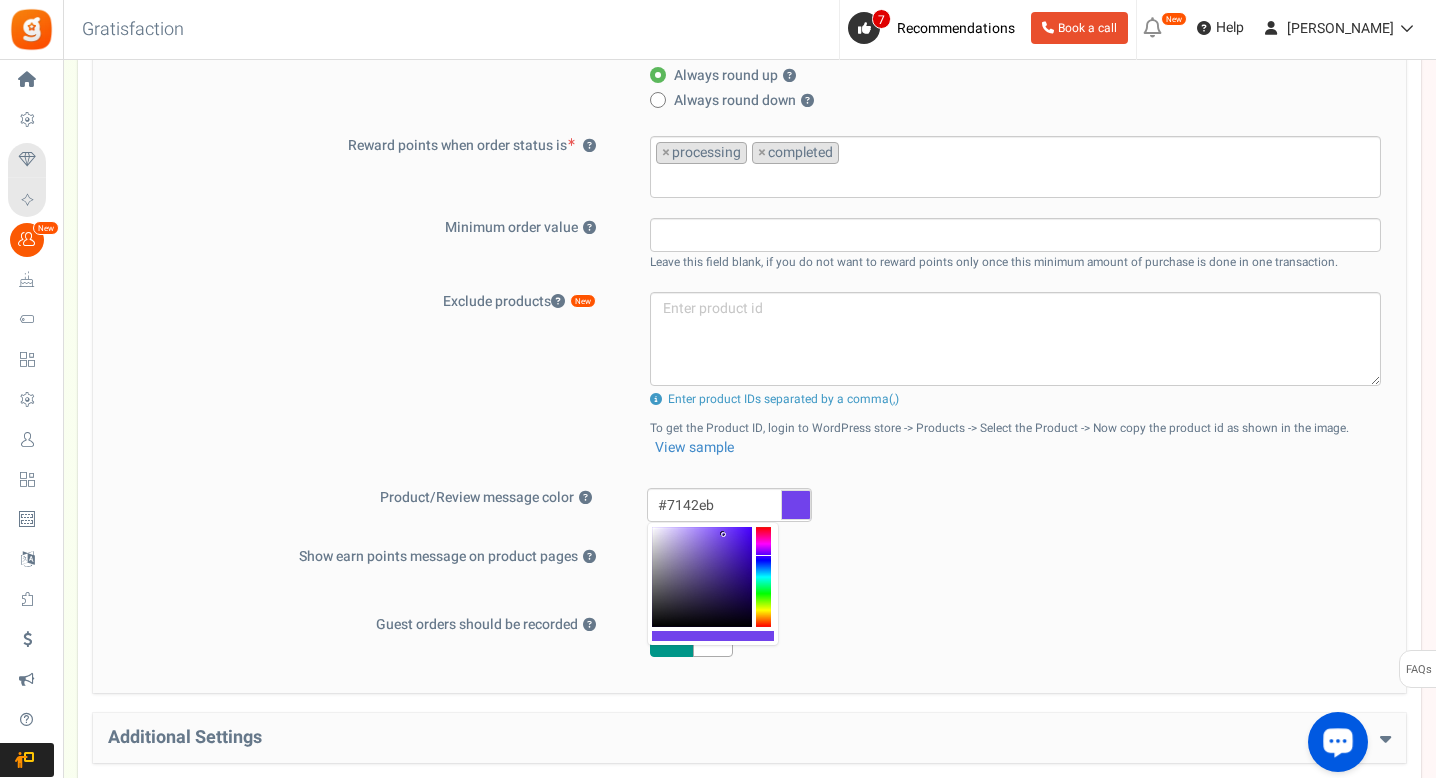 click on "Basic Settings
Give points on purchases
?
Yes
No
Points should be
Fixed
Percentage
value of purchase amount
100
%    of purchase amount.
For every
1
$ purchase,
reward
10
point(s)
Reward points for:" at bounding box center [749, 179] 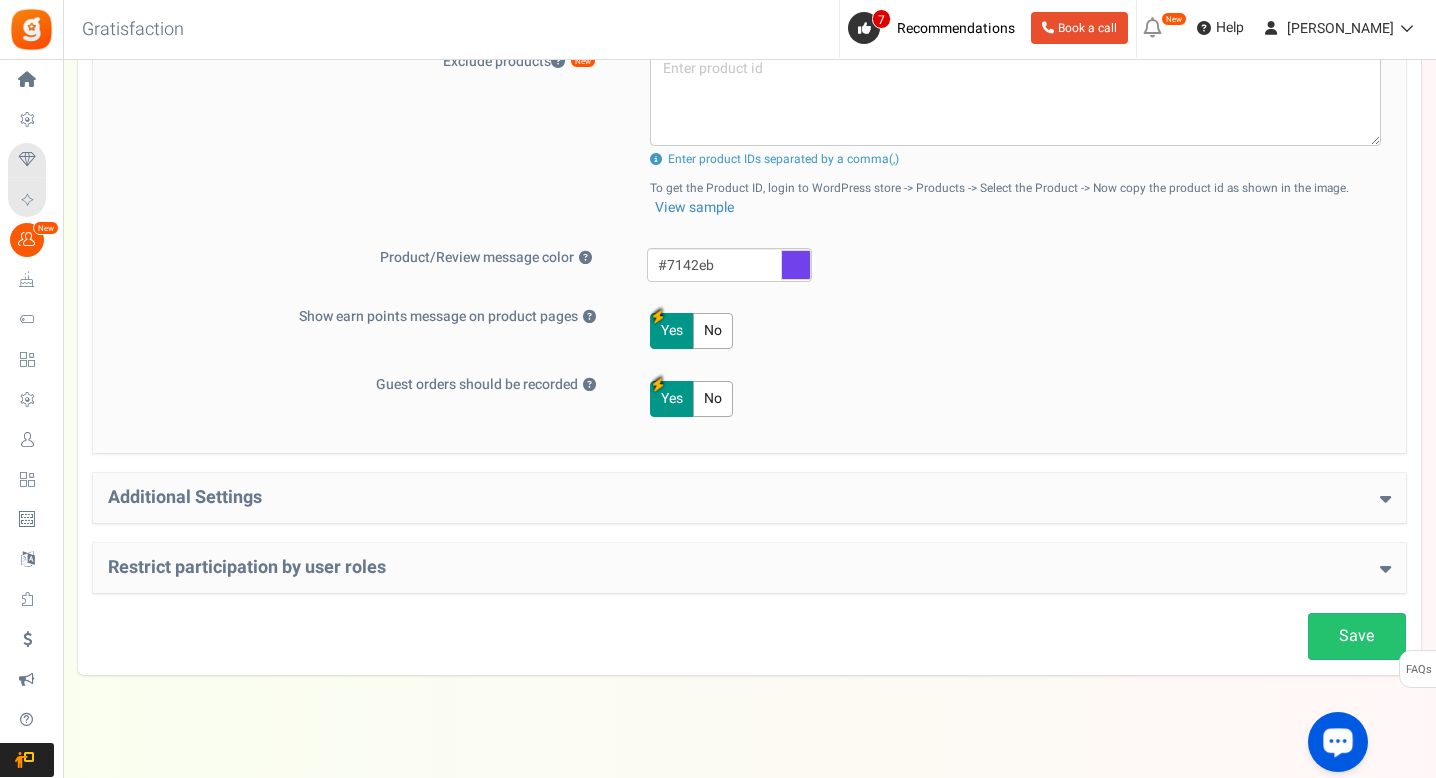 scroll, scrollTop: 859, scrollLeft: 0, axis: vertical 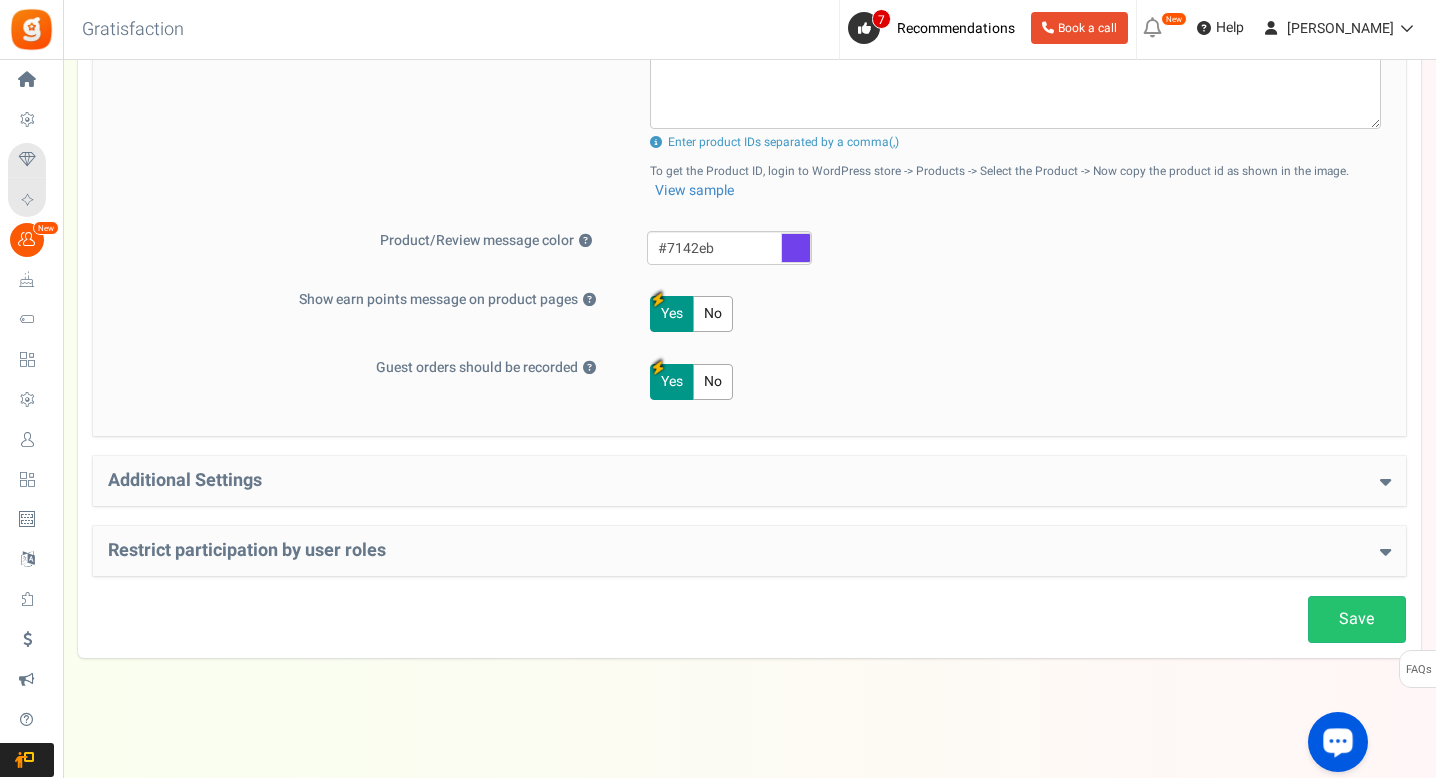 click on "Additional Settings" at bounding box center [749, 481] 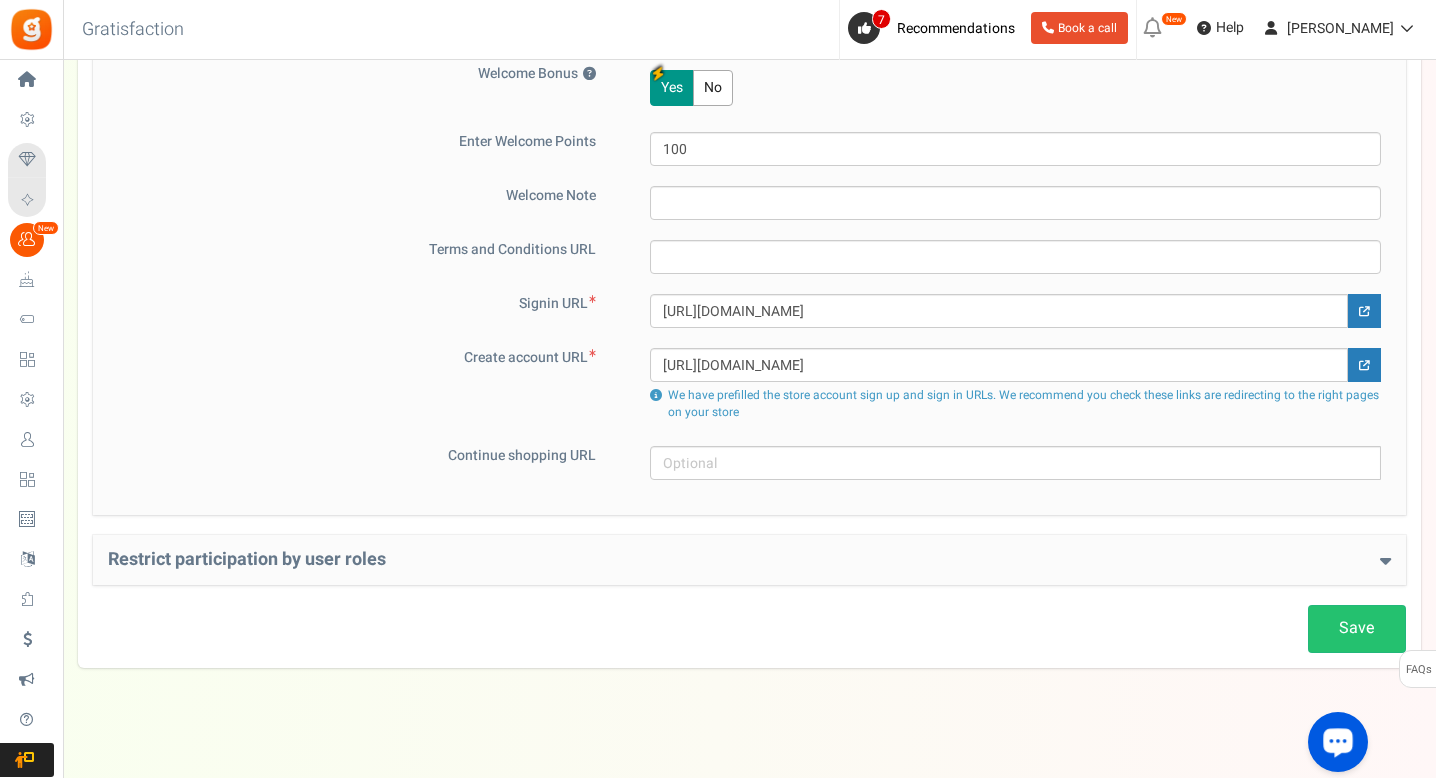 scroll, scrollTop: 1322, scrollLeft: 0, axis: vertical 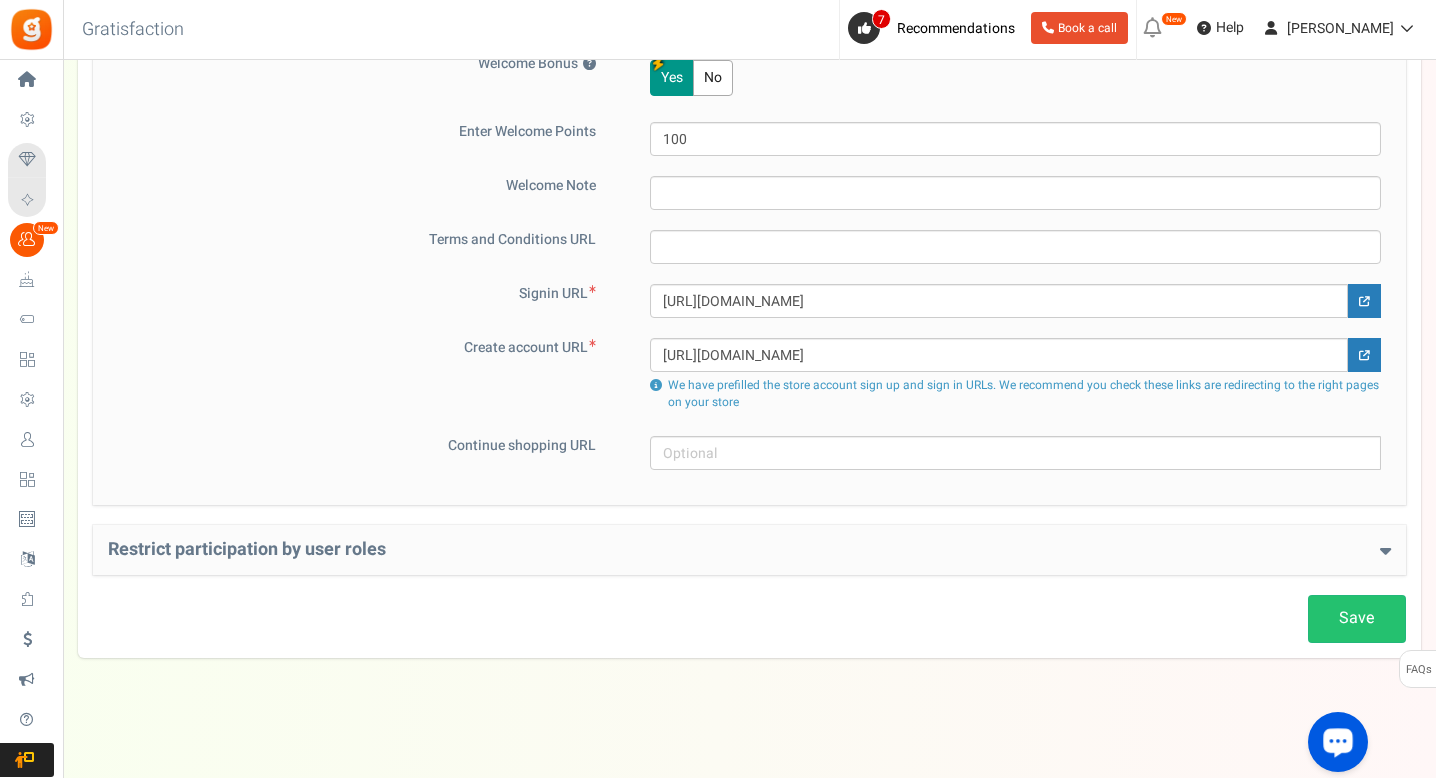 click on "Restrict participation by user roles
Restrict user roles from participating in your program
?
Yes
No
User roles
Allow the below entered user roles
?
? click here ? ? No" at bounding box center [749, 550] 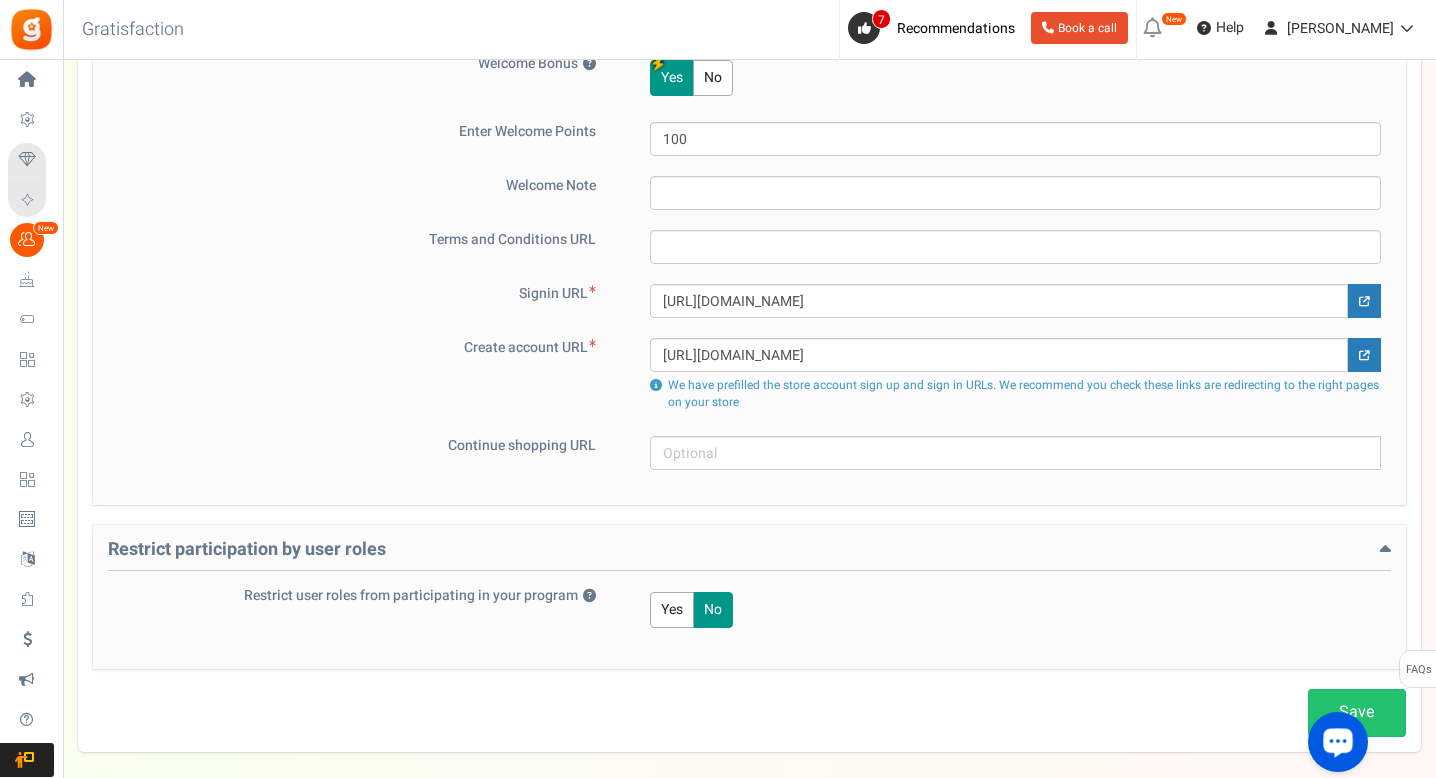 click on "Yes" at bounding box center [672, 610] 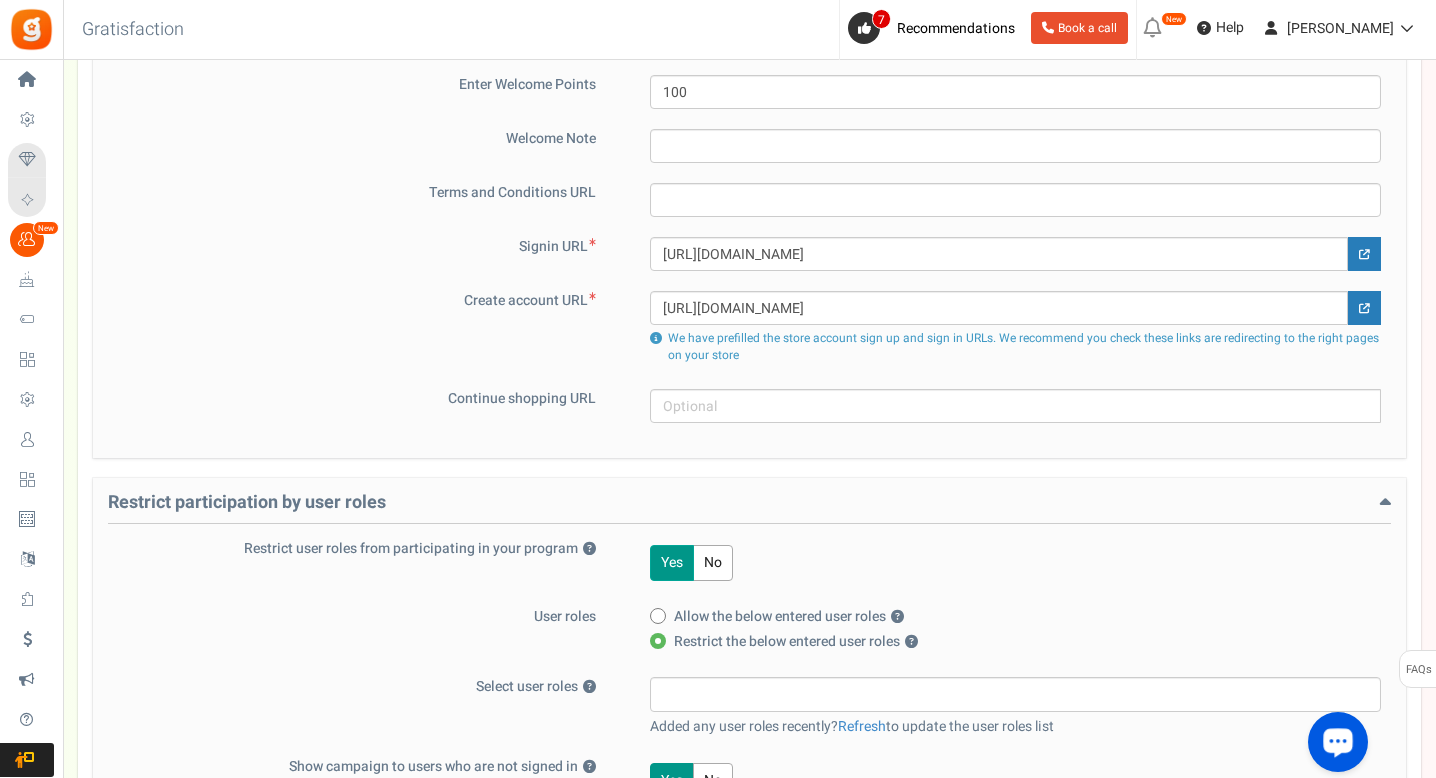 scroll, scrollTop: 1469, scrollLeft: 0, axis: vertical 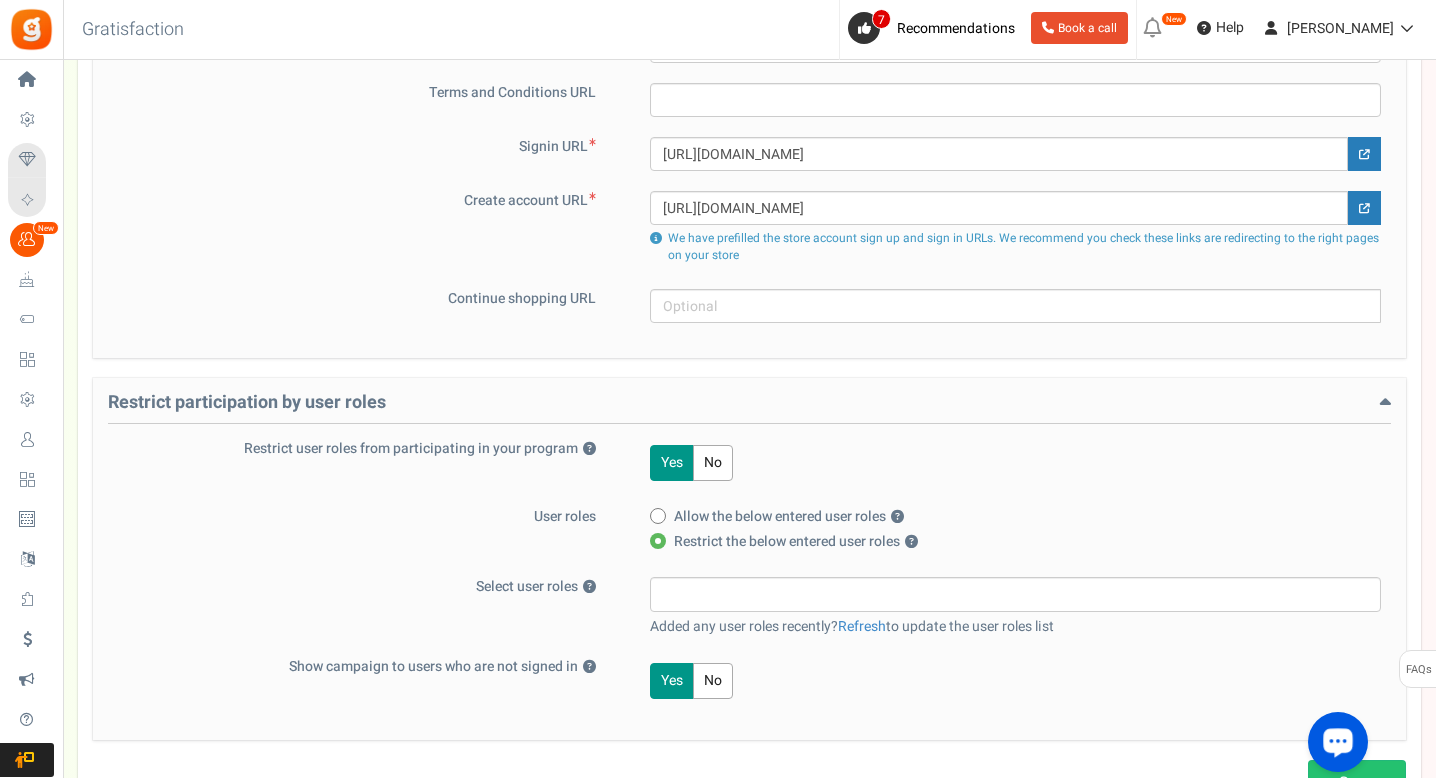 click on "No" at bounding box center (713, 463) 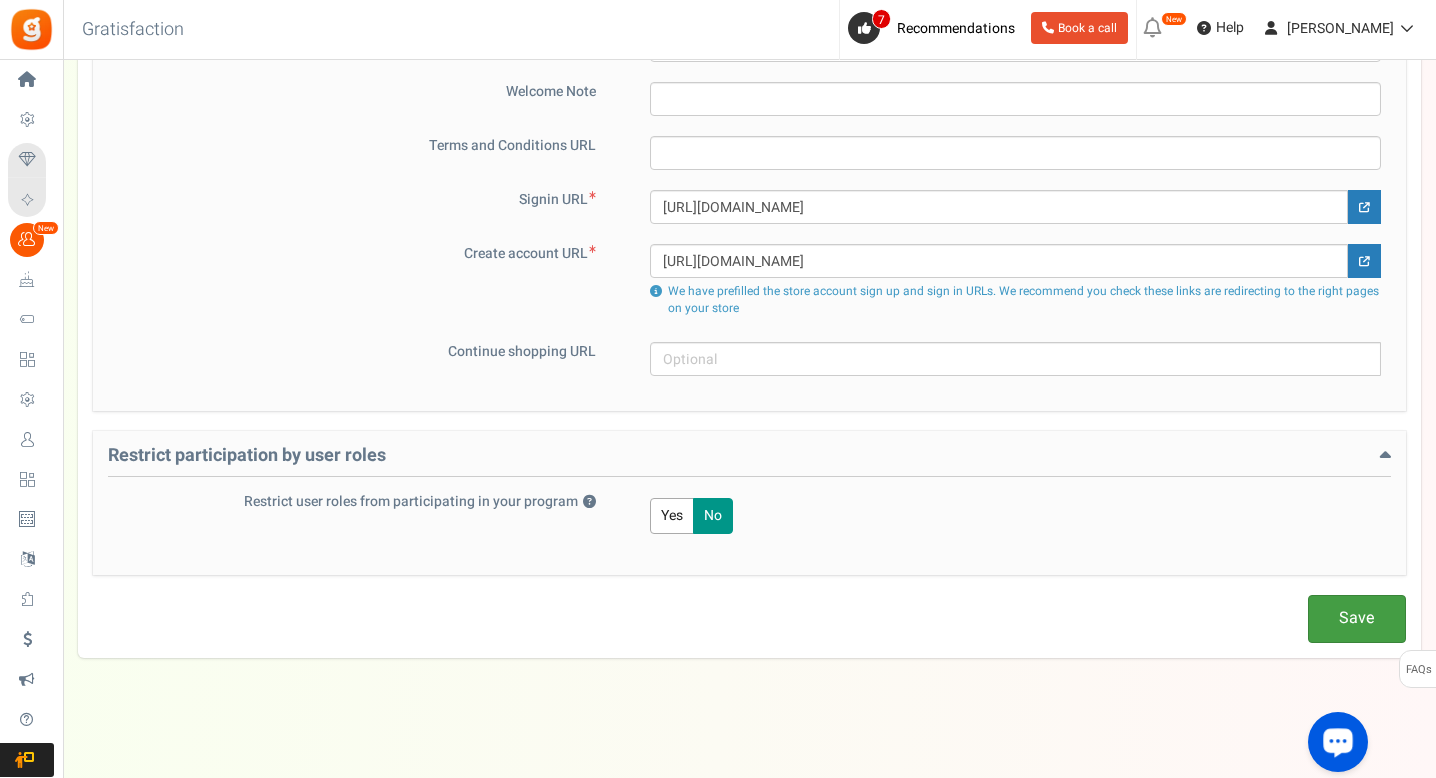 click on "Save" at bounding box center (1357, 618) 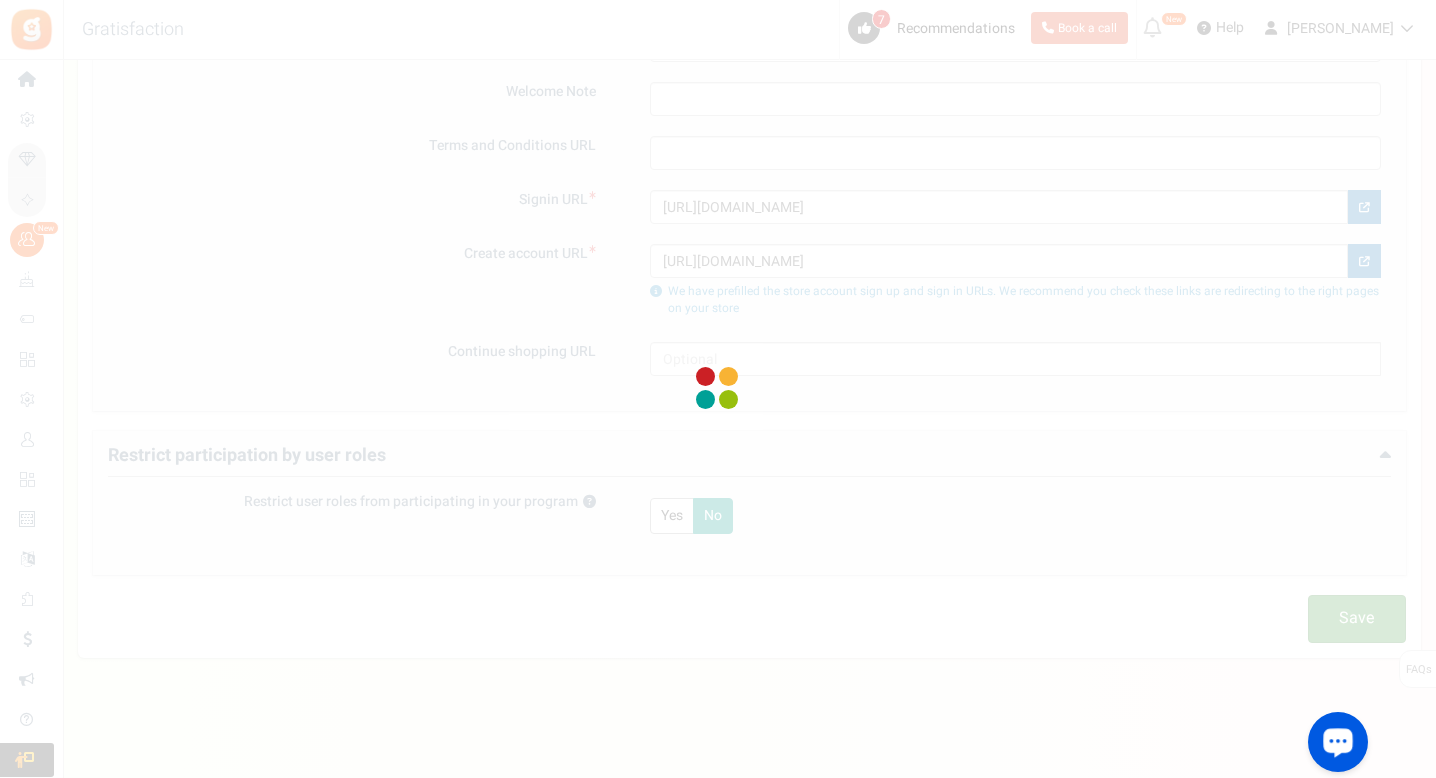 click on "Install now
Back to Home
Back to program setup
Home
Settings
Campaigns
Purchase to win
Loyalty and Referral Program   New
Celebrate Events
Loyalty Rewards
Widgets
Profile Settings
Users
Redeemed Points
Unsubscribers
Email Templates
Language Settings
Integrations
Plans
Send an Invite
Groups
Announcements
FAQs
Tour guide
Back to Home
Back to program setup
Gratisfaction
1
WARNING
7" at bounding box center (718, -319) 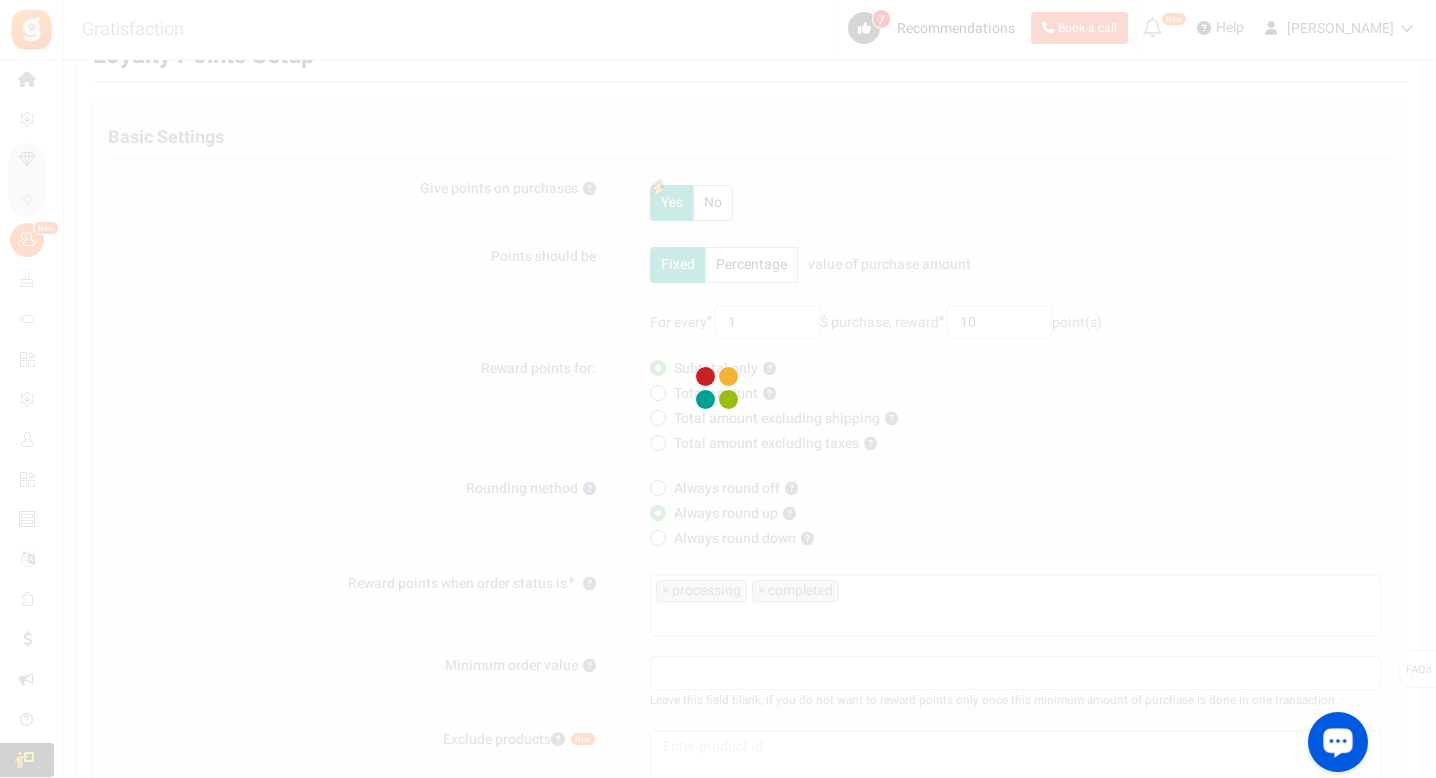 scroll, scrollTop: 0, scrollLeft: 0, axis: both 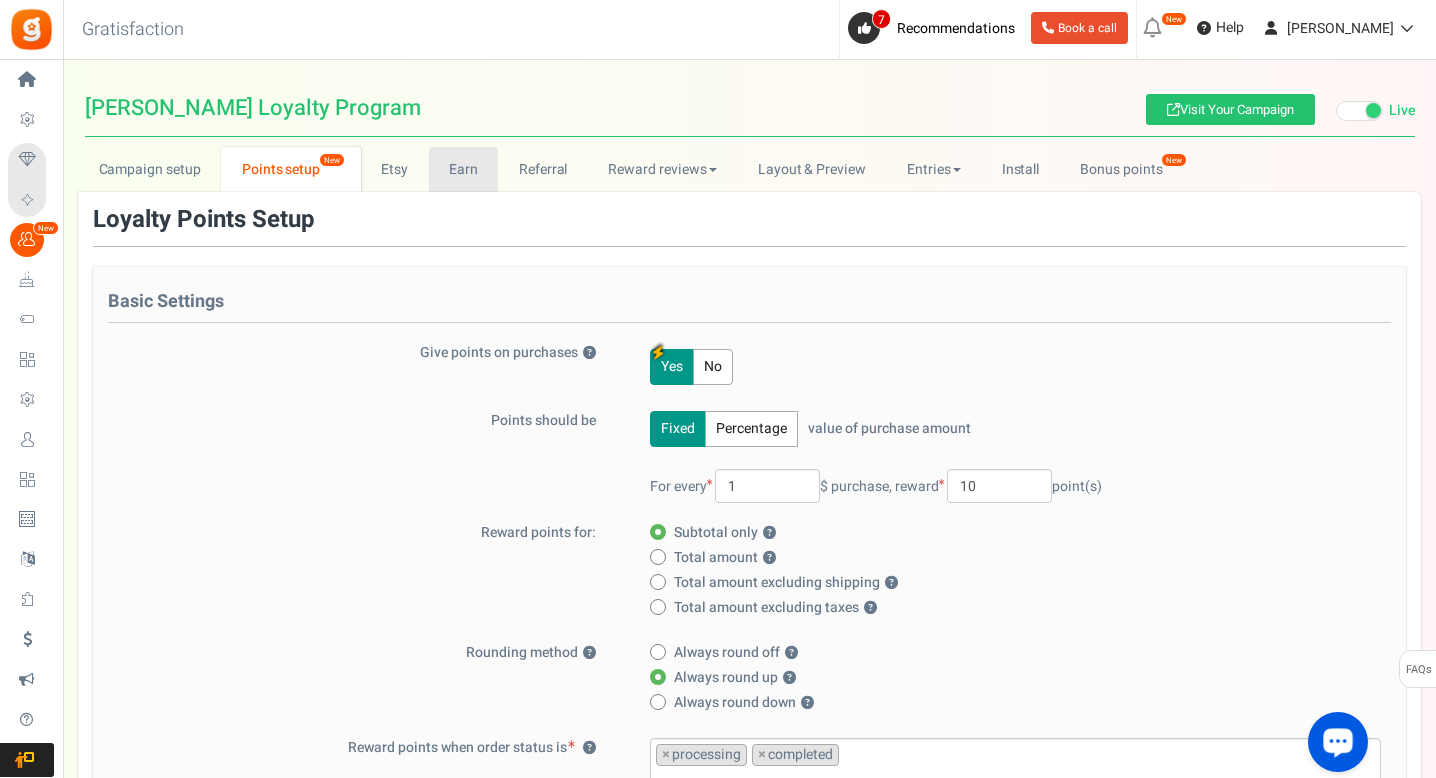 click on "Earn" at bounding box center [464, 169] 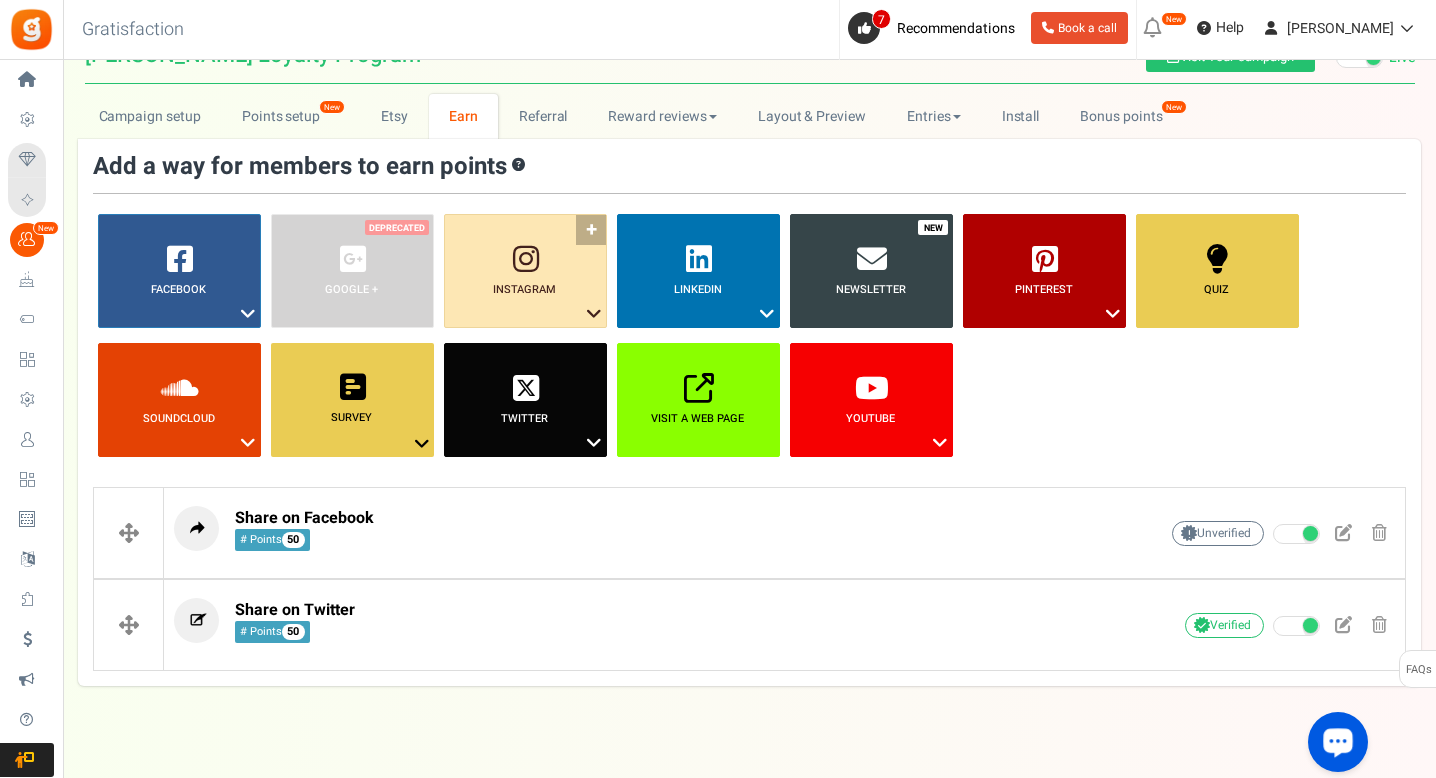 scroll, scrollTop: 82, scrollLeft: 0, axis: vertical 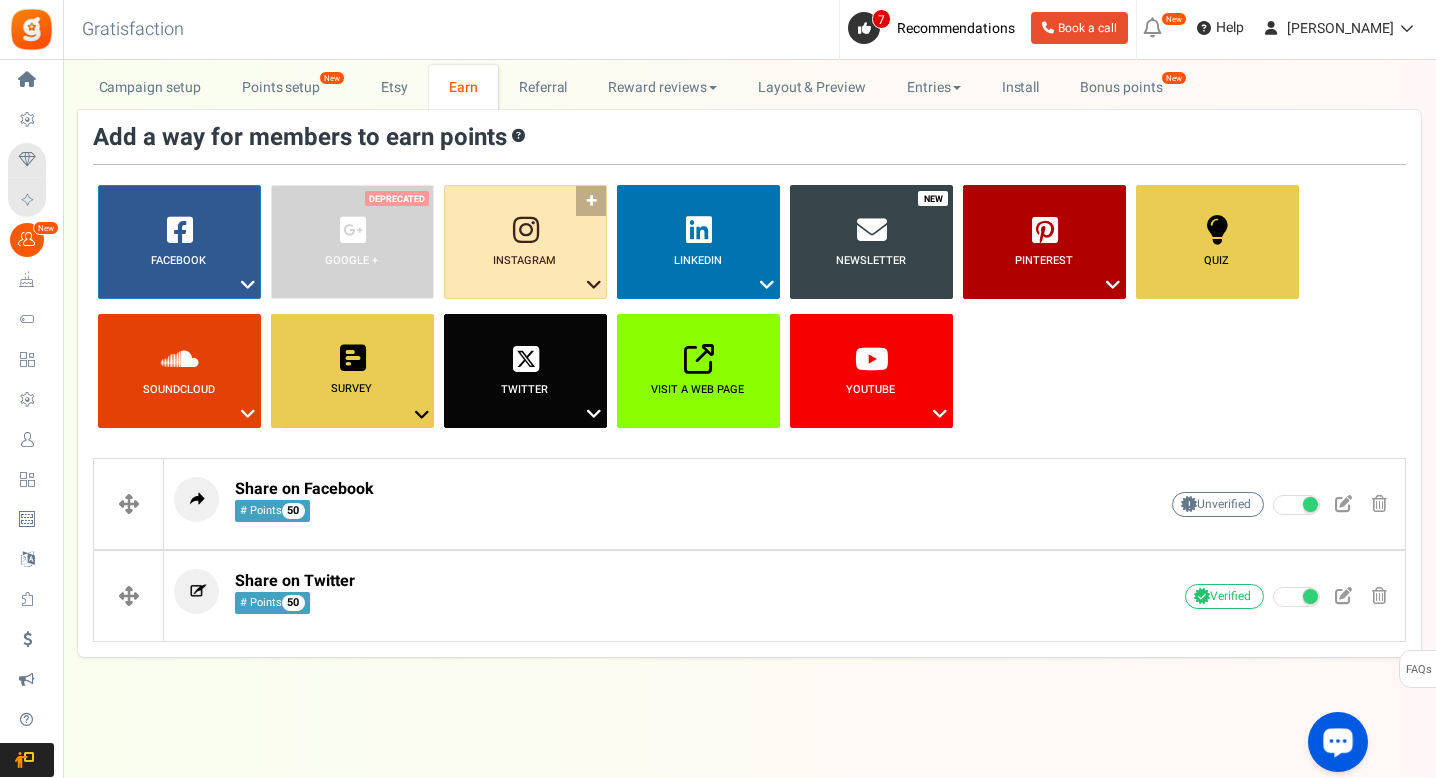 click on "Instagram
?" at bounding box center (525, 242) 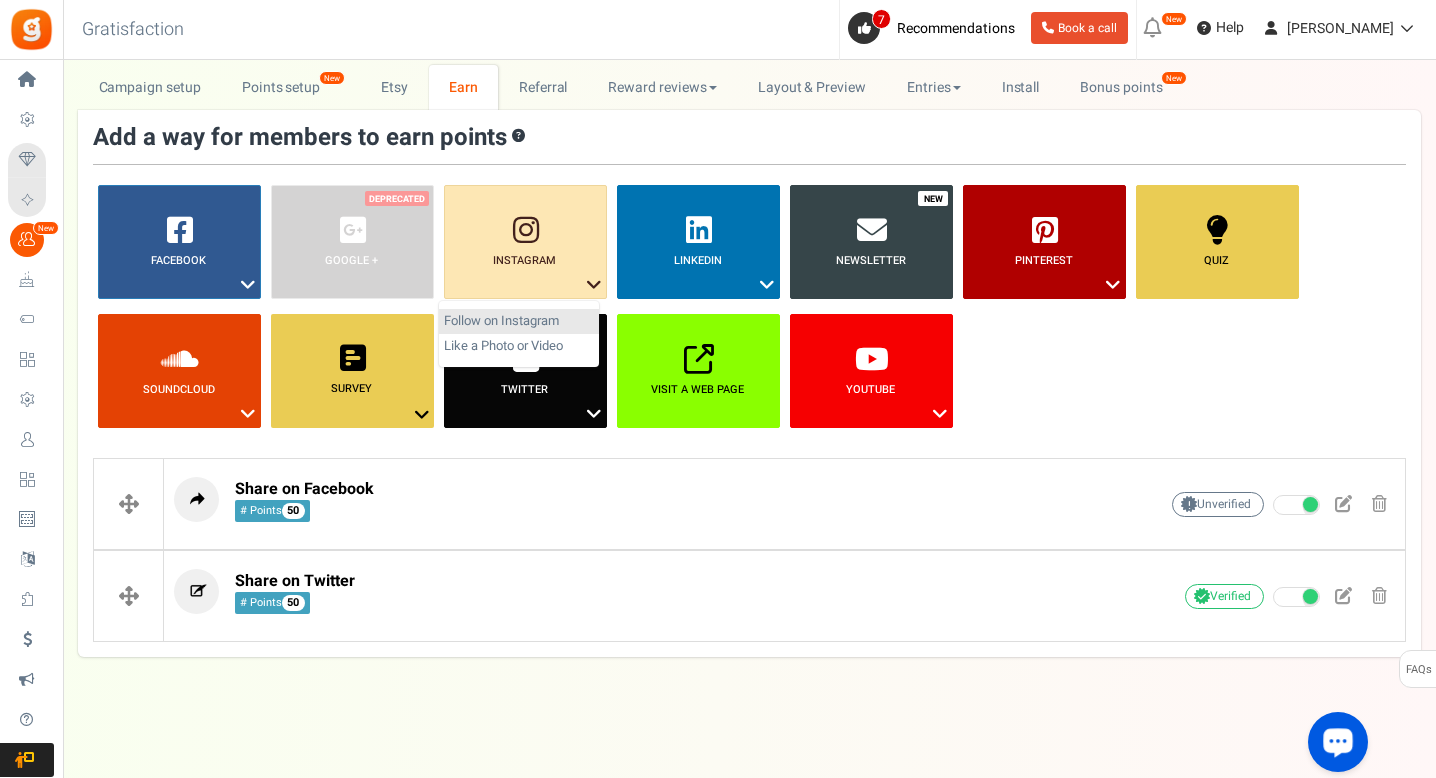 click on "Follow on Instagram" at bounding box center (519, 321) 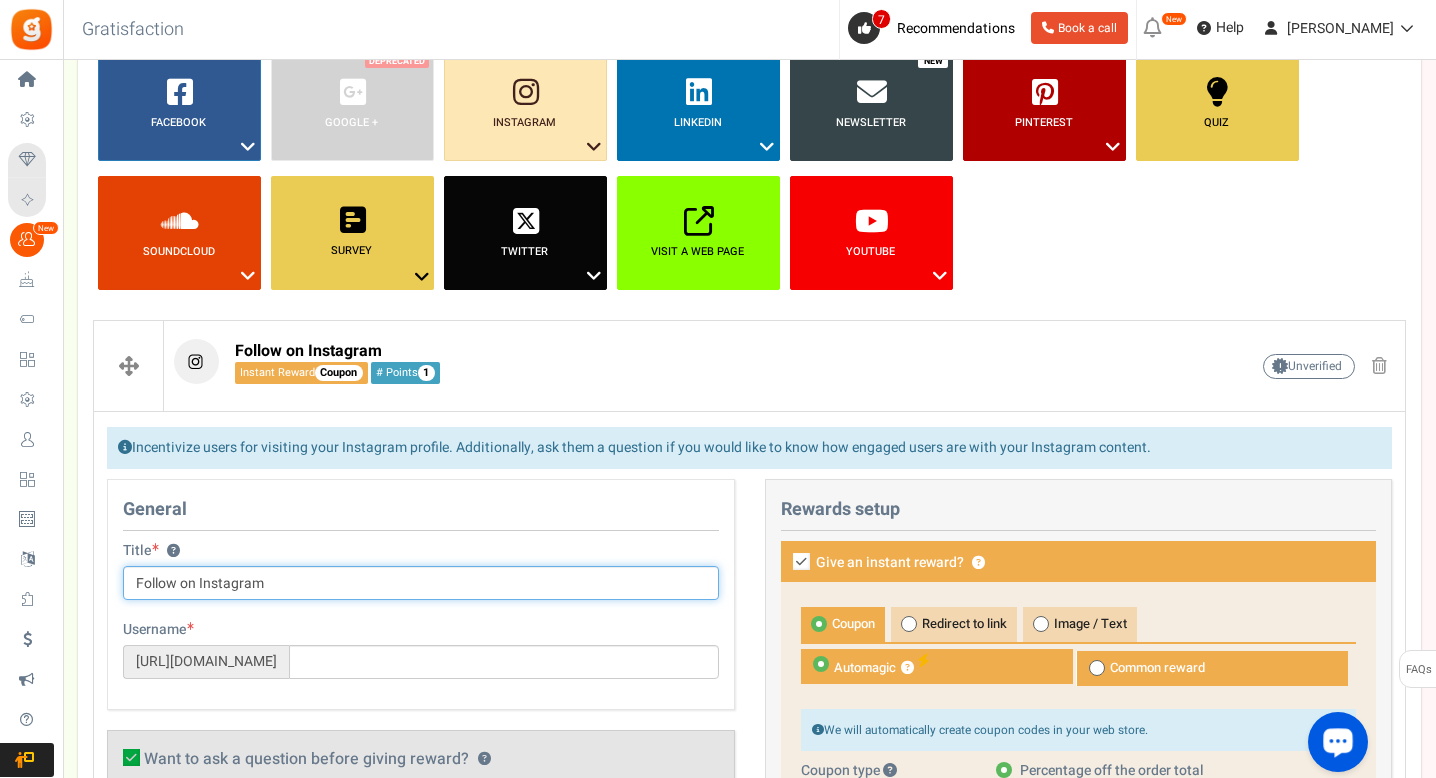 scroll, scrollTop: 472, scrollLeft: 0, axis: vertical 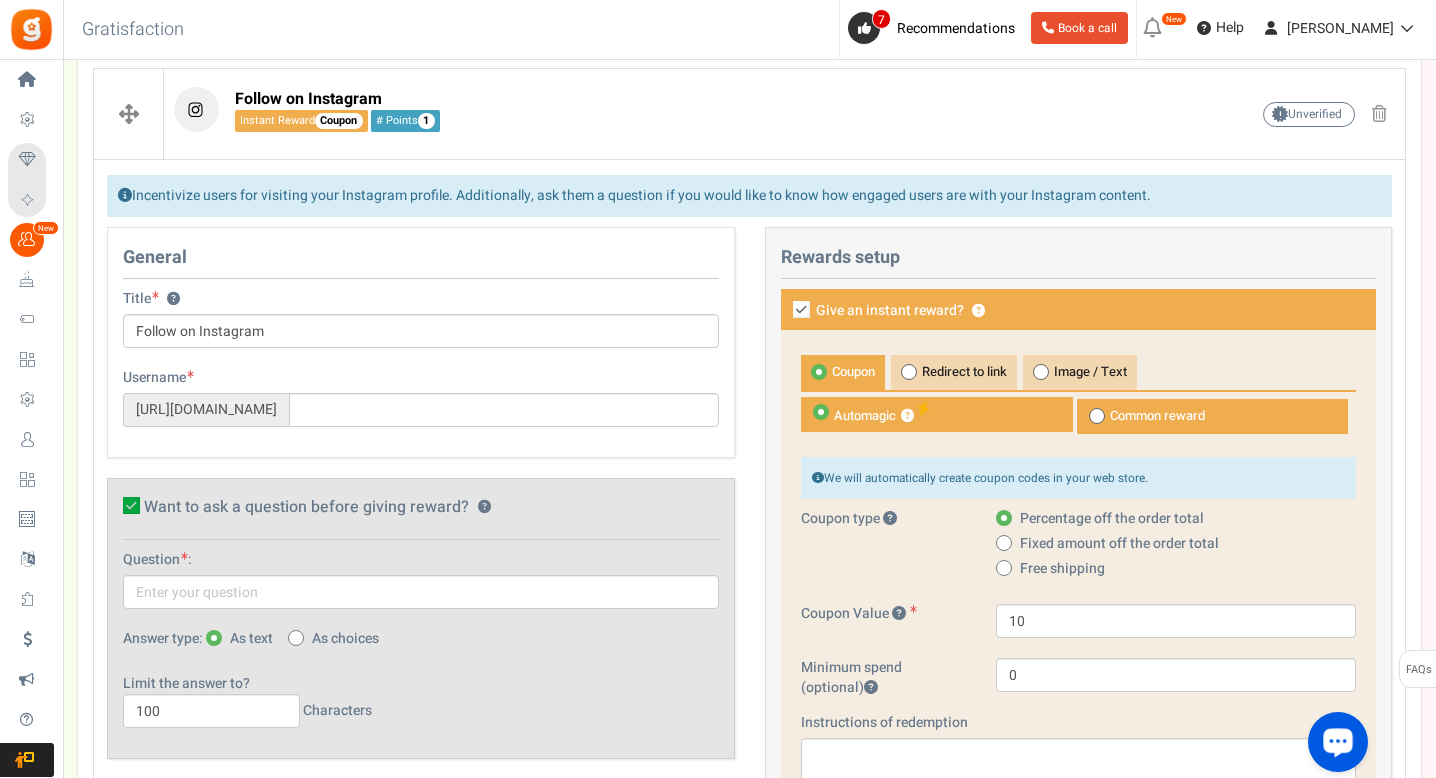 click on "Want to ask a question before giving reward?
?
Question  :
Answer type:
As text
As choices
Limit the answer to?
100
Characters
Choice List" at bounding box center [421, 618] 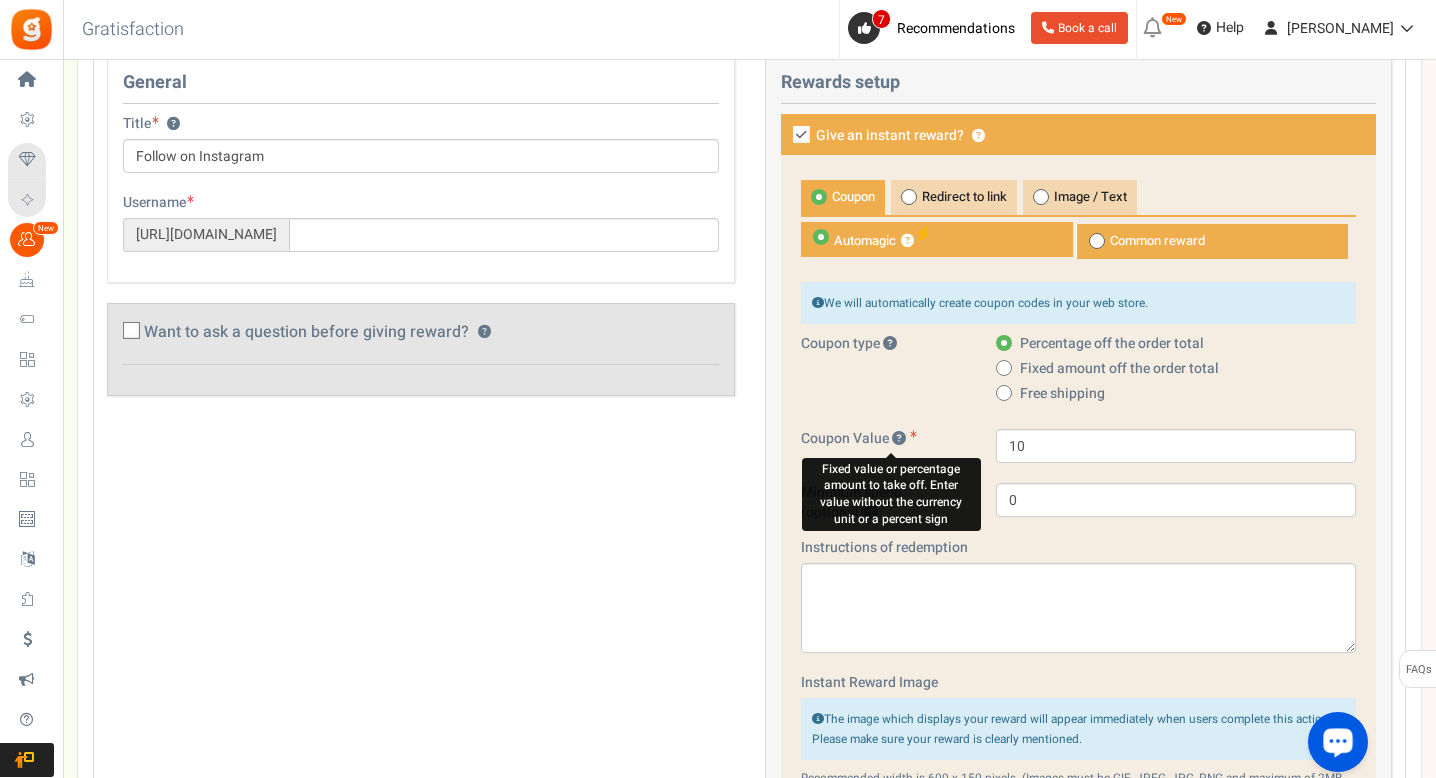 scroll, scrollTop: 632, scrollLeft: 0, axis: vertical 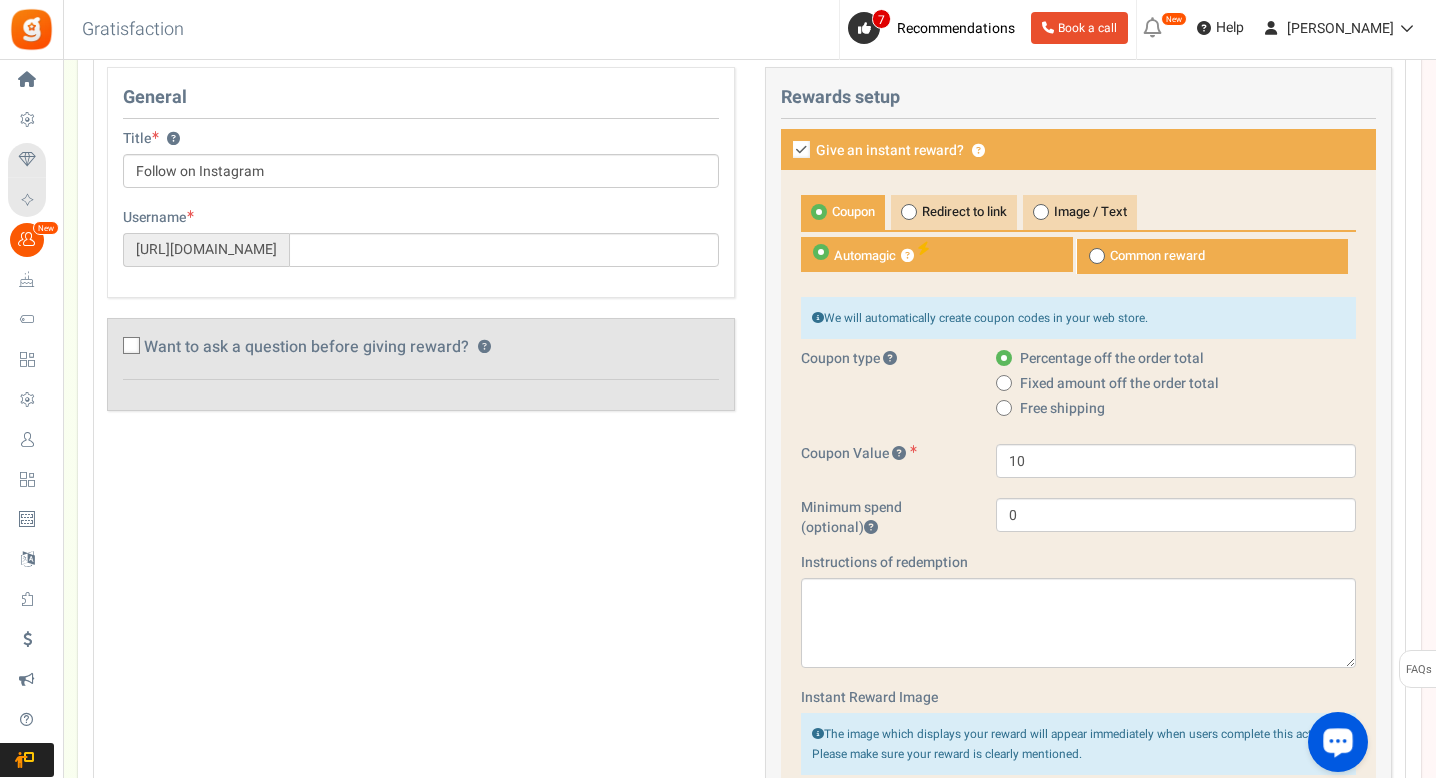 click at bounding box center (801, 149) 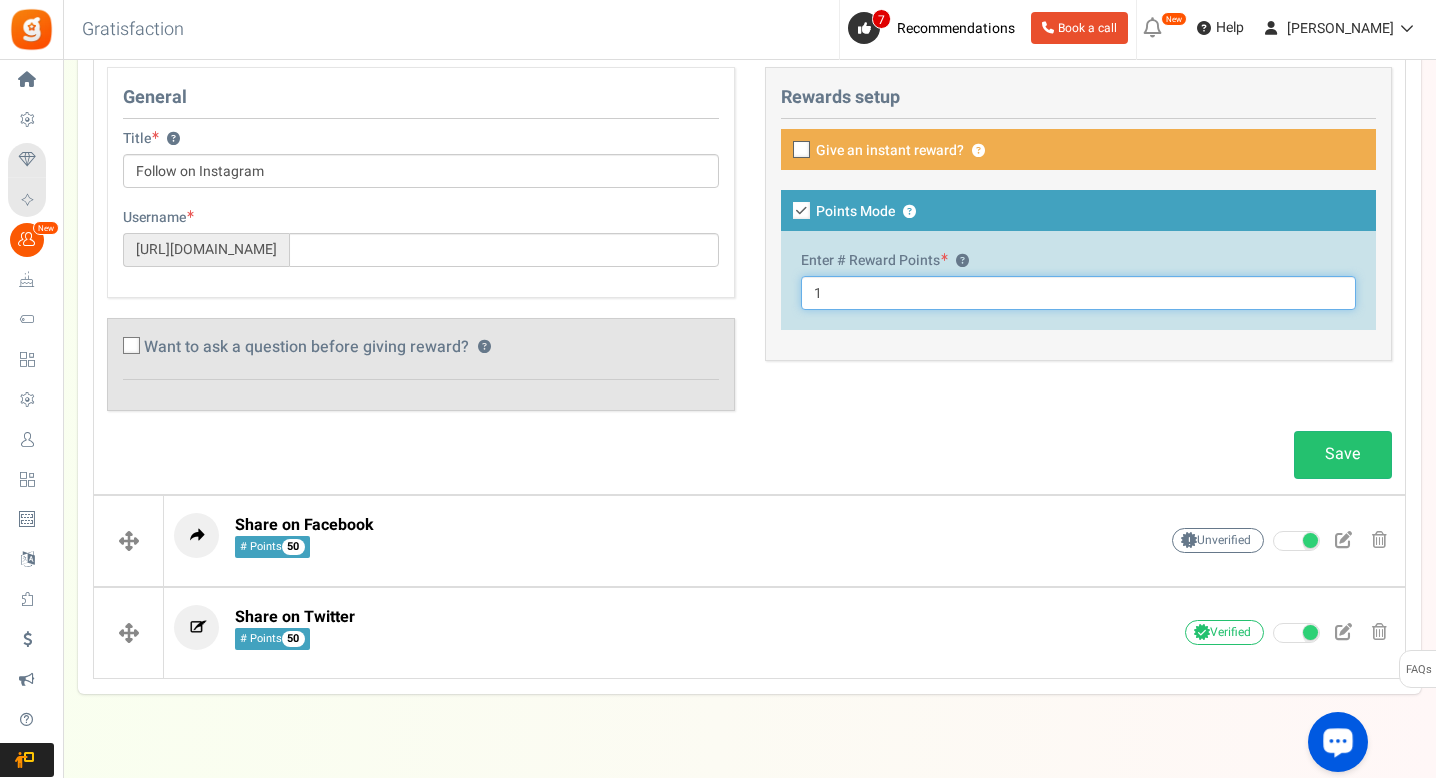 drag, startPoint x: 817, startPoint y: 301, endPoint x: 778, endPoint y: 301, distance: 39 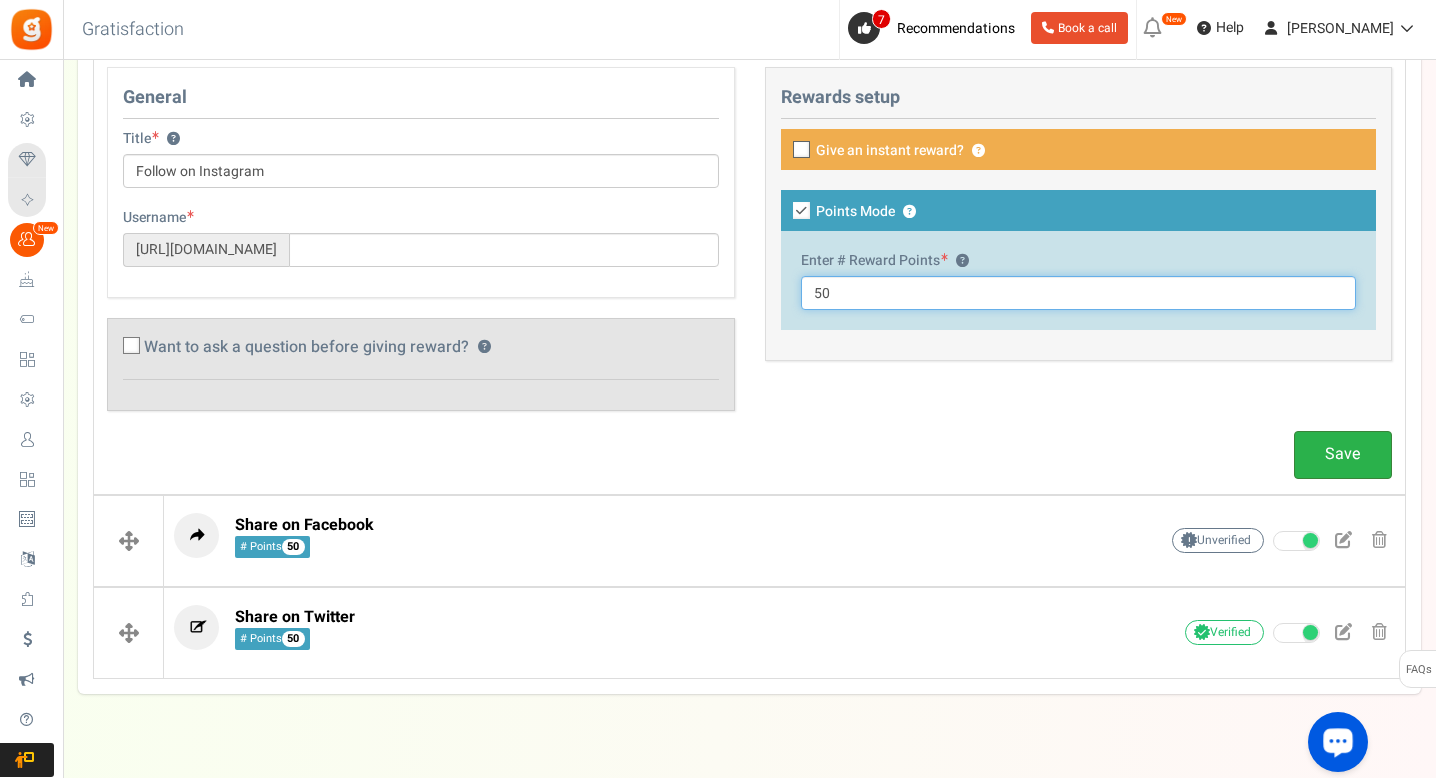 type on "50" 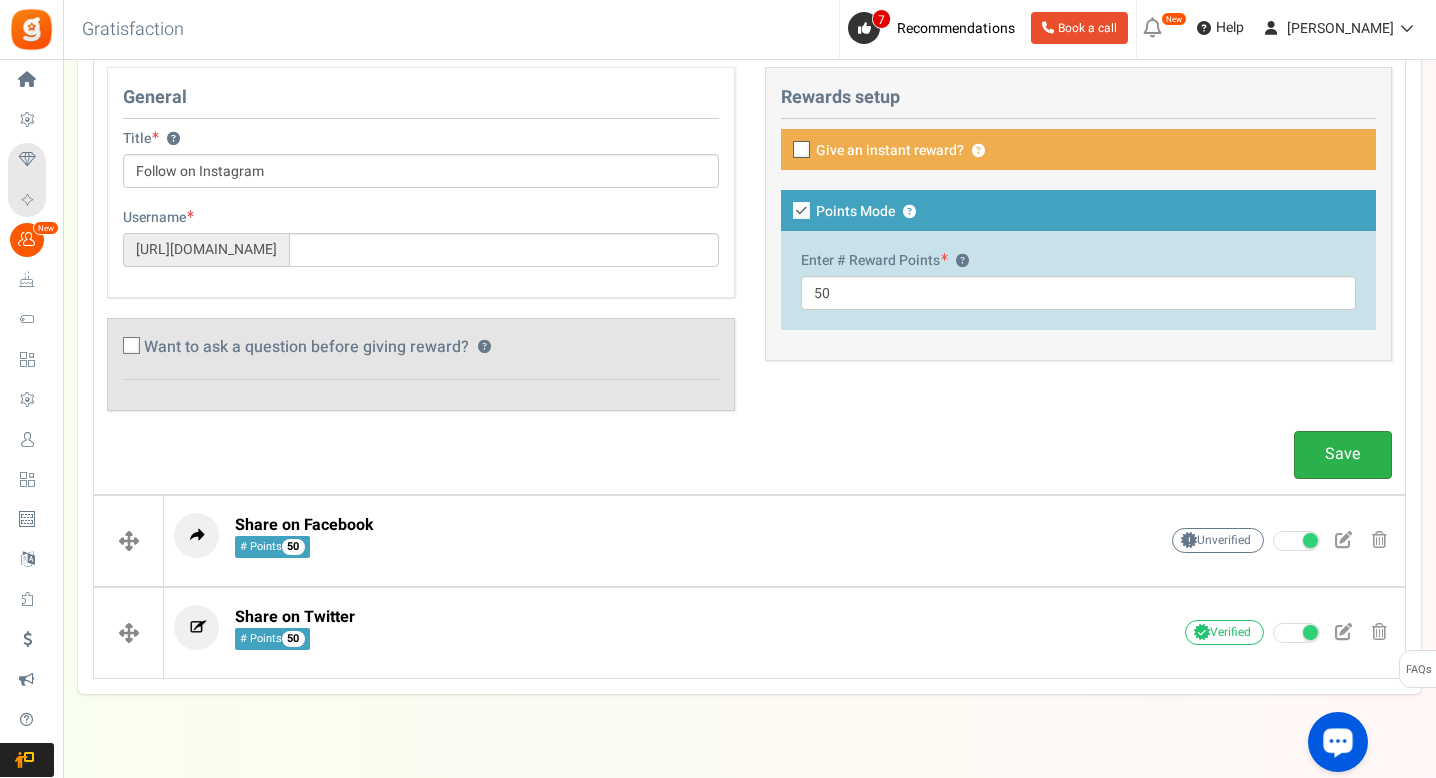 click on "Save" at bounding box center [1343, 454] 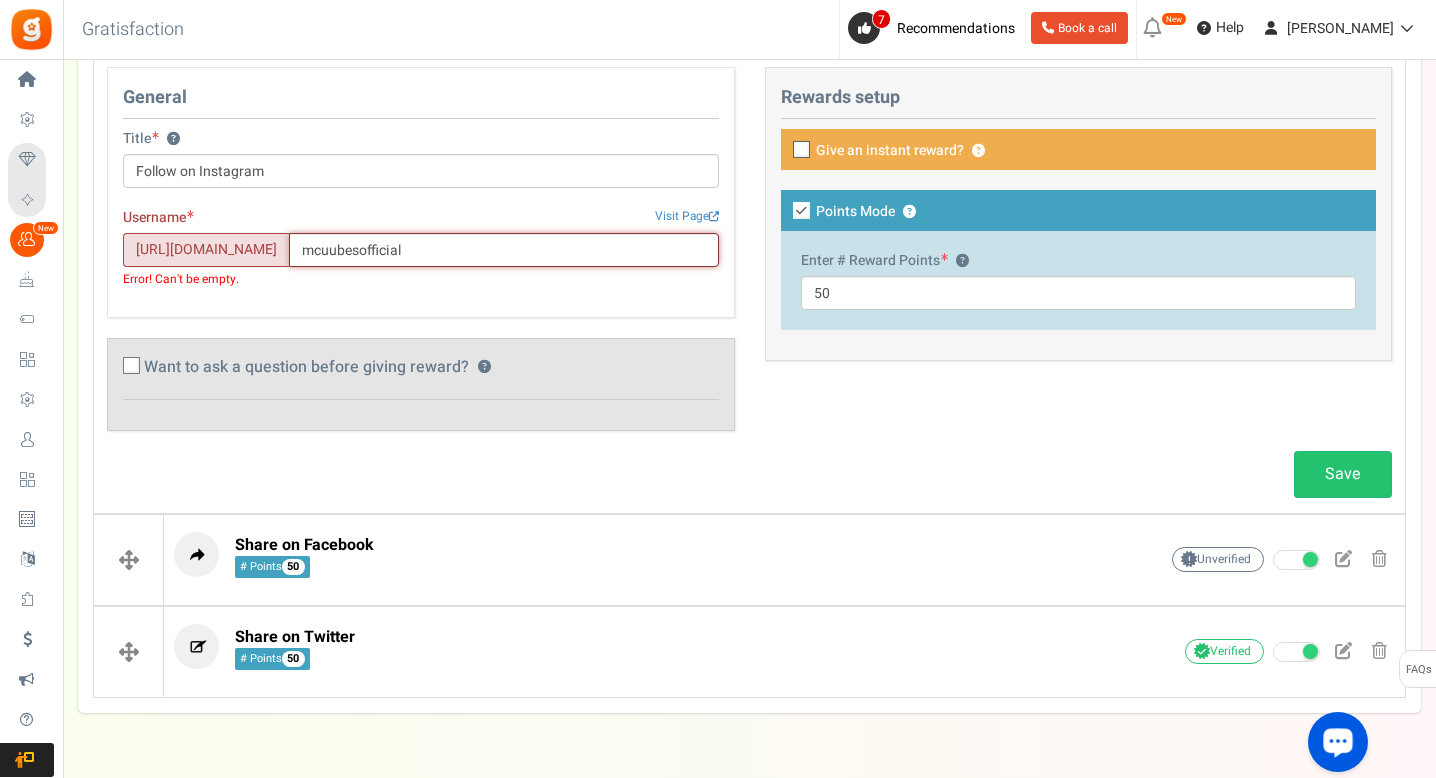 type on "mcuubesofficial" 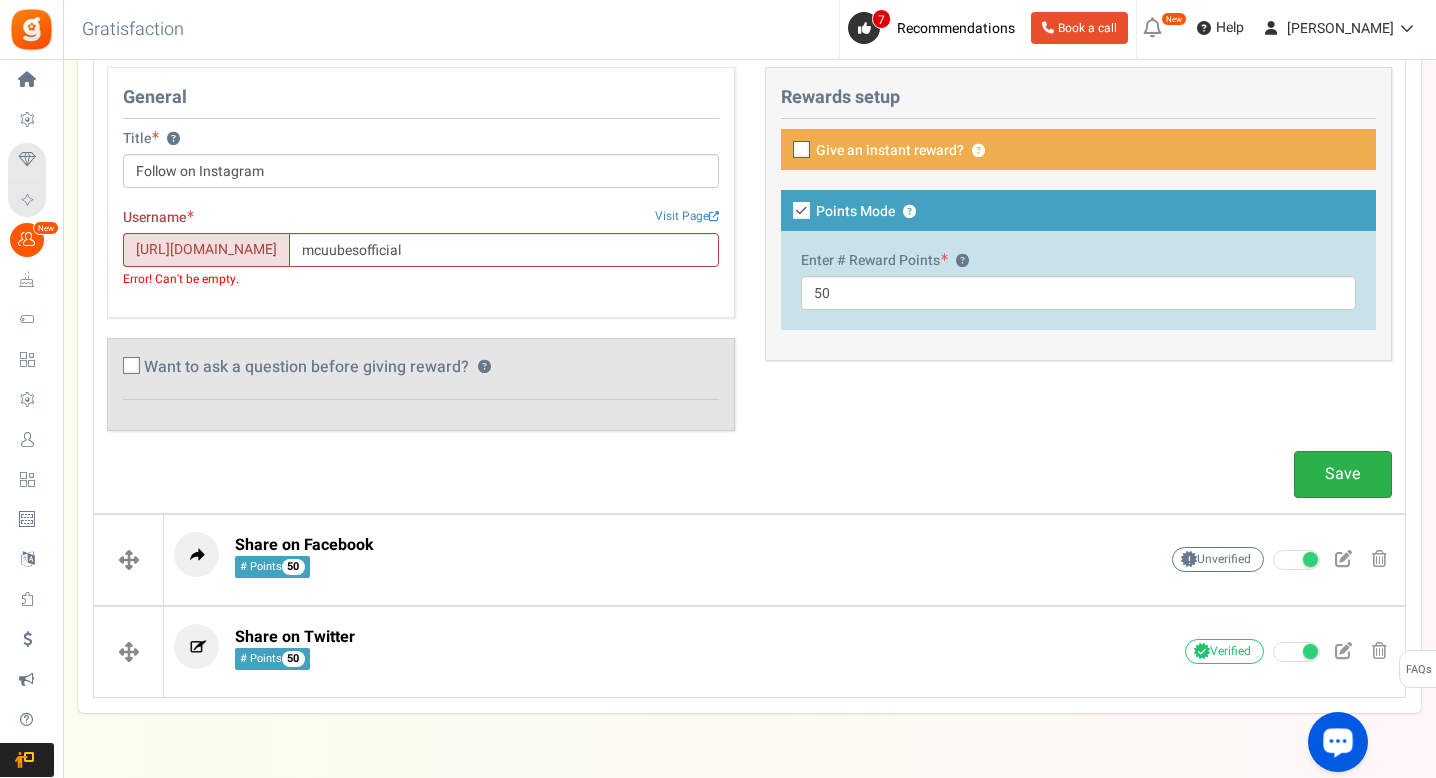 drag, startPoint x: 1258, startPoint y: 467, endPoint x: 1351, endPoint y: 477, distance: 93.53609 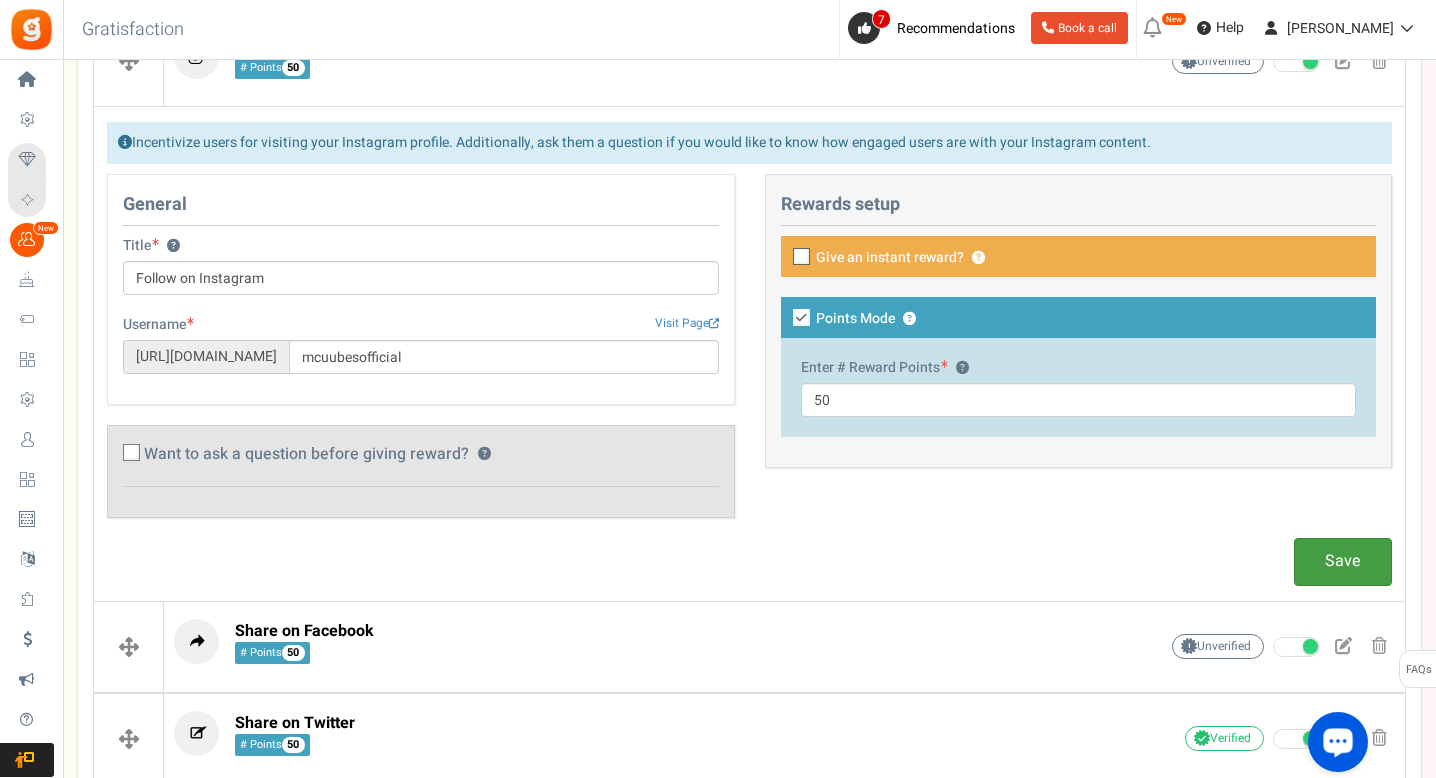 scroll, scrollTop: 420, scrollLeft: 0, axis: vertical 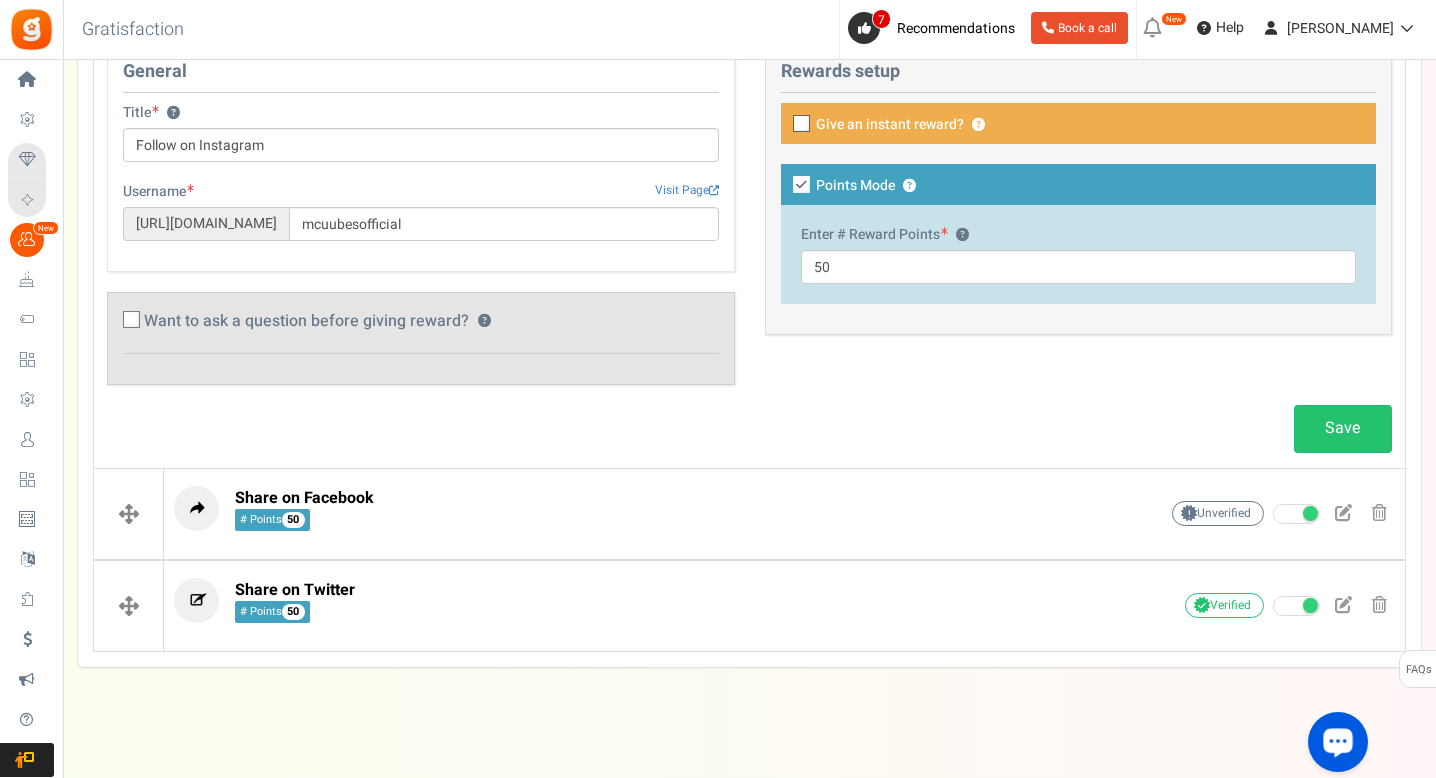 click on "Share on Facebook
# Points  50" at bounding box center (634, 508) 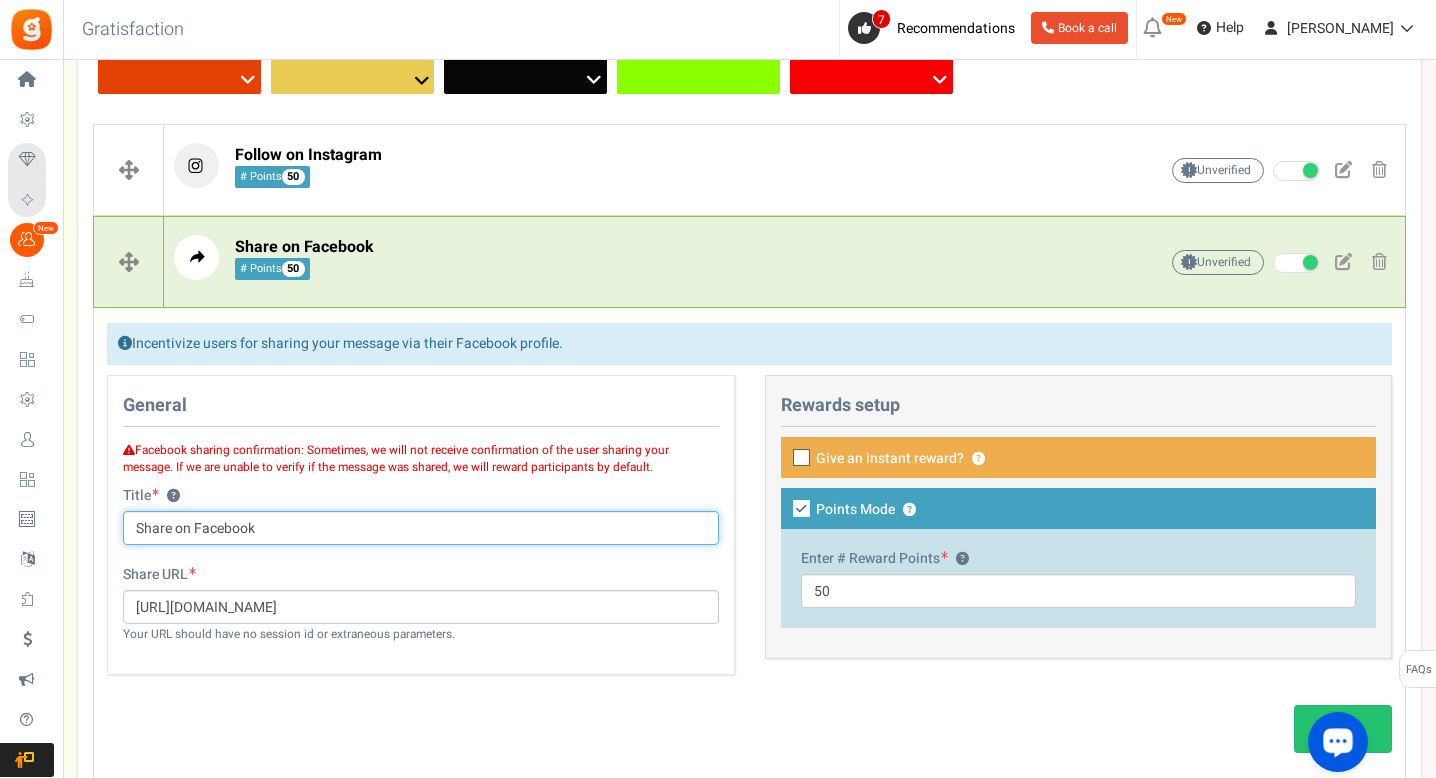 scroll, scrollTop: 586, scrollLeft: 0, axis: vertical 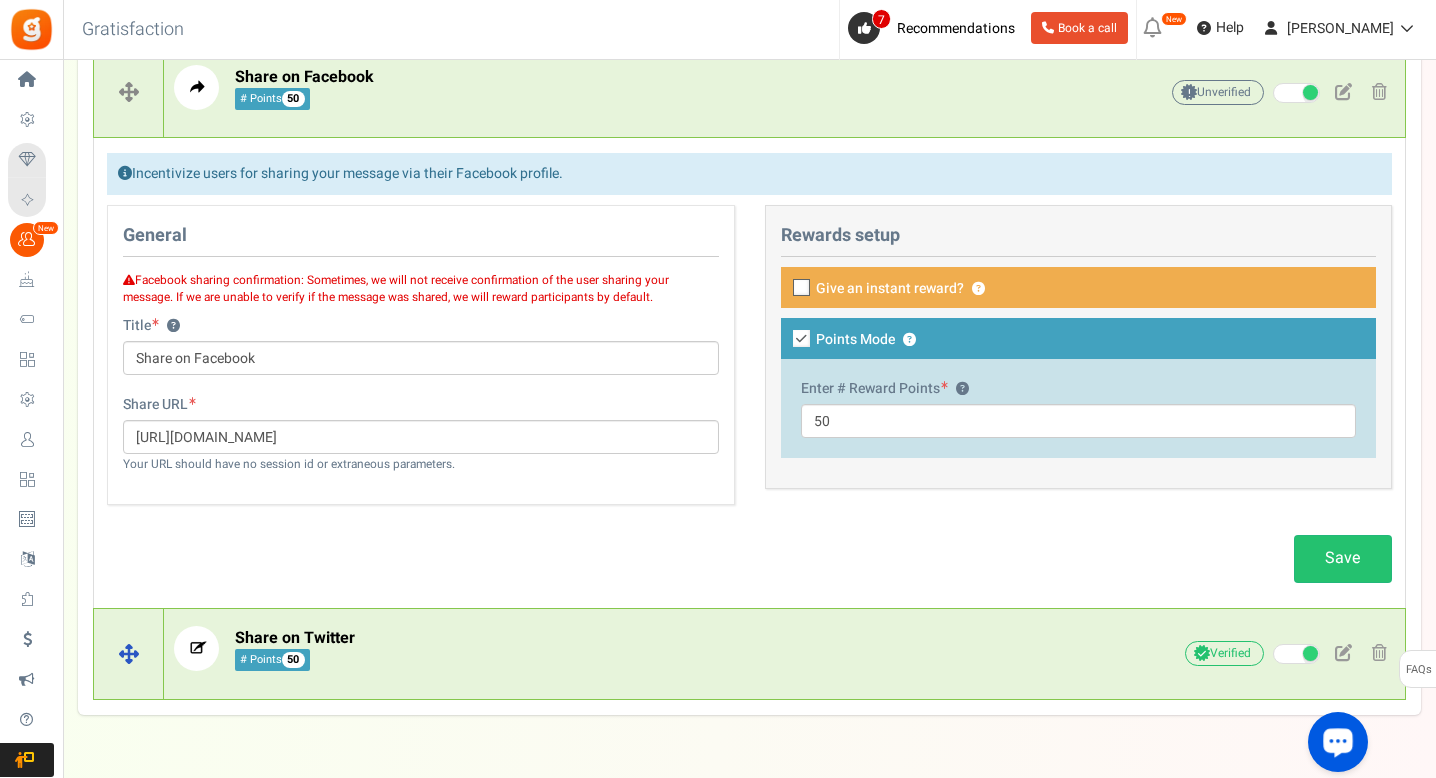 click on "Share on Twitter
# Points  50" at bounding box center (634, 648) 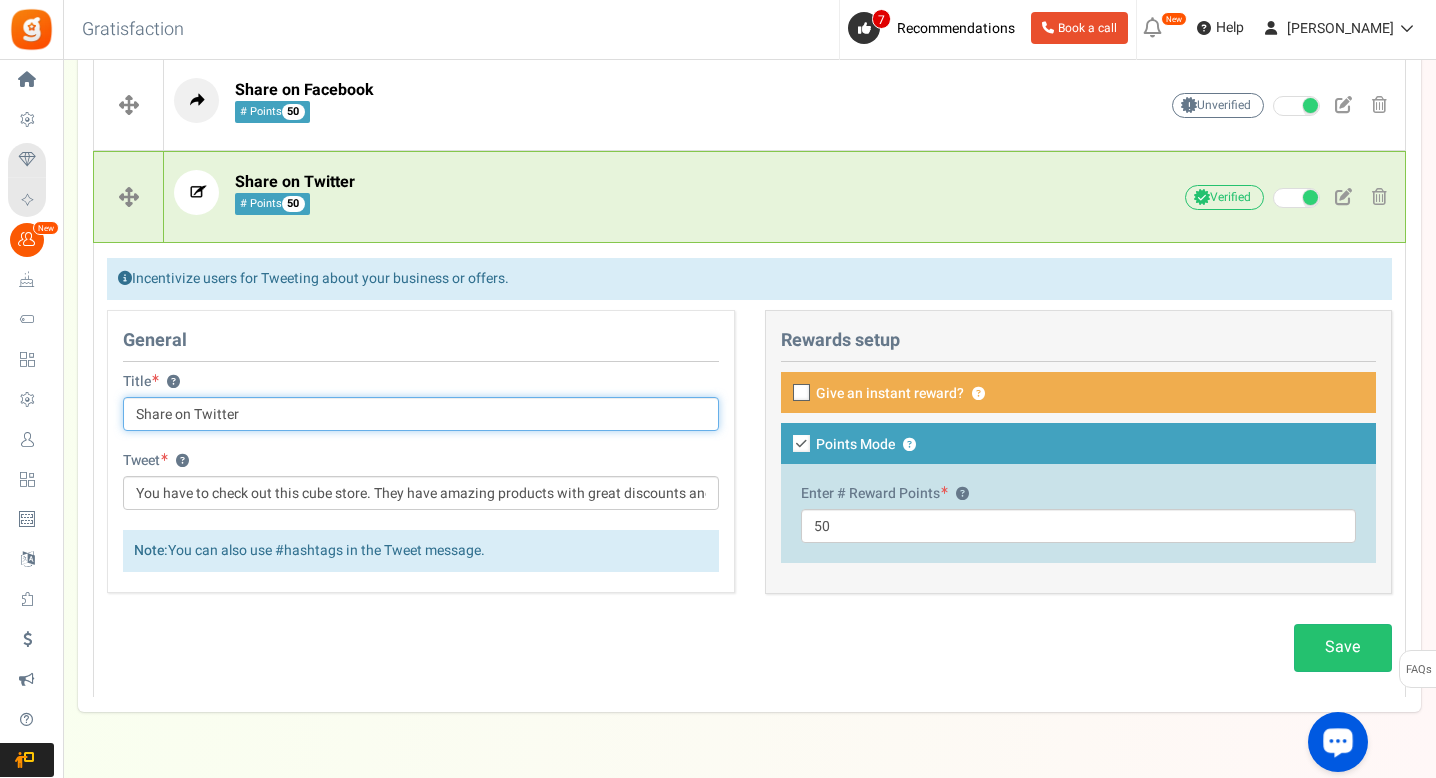 scroll, scrollTop: 577, scrollLeft: 0, axis: vertical 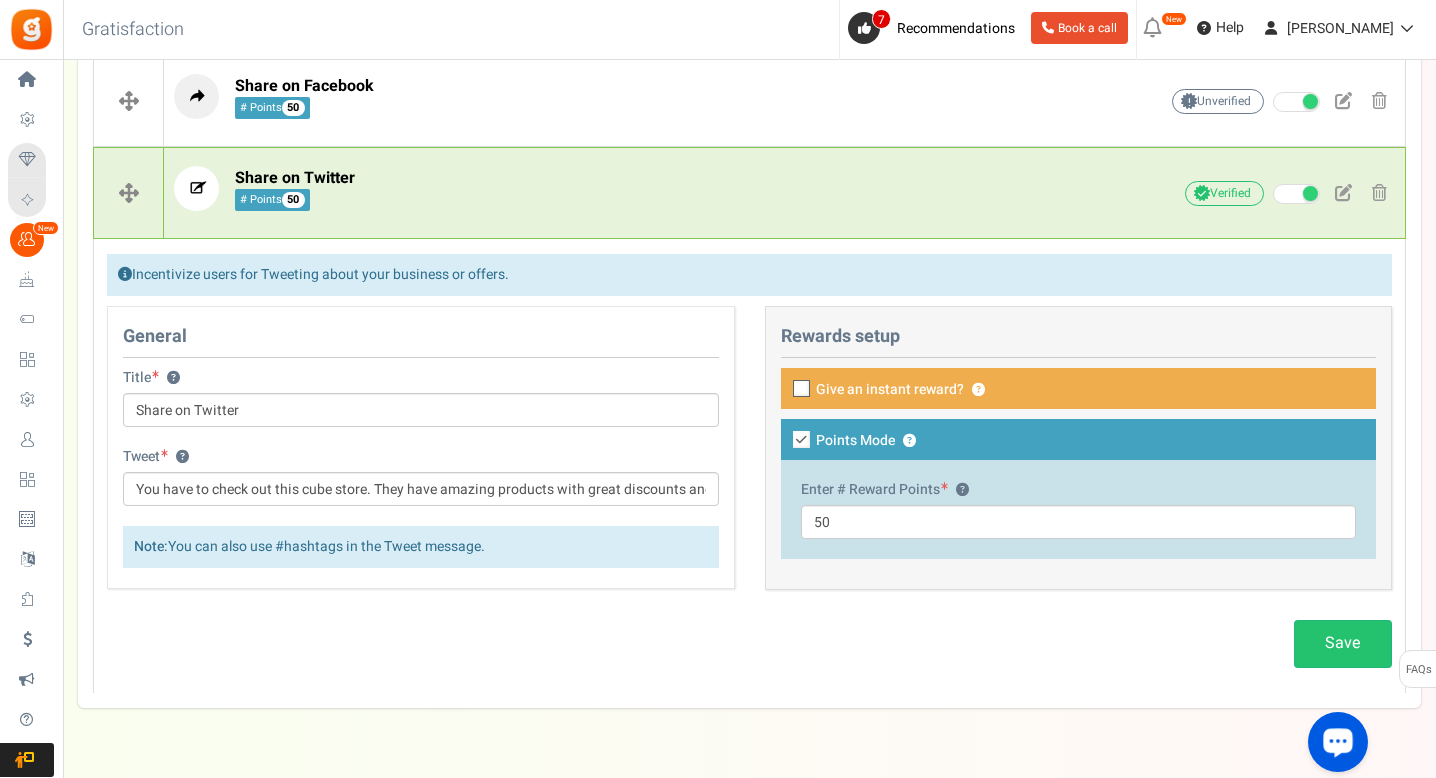click on "Incentivize users for Tweeting about your business or offers." at bounding box center [749, 275] 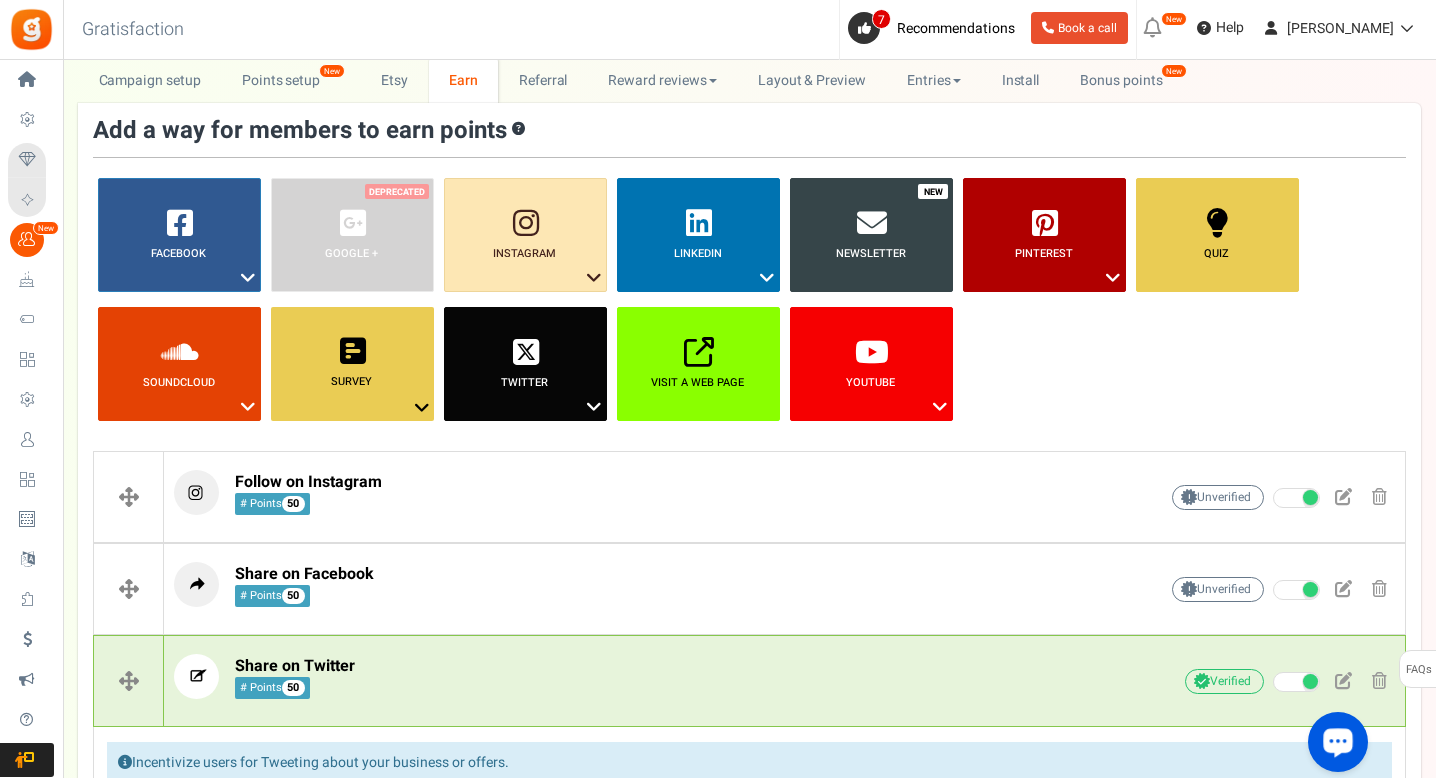 scroll, scrollTop: 0, scrollLeft: 0, axis: both 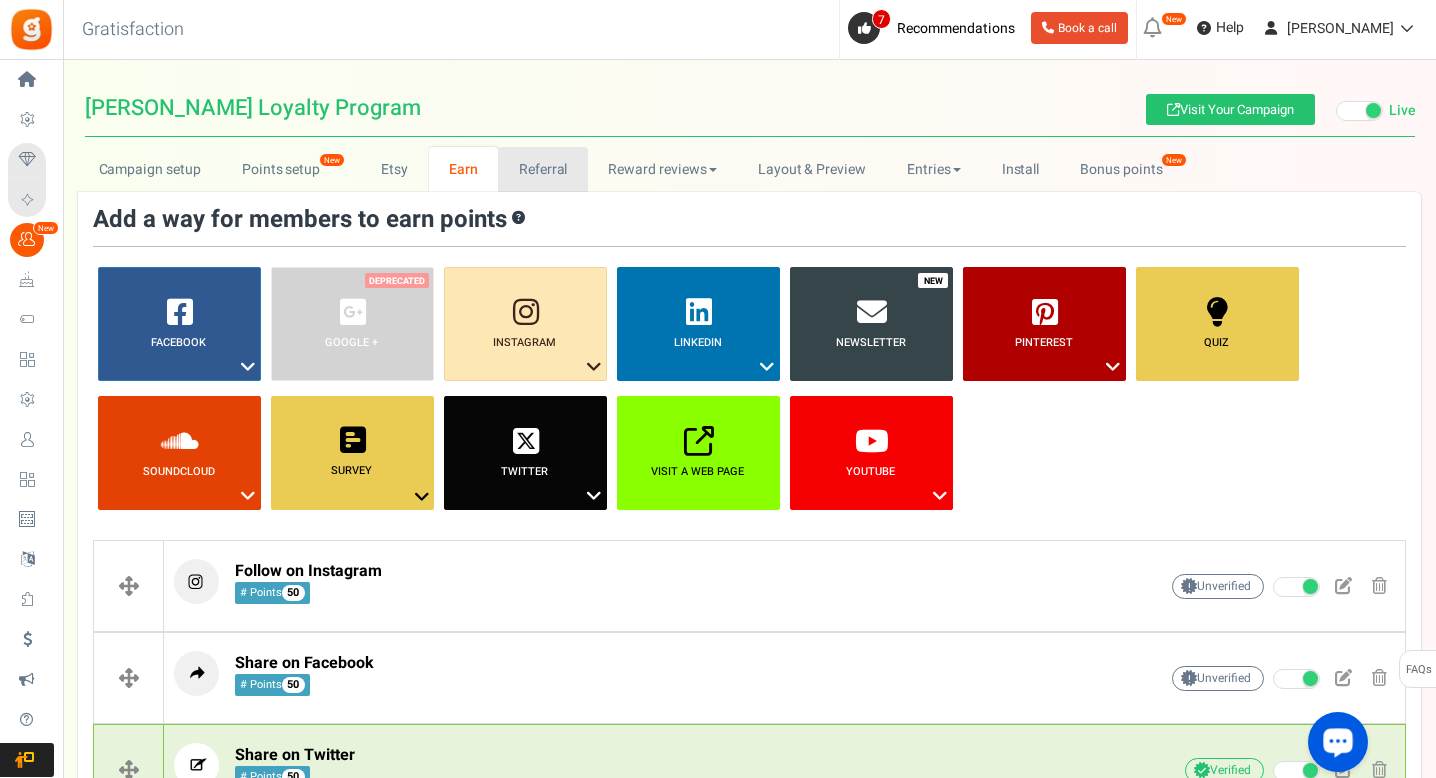 click on "Referral" at bounding box center (543, 169) 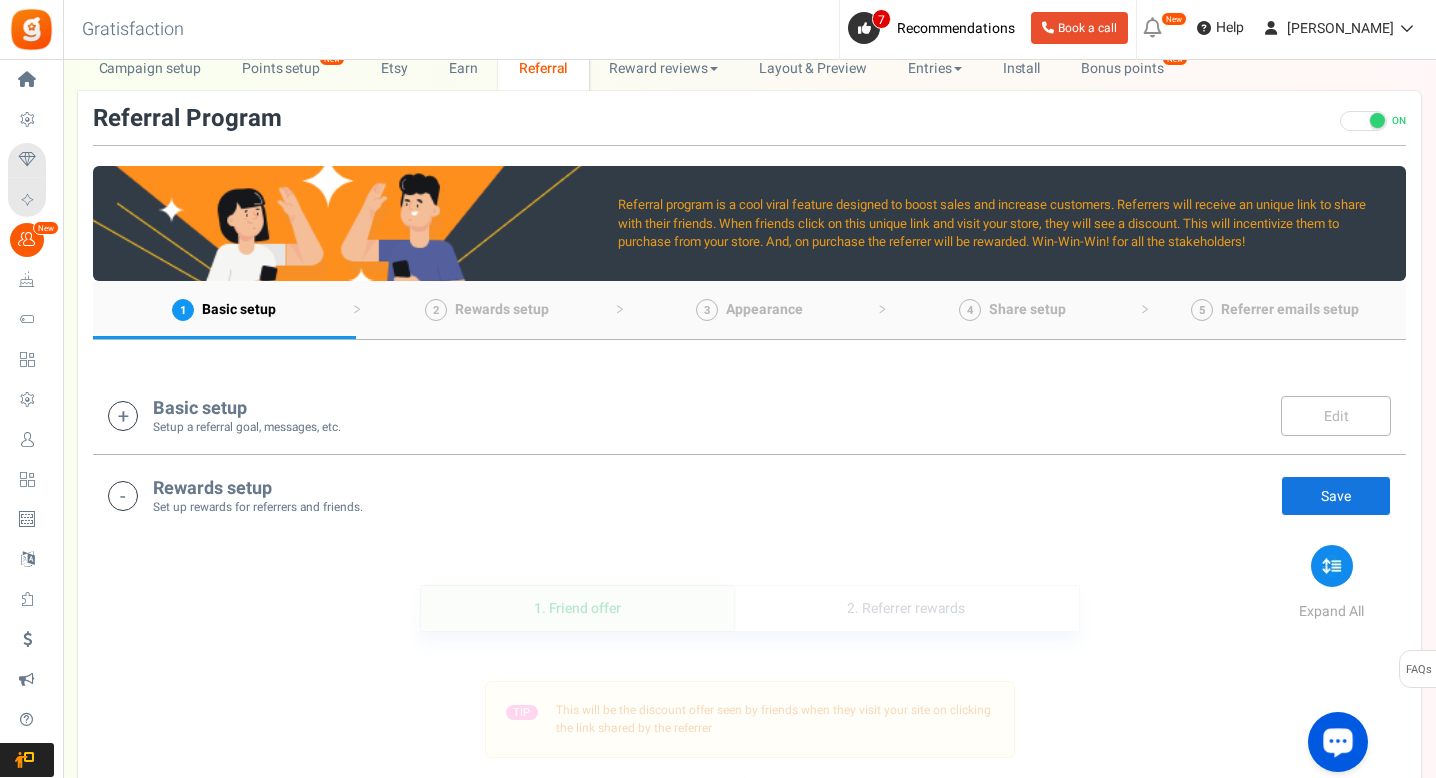 scroll, scrollTop: 366, scrollLeft: 0, axis: vertical 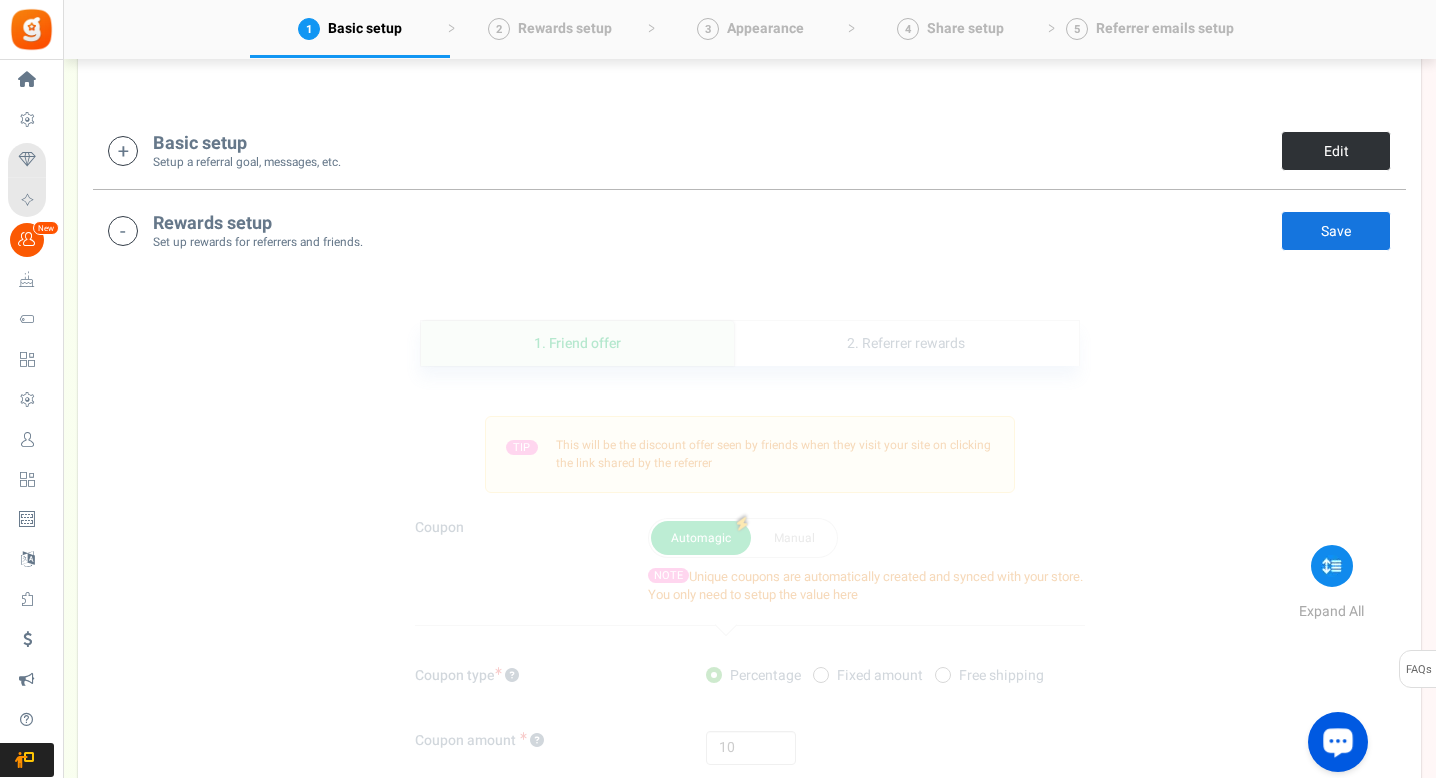 click on "Edit" at bounding box center [1336, 151] 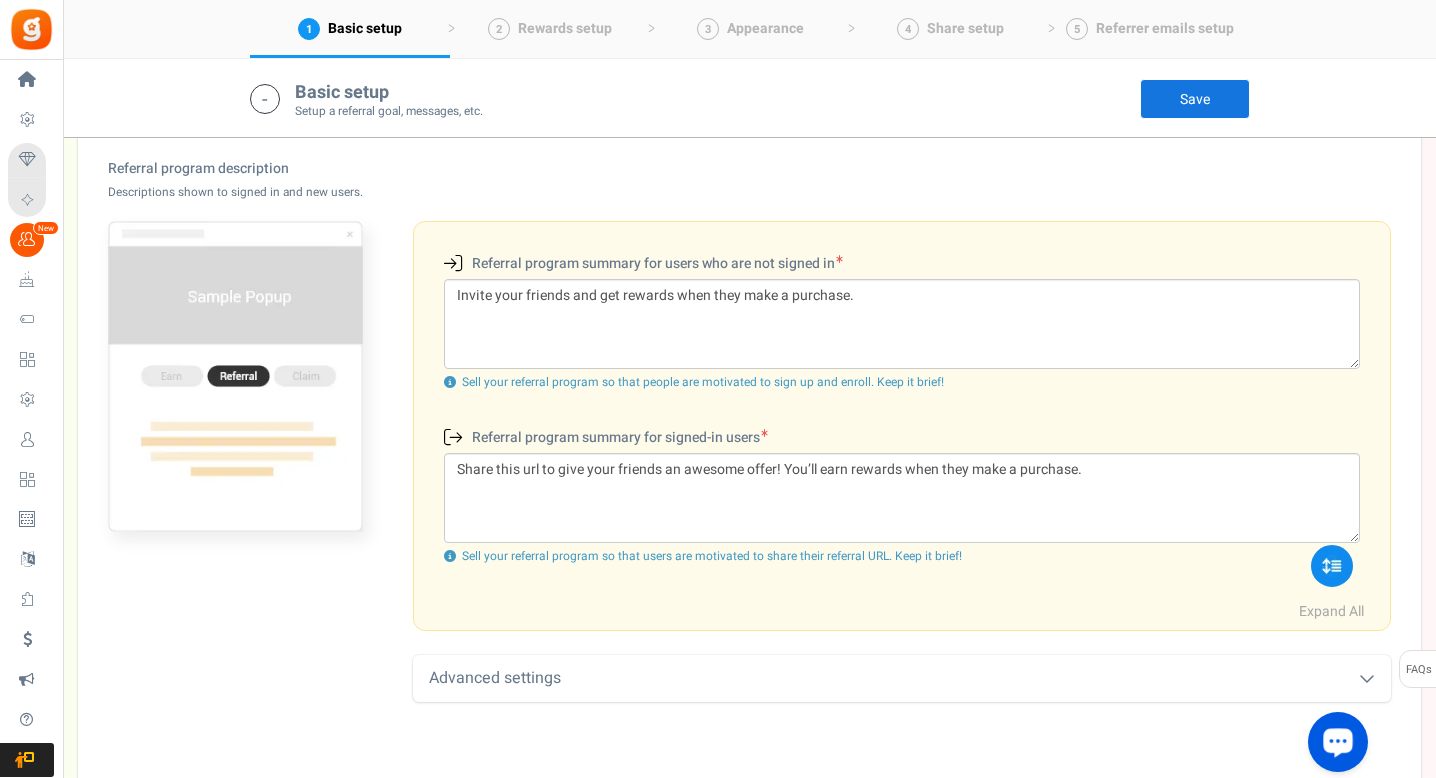 scroll, scrollTop: 557, scrollLeft: 0, axis: vertical 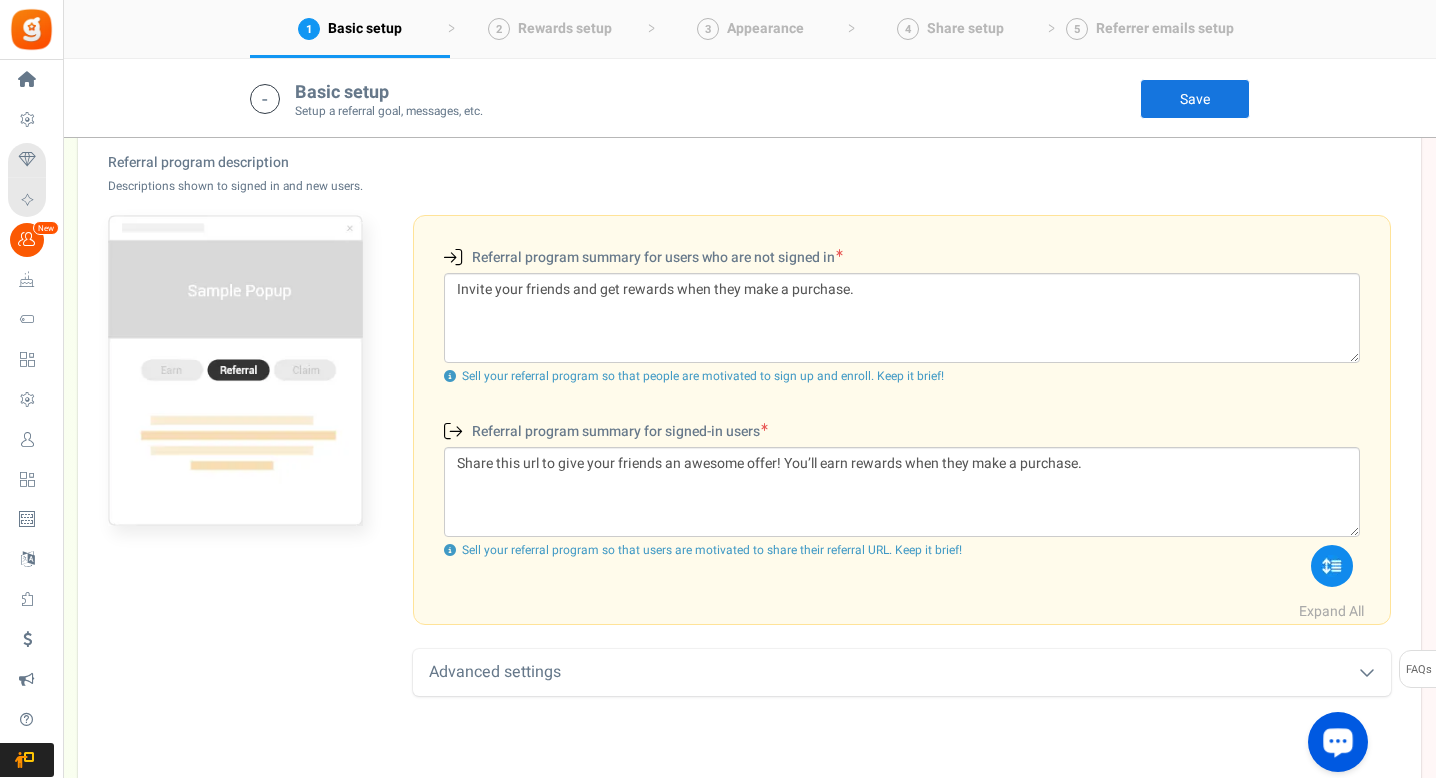click on "Goal    ?
Reward the referrer for every
-
1
+
friend(s) that make(s) their first purchase
You must change  referrer's reward  from  percentage  to  fixed  to set a goal of greater than one.
Ideally a referrer should be rewarded for every friend that makes a purchase. So consider entering ‘1’
Referral program description
Descriptions shown to signed in and new users.
NOTE
Description will appear on the popup based on the scenarios
Referral program summary for users who are not signed in    (New users)
Char(s) :  0" at bounding box center (749, 396) 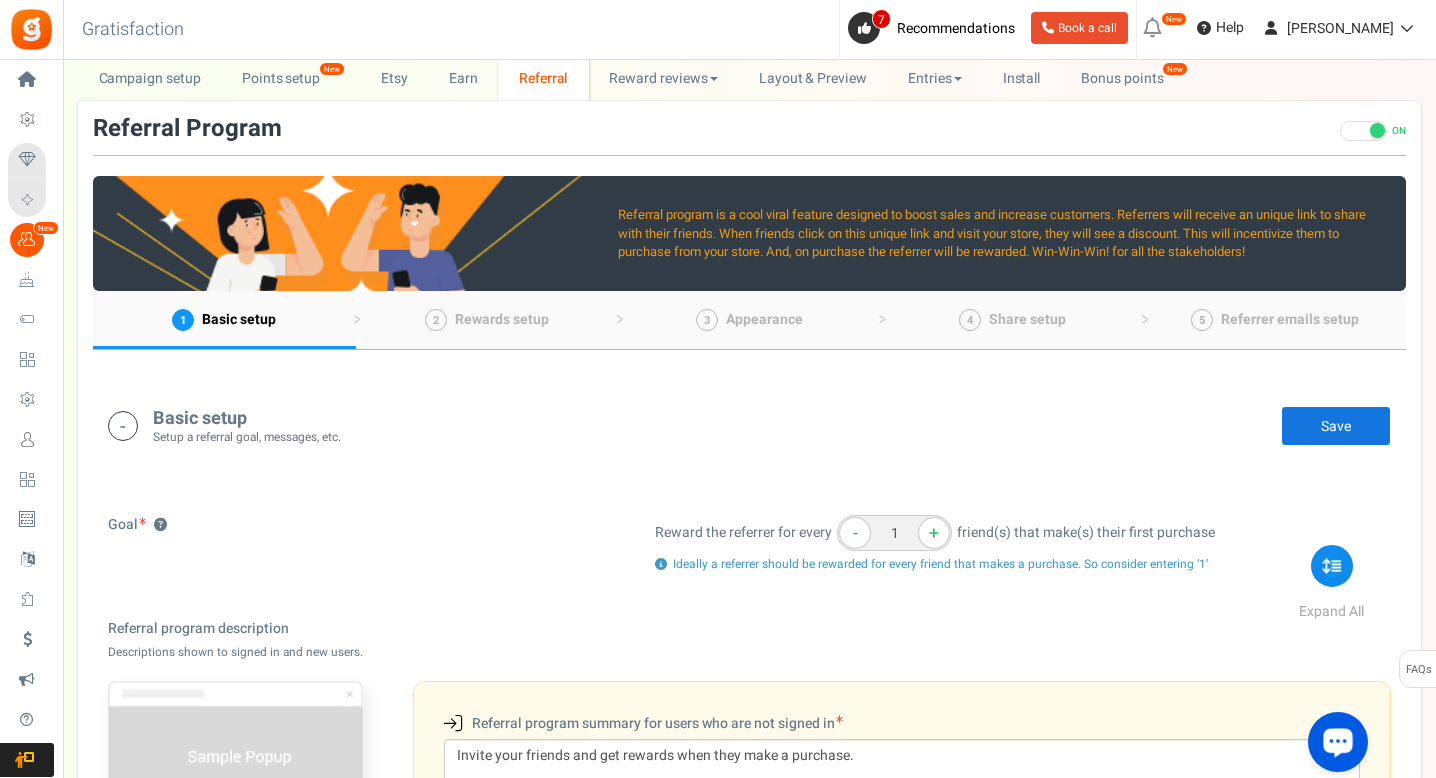 scroll, scrollTop: 0, scrollLeft: 0, axis: both 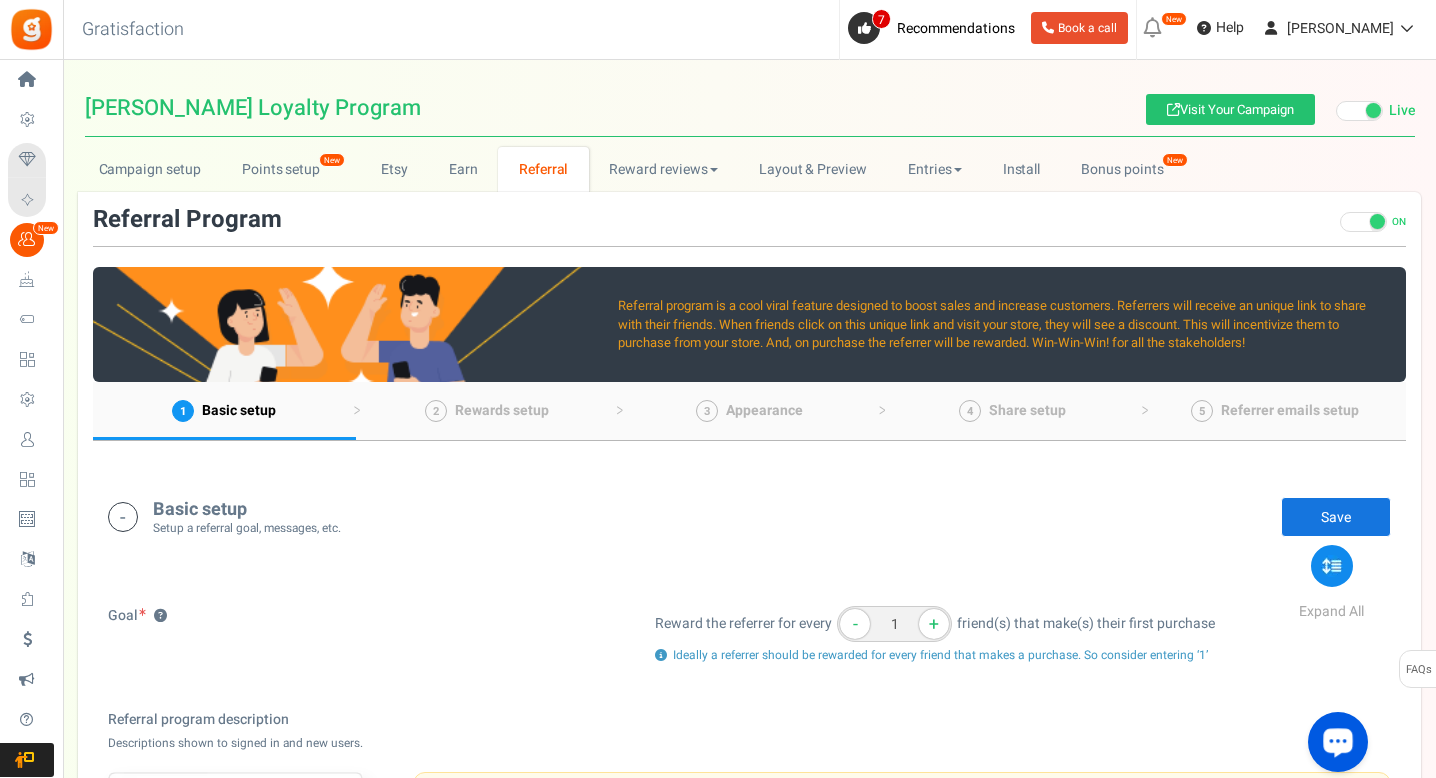 click on "Basic setup
Setup a referral goal, messages, etc.
Edit
Save
There are unsaved changes!" at bounding box center [749, 516] 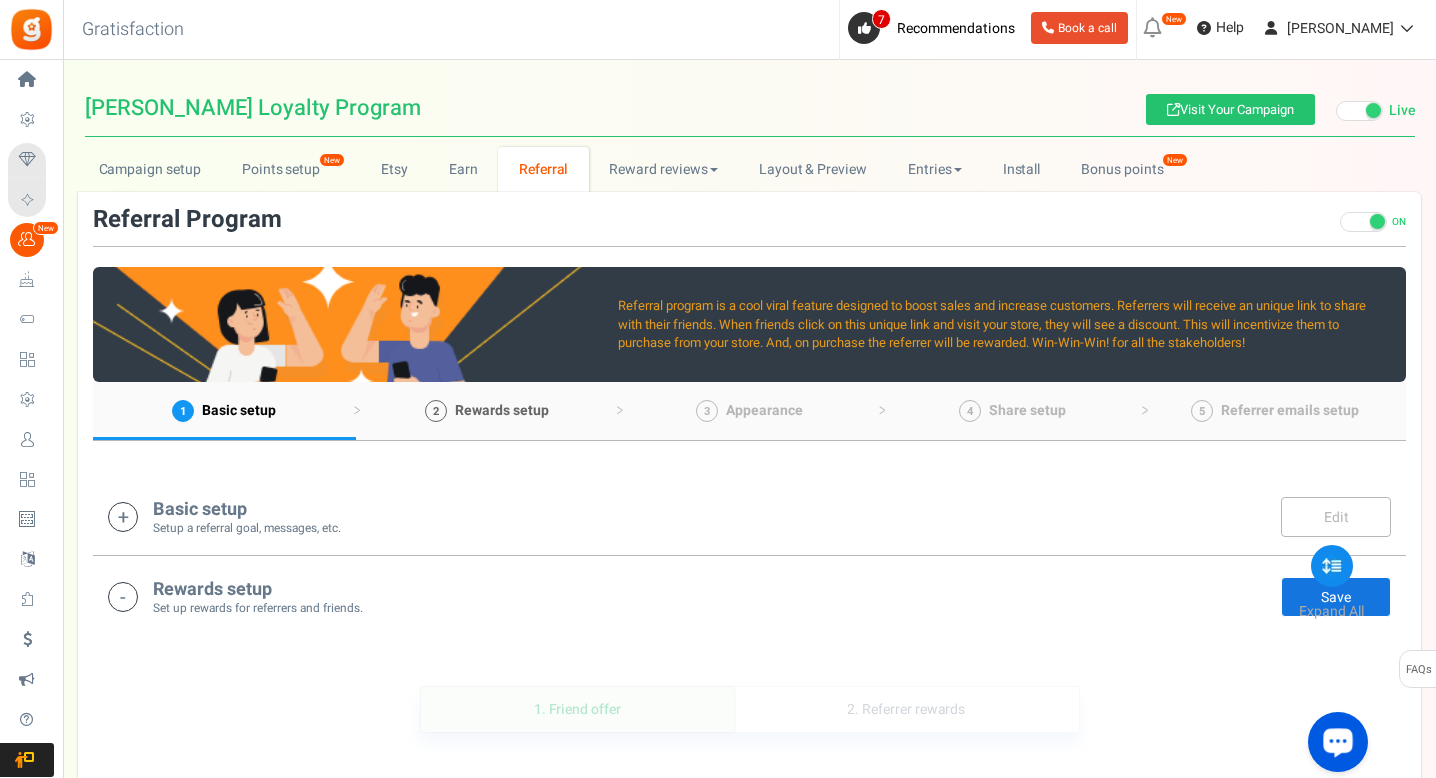 click on "Rewards setup" at bounding box center (502, 410) 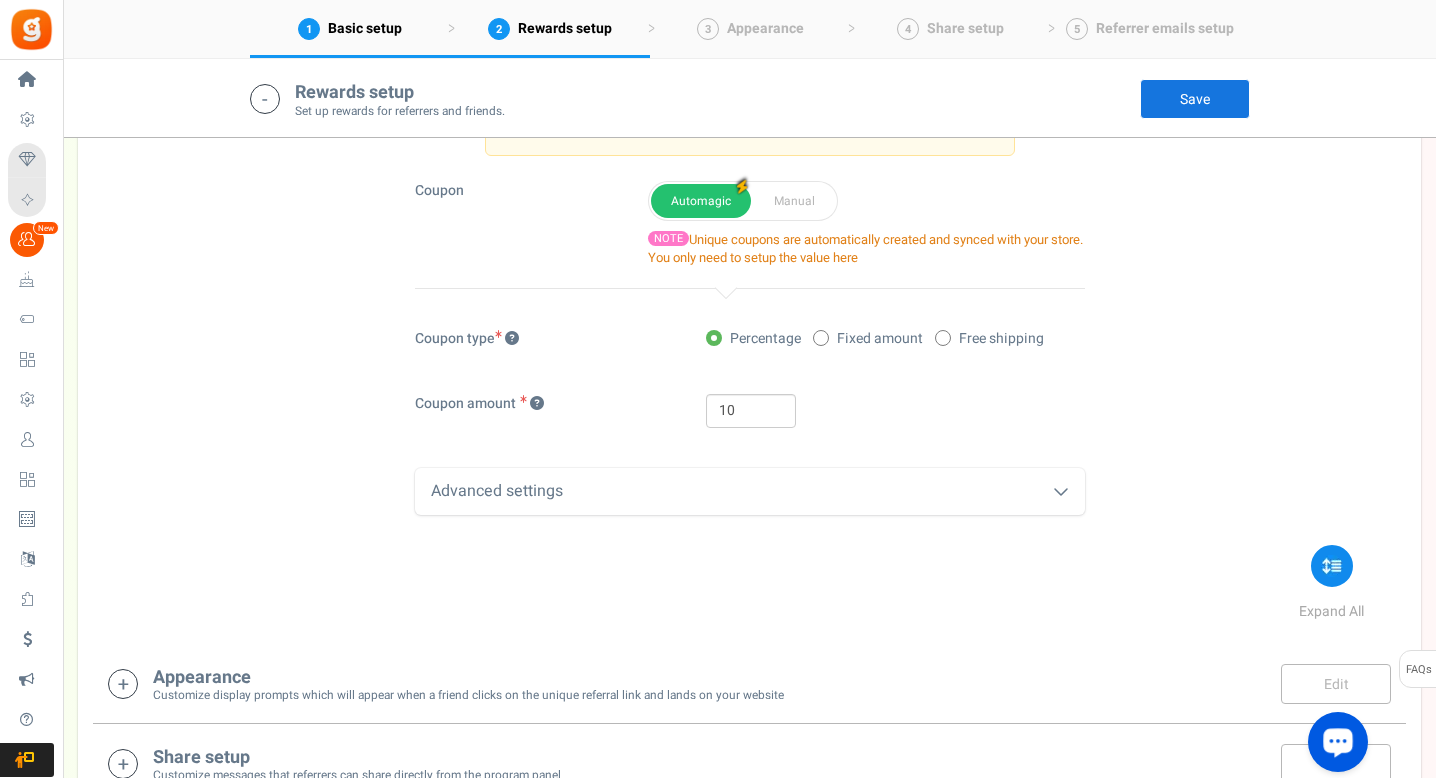 scroll, scrollTop: 779, scrollLeft: 0, axis: vertical 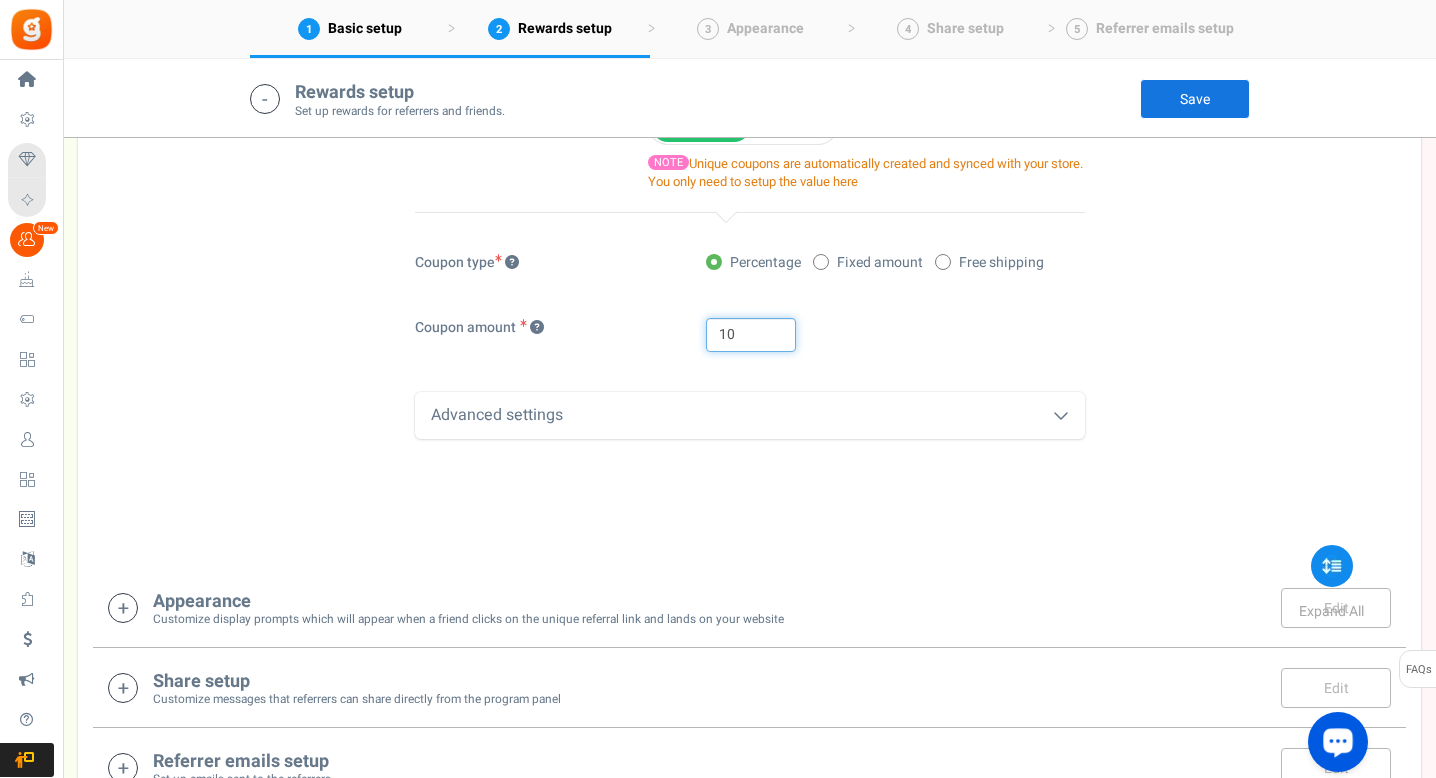 click on "10" at bounding box center (751, 335) 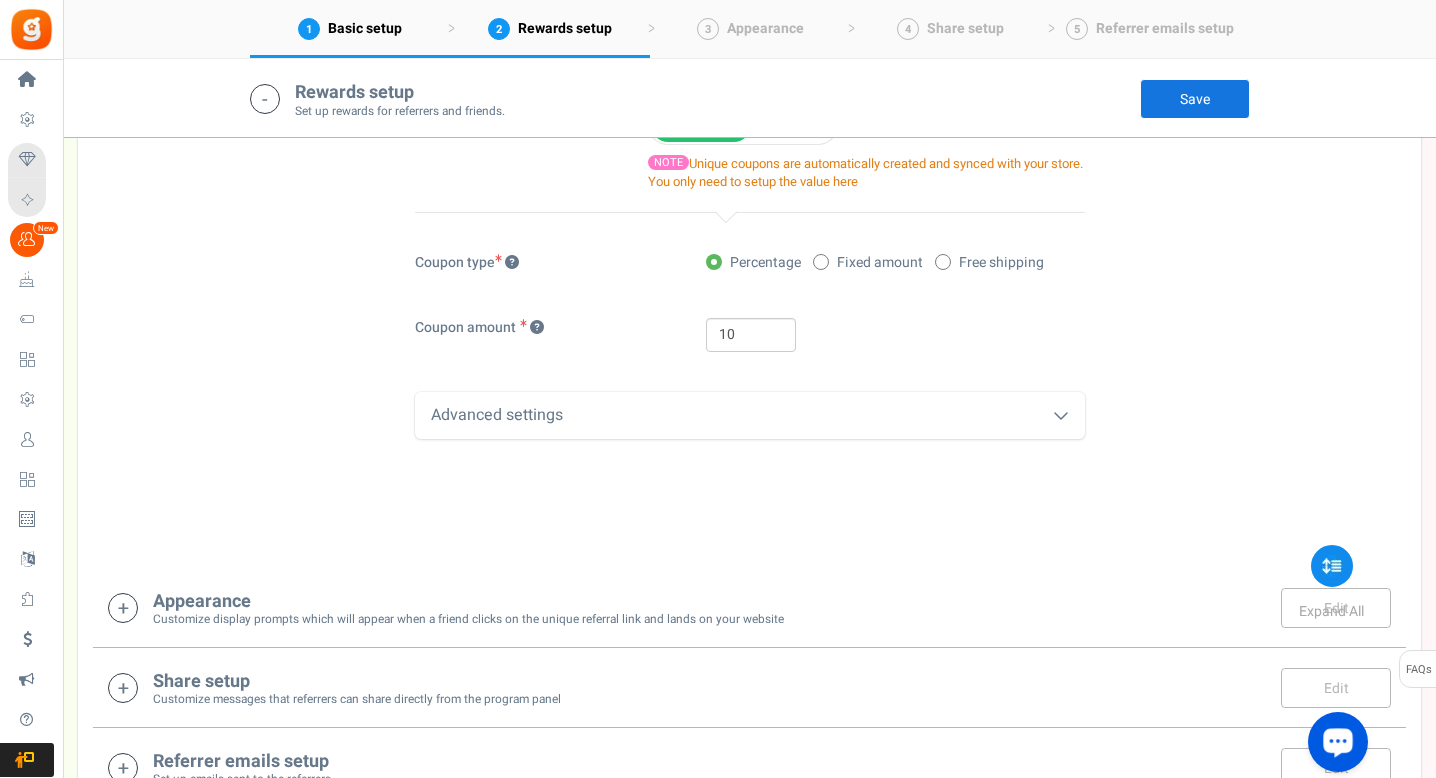 click on "Advanced settings" at bounding box center [750, 415] 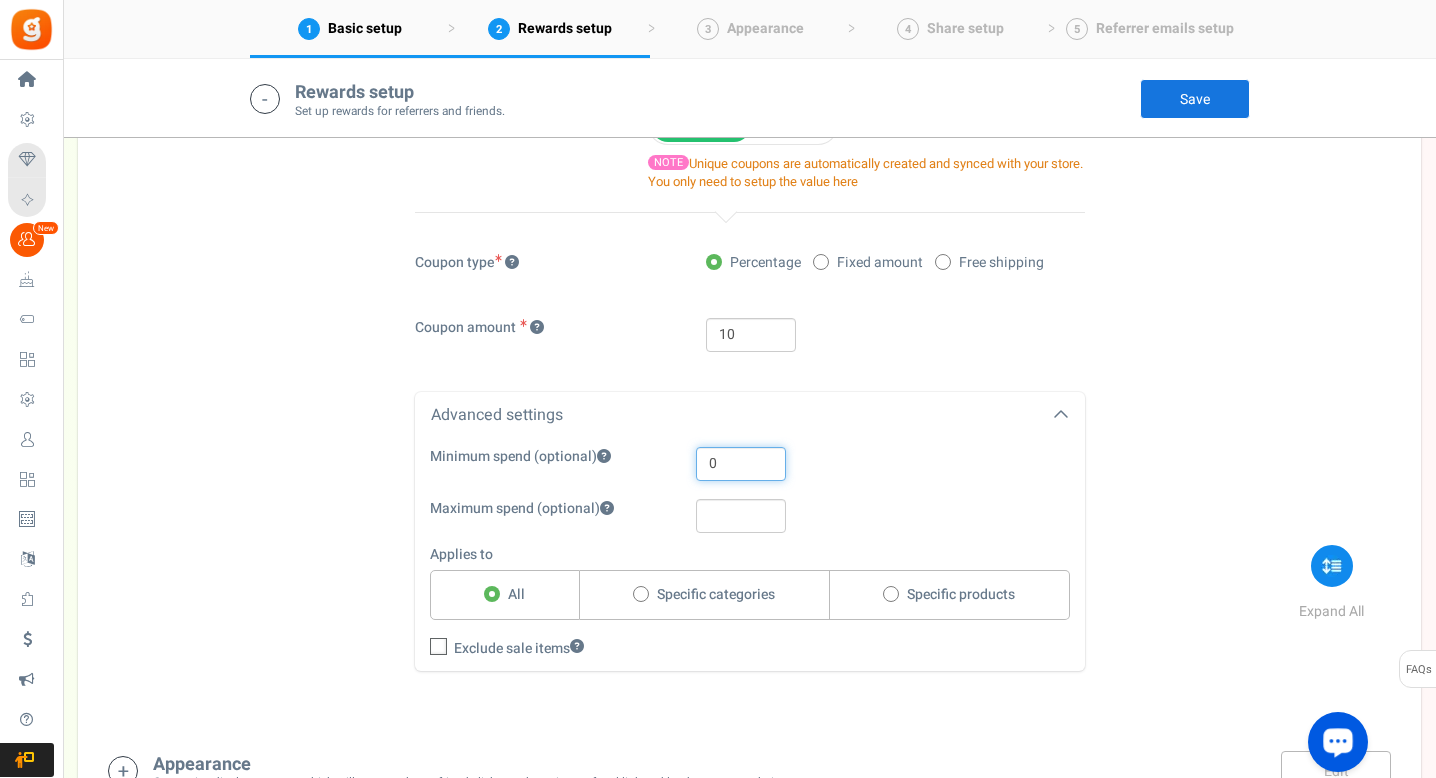 drag, startPoint x: 721, startPoint y: 464, endPoint x: 707, endPoint y: 464, distance: 14 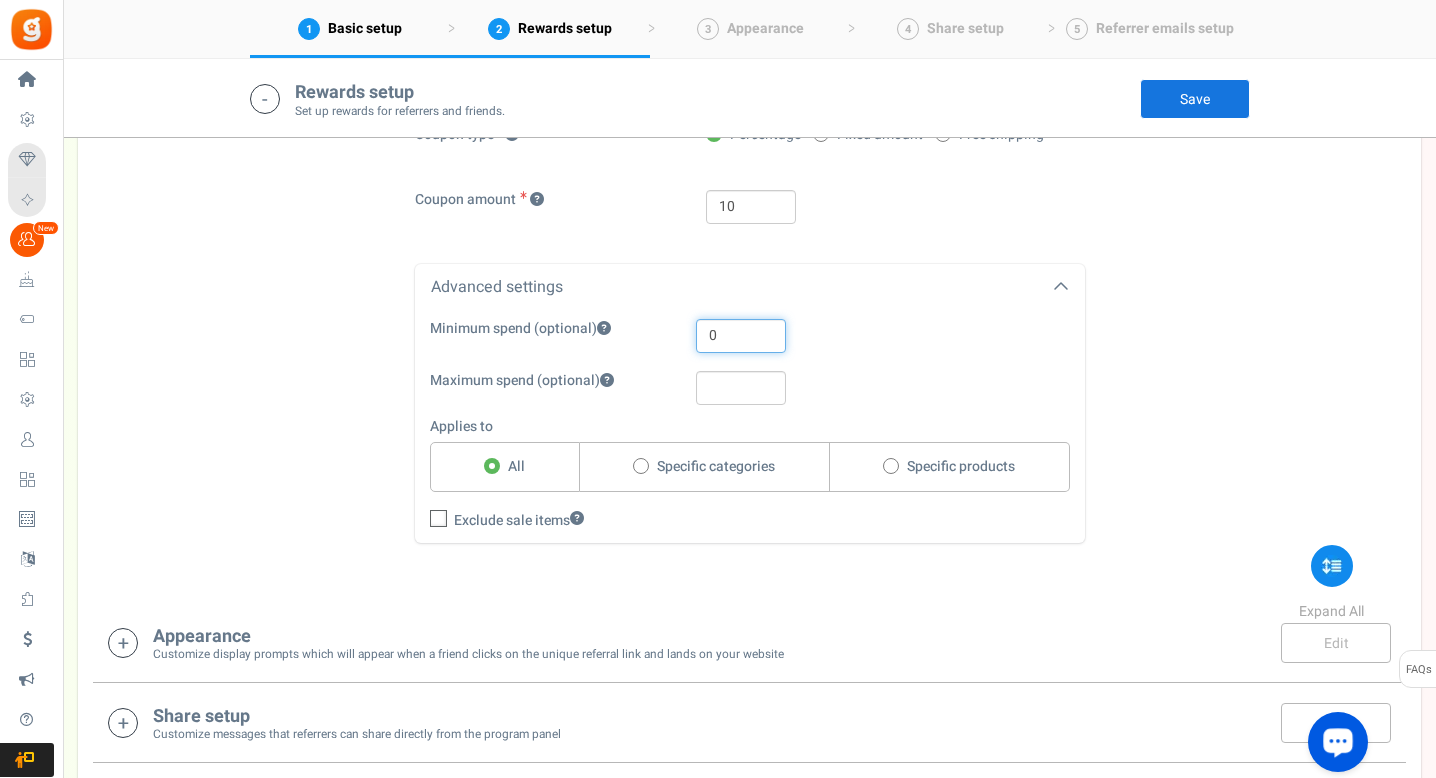 scroll, scrollTop: 939, scrollLeft: 0, axis: vertical 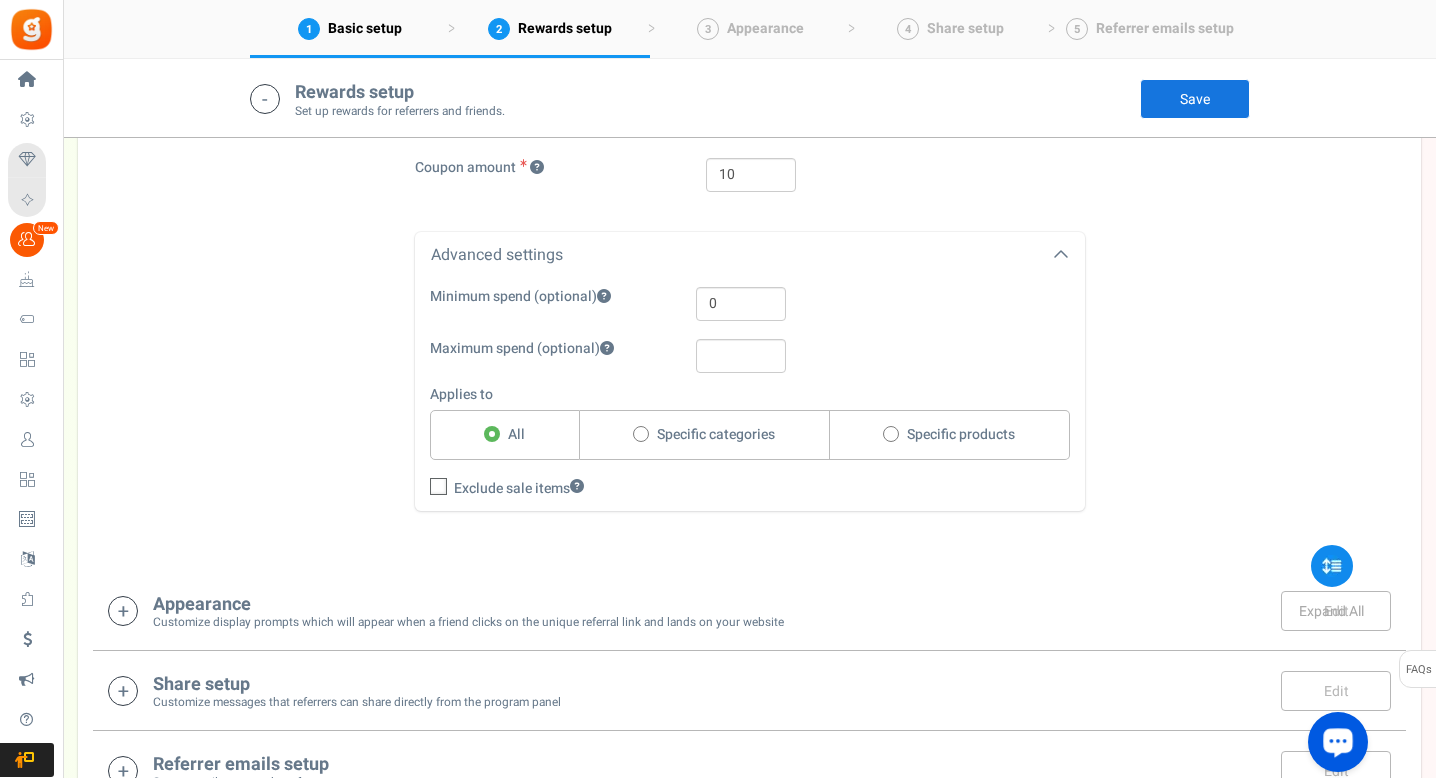 click on "1. Friend offer
Paused! Coupons over. Upload now!
2. Referrer rewards
Paused! Coupons over. Upload now!
TIP
This will be the discount offer seen by friends when they visit your site on clicking the link shared by the referrer
Download
[GEOGRAPHIC_DATA]
Automagic
Manual
NOTE  Unique coupons are automatically created and synced with your store. You only need to setup the value here
Coupon type
Percentage
Fixed amount" at bounding box center (749, 128) 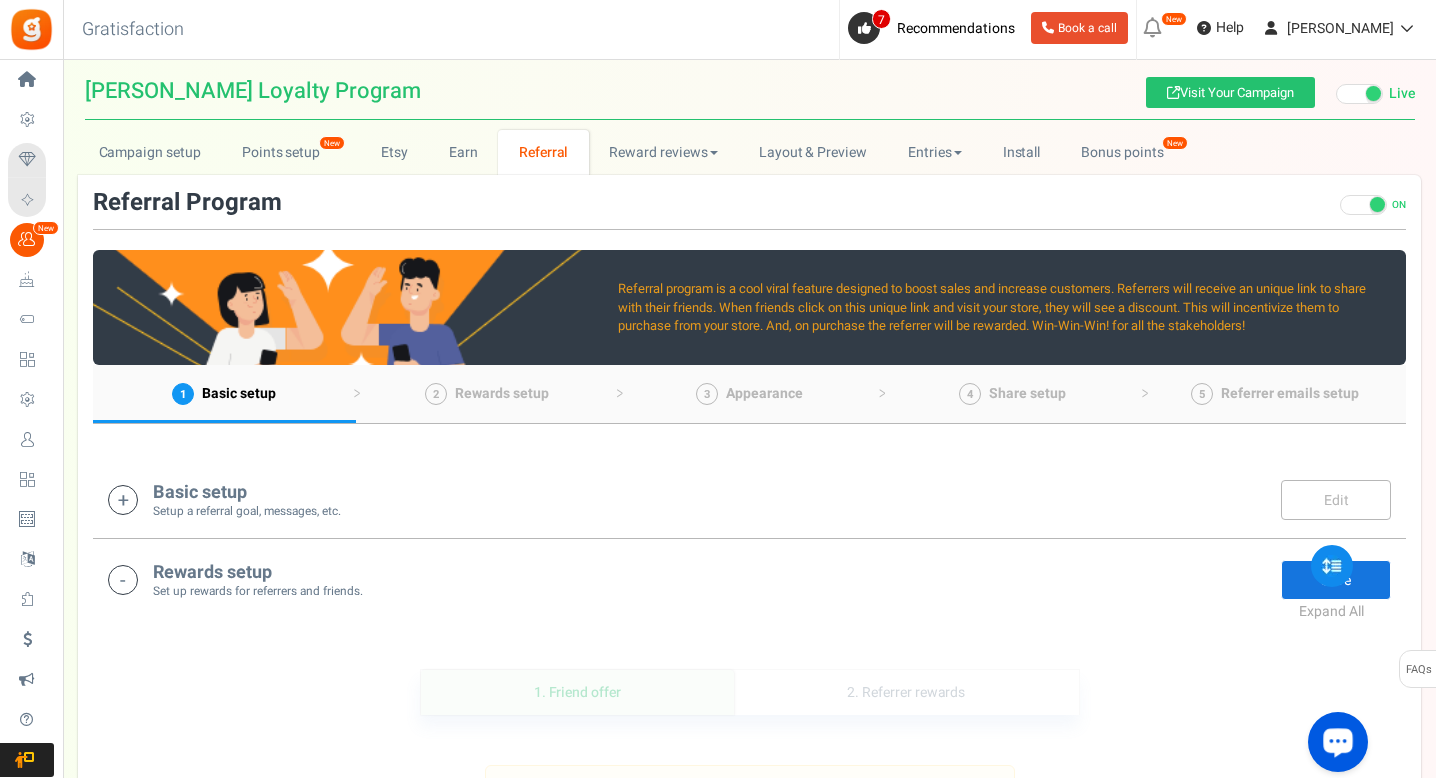 scroll, scrollTop: 37, scrollLeft: 0, axis: vertical 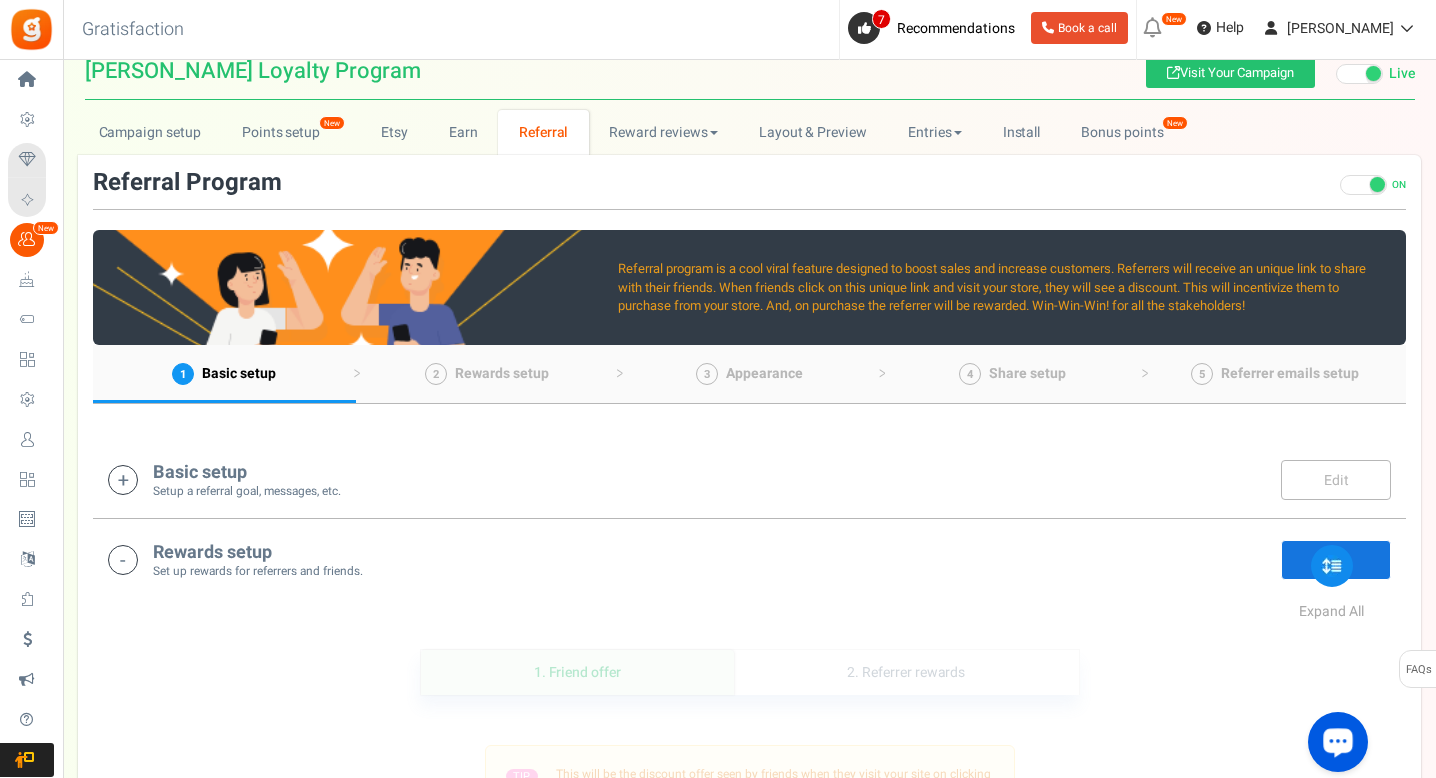 click on "Set up rewards for referrers and friends." at bounding box center (258, 571) 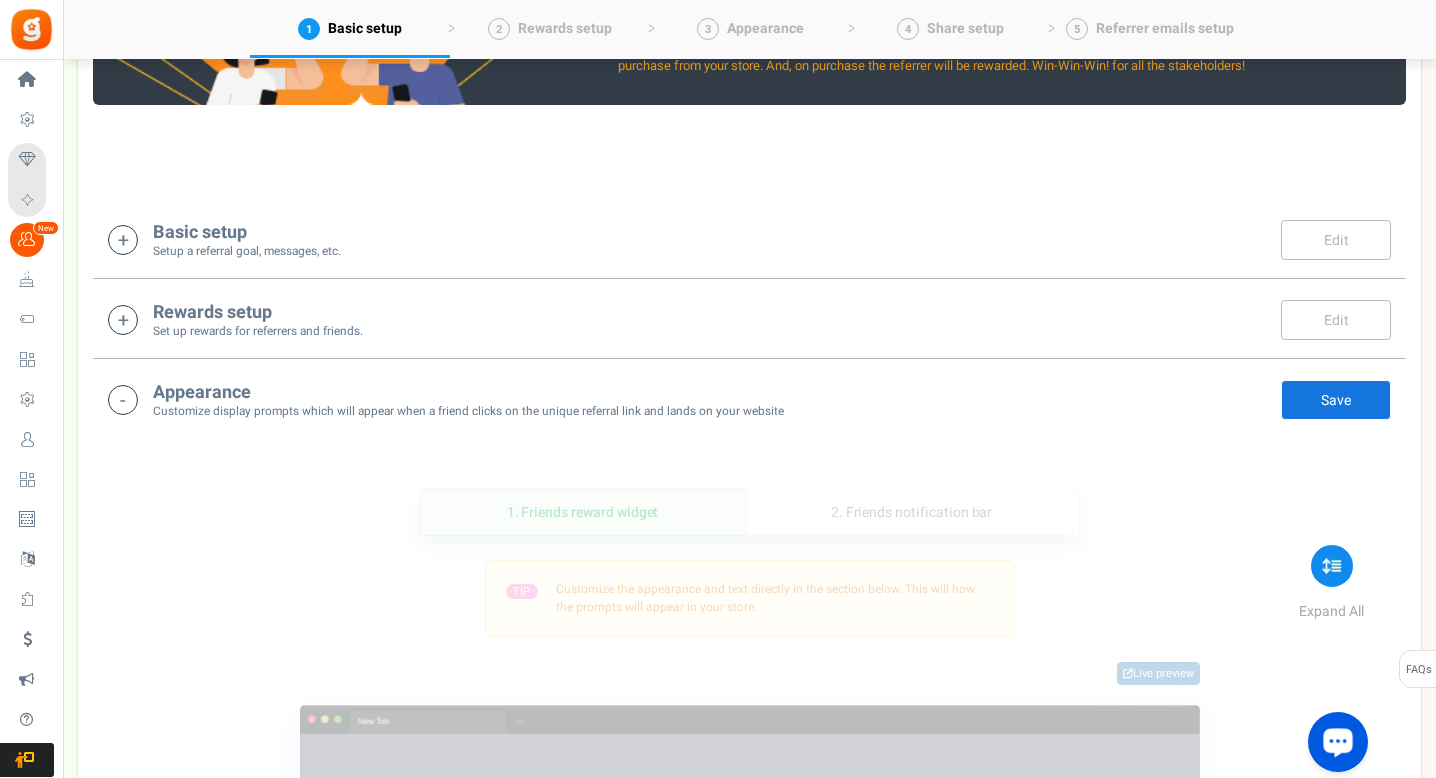 drag, startPoint x: 521, startPoint y: 308, endPoint x: 530, endPoint y: 320, distance: 15 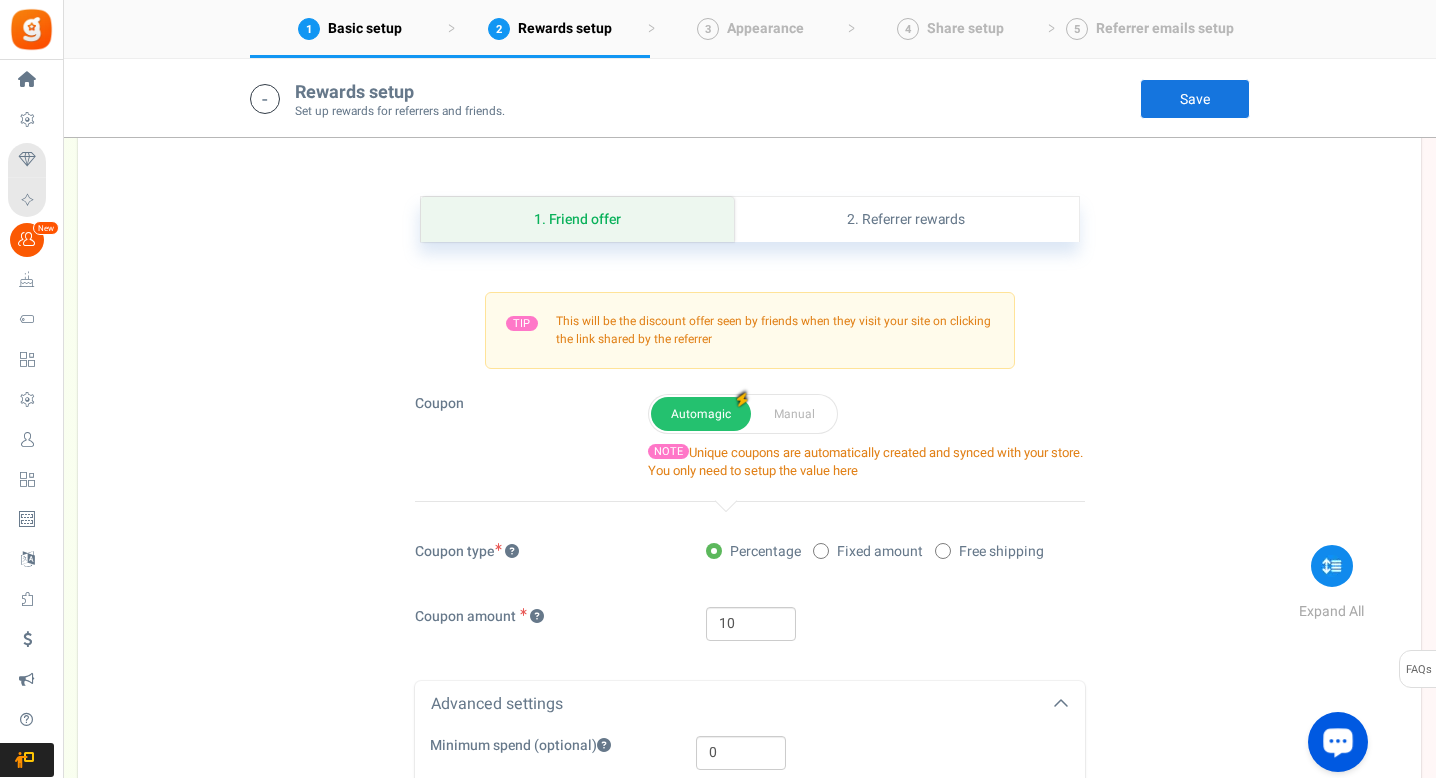 scroll, scrollTop: 498, scrollLeft: 0, axis: vertical 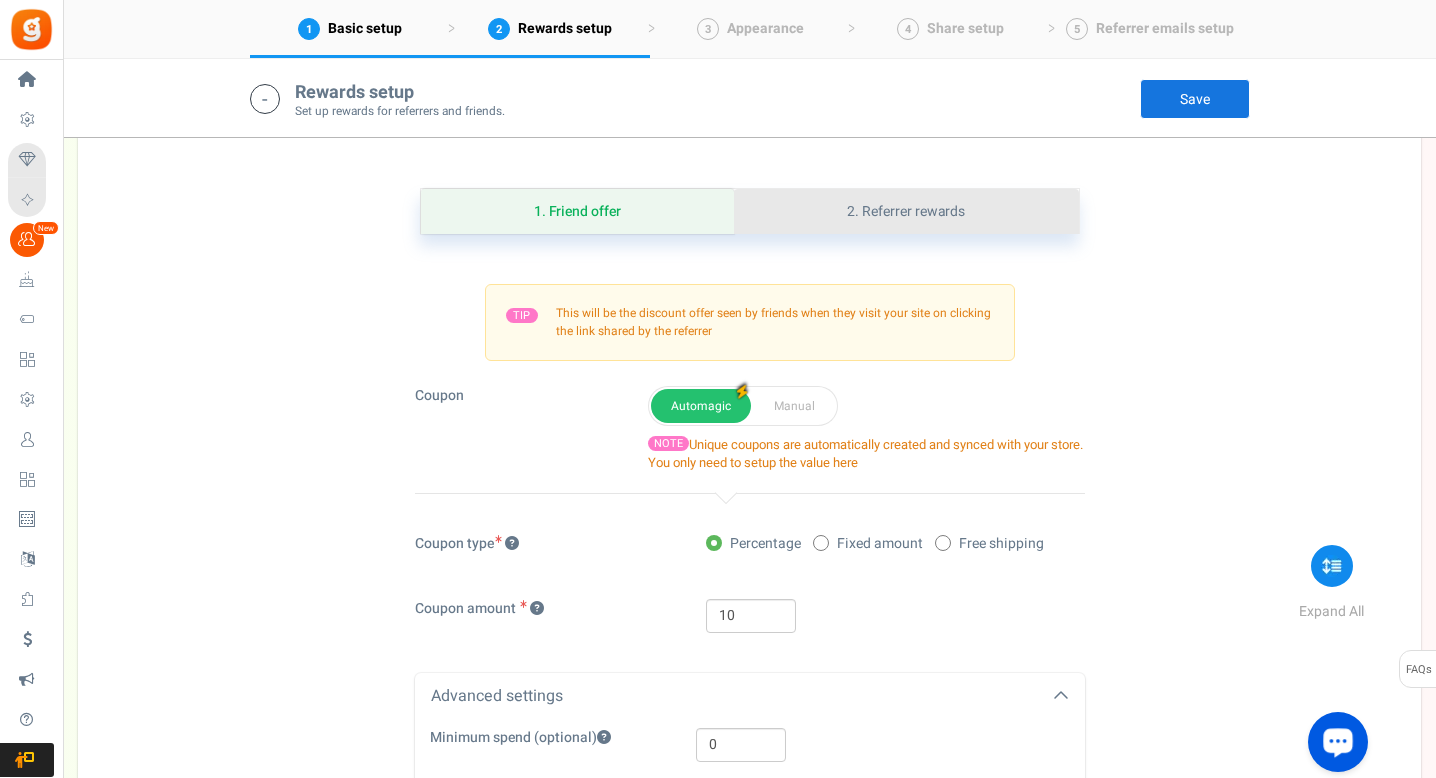 click on "2. Referrer rewards" at bounding box center (906, 211) 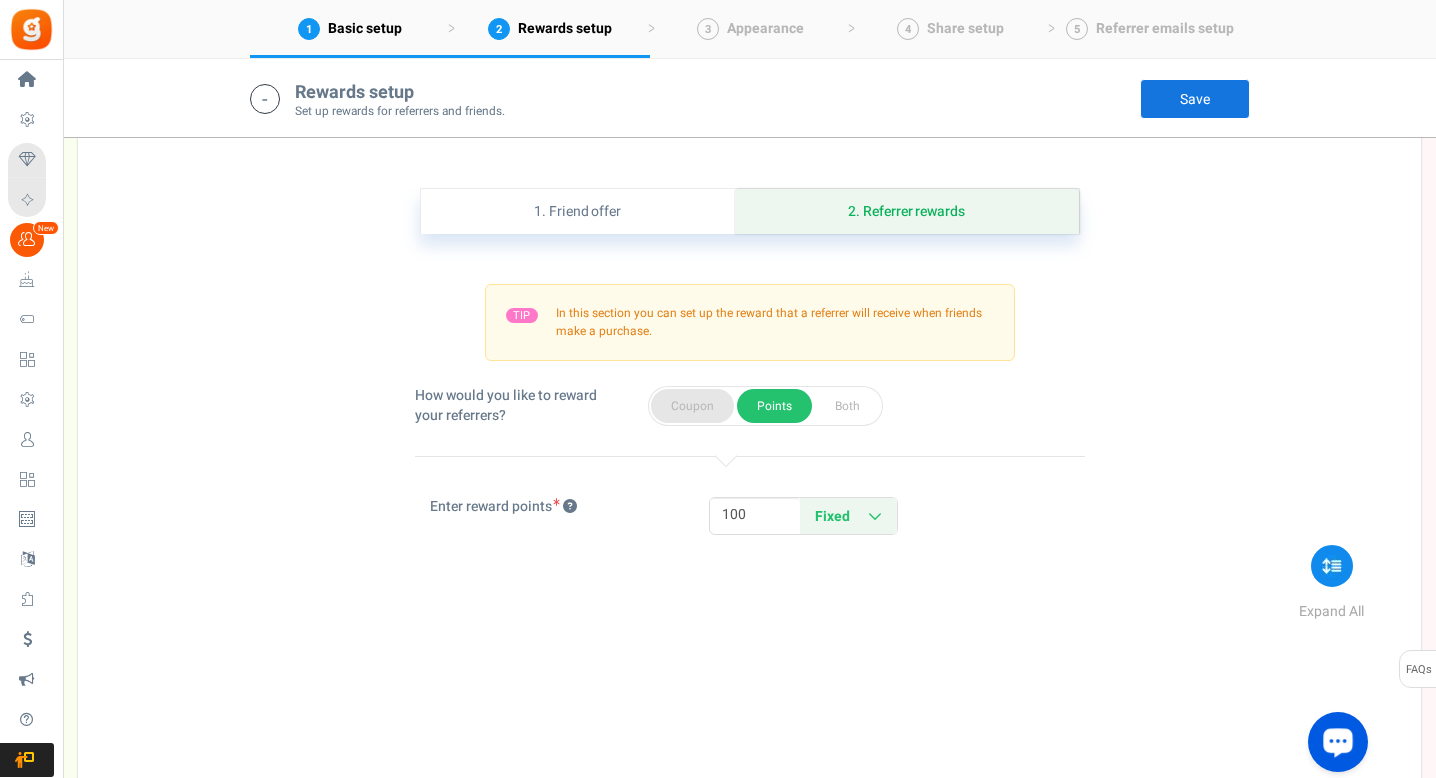 click on "Coupon" at bounding box center (692, 406) 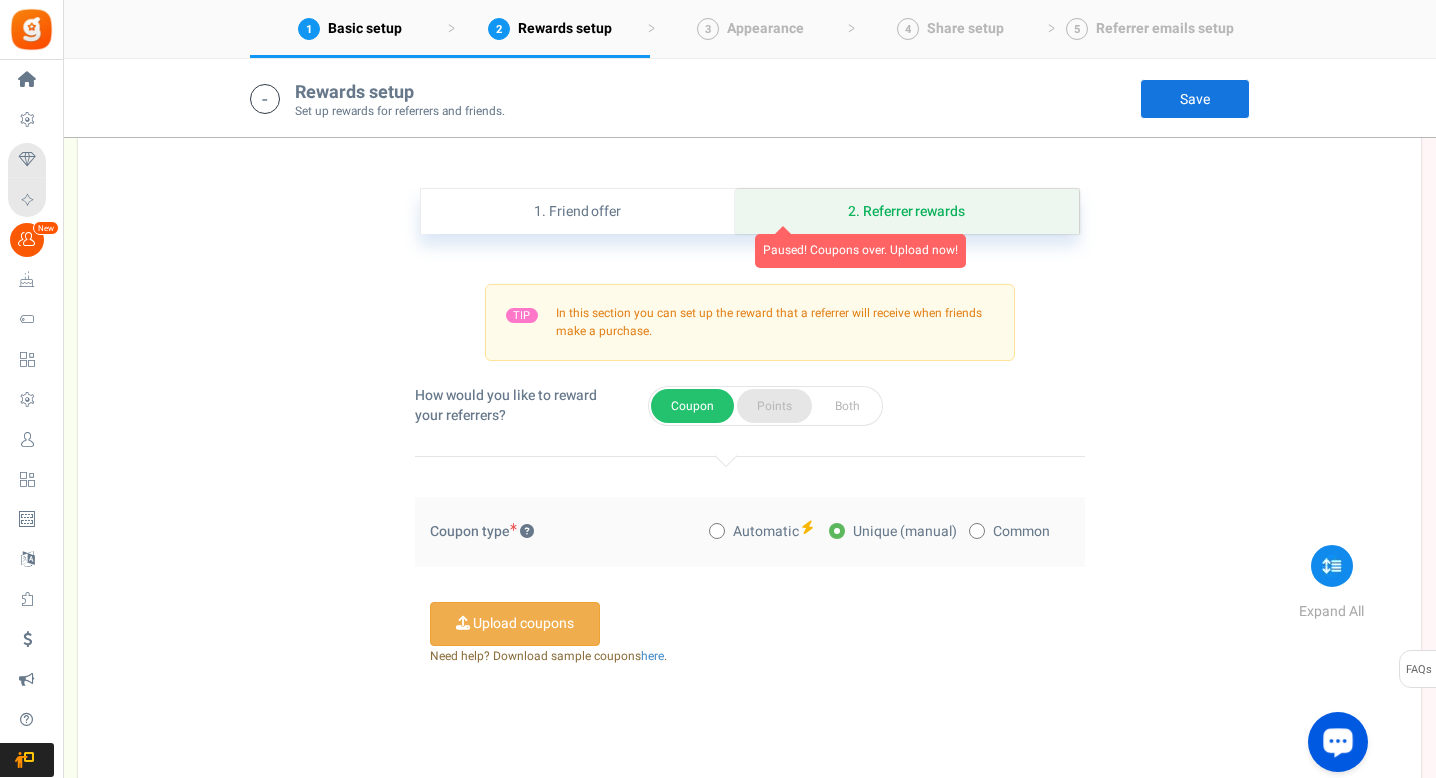 click on "Points" at bounding box center (774, 406) 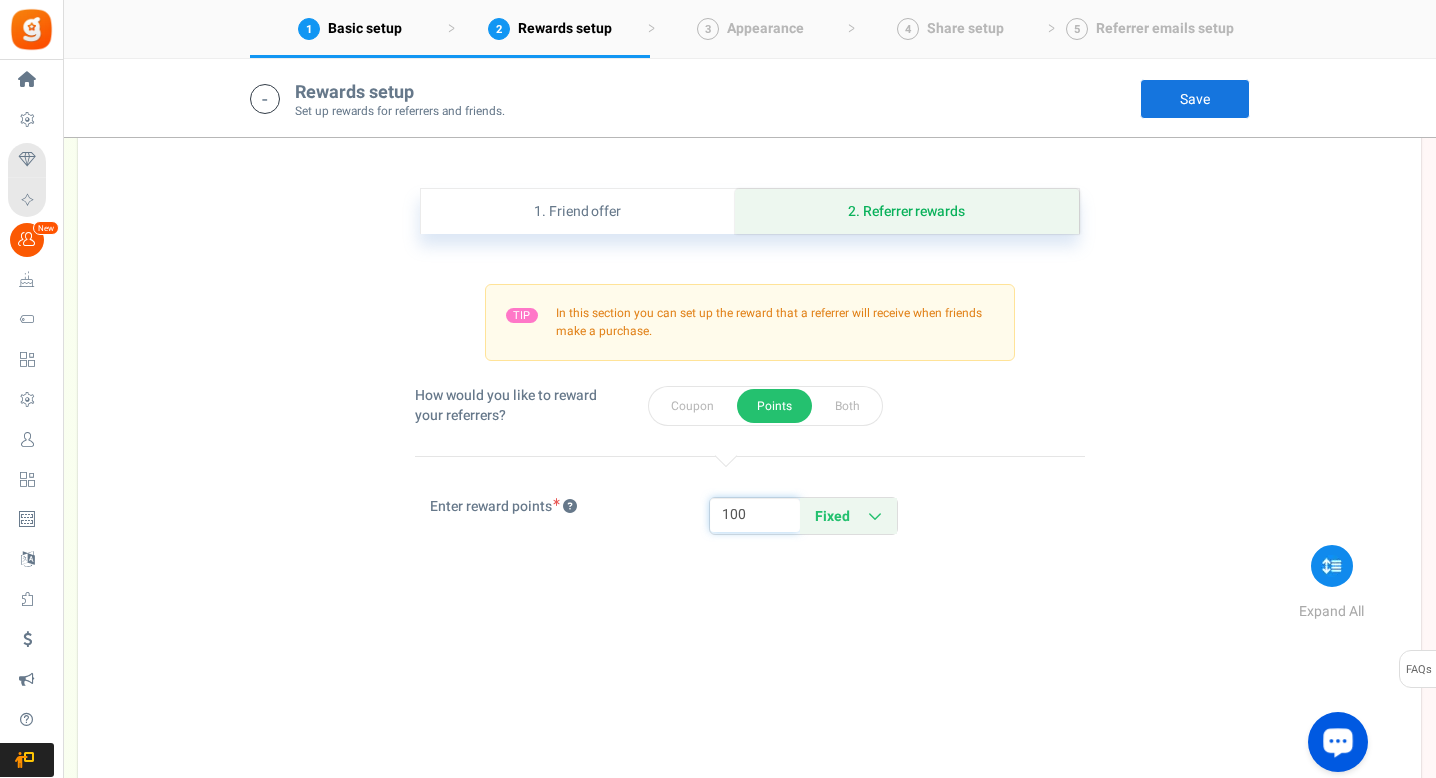 drag, startPoint x: 753, startPoint y: 516, endPoint x: 714, endPoint y: 515, distance: 39.012817 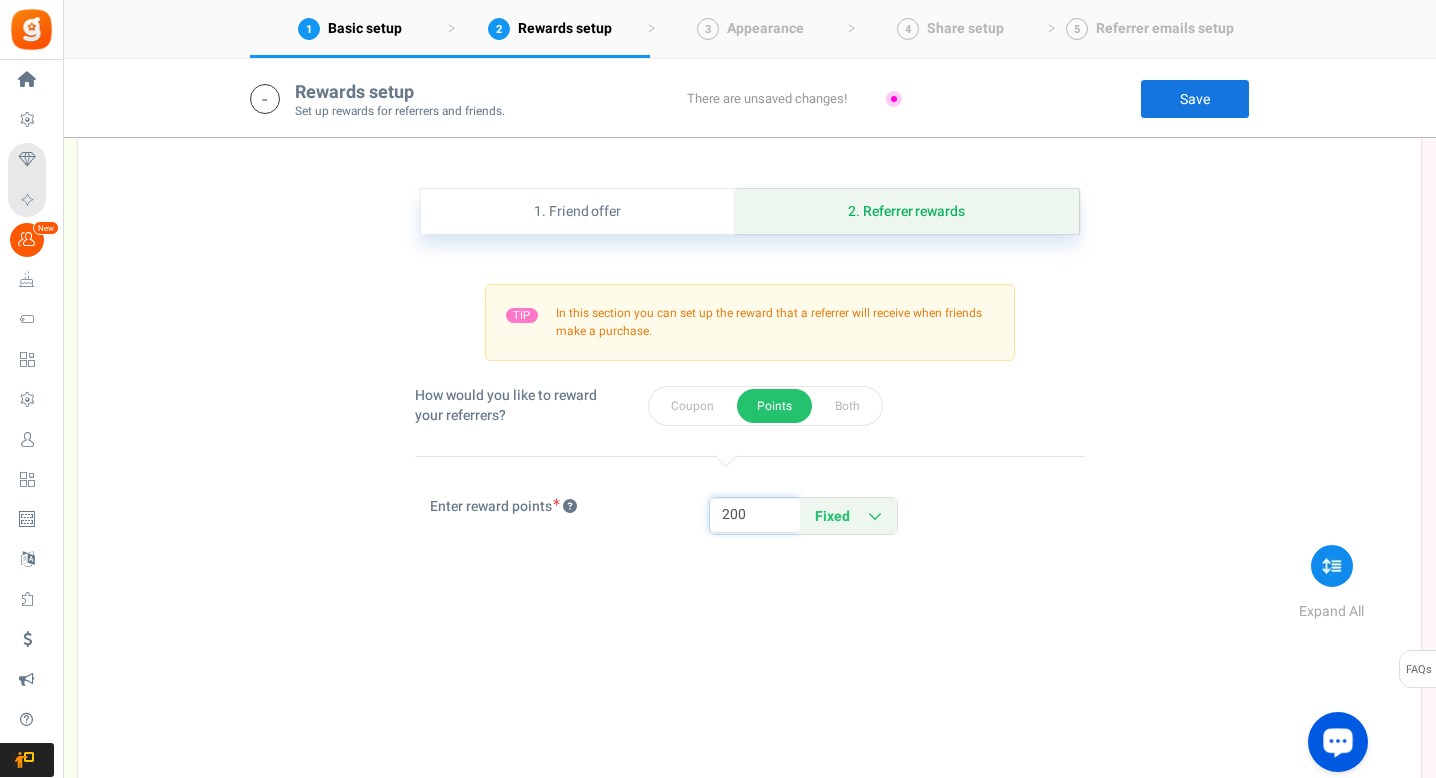 type on "200" 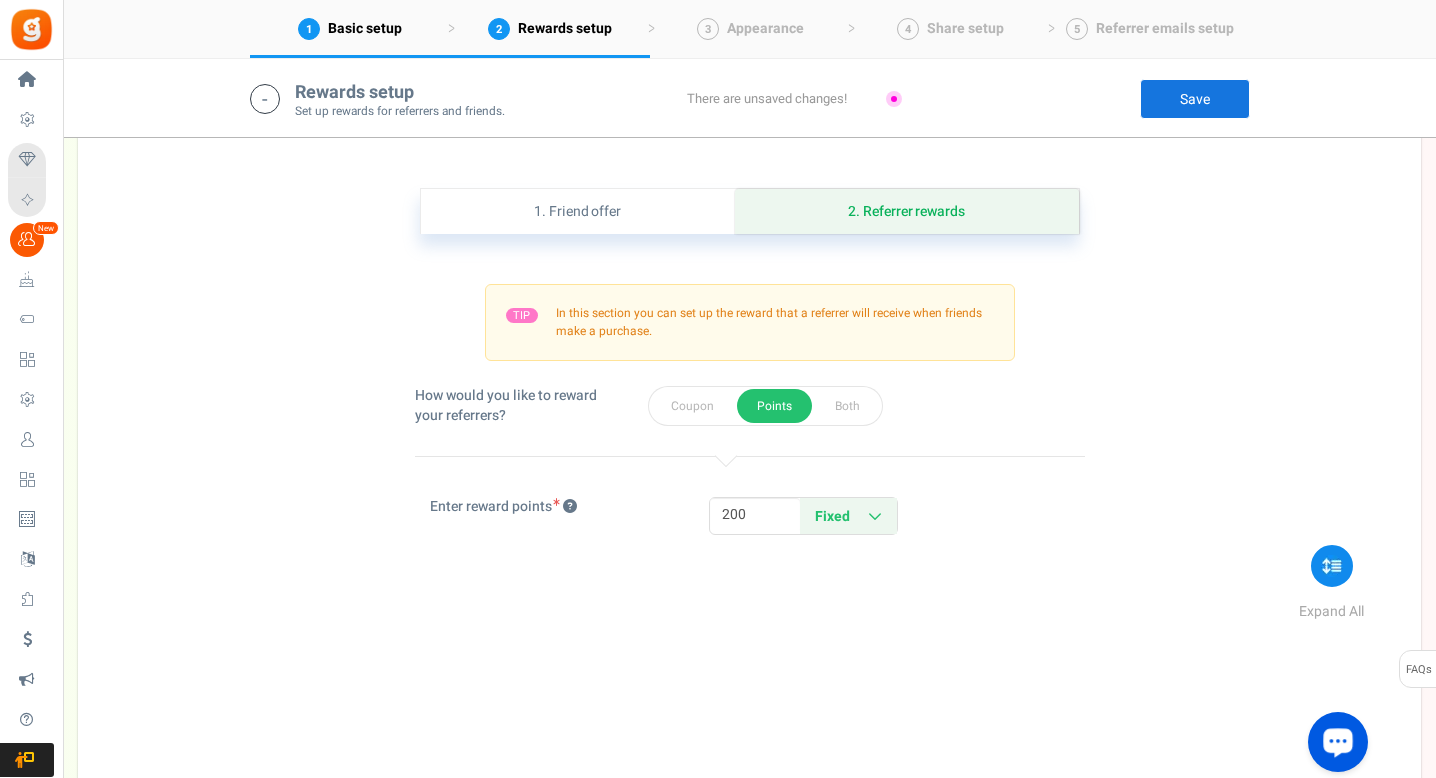 click on "TIP
In this section you can set up the reward that a referrer will receive when friends make a purchase.
Download
How would you like to reward your referrers?
Coupon
Points
Both
points
Coupon type
Automatic
Unique (manual)
Common
Coupon reward type" at bounding box center (750, 394) 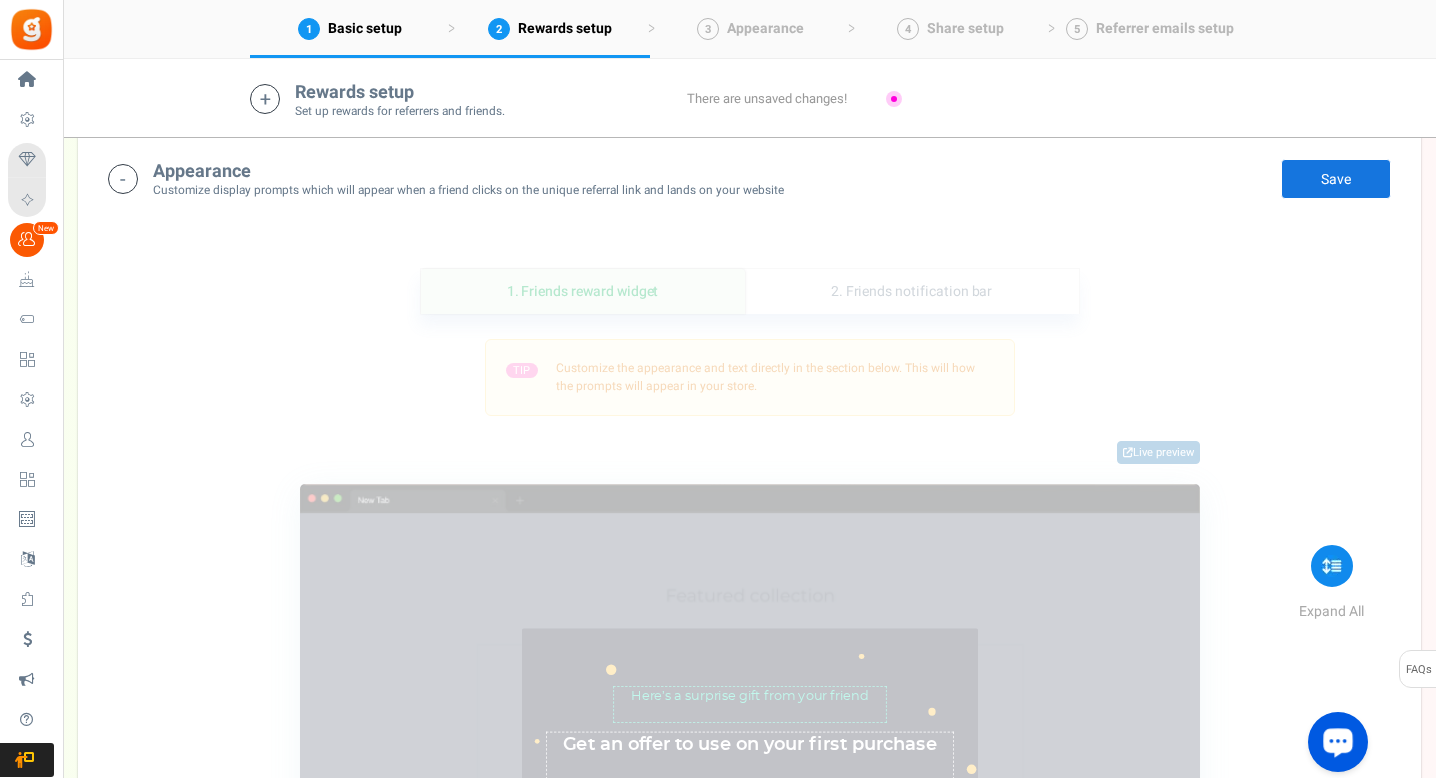 click on "Save" at bounding box center (1336, 179) 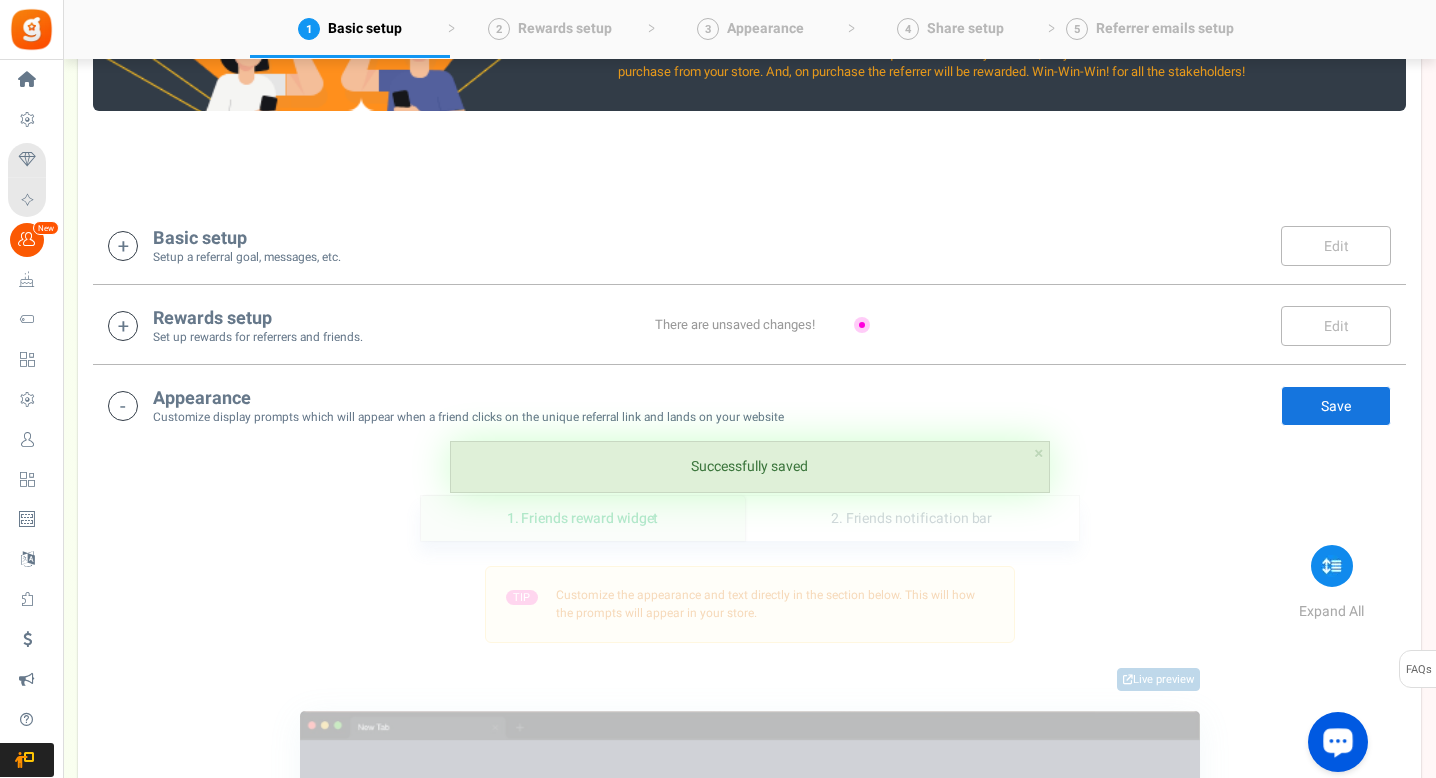 scroll, scrollTop: 0, scrollLeft: 0, axis: both 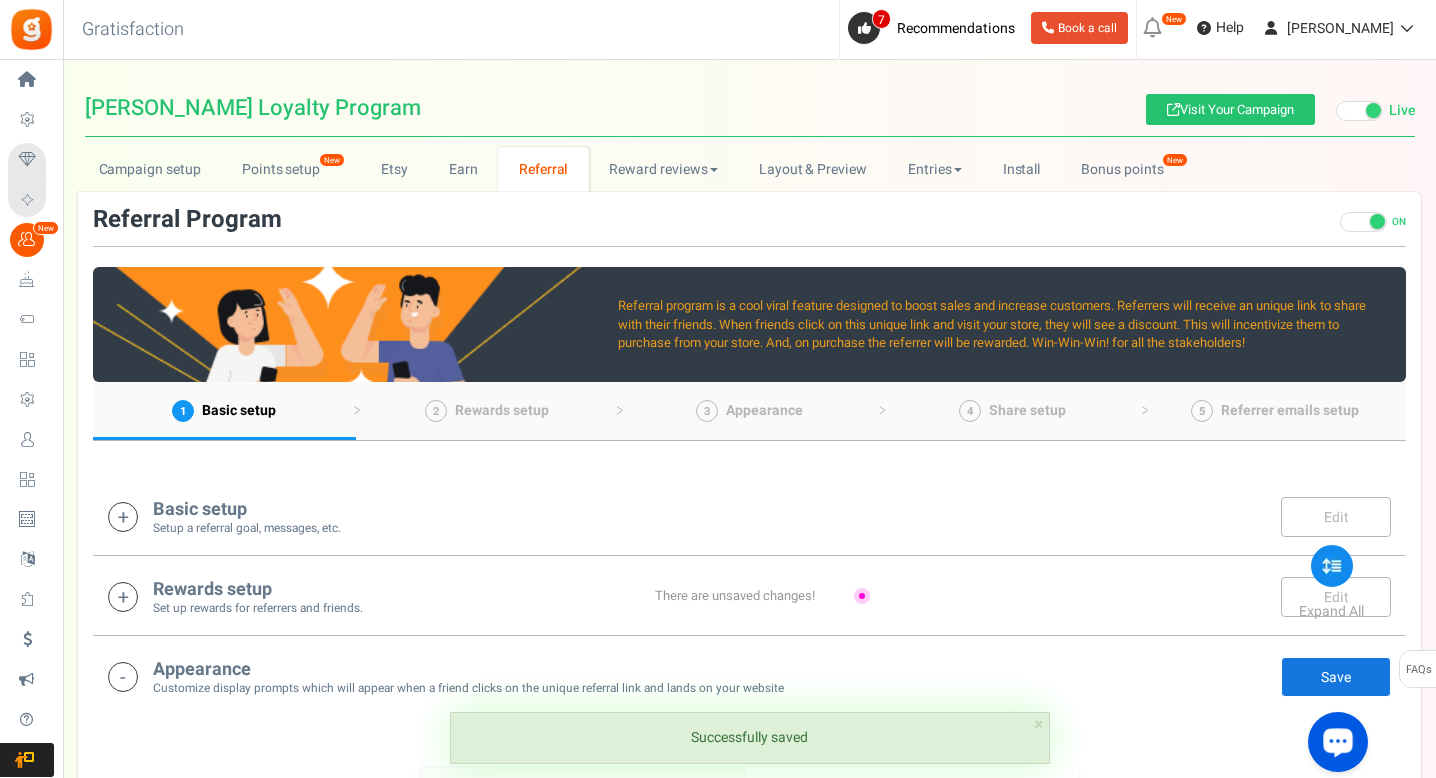 click on "Customize display prompts which will appear when a friend clicks on the unique referral link and lands on your website" at bounding box center [468, 688] 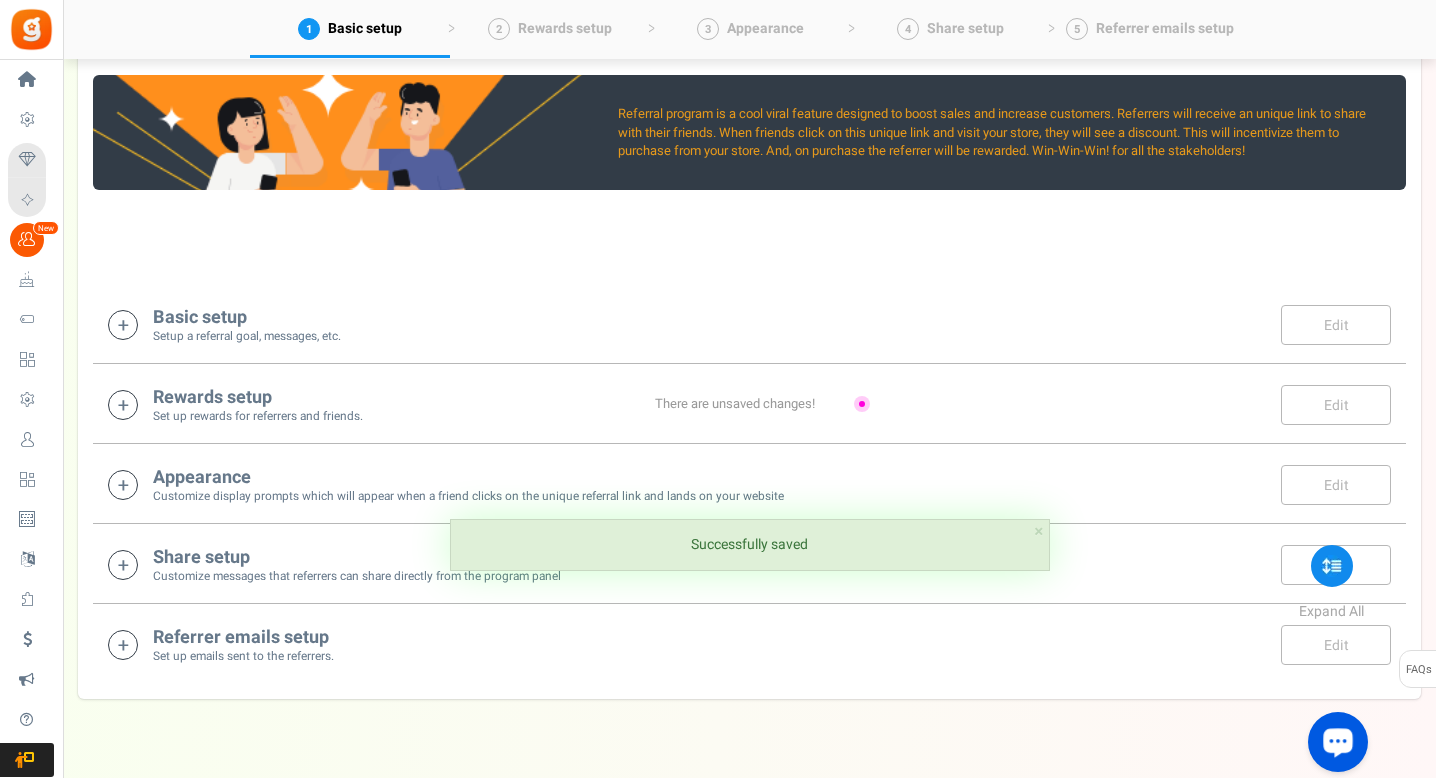 scroll, scrollTop: 234, scrollLeft: 0, axis: vertical 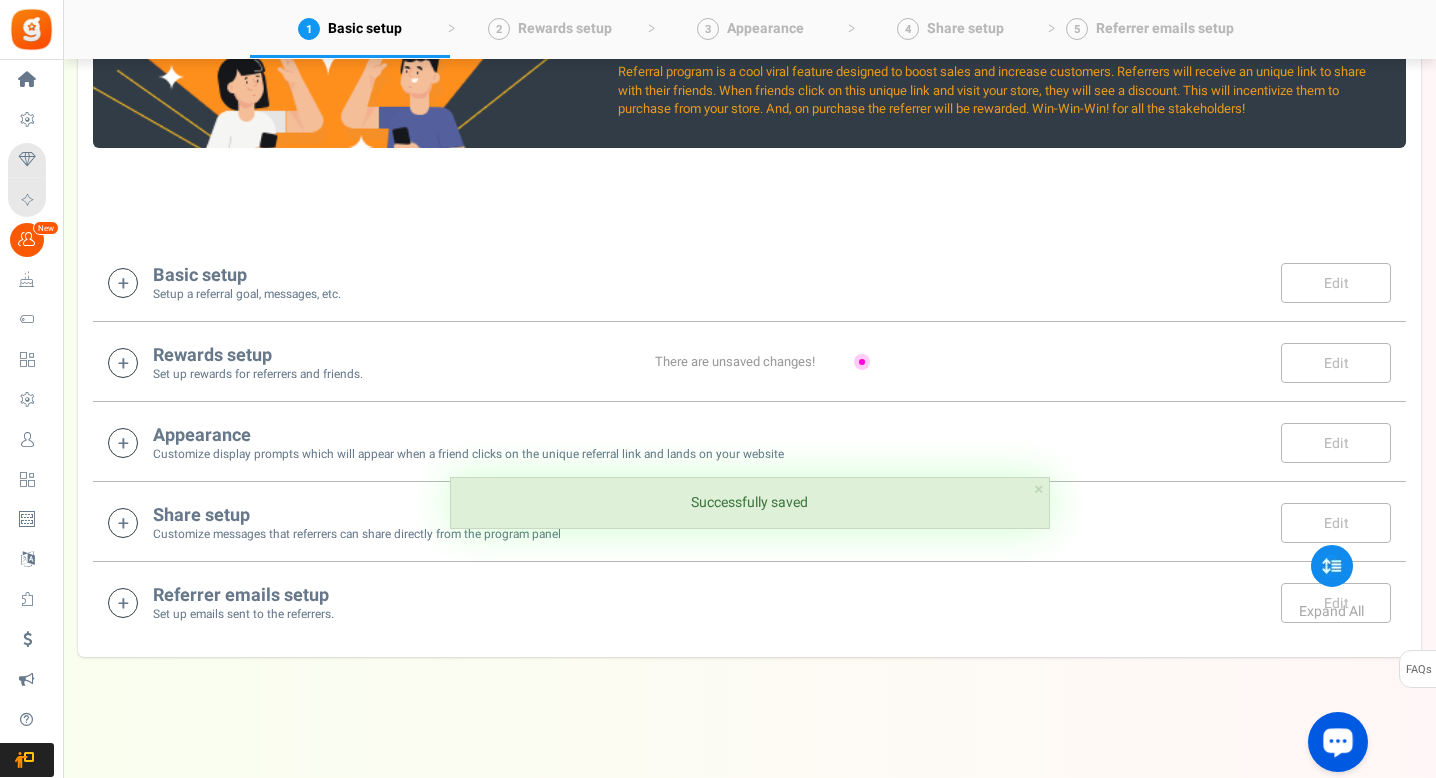 click on "Referrer emails setup
Set up emails sent to the referrers.
Edit
Save
Save" at bounding box center (749, 602) 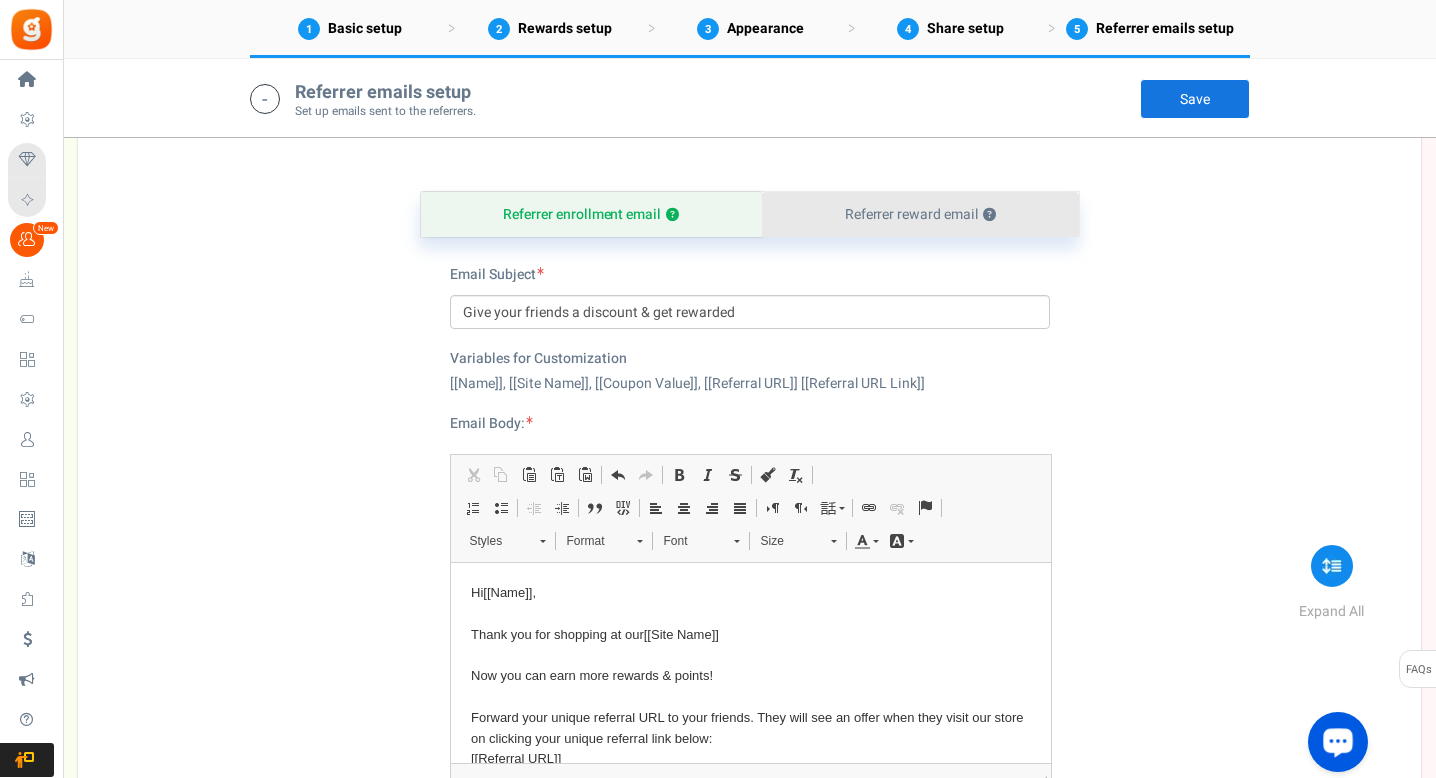 scroll, scrollTop: 734, scrollLeft: 0, axis: vertical 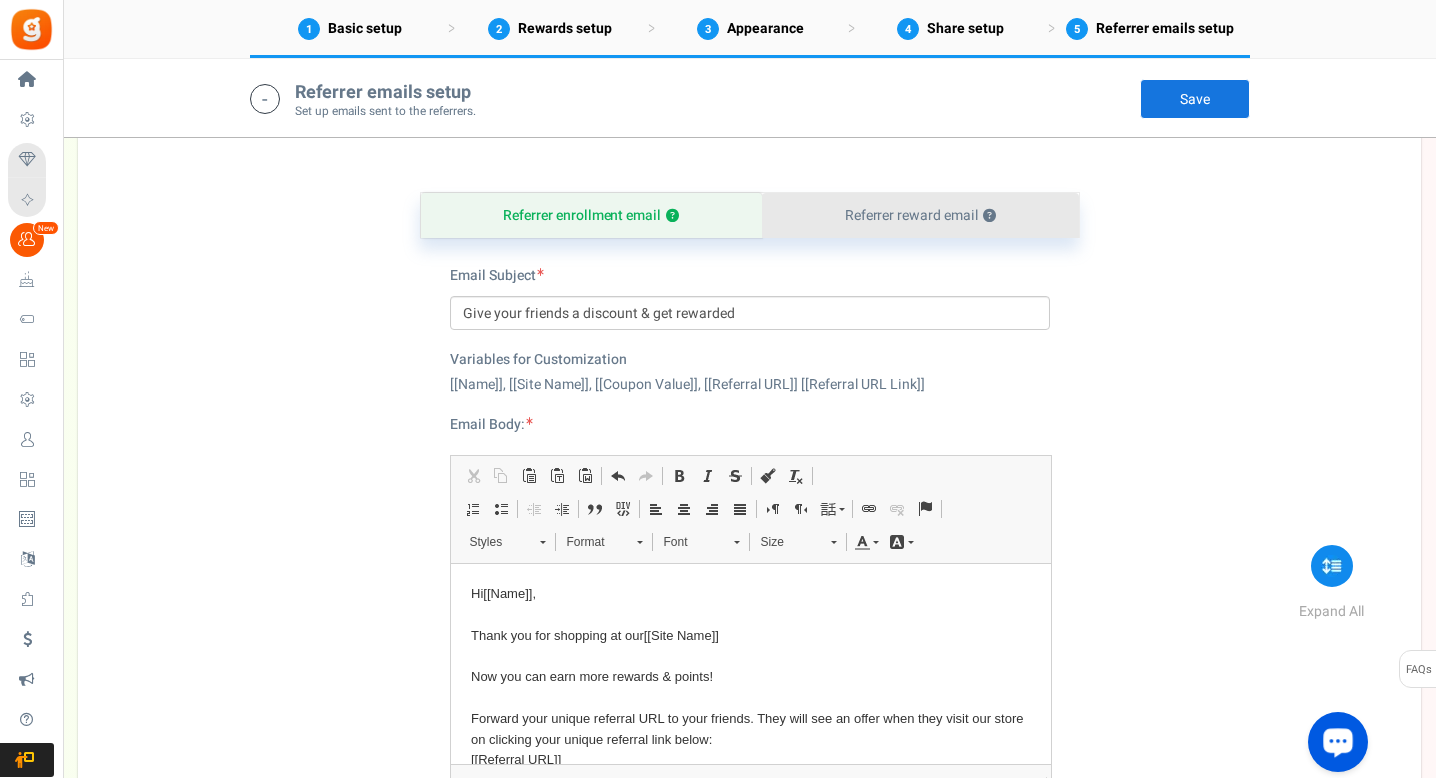 click on "Referrer reward email  ?" at bounding box center (920, 215) 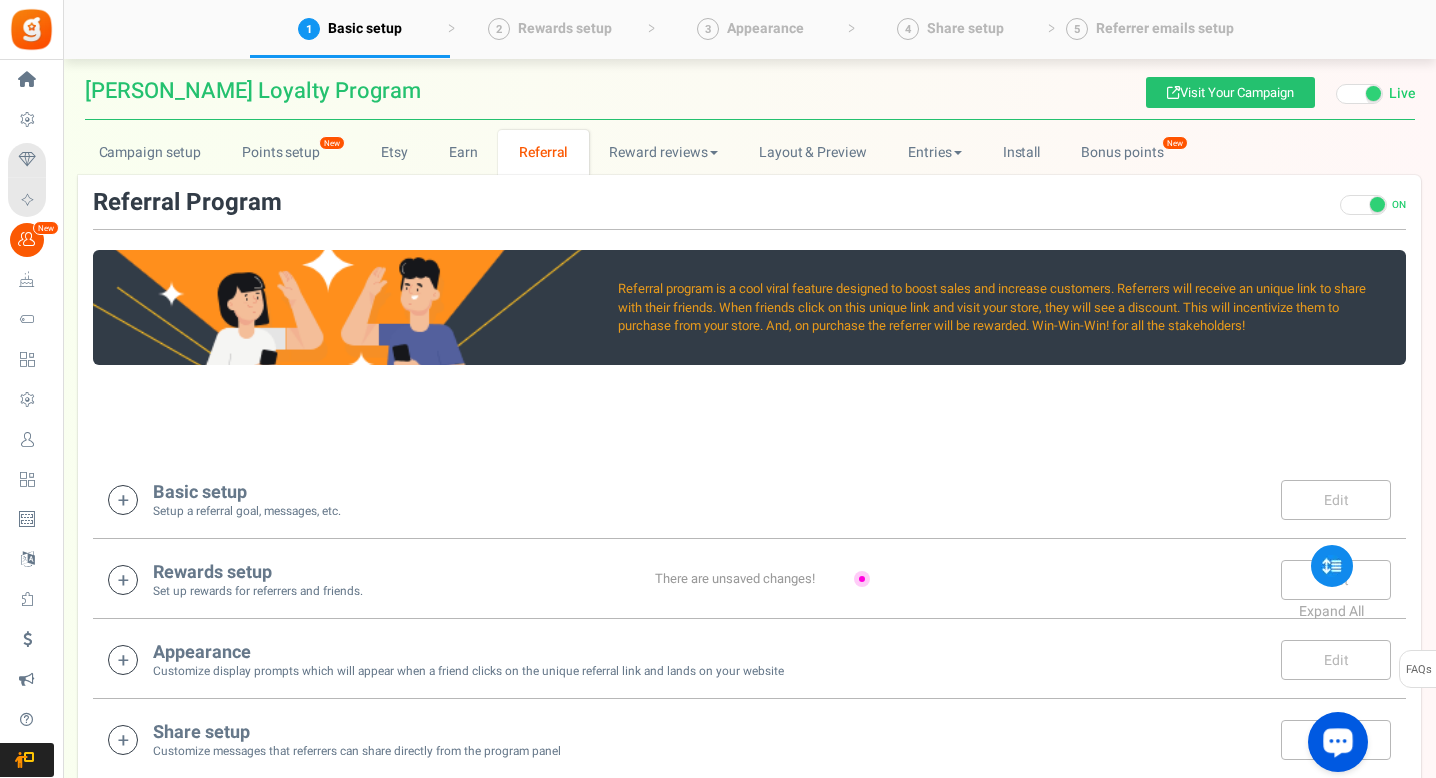 scroll, scrollTop: 0, scrollLeft: 0, axis: both 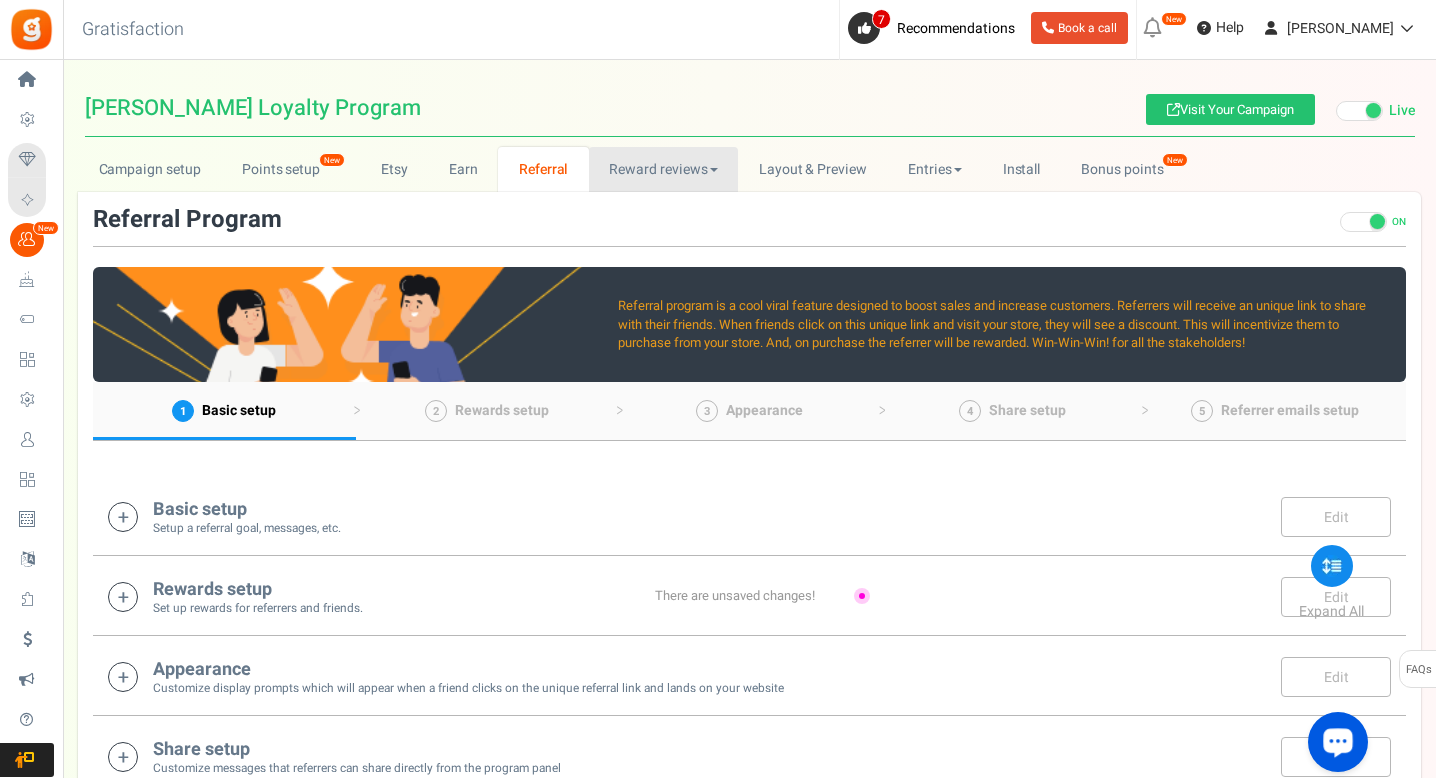 click on "Reward reviews" at bounding box center [663, 169] 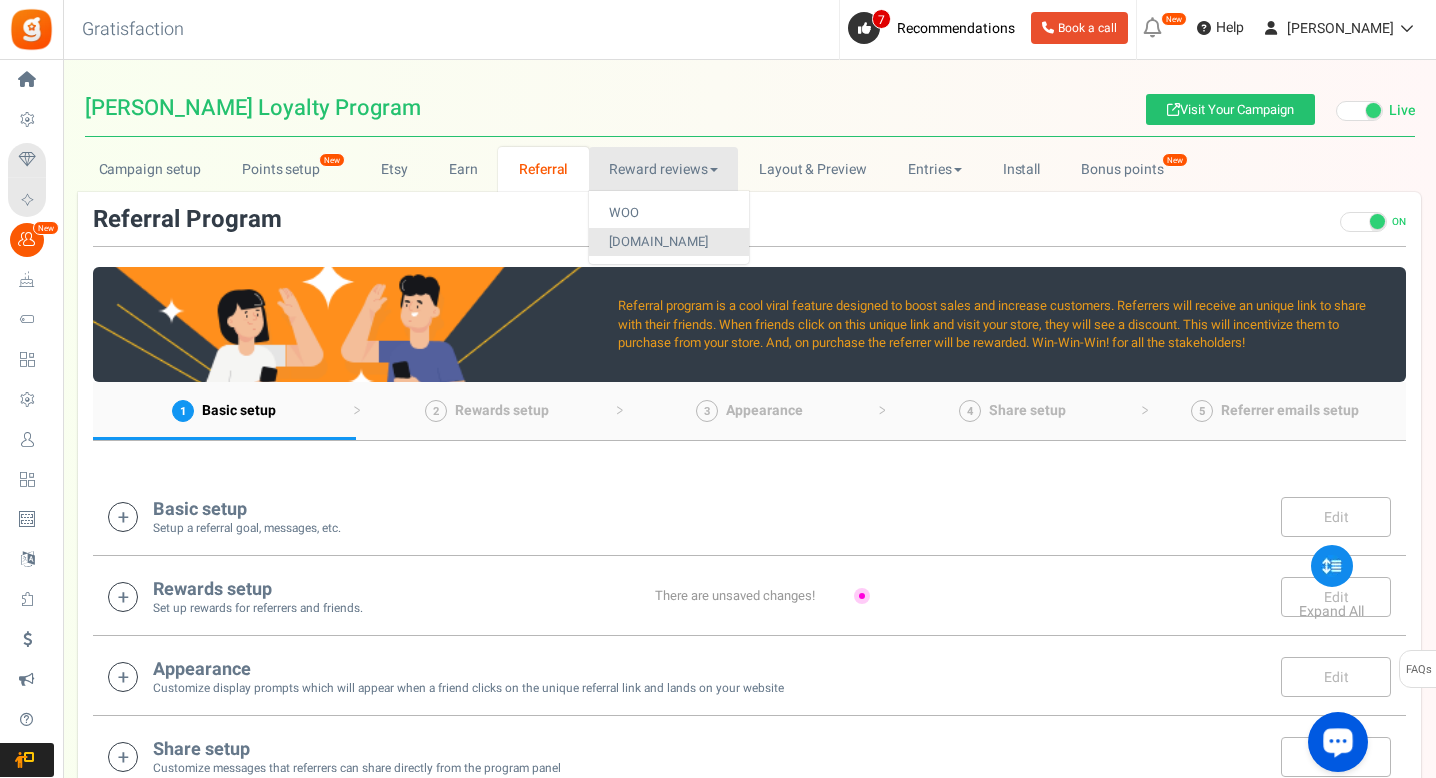 click on "[DOMAIN_NAME]" at bounding box center [669, 242] 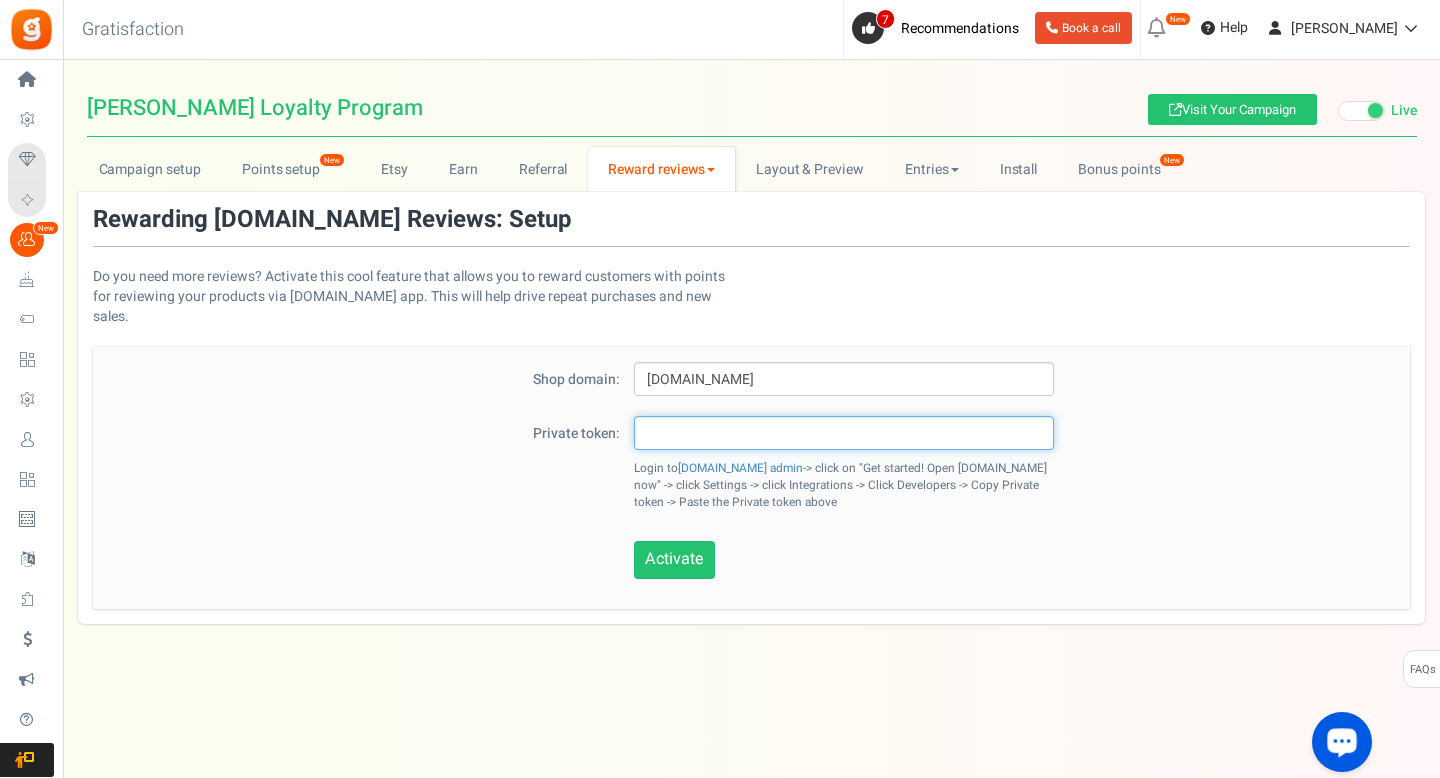 click at bounding box center [844, 433] 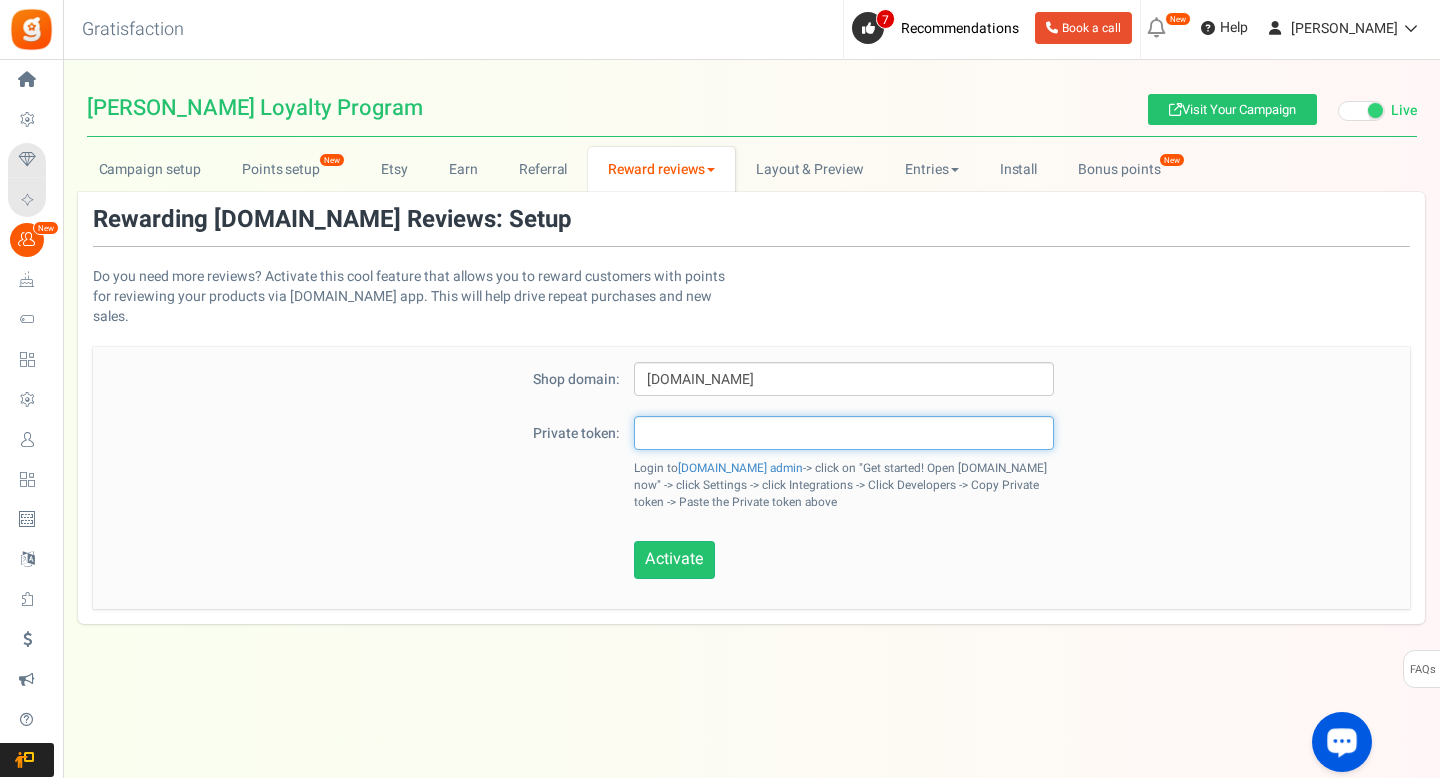 paste on "eFHvJWWn1WWPv3sCVuTGYh8sBig" 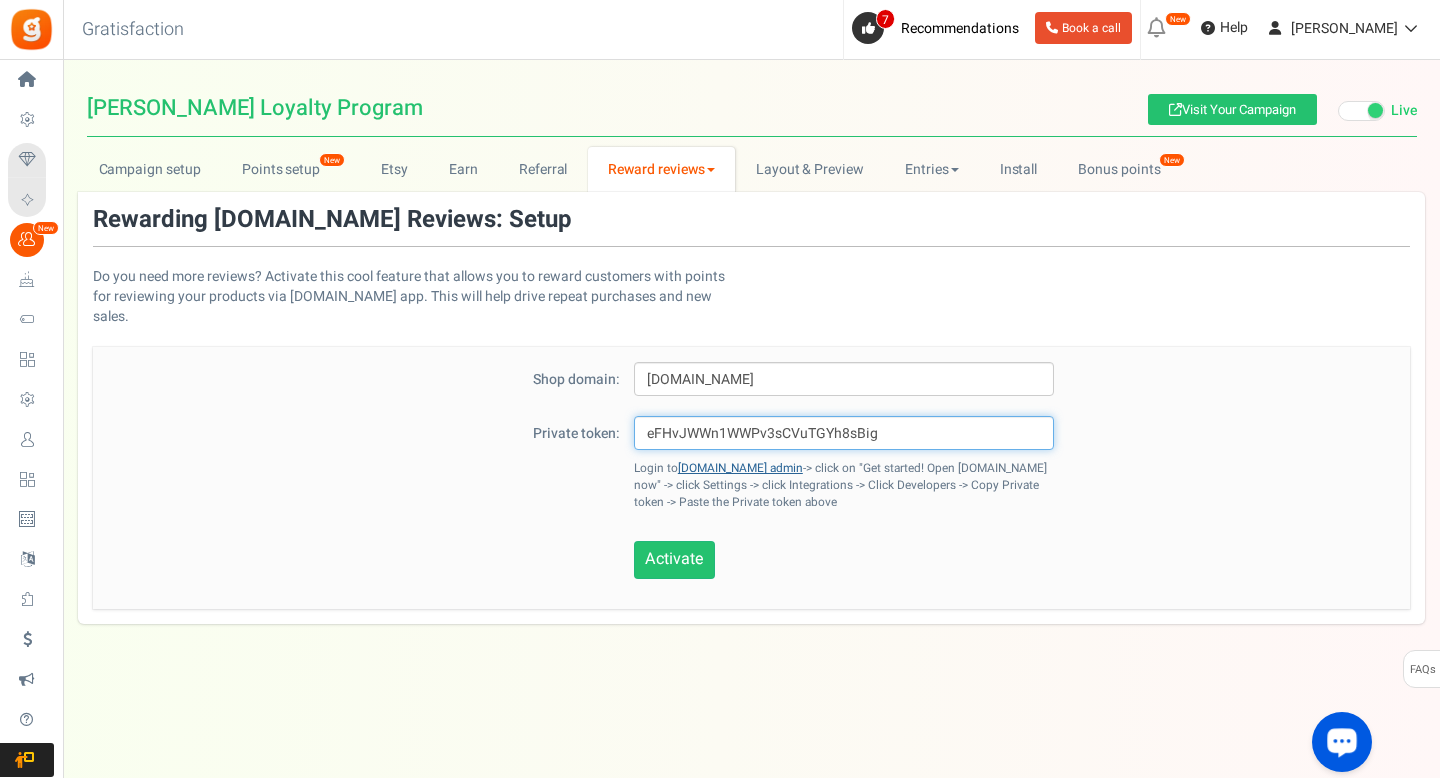 type on "eFHvJWWn1WWPv3sCVuTGYh8sBig" 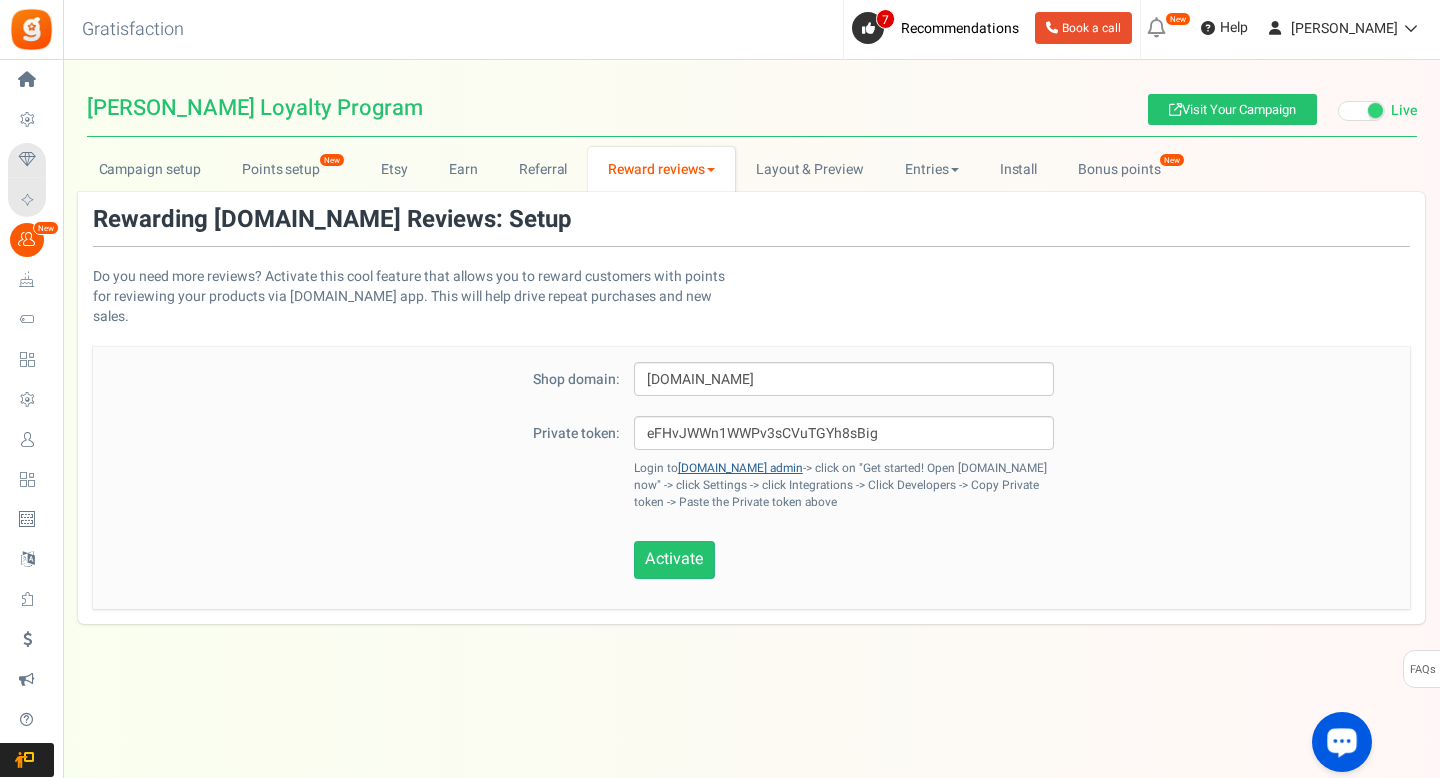 click on "[DOMAIN_NAME] admin" at bounding box center (740, 468) 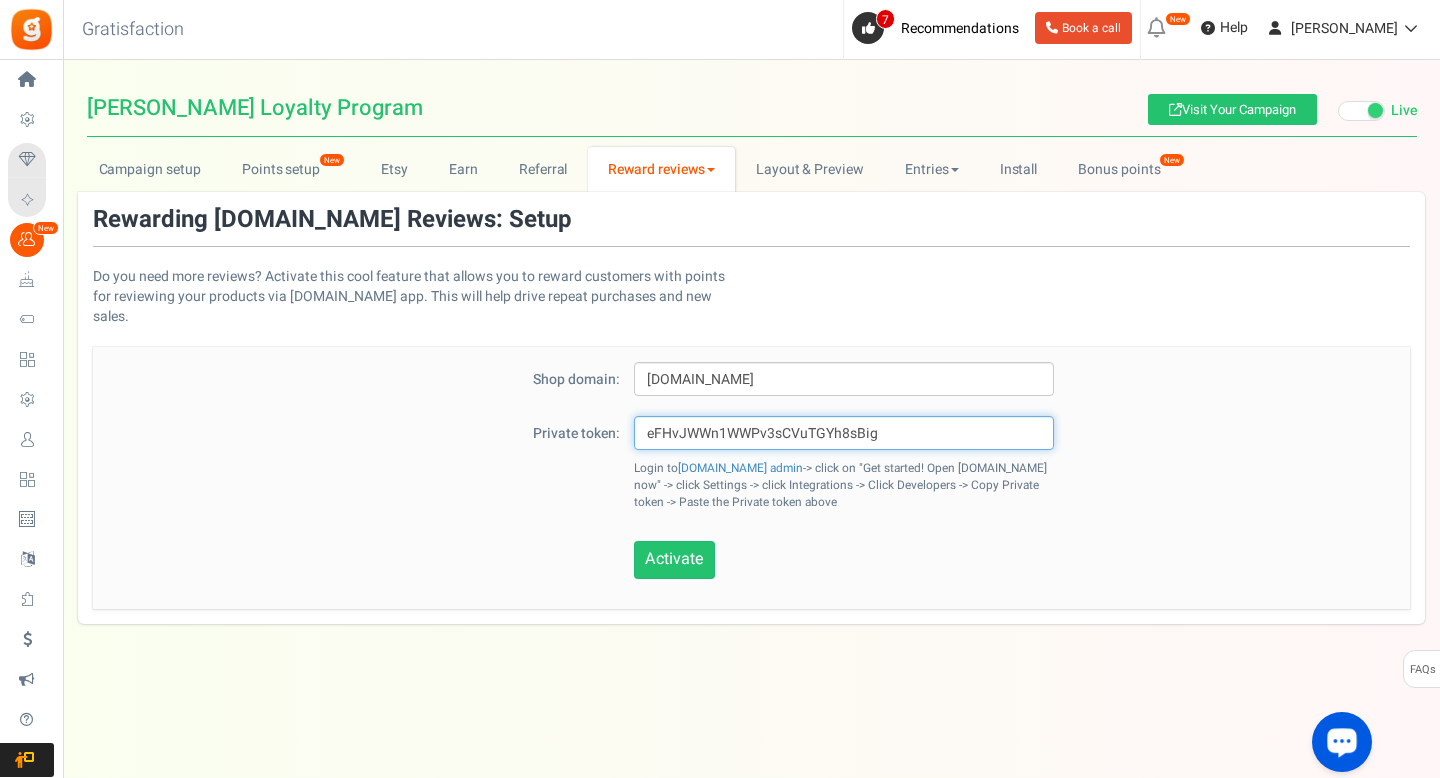 click on "eFHvJWWn1WWPv3sCVuTGYh8sBig" at bounding box center [844, 433] 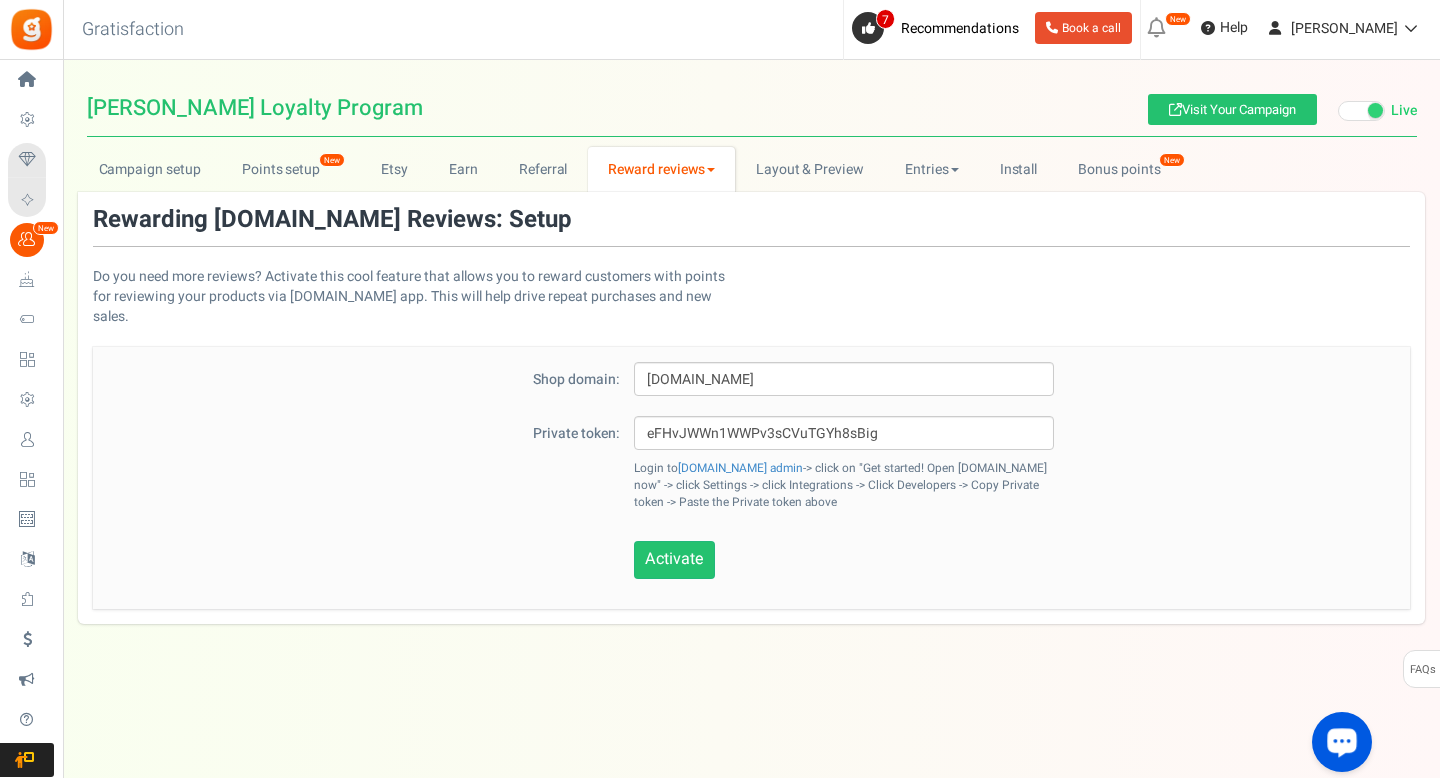 click on "Activate" at bounding box center (674, 559) 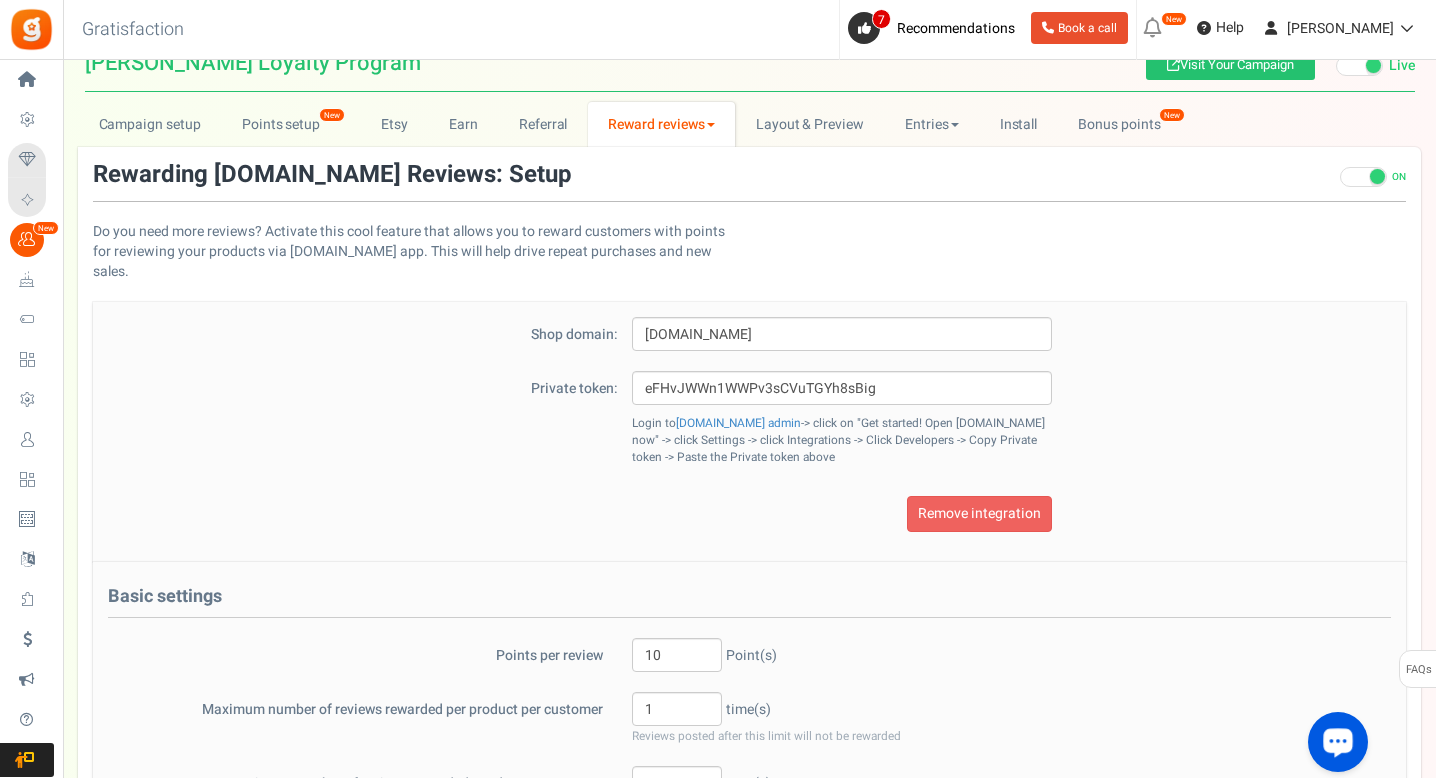 scroll, scrollTop: 144, scrollLeft: 0, axis: vertical 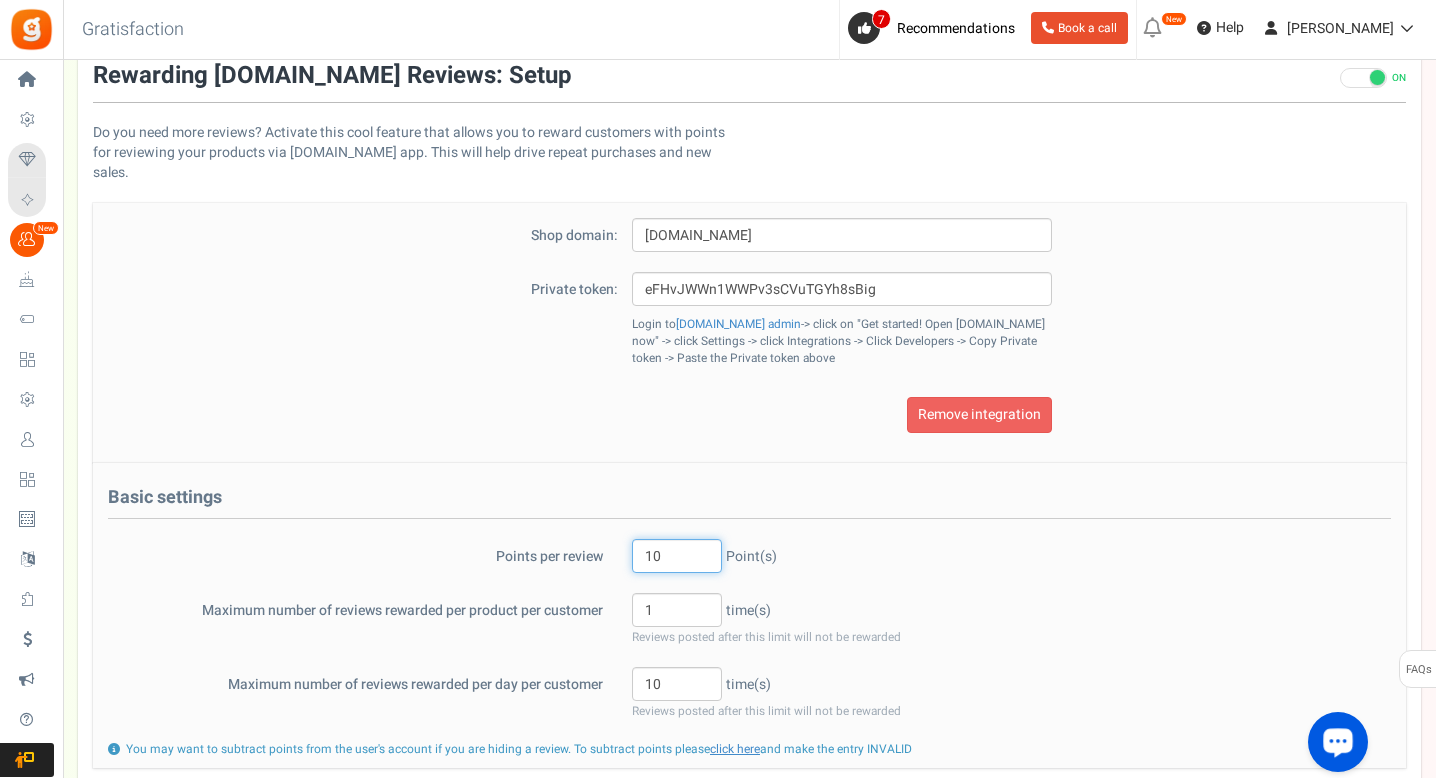 drag, startPoint x: 685, startPoint y: 548, endPoint x: 614, endPoint y: 547, distance: 71.00704 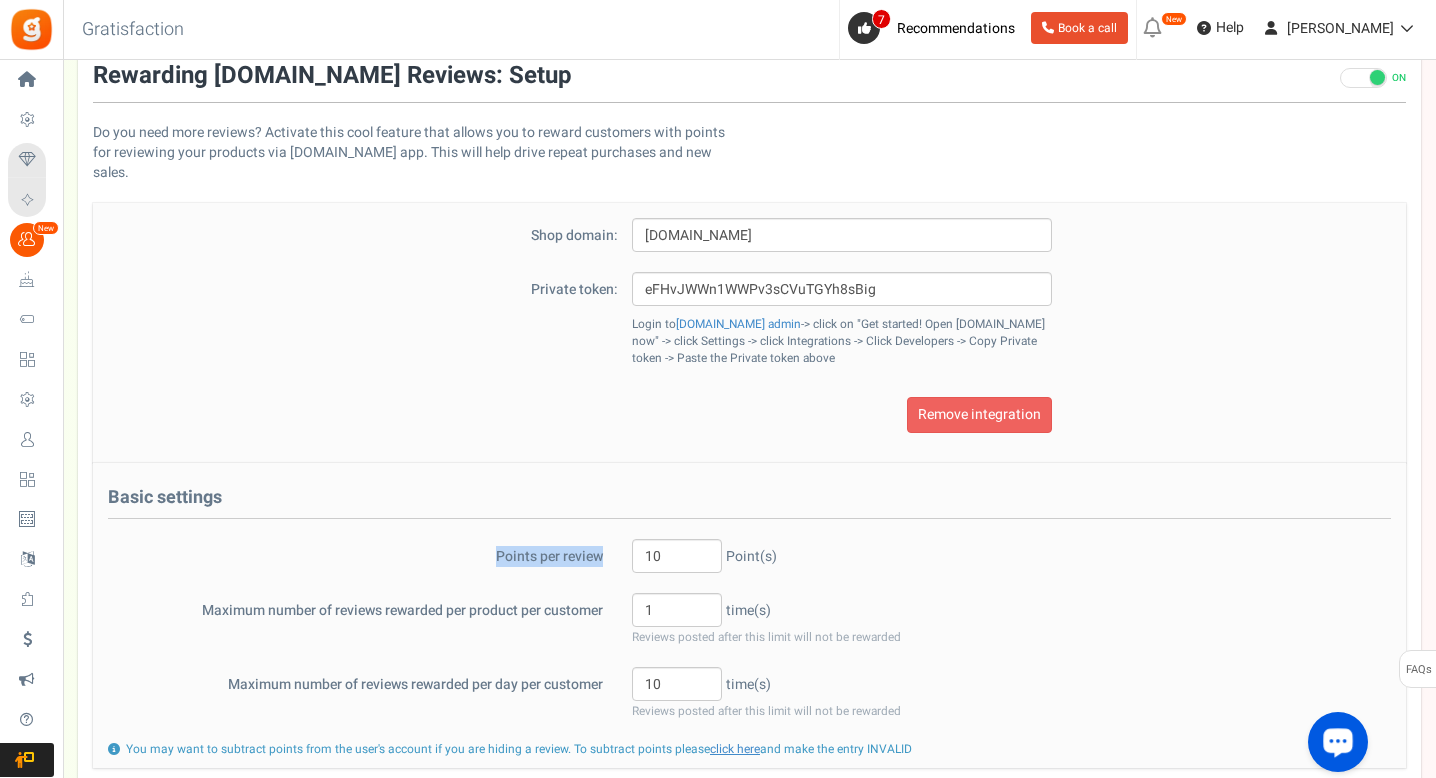 click on "Points per review" at bounding box center [355, 553] 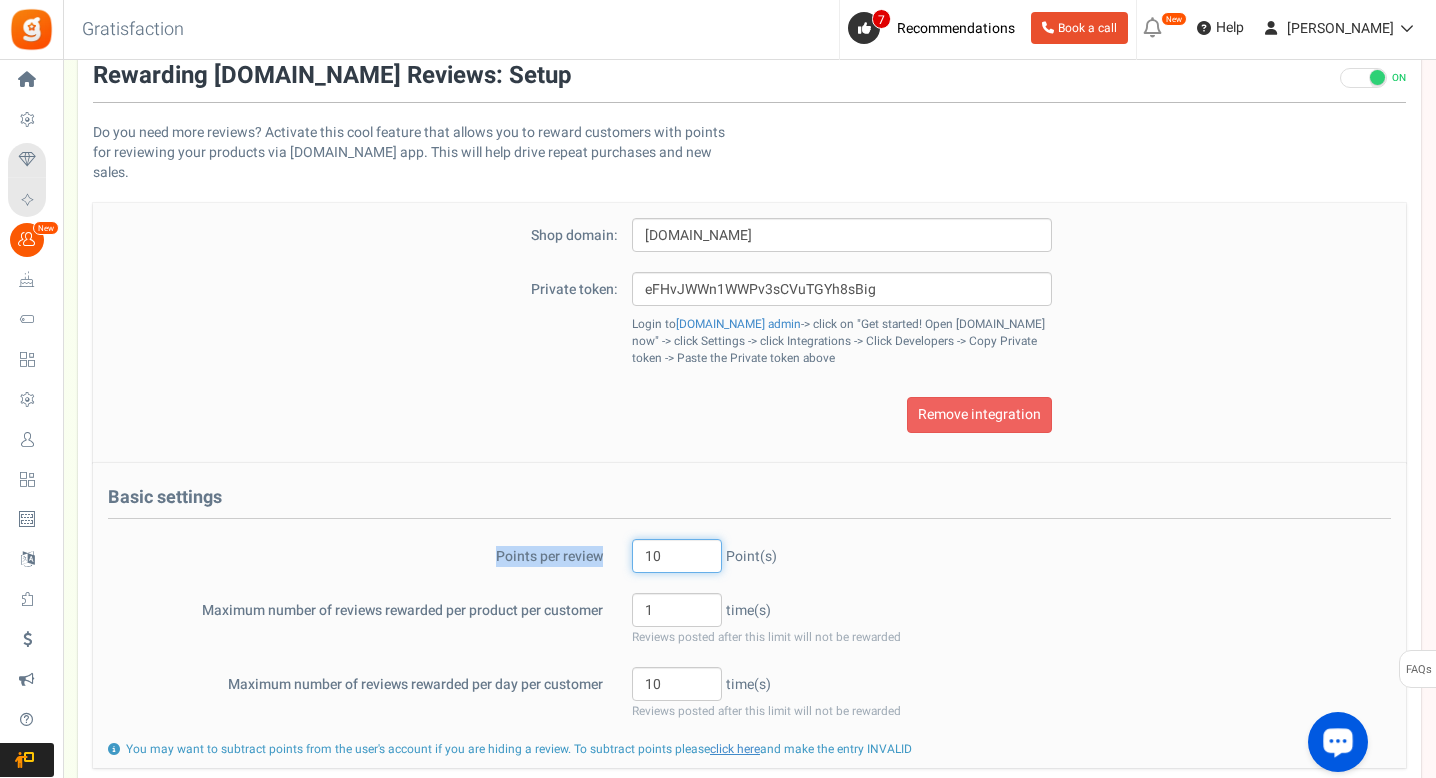 click on "10" at bounding box center [677, 556] 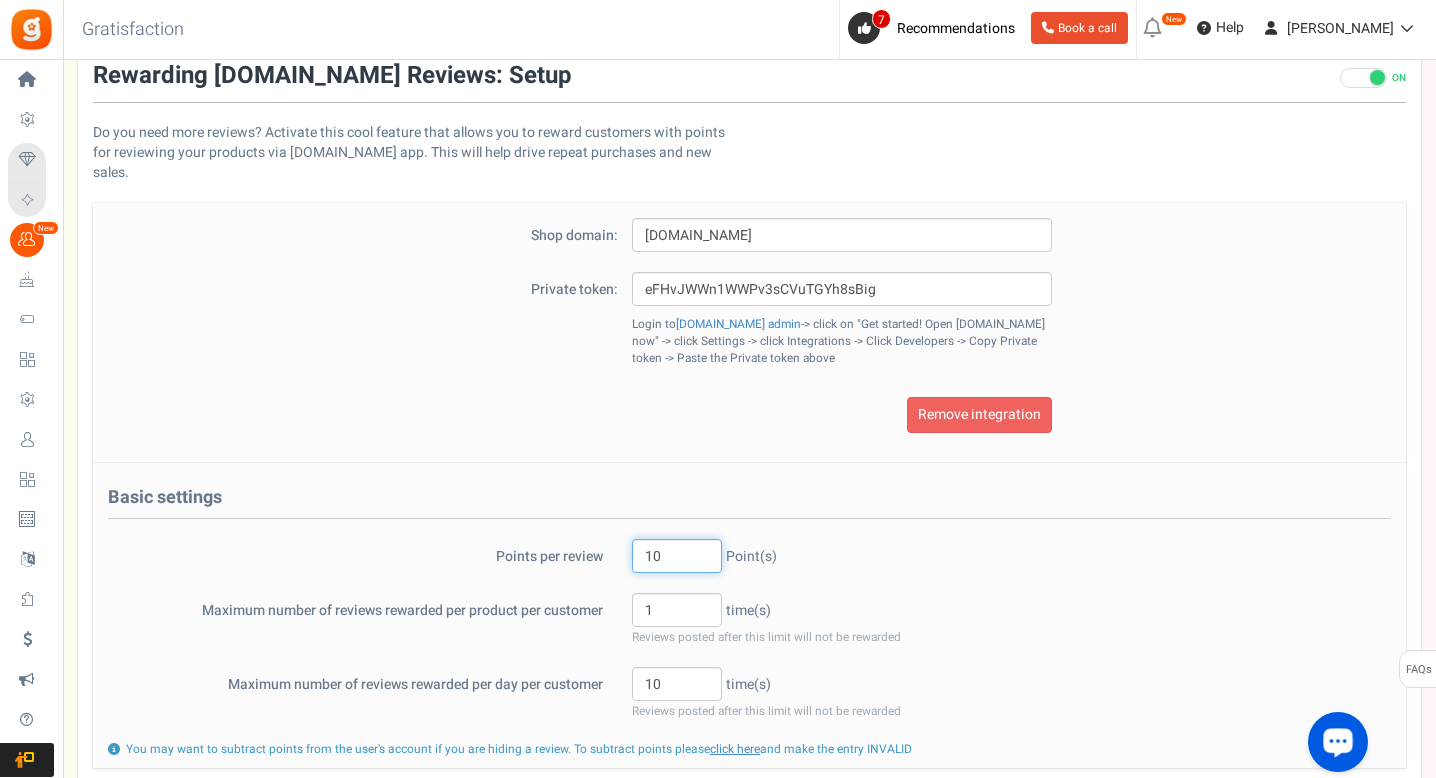 click on "10" at bounding box center (677, 556) 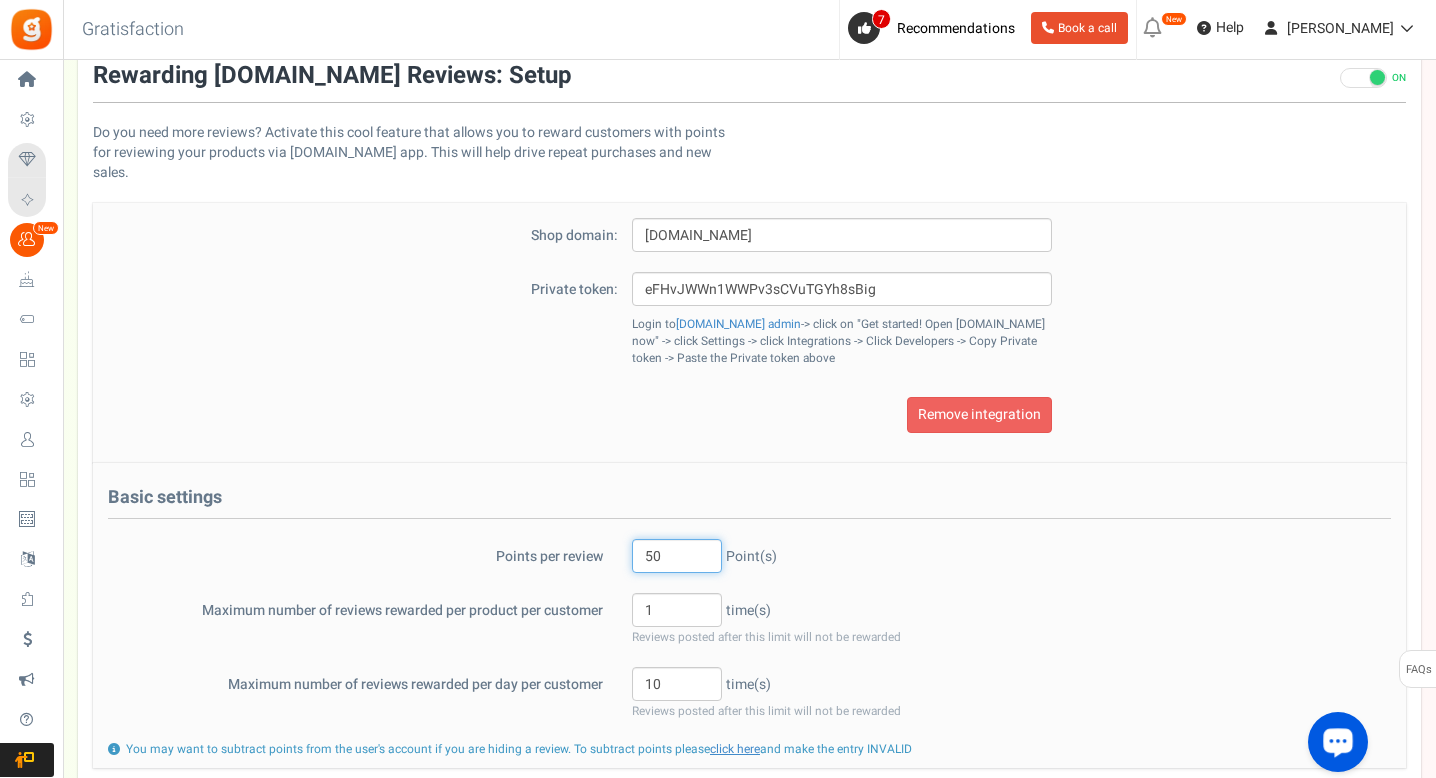 type on "50" 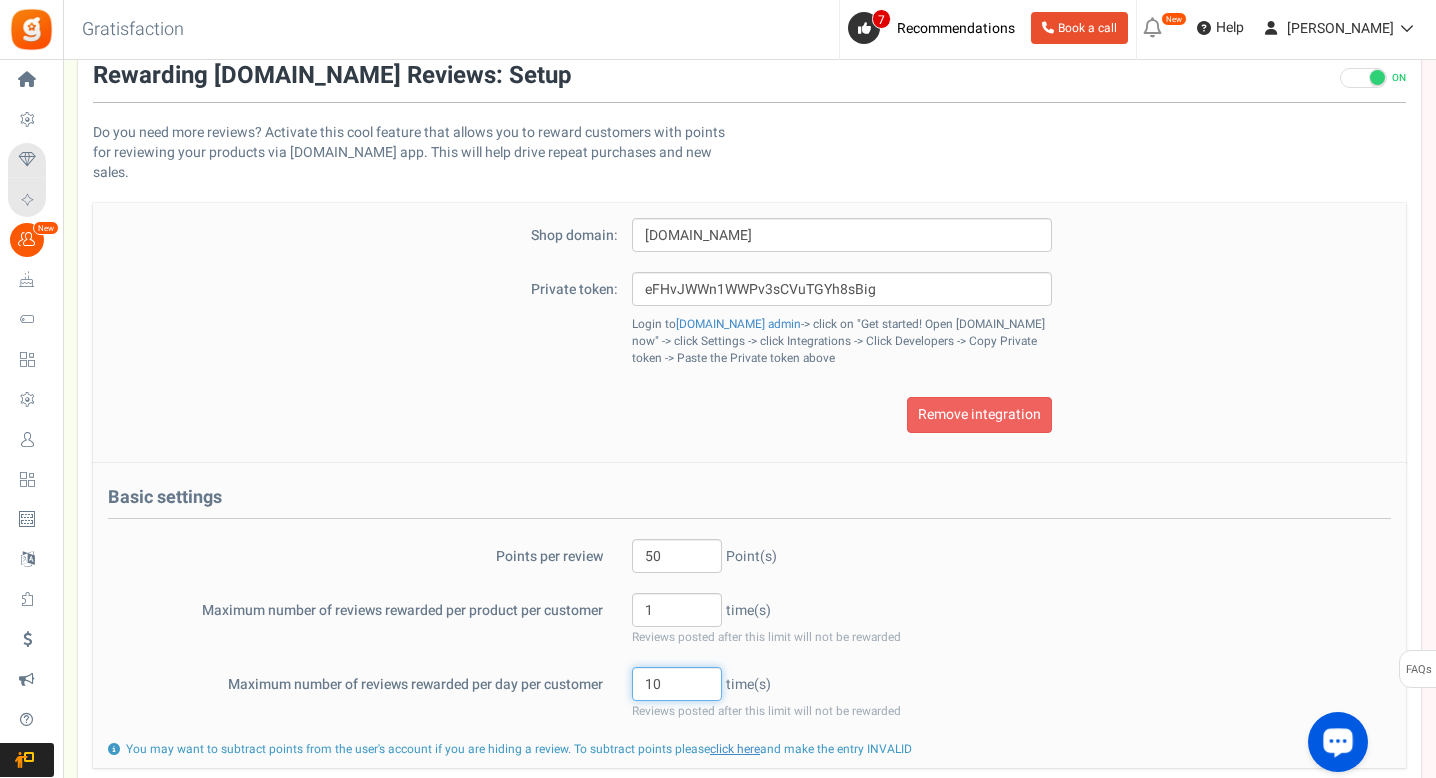 drag, startPoint x: 650, startPoint y: 670, endPoint x: 622, endPoint y: 667, distance: 28.160255 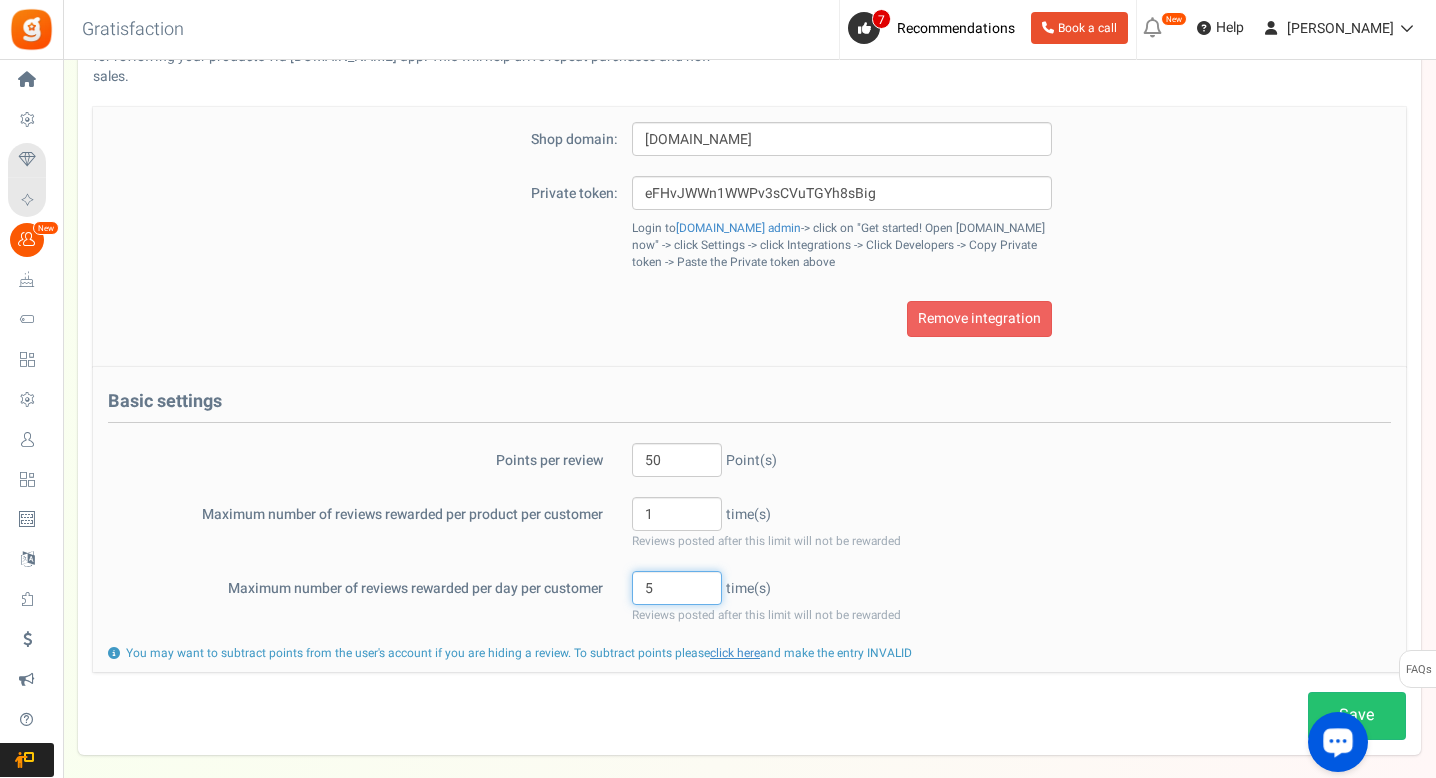 scroll, scrollTop: 317, scrollLeft: 0, axis: vertical 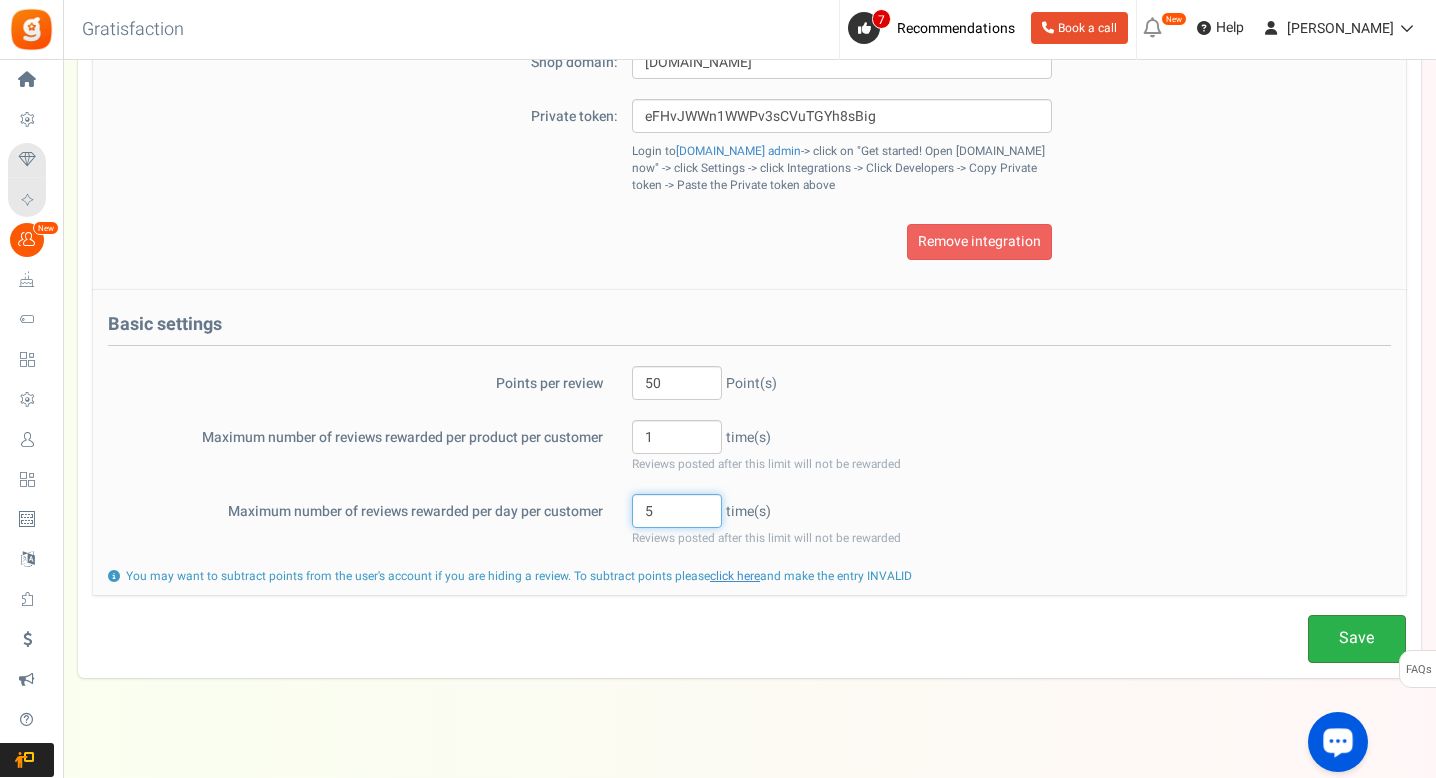 type on "5" 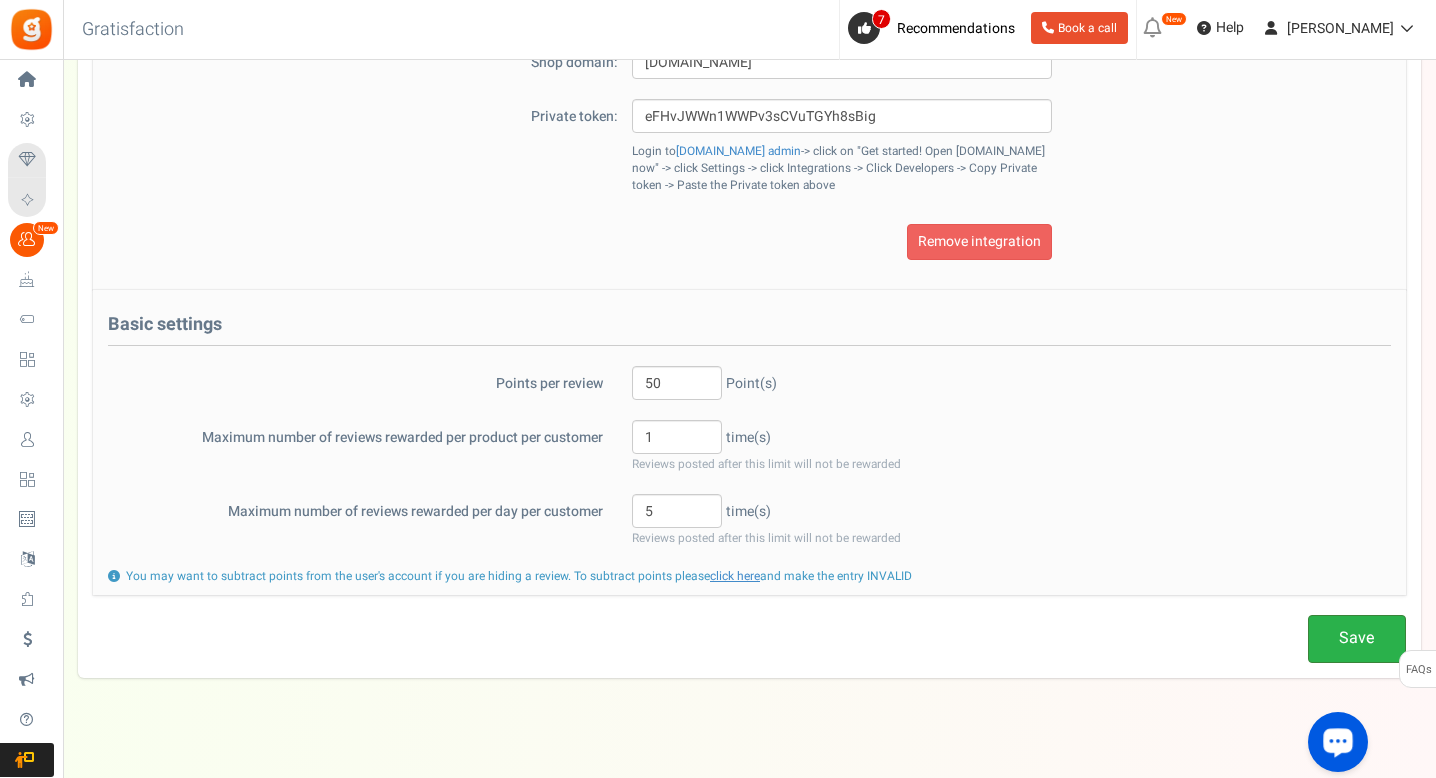 click on "Save" at bounding box center (1357, 638) 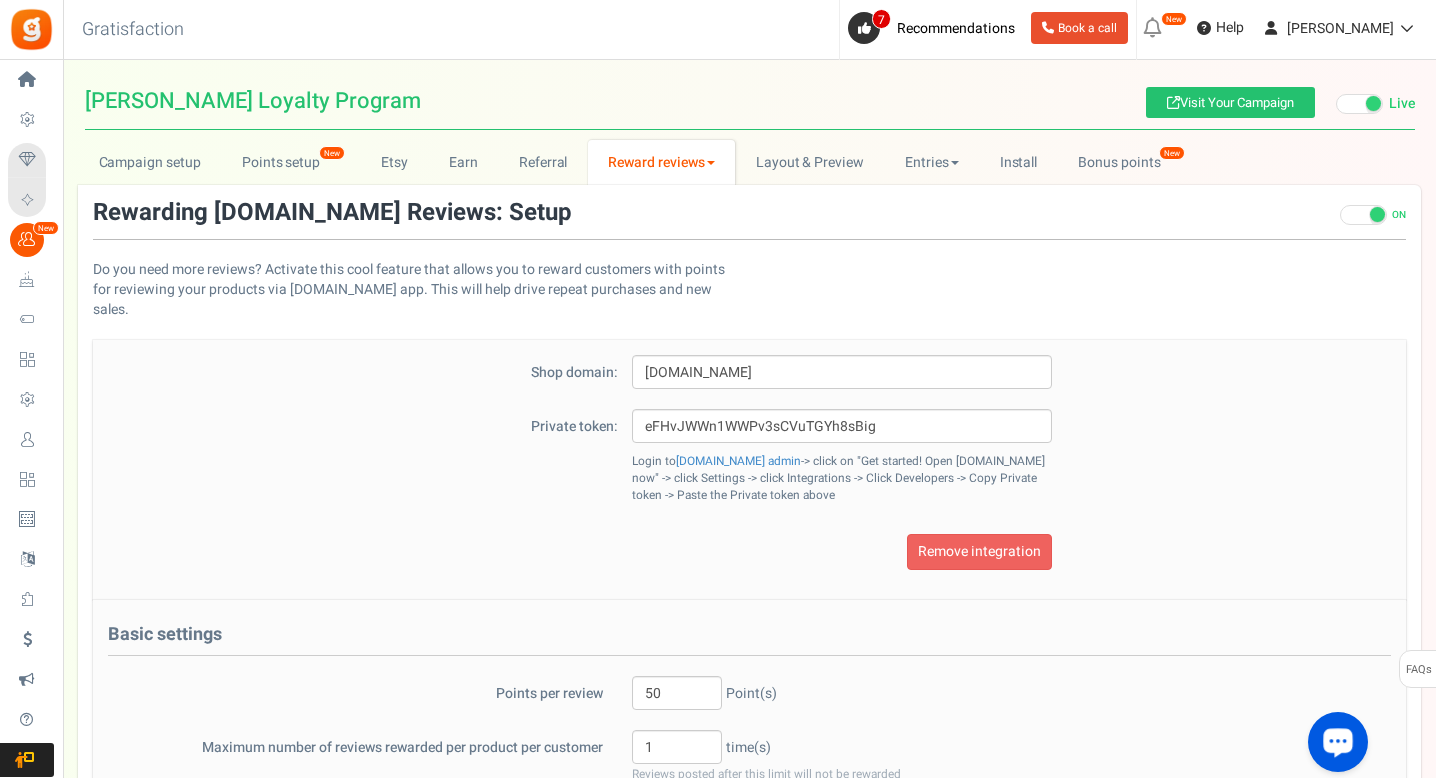 scroll, scrollTop: 0, scrollLeft: 0, axis: both 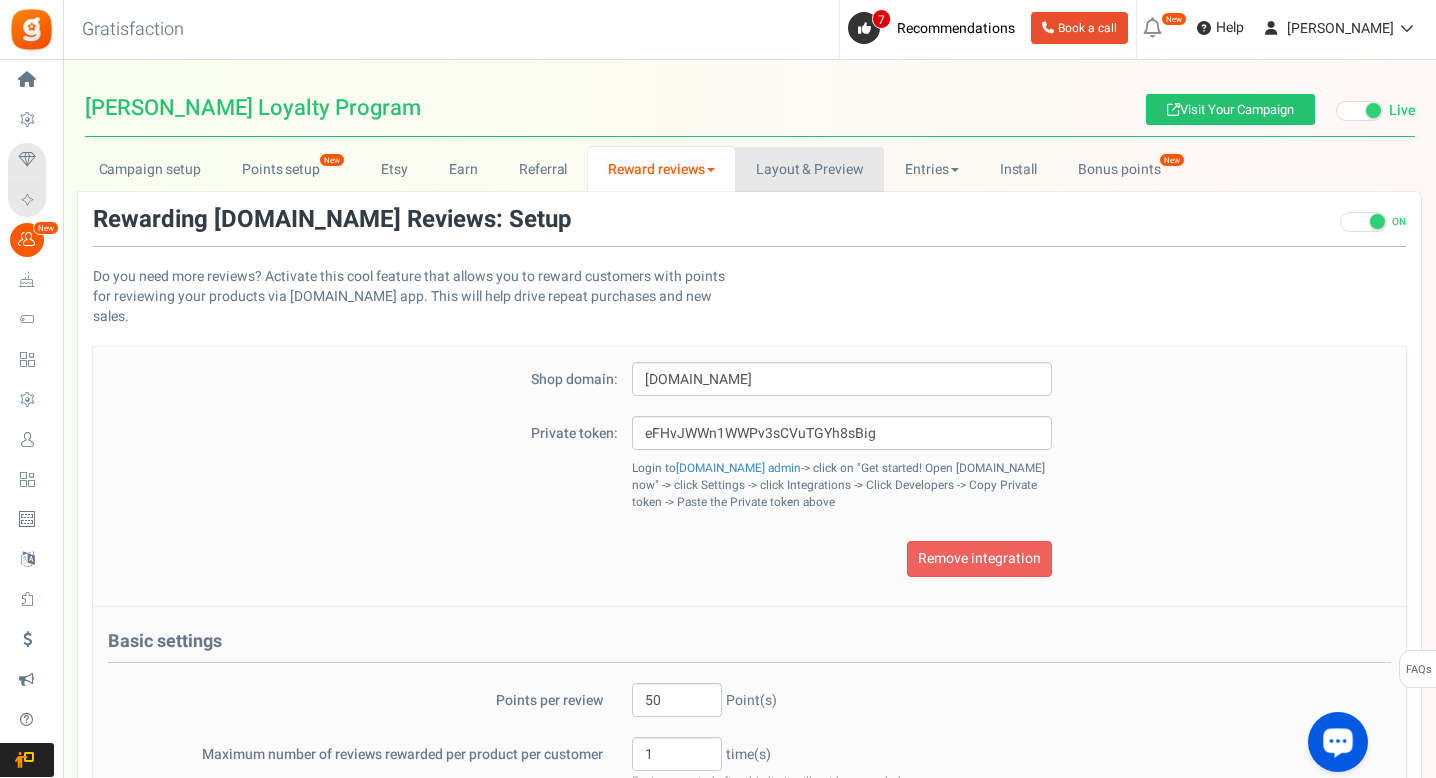 click on "Layout & Preview" at bounding box center (809, 169) 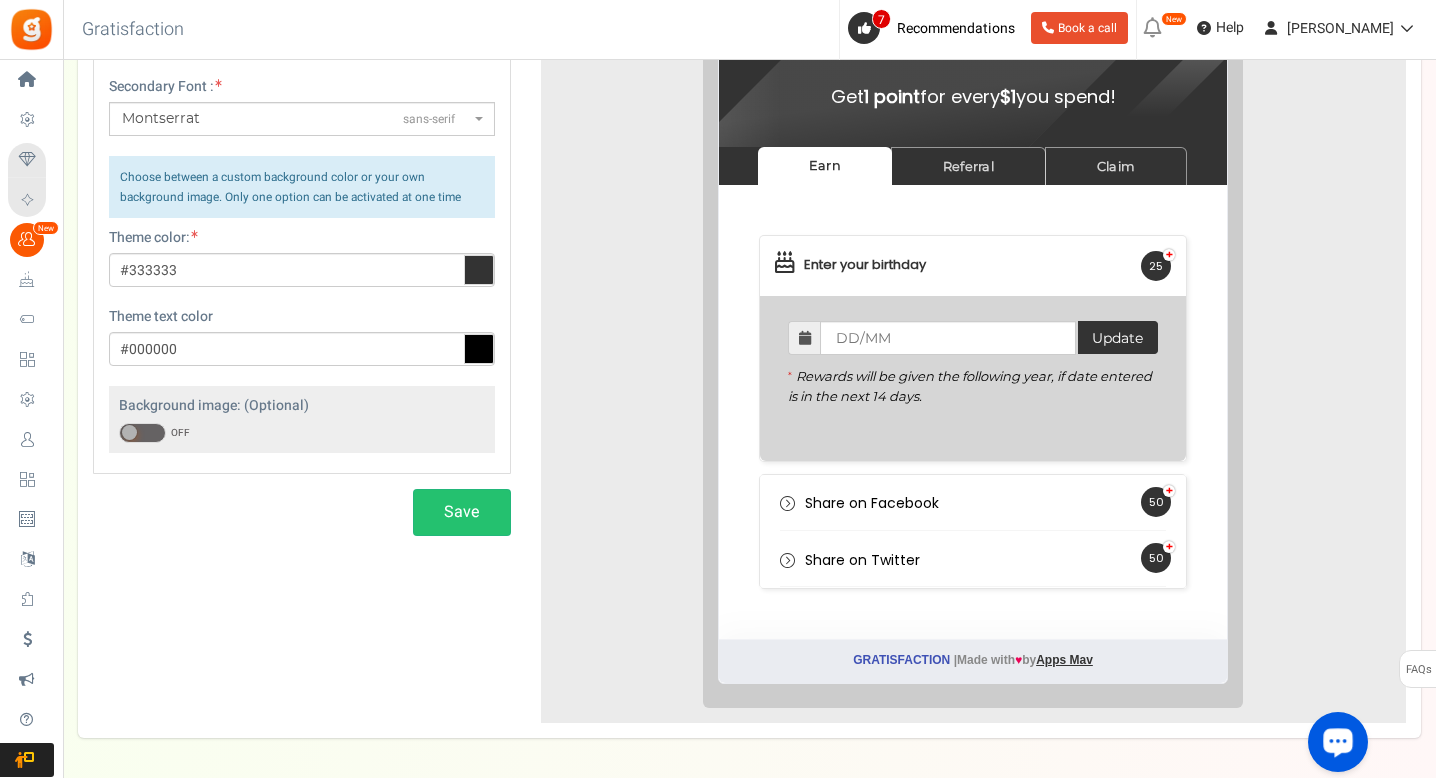 scroll, scrollTop: 348, scrollLeft: 0, axis: vertical 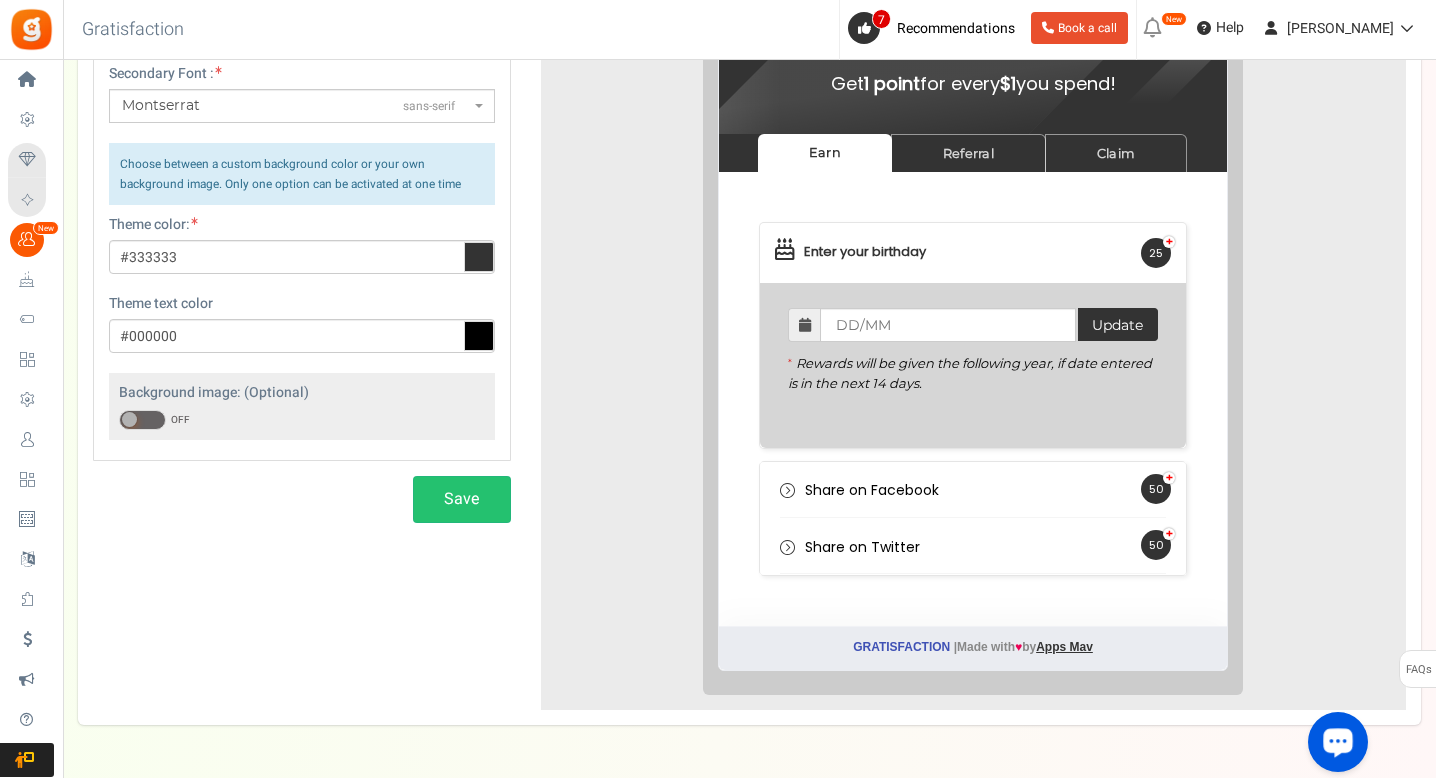 click at bounding box center [142, 420] 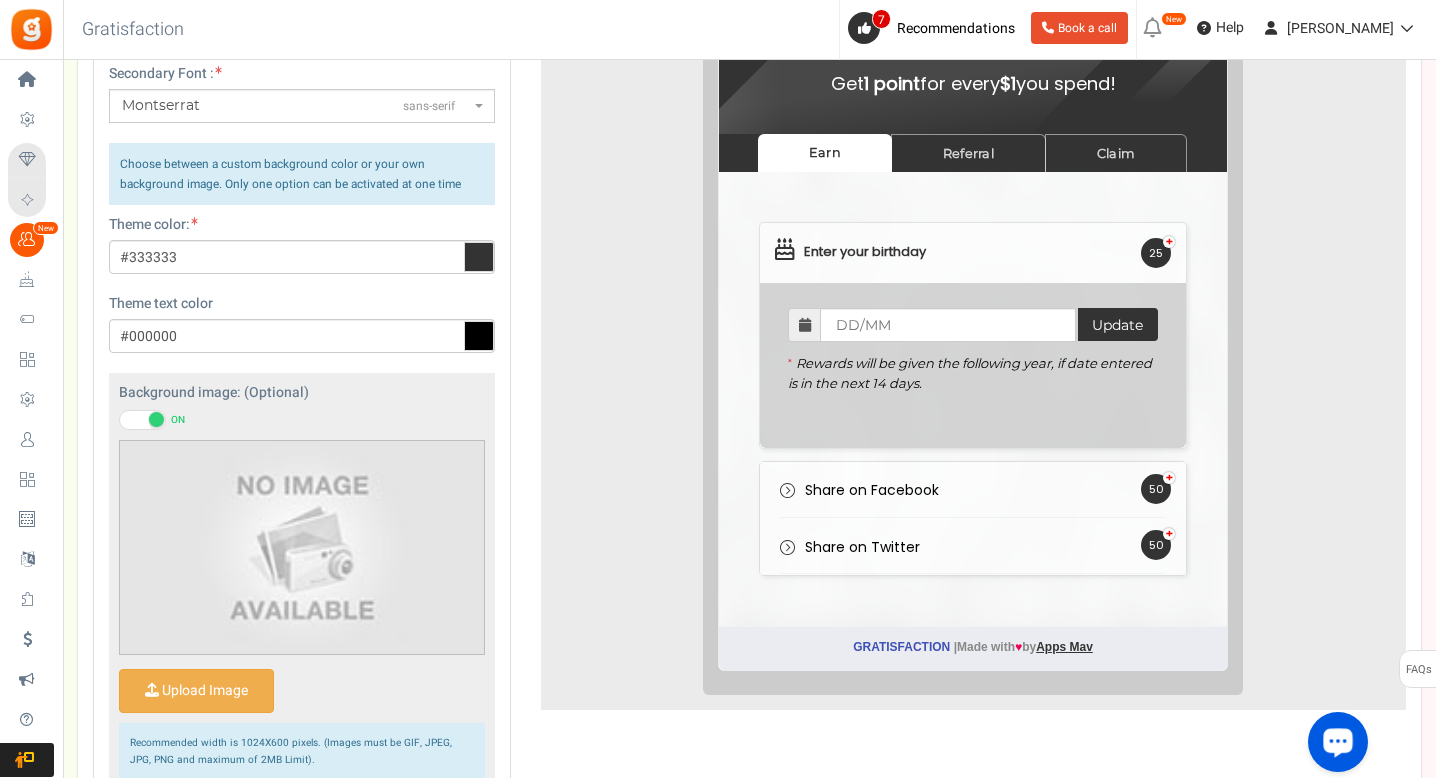 click at bounding box center [156, 419] 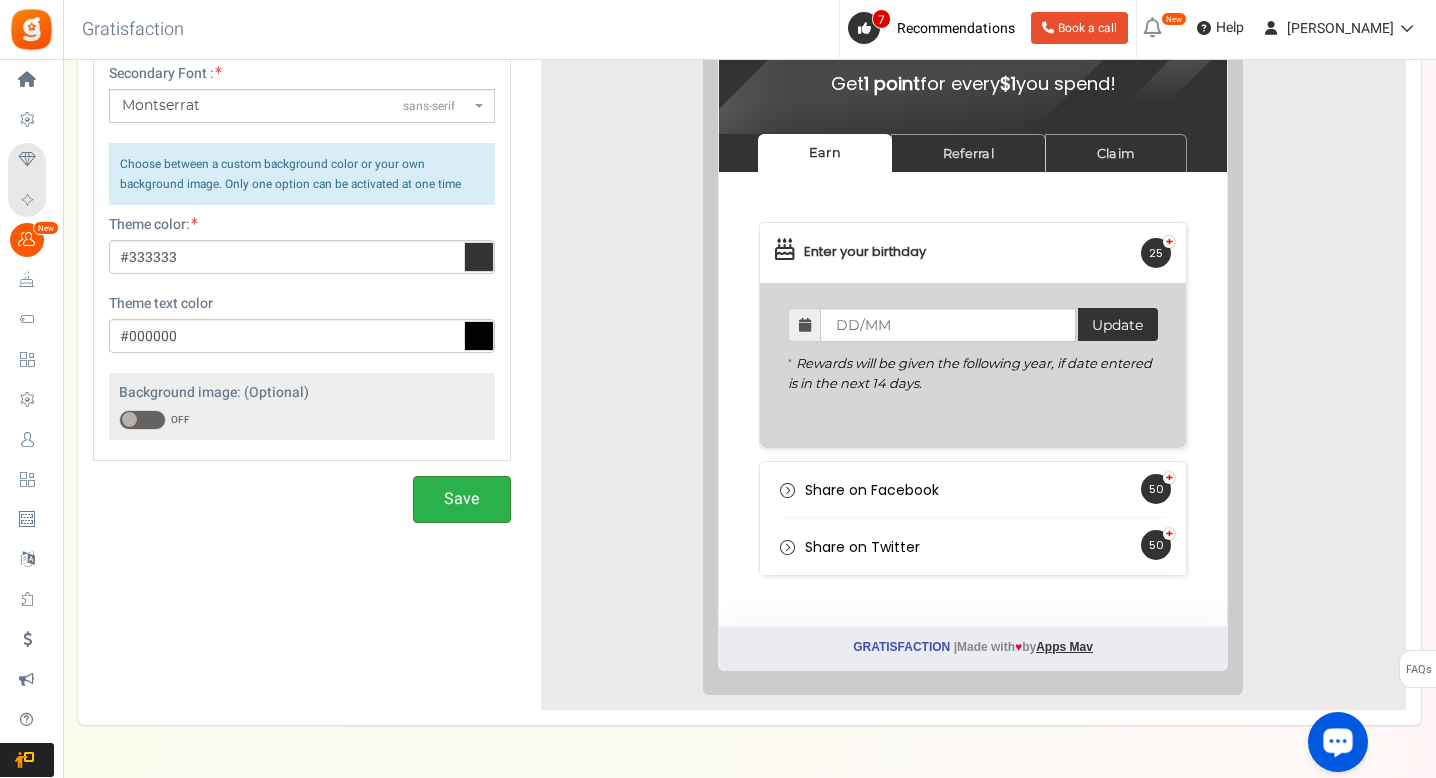 click on "Save" at bounding box center (462, 499) 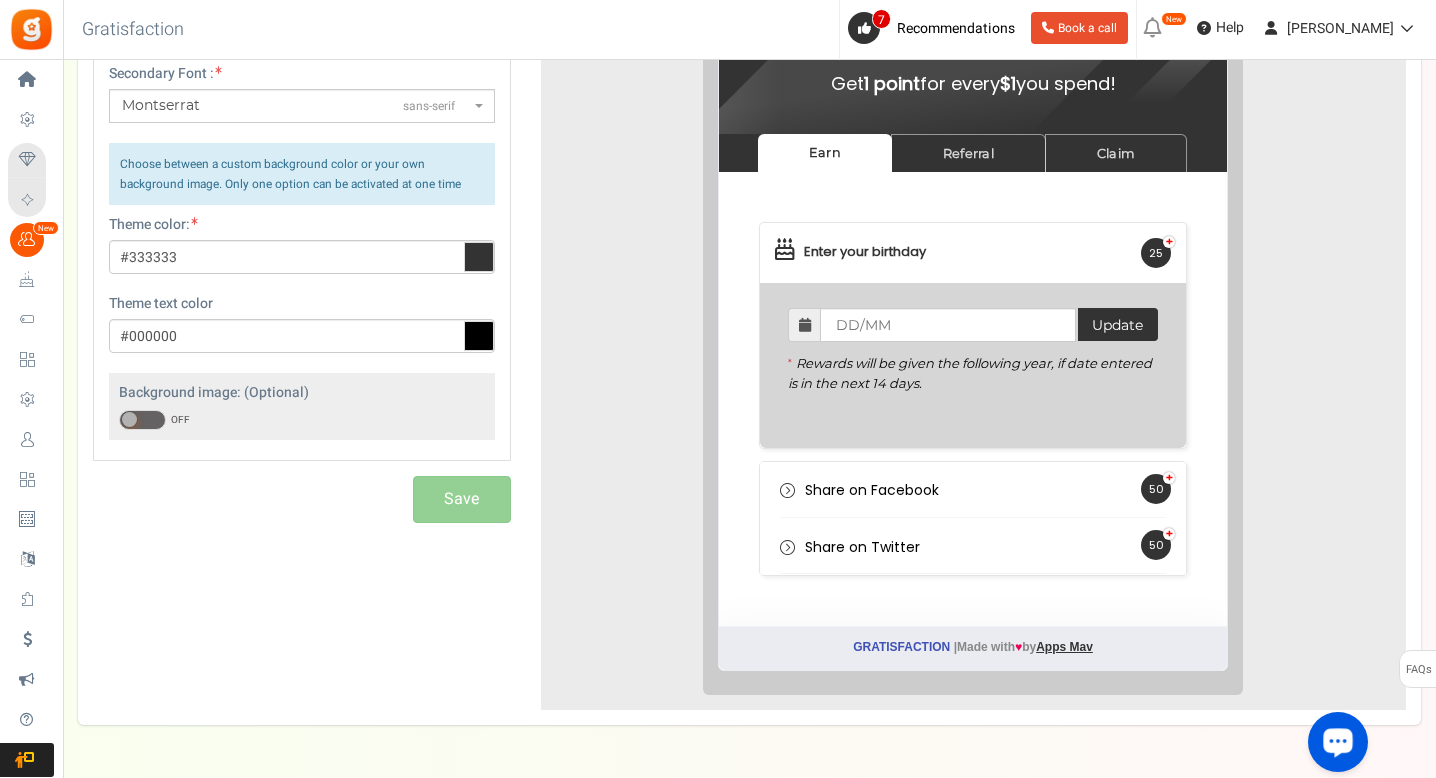 scroll, scrollTop: 0, scrollLeft: 0, axis: both 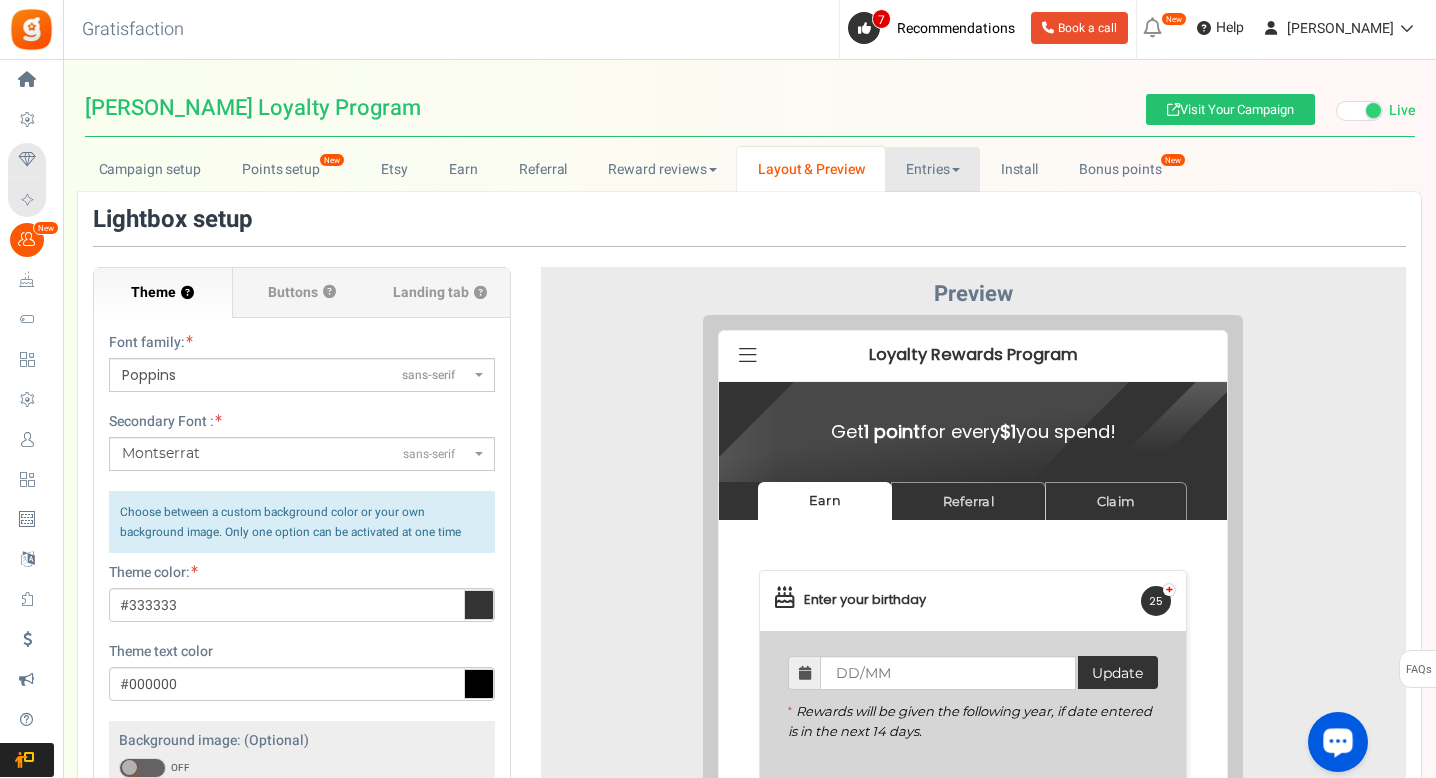 click on "Entries" at bounding box center (932, 169) 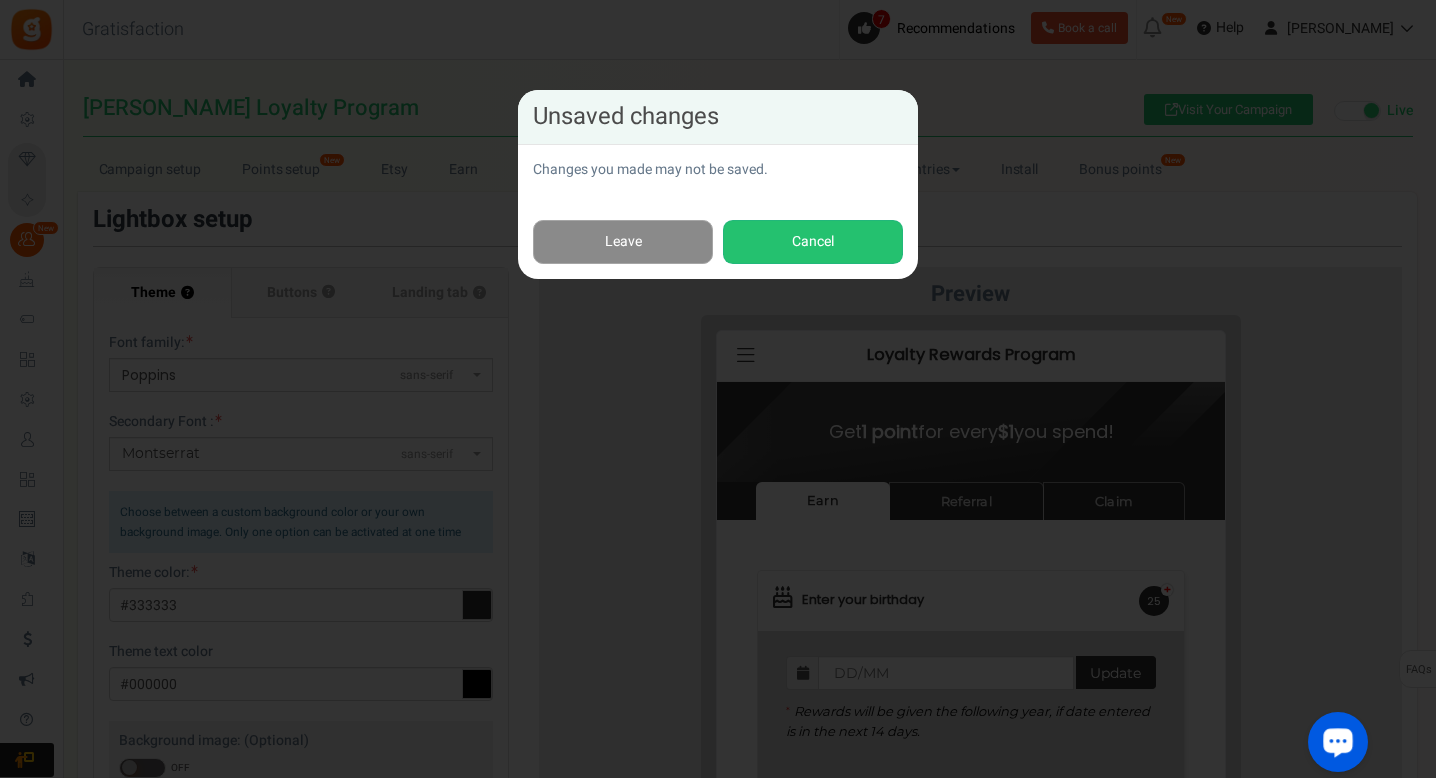 click on "Leave" at bounding box center [623, 242] 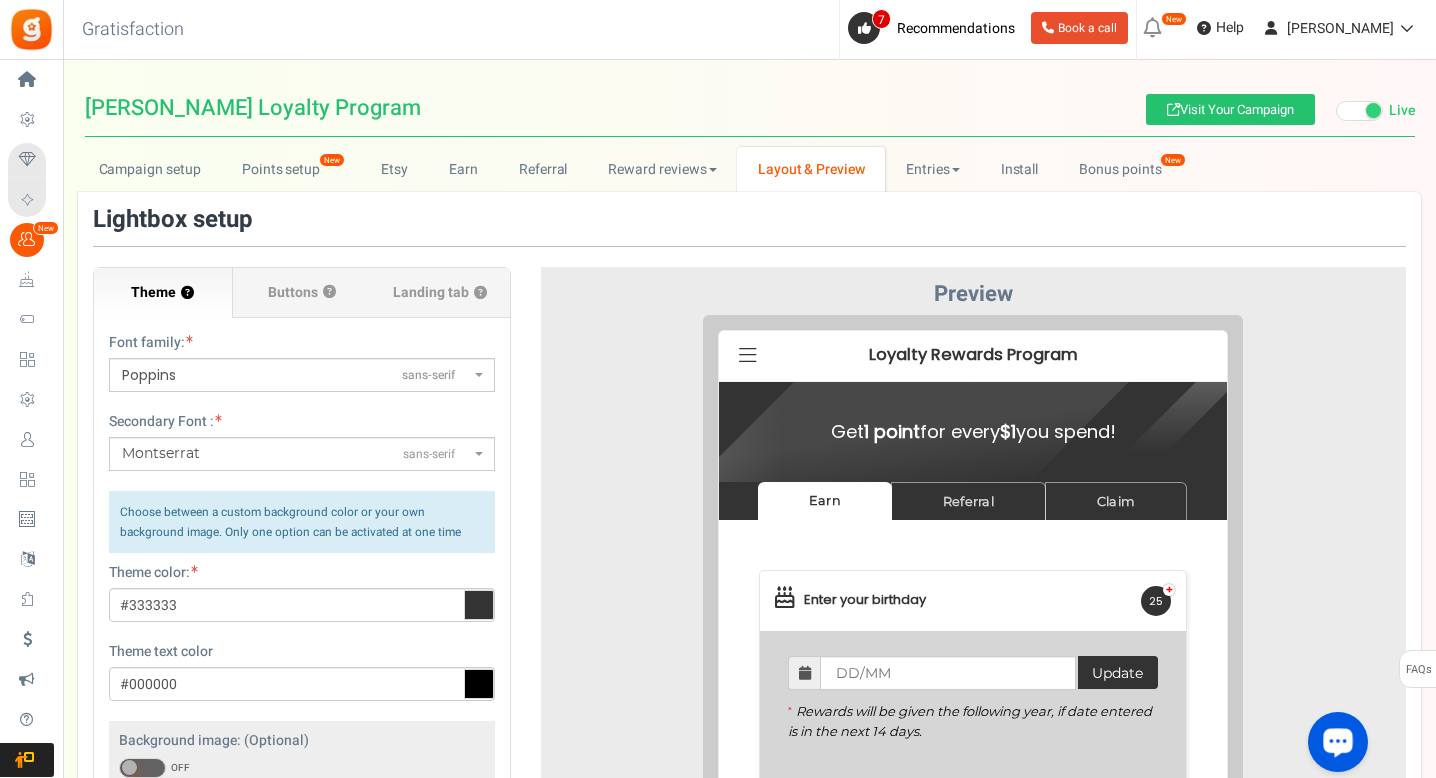 click on "Layout & Preview" at bounding box center [811, 169] 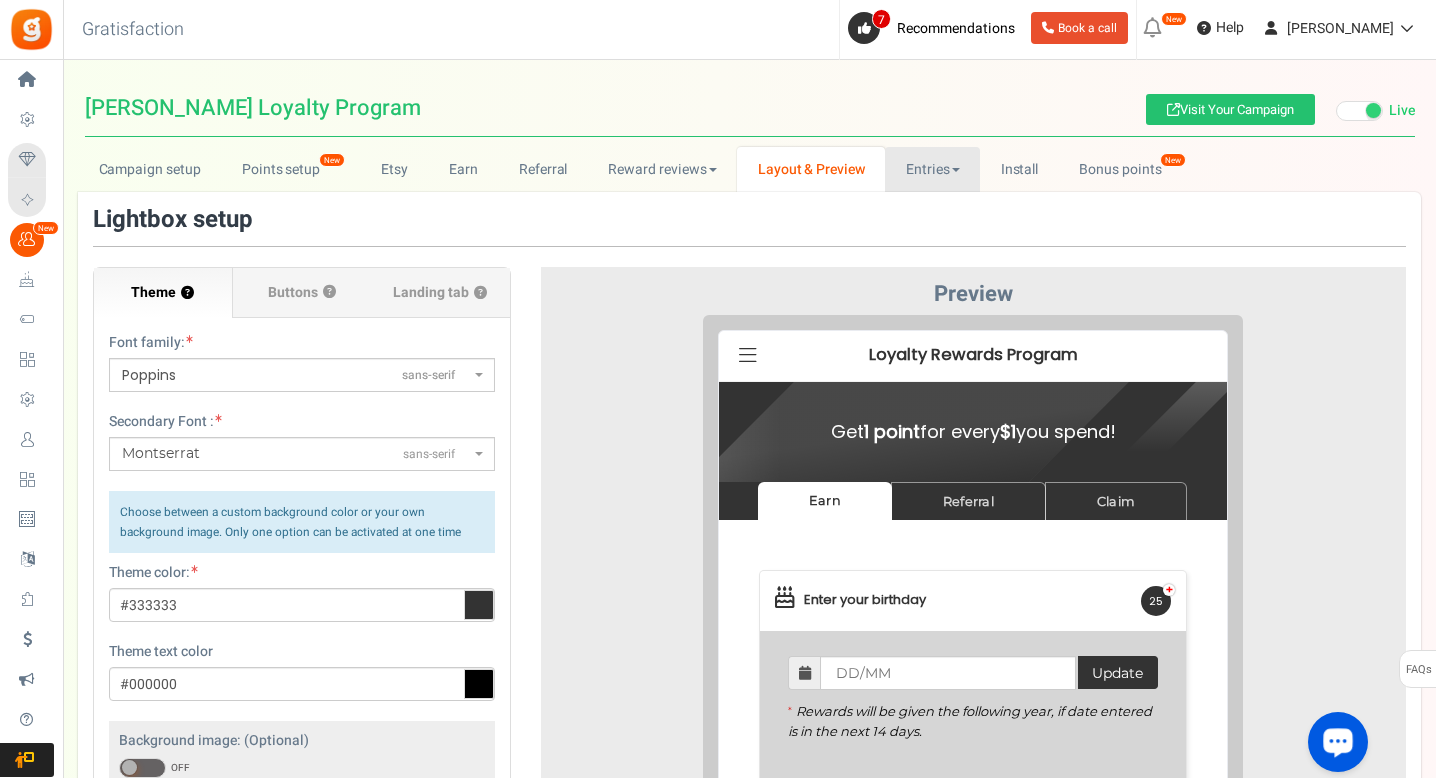 click on "Entries" at bounding box center (932, 169) 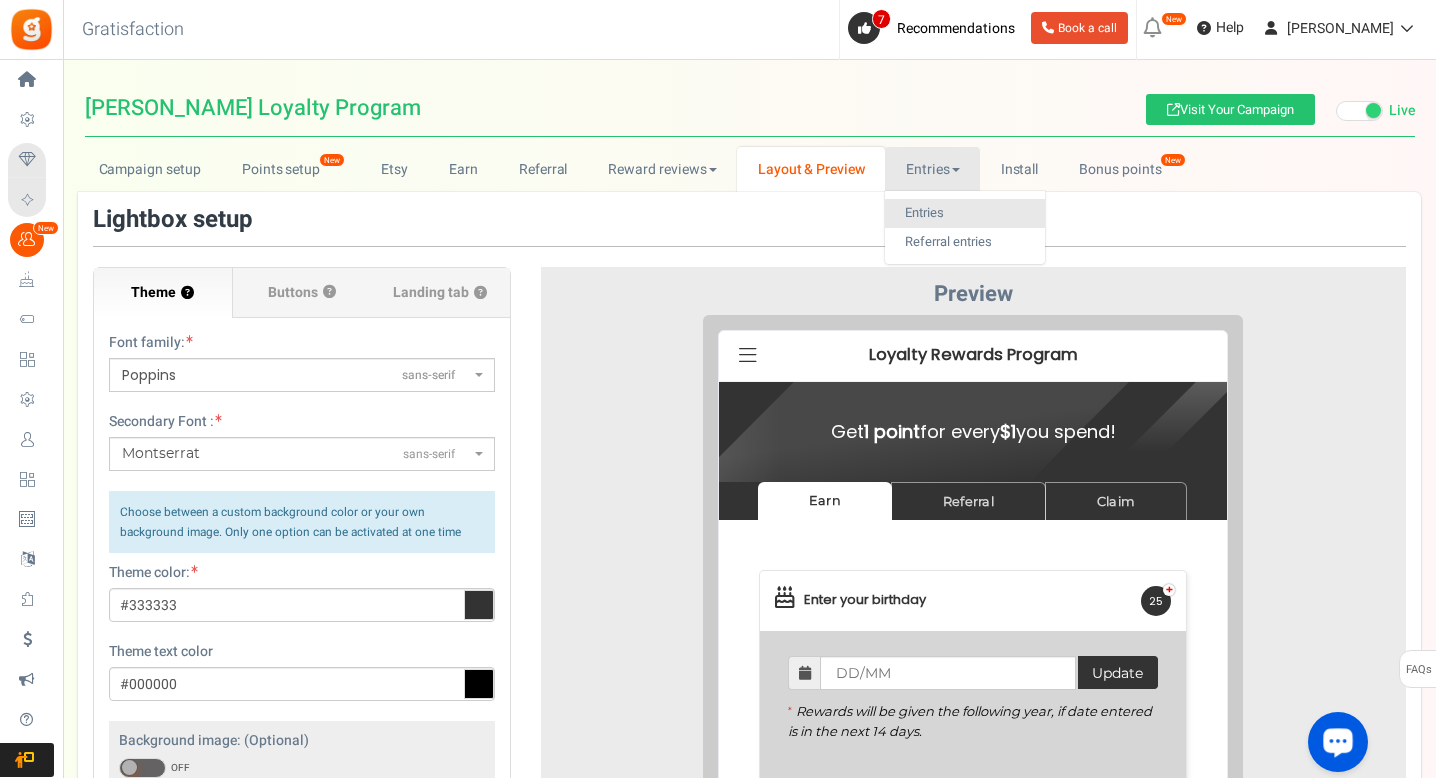 click on "Entries" at bounding box center [965, 213] 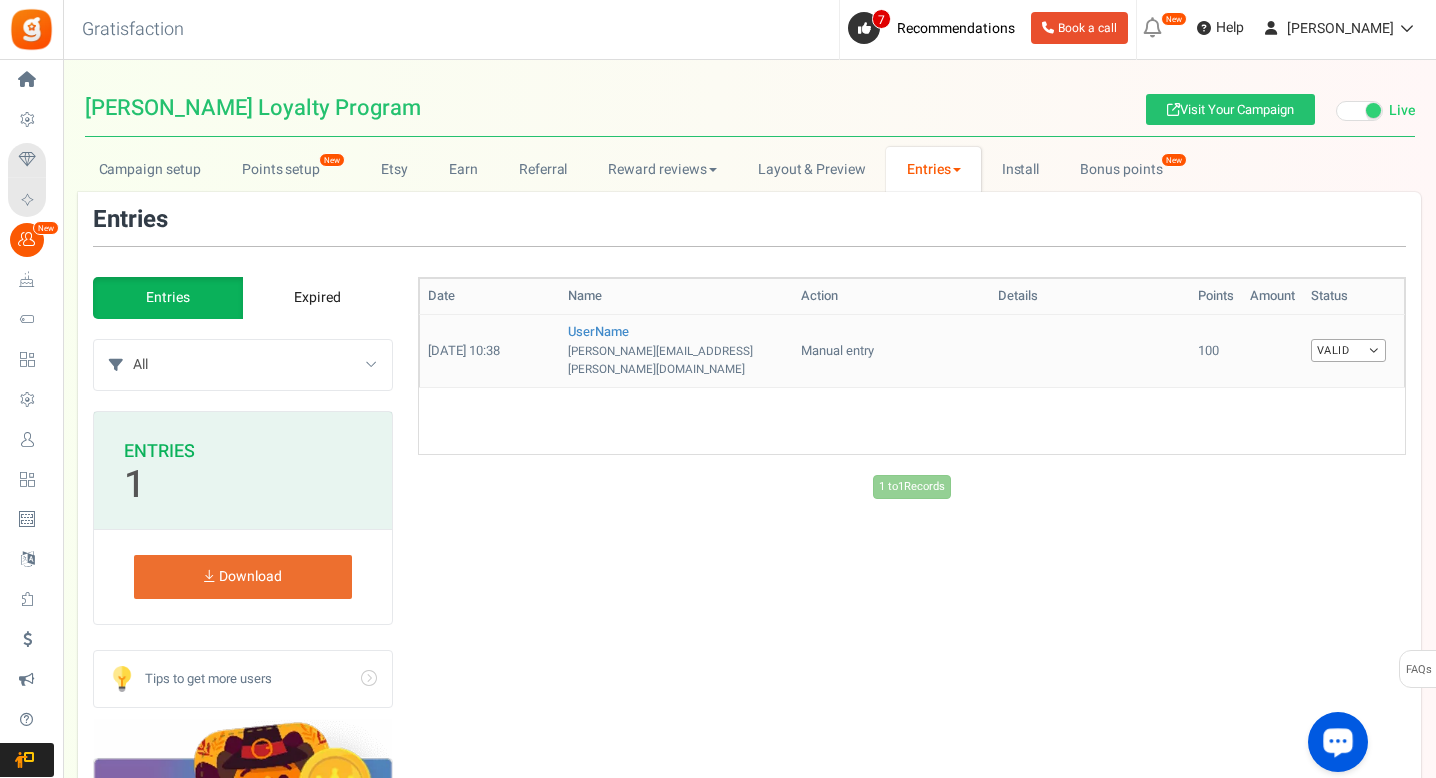 click on "Valid" at bounding box center (1348, 350) 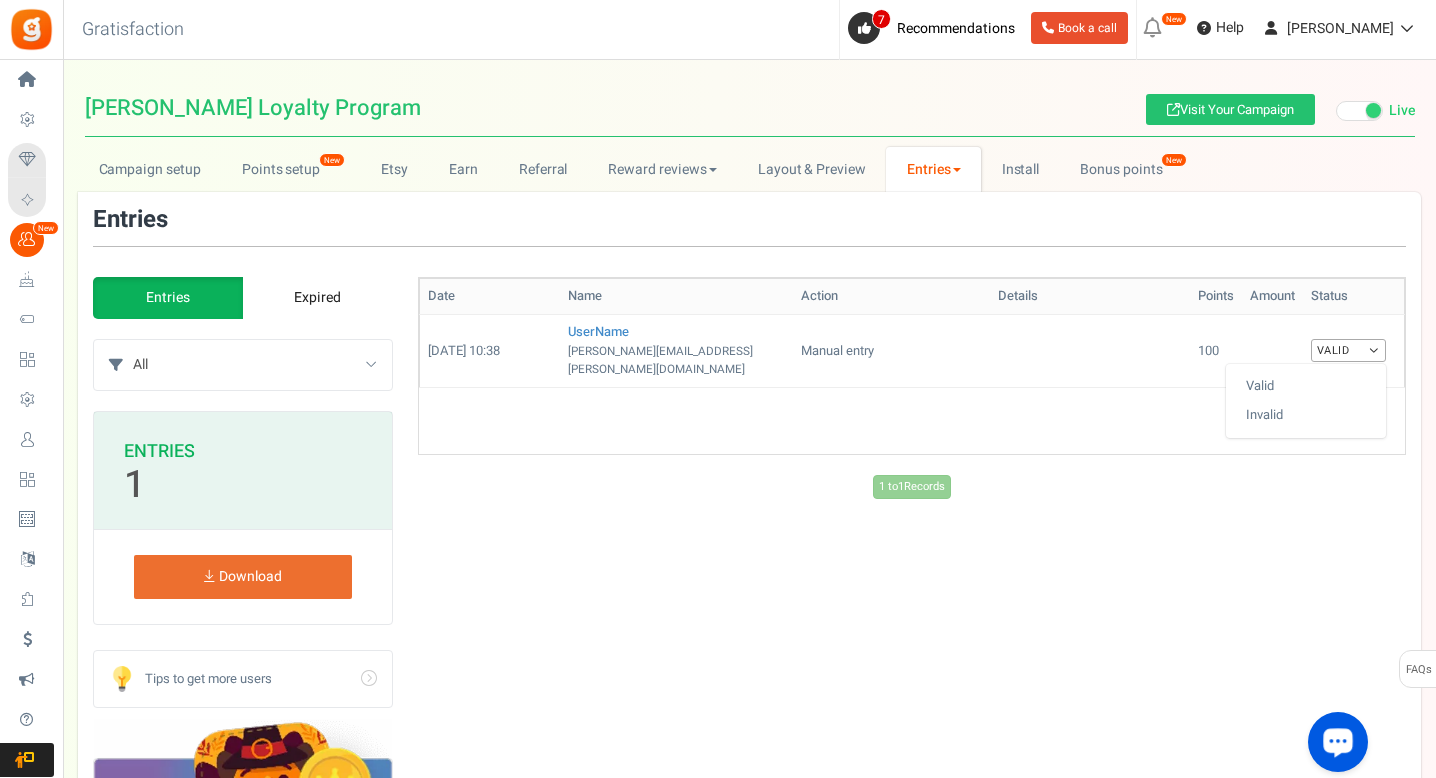 click on "Date
Name
Action
Details
Points
Amount
Order status
Status
[DATE] 10:38
UserName
[PERSON_NAME][EMAIL_ADDRESS][PERSON_NAME][DOMAIN_NAME]
Manual entry
100
Valid
Valid" at bounding box center (912, 387) 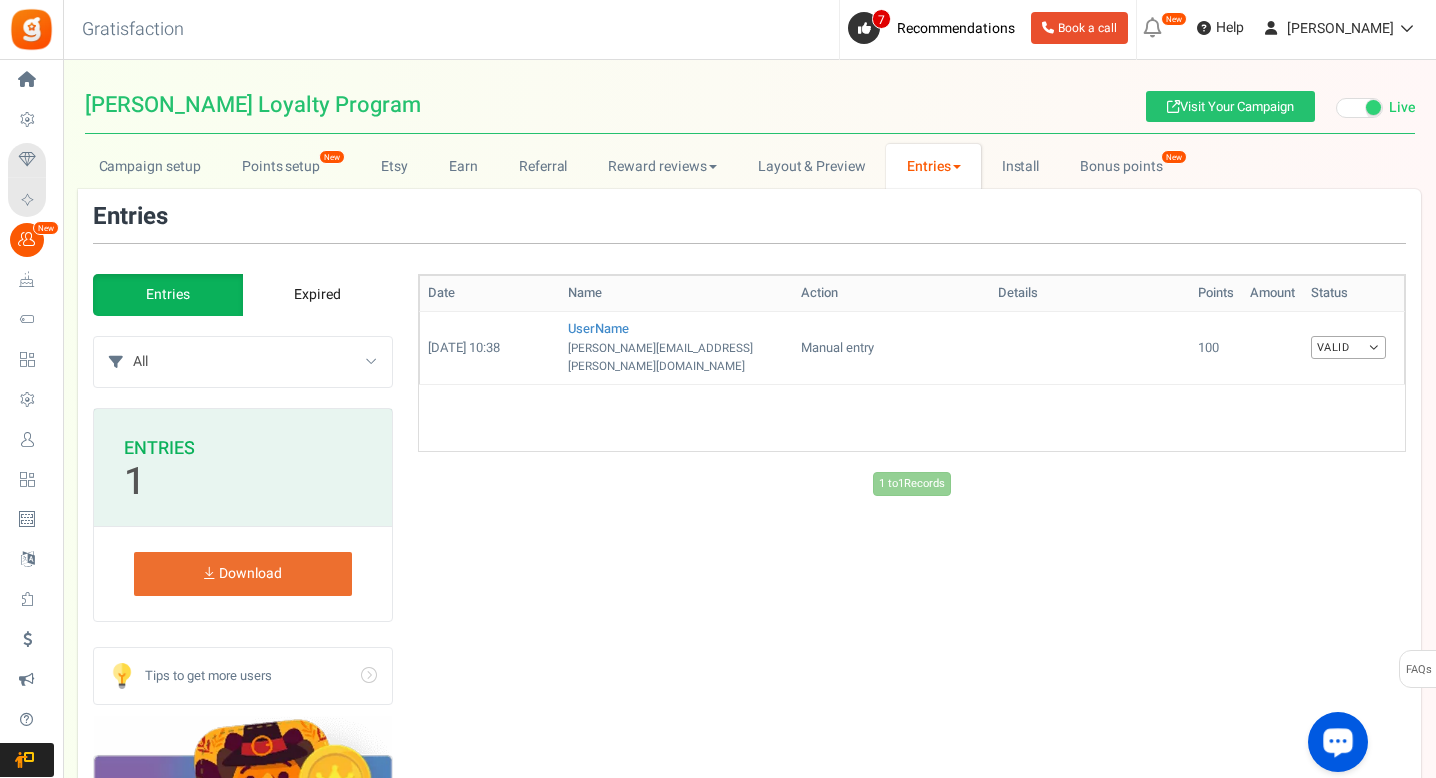 scroll, scrollTop: 4, scrollLeft: 0, axis: vertical 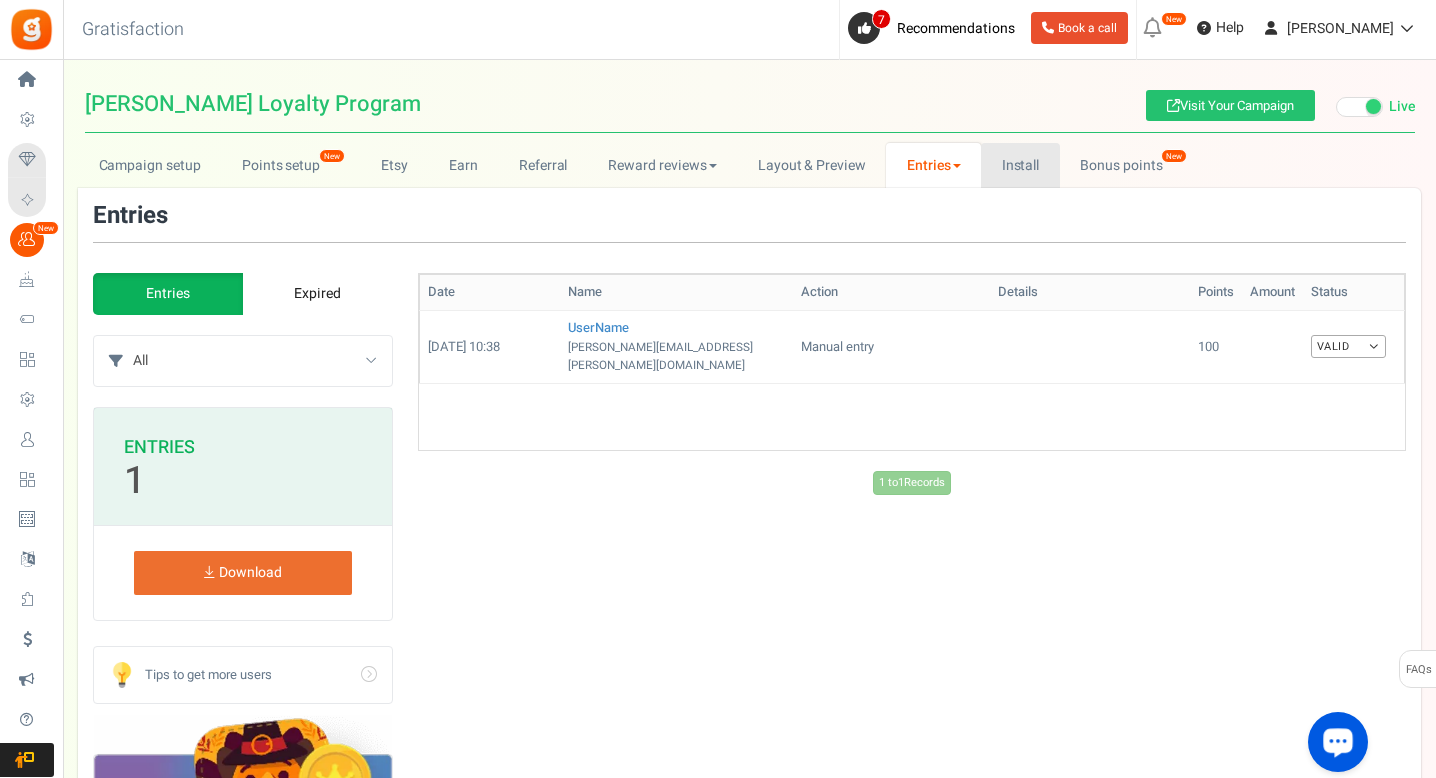 click on "Install" at bounding box center (1020, 165) 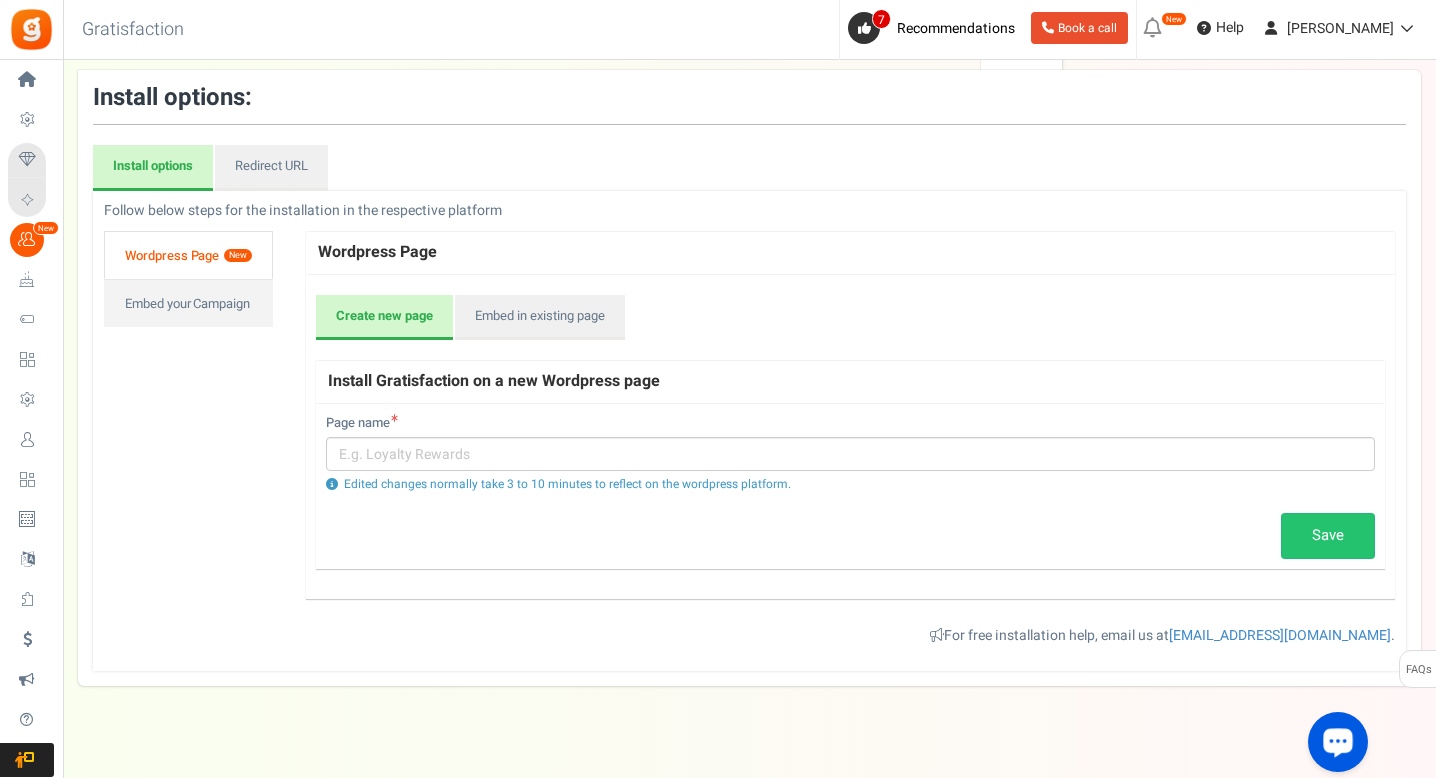 scroll, scrollTop: 151, scrollLeft: 0, axis: vertical 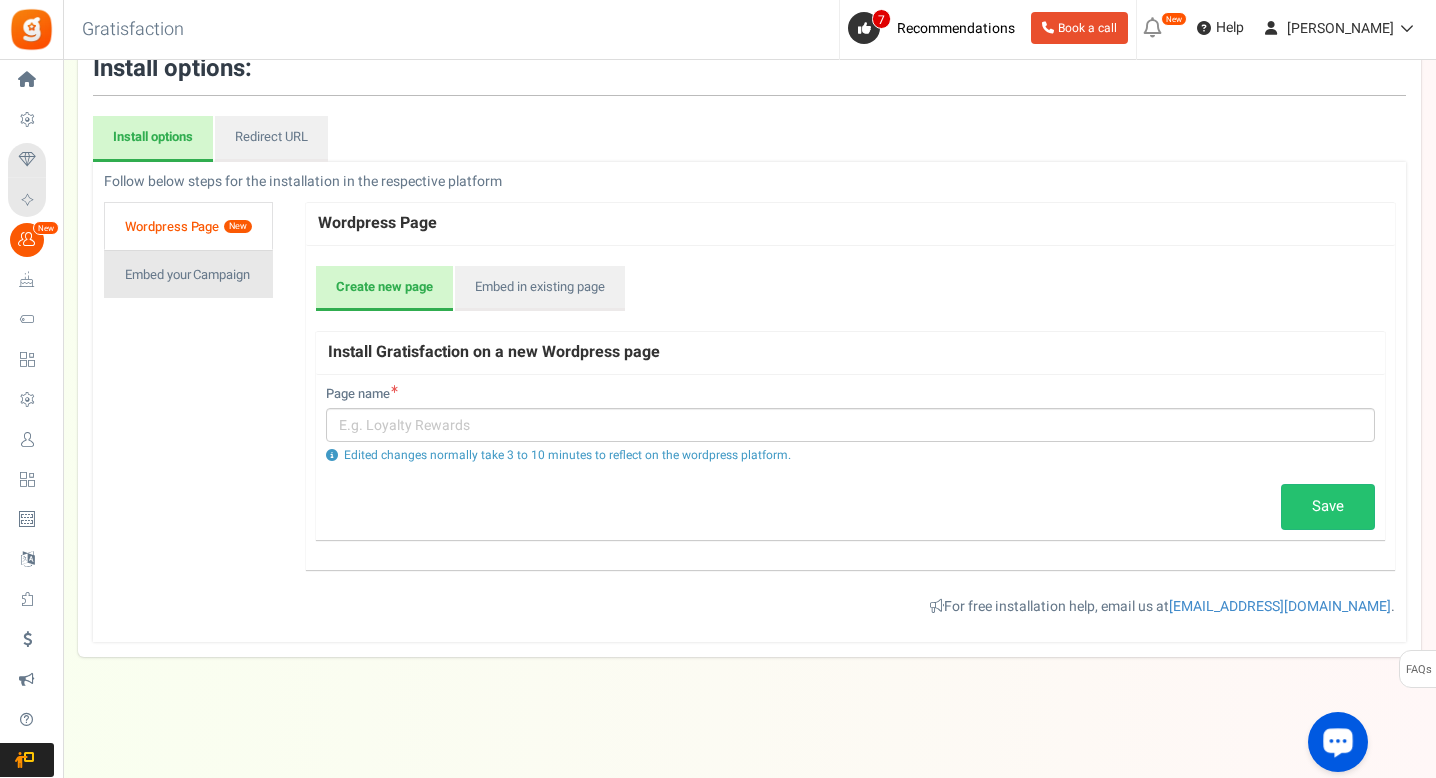 click on "Embed your Campaign" at bounding box center [188, 274] 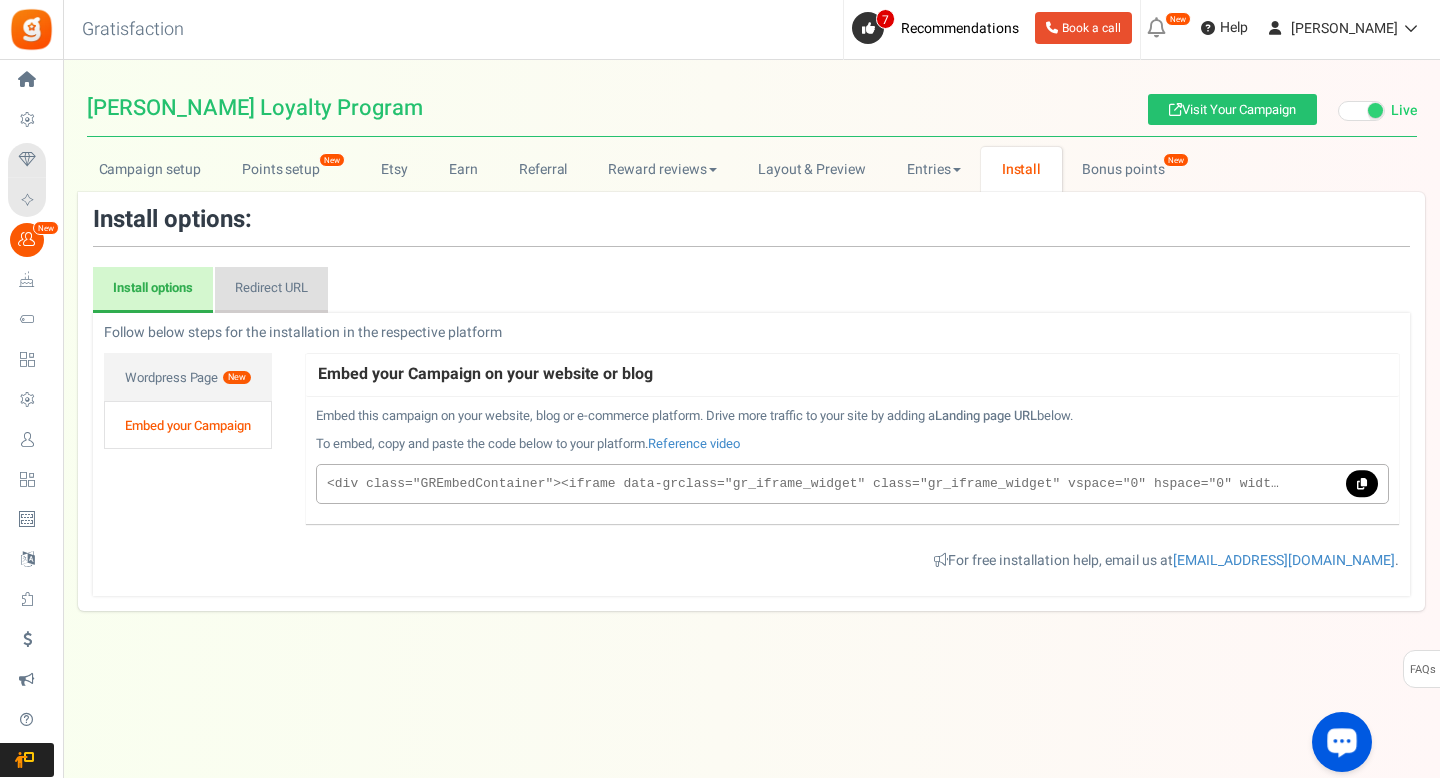 click on "Redirect URL" at bounding box center [271, 290] 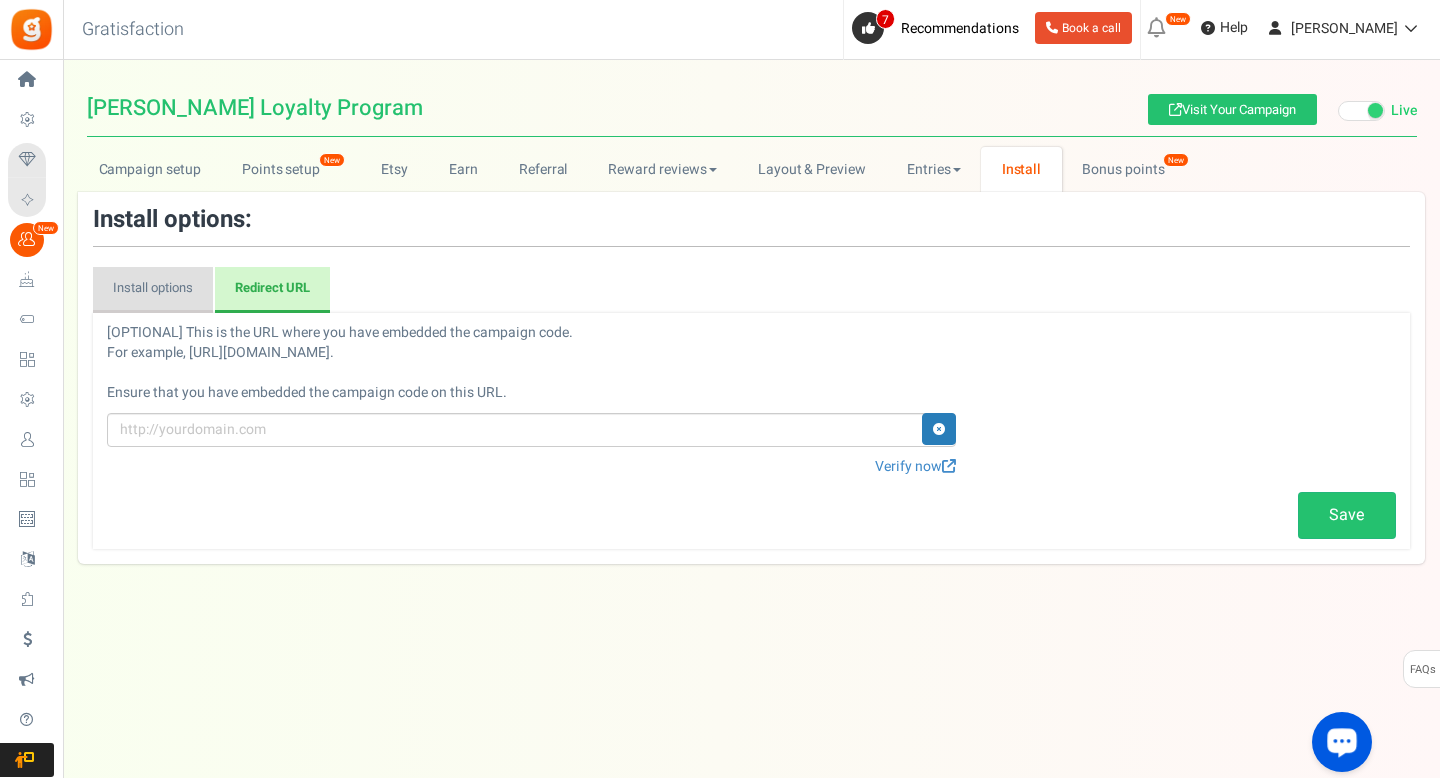 click on "Install options" at bounding box center [153, 290] 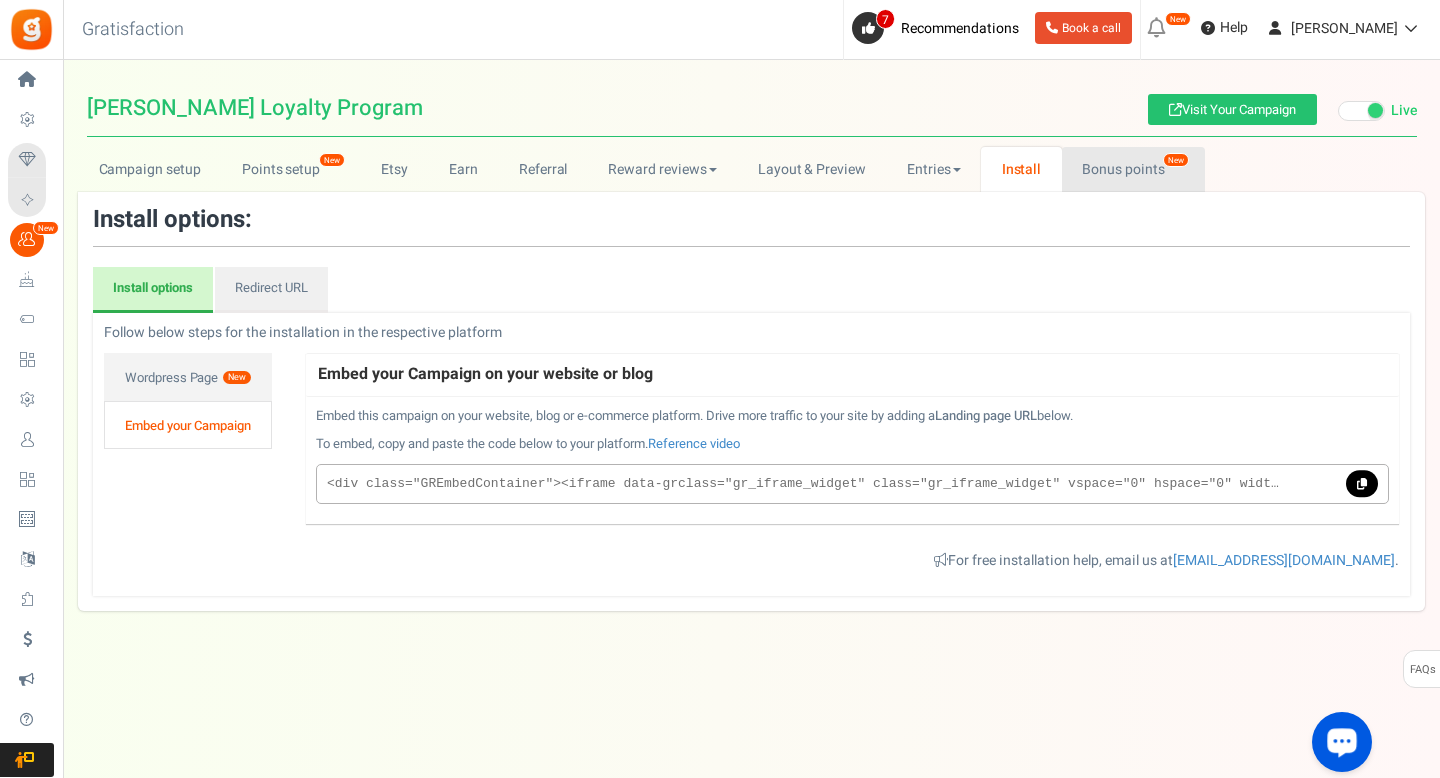 click on "Bonus points
New" at bounding box center (1133, 169) 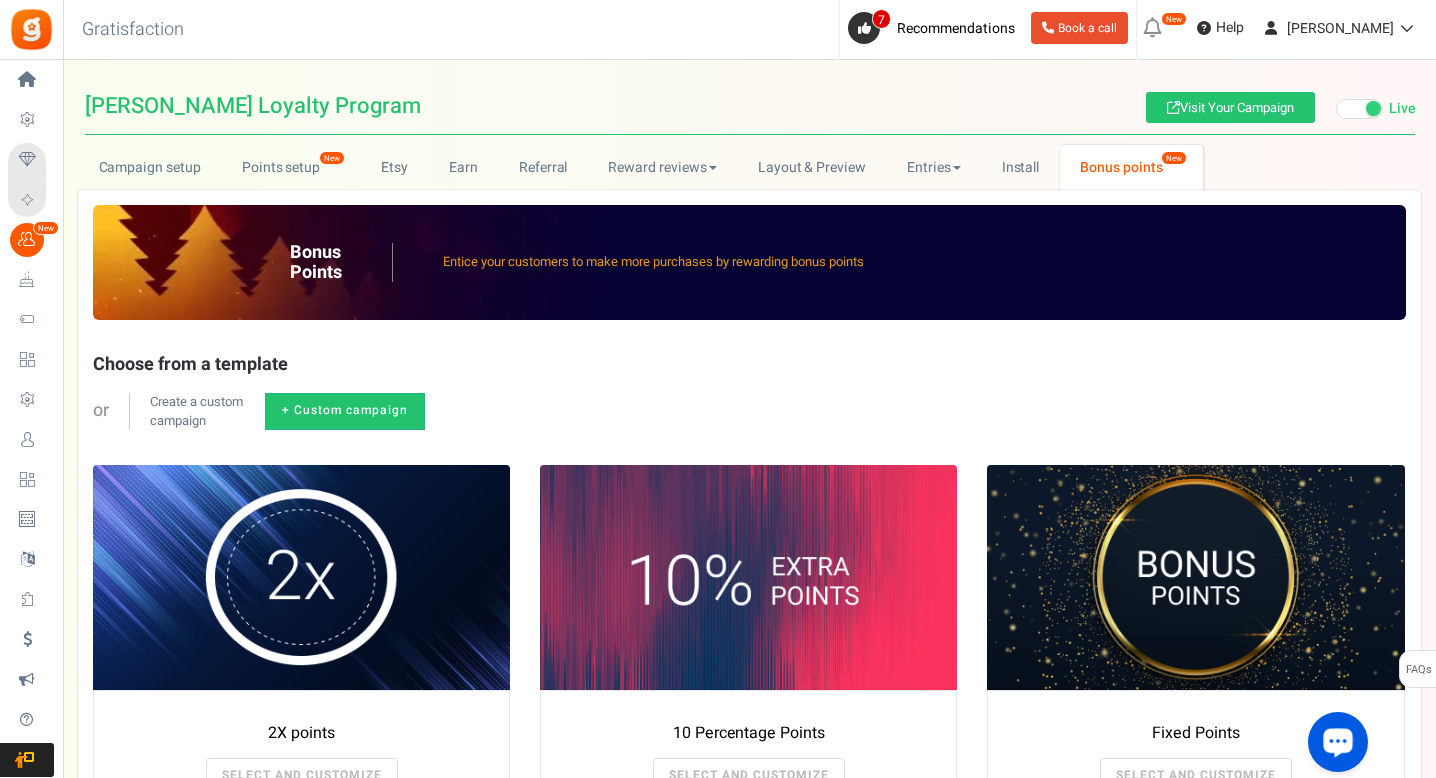 scroll, scrollTop: 0, scrollLeft: 0, axis: both 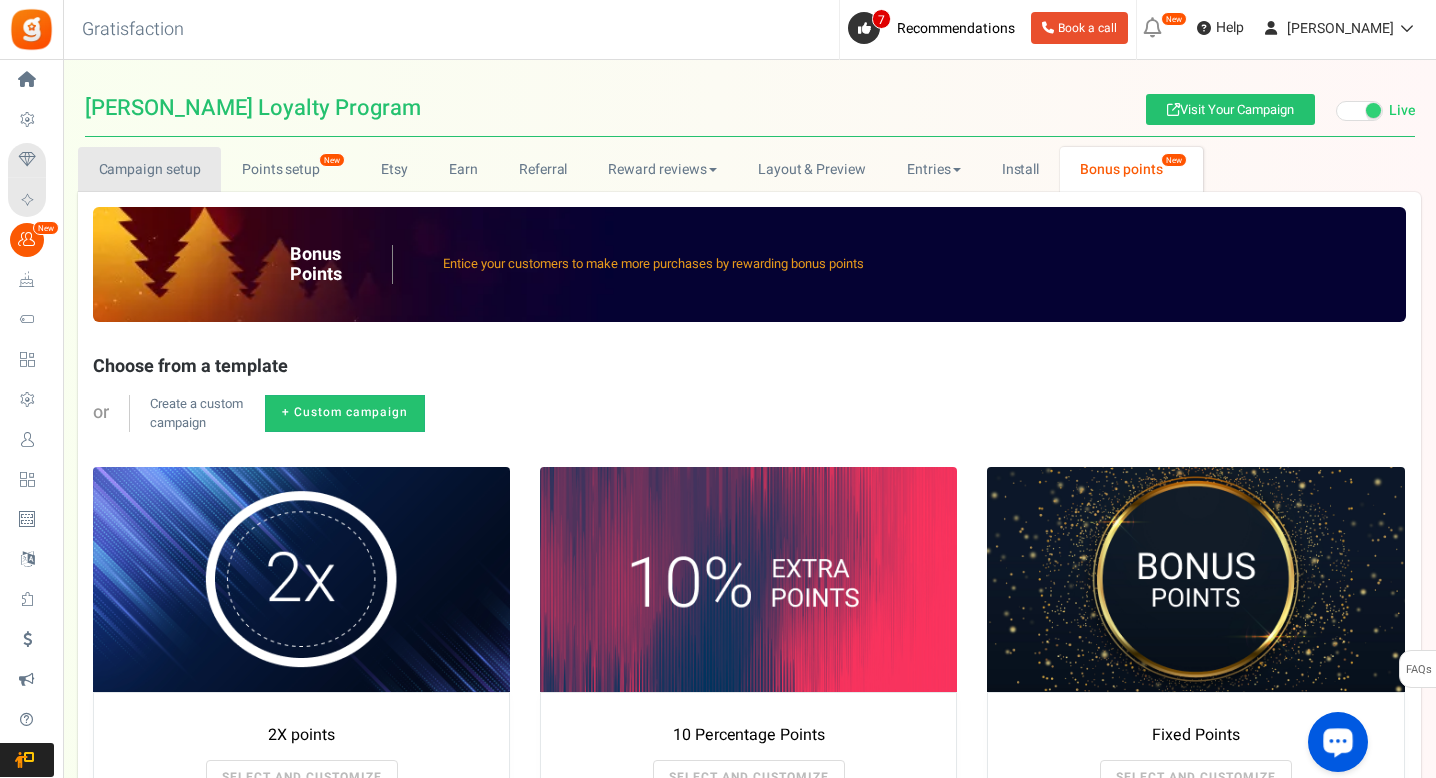 click on "Campaign setup" at bounding box center (149, 169) 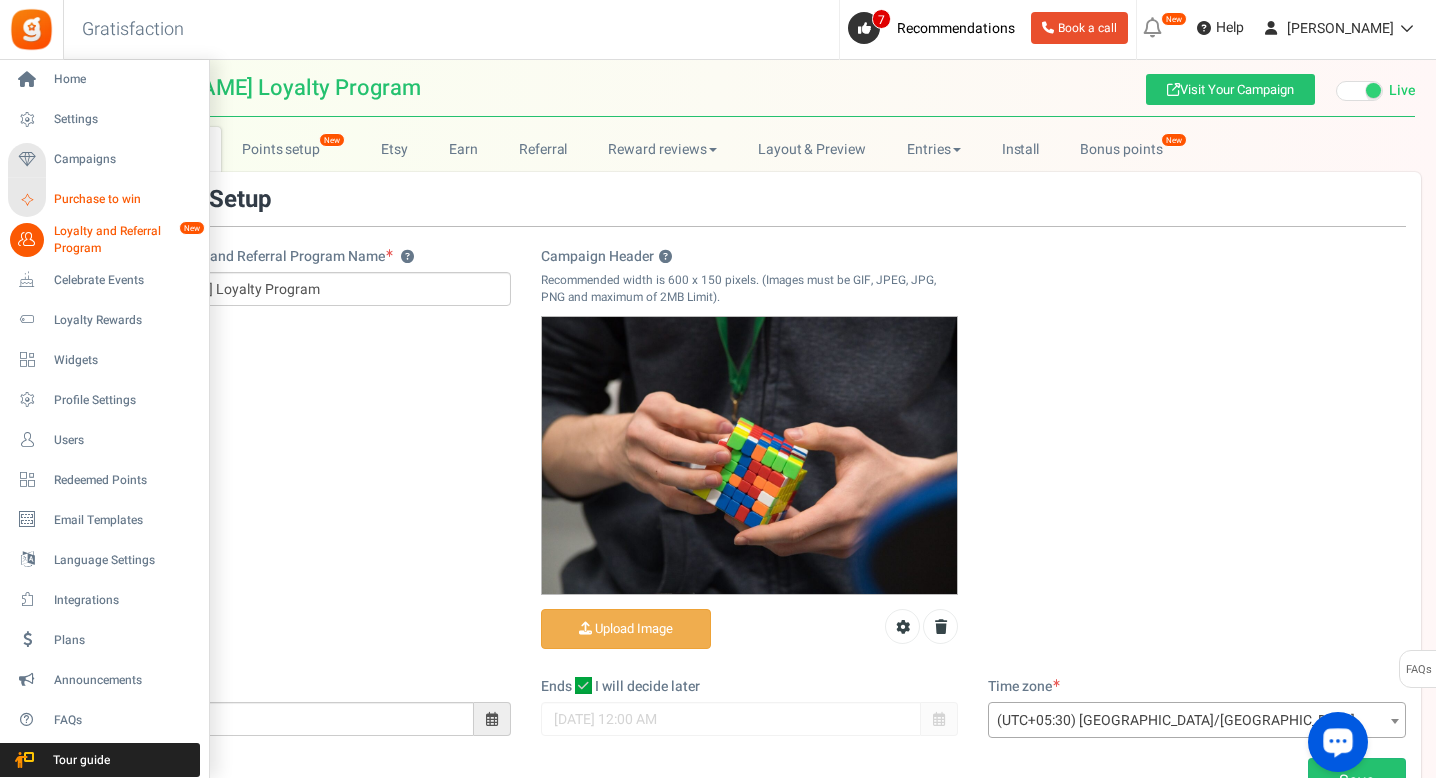 scroll, scrollTop: 0, scrollLeft: 0, axis: both 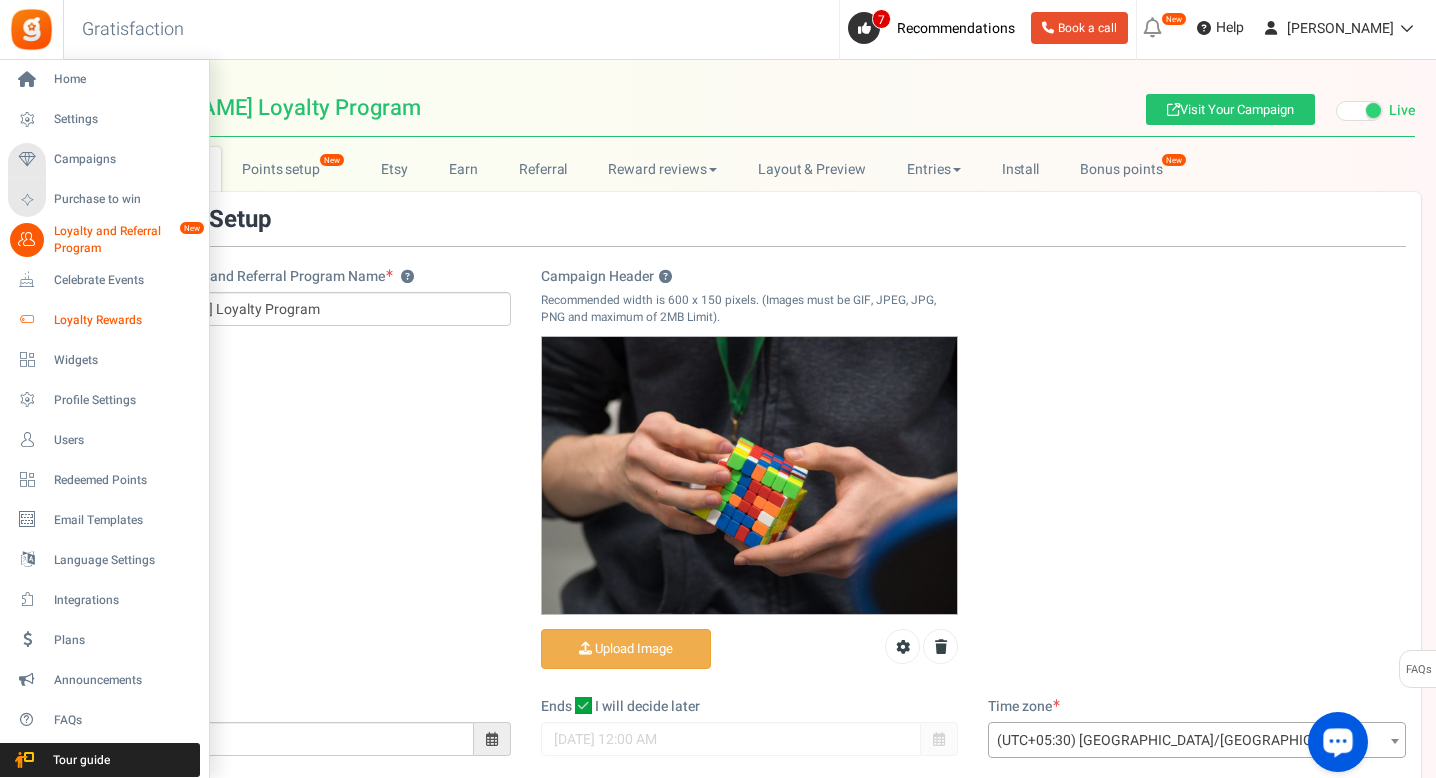 click on "Loyalty Rewards" at bounding box center [124, 320] 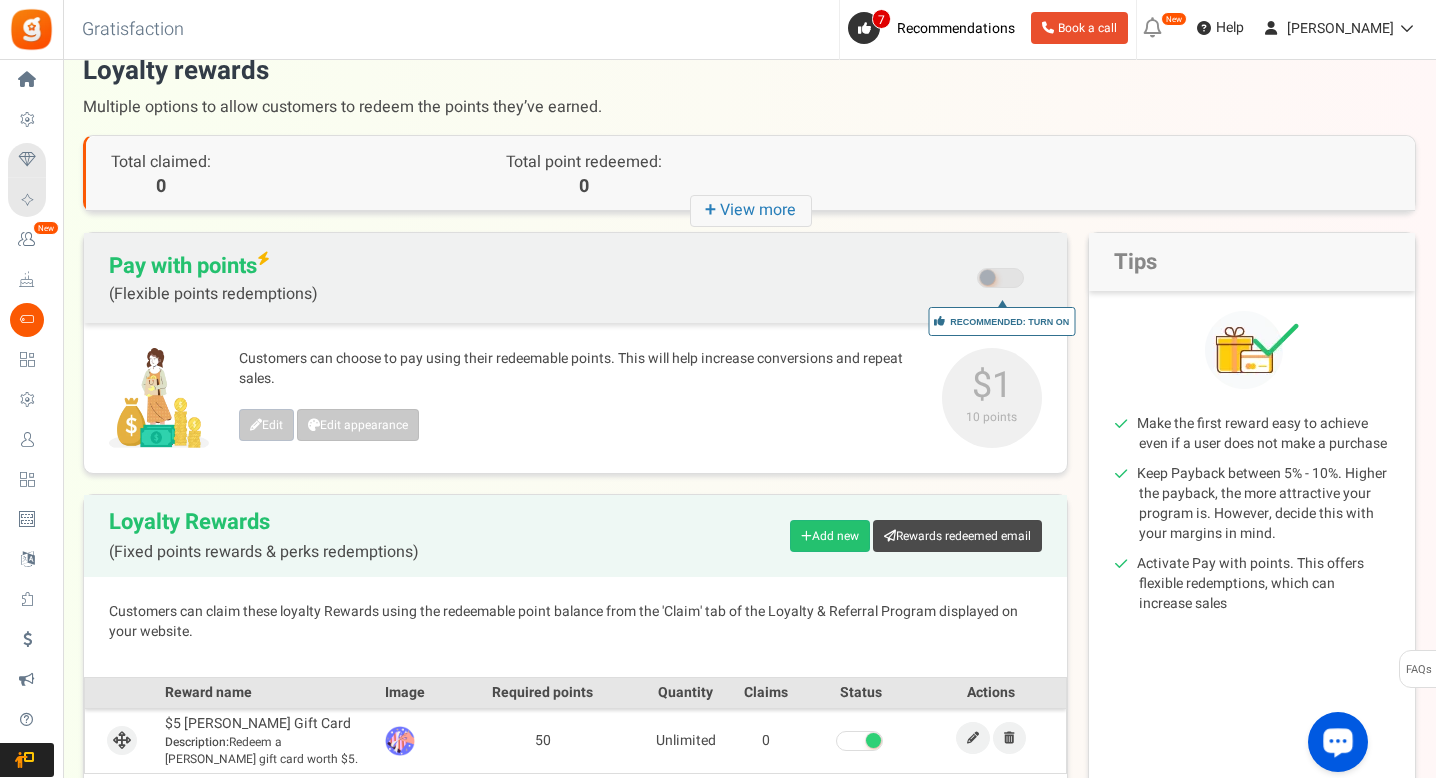 scroll, scrollTop: 29, scrollLeft: 0, axis: vertical 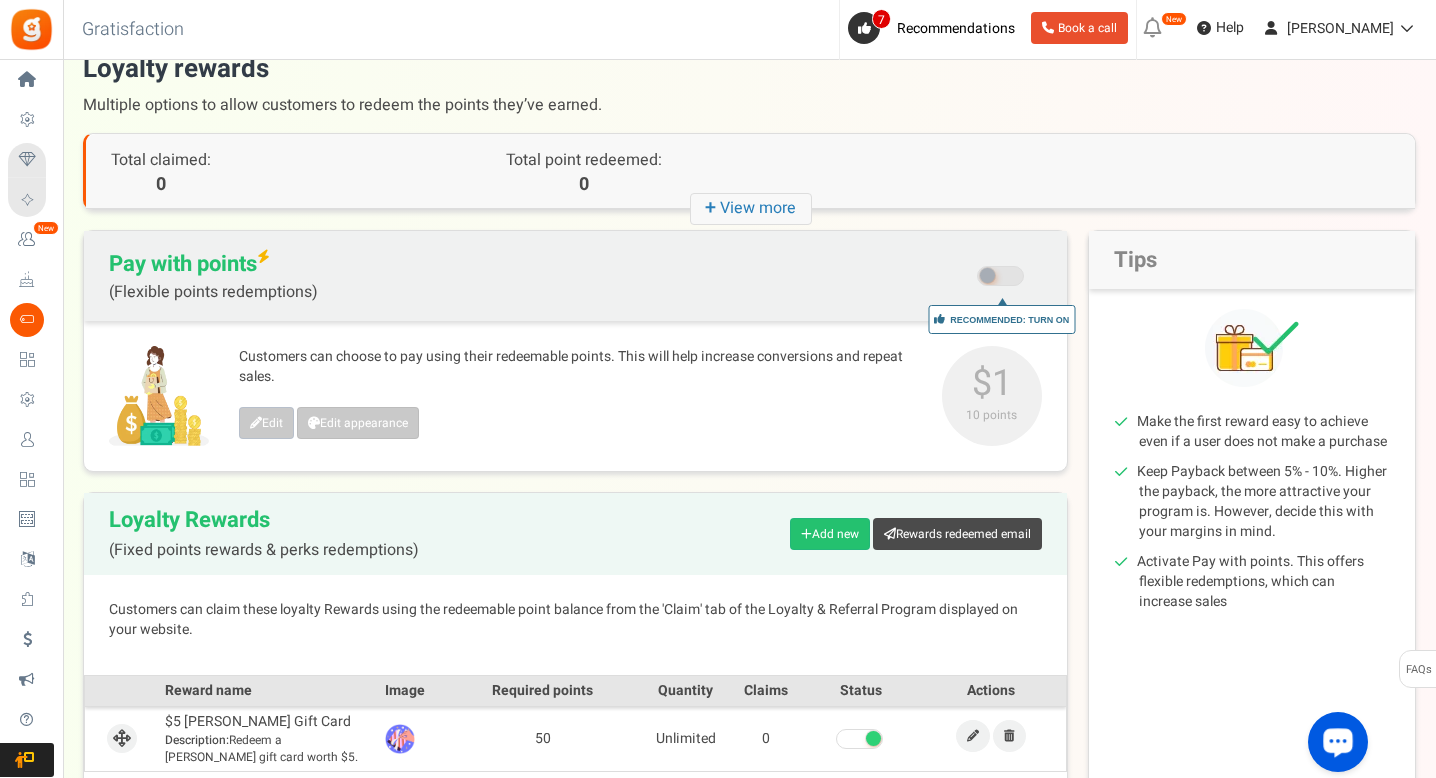 click at bounding box center [1000, 276] 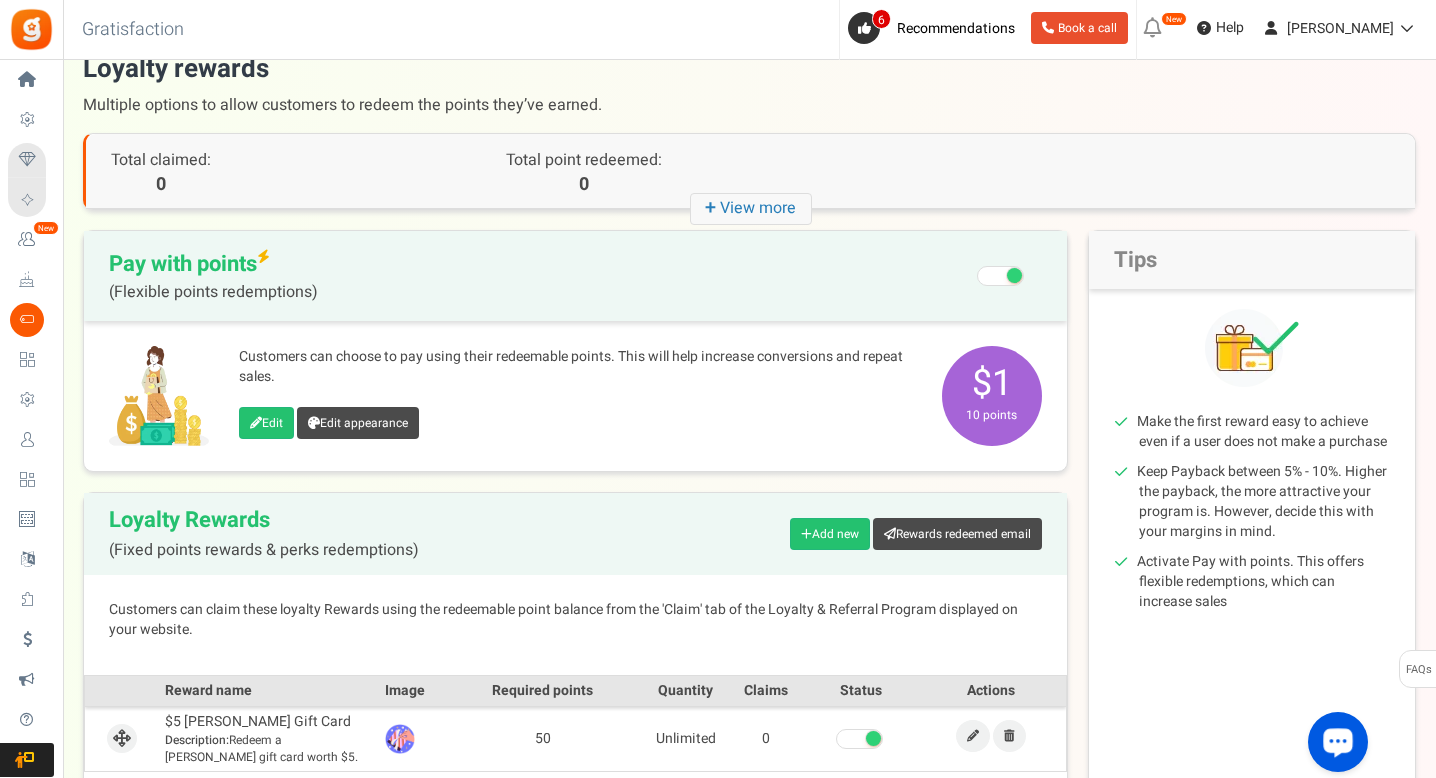 click on "Recommended: Turn On
Are you sure?
This will remove the flexi redemption option.
Please consider keeping this enabled.
No, Turn it OFF
Yes, Keep it ON" at bounding box center (1002, 276) 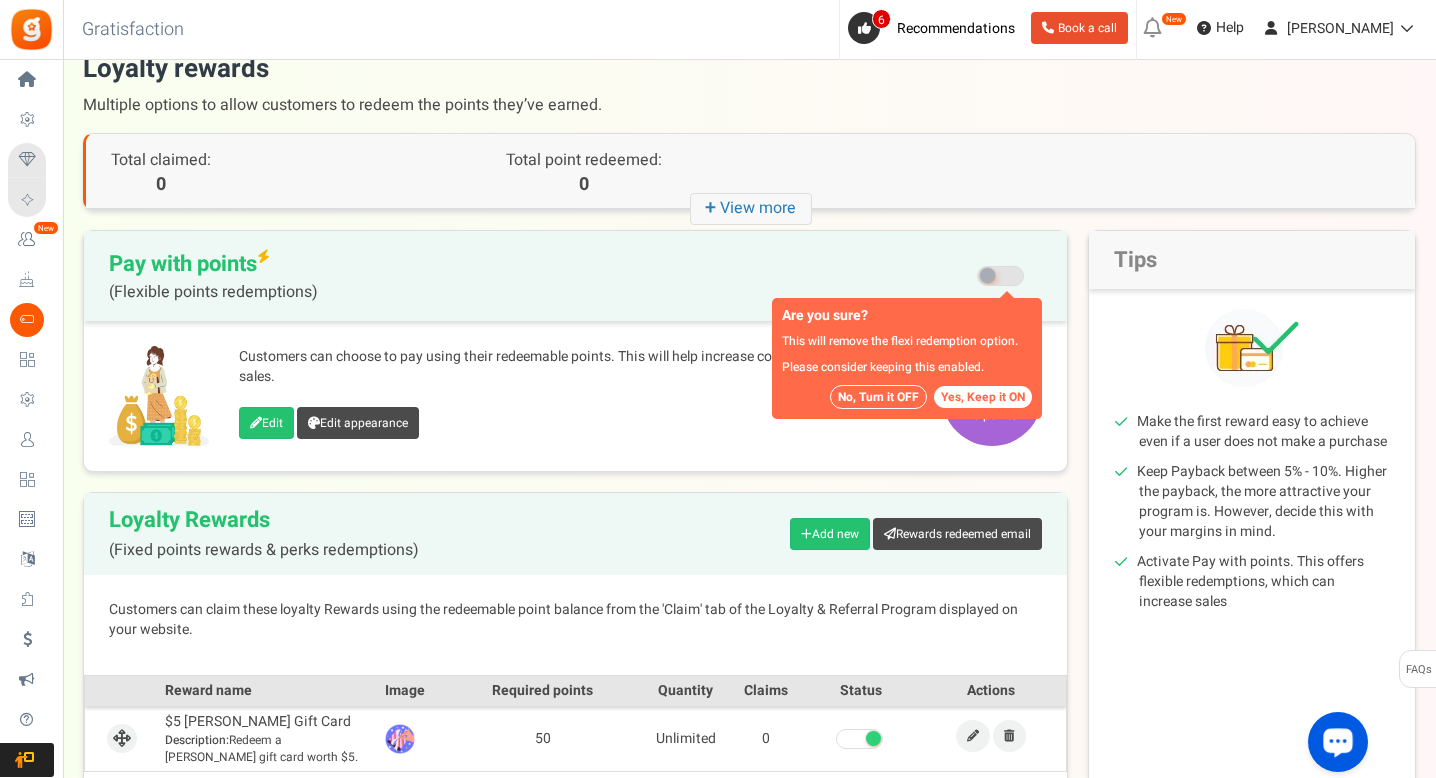 click at bounding box center [1000, 276] 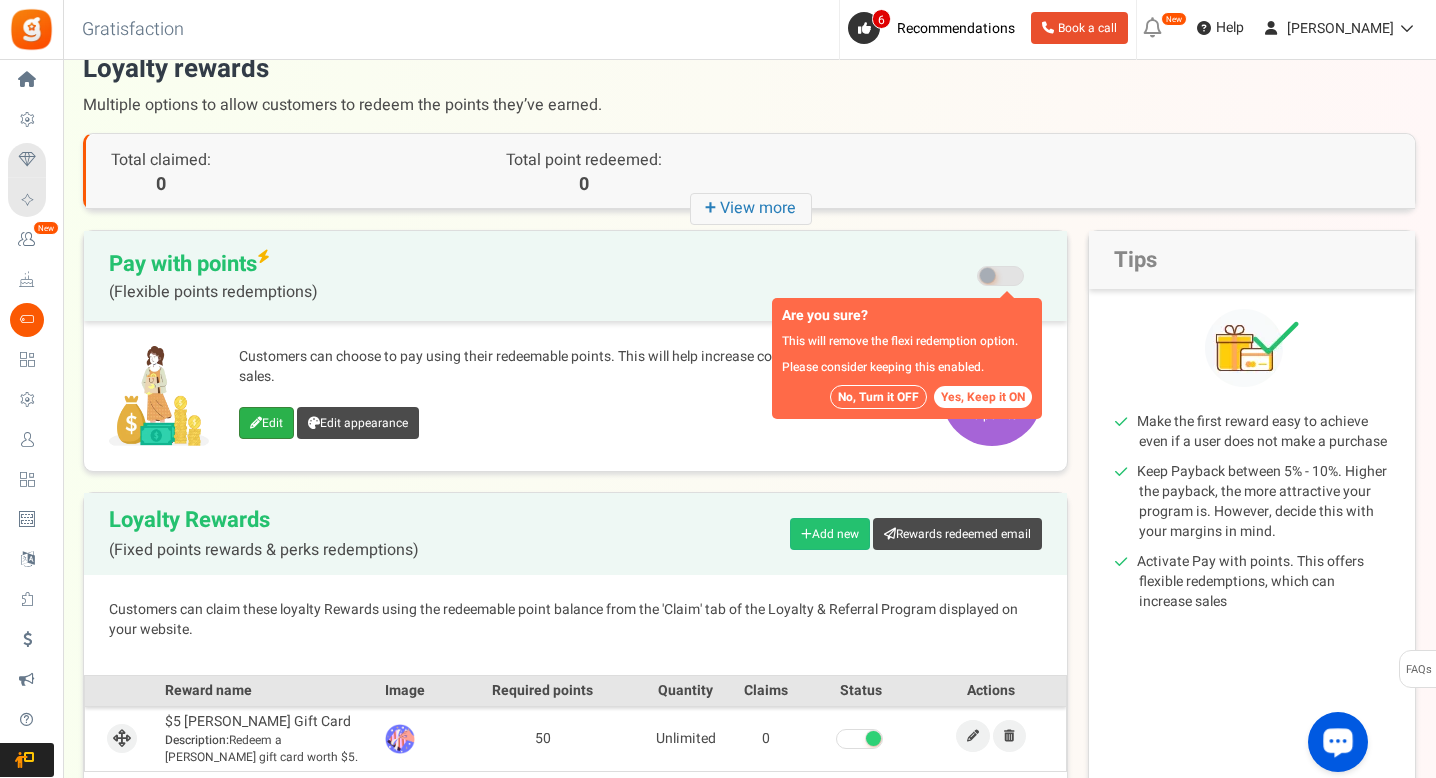 click at bounding box center (256, 423) 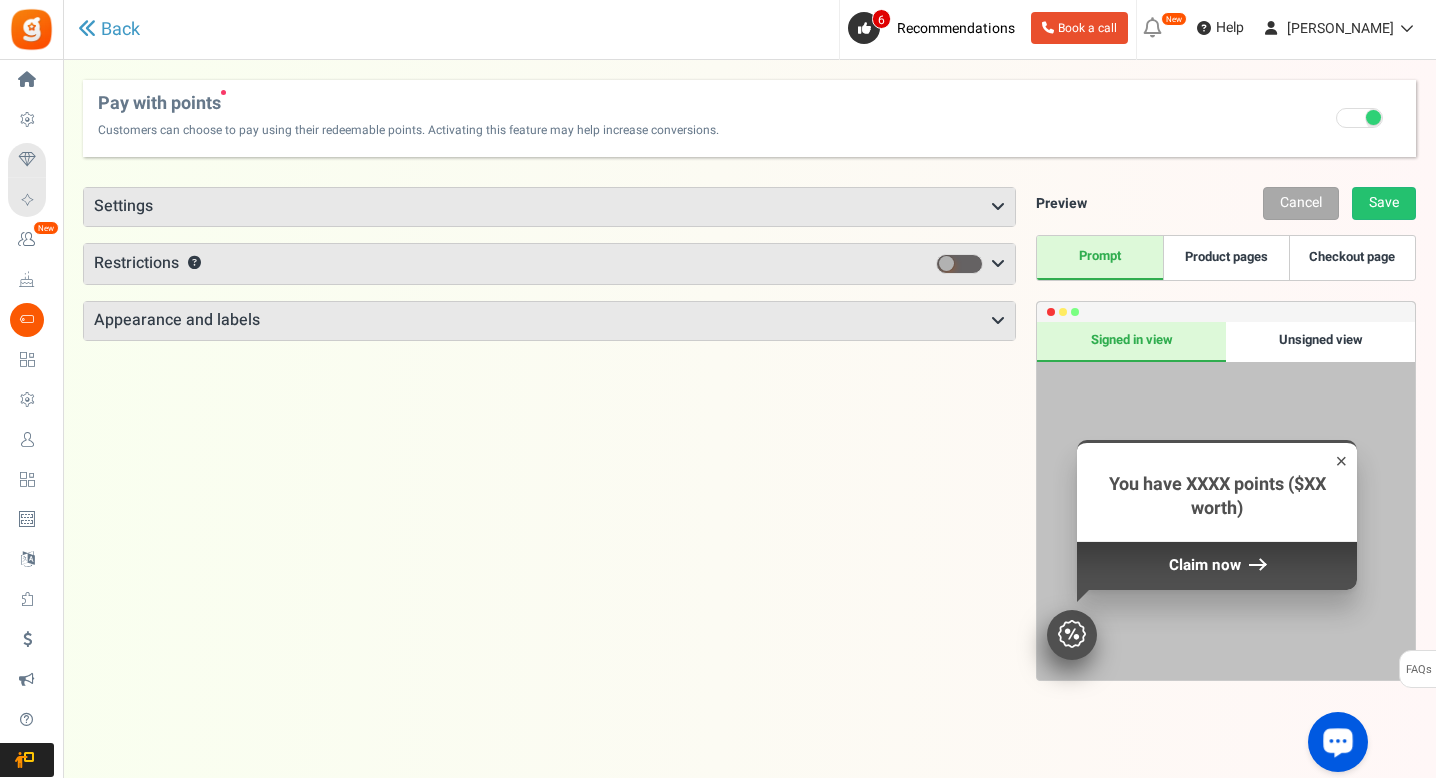 scroll, scrollTop: 37, scrollLeft: 0, axis: vertical 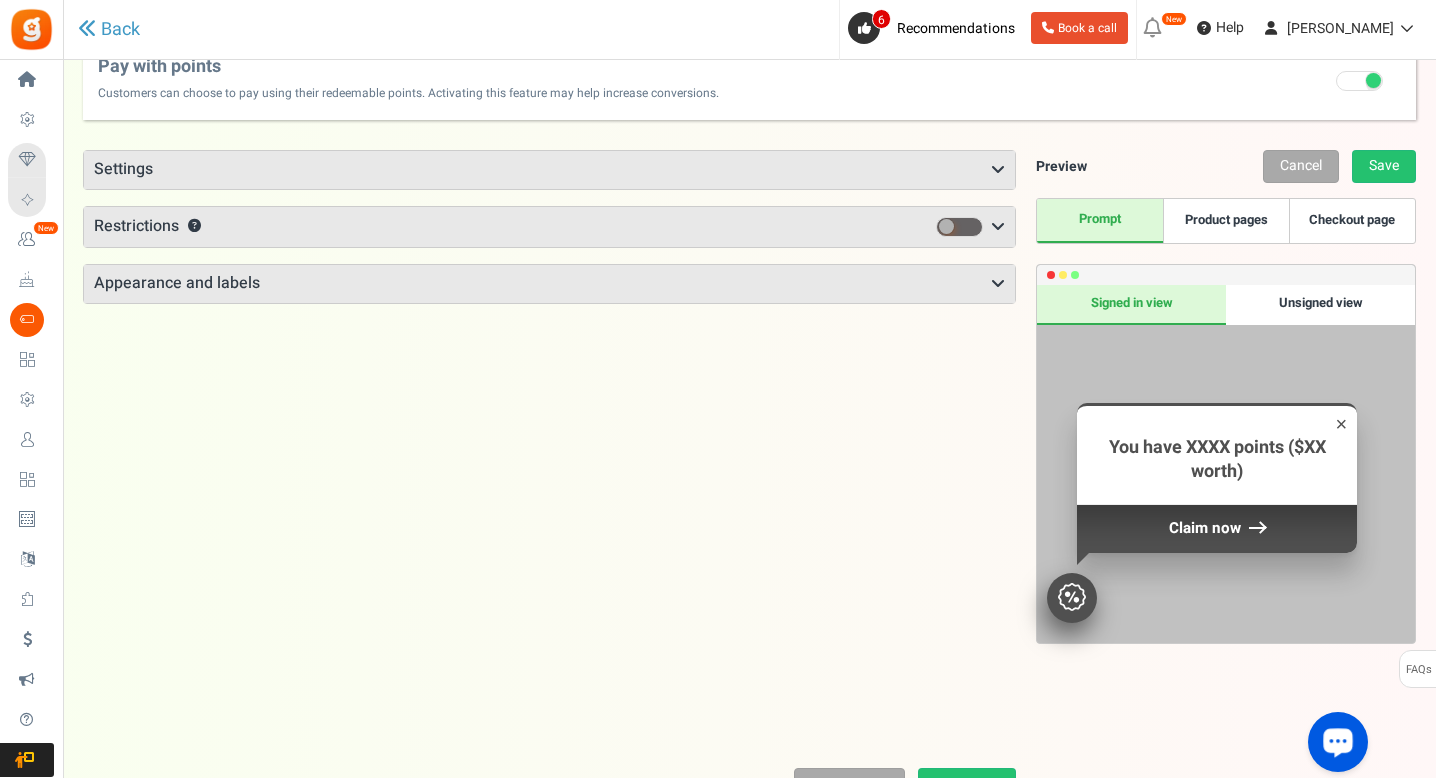 click on "Settings" at bounding box center (549, 170) 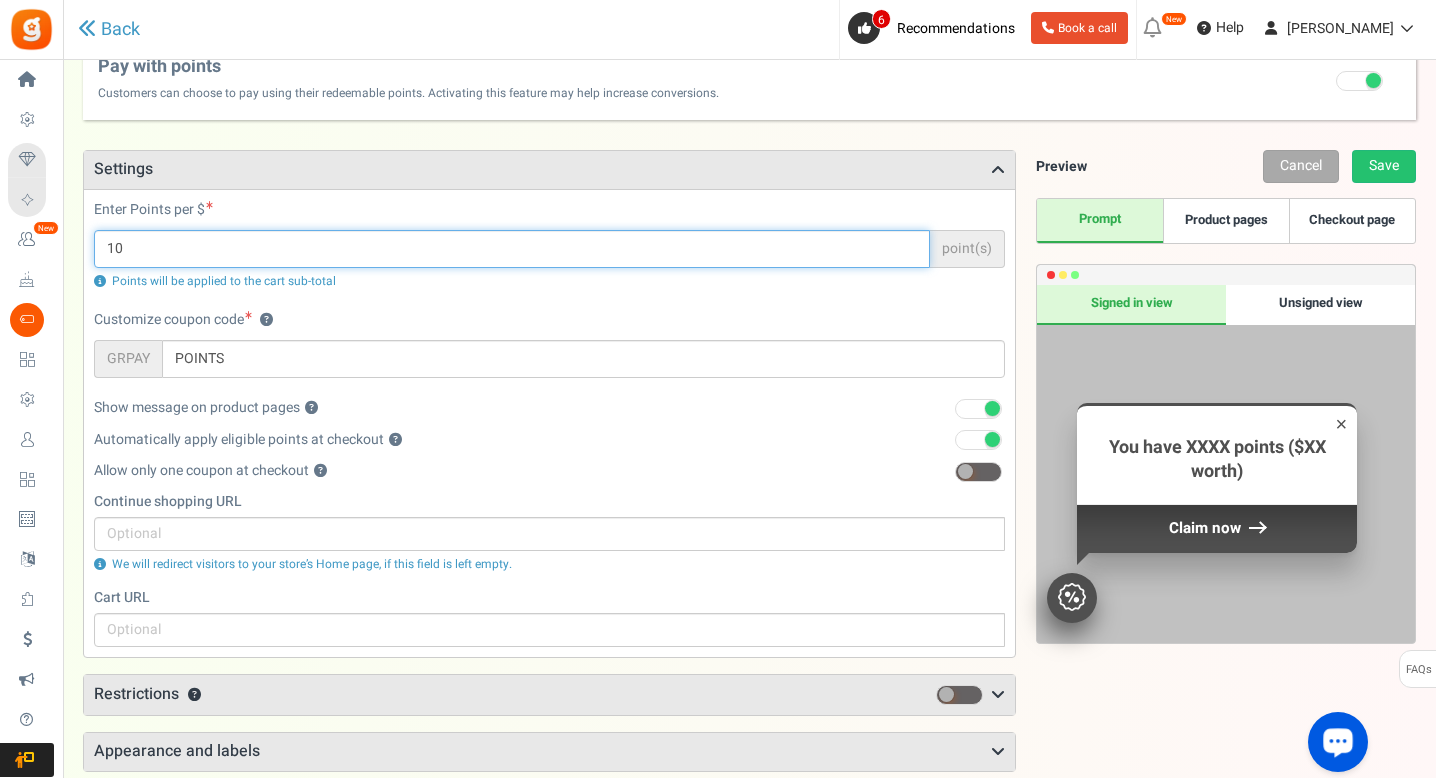 drag, startPoint x: 148, startPoint y: 252, endPoint x: 98, endPoint y: 246, distance: 50.358715 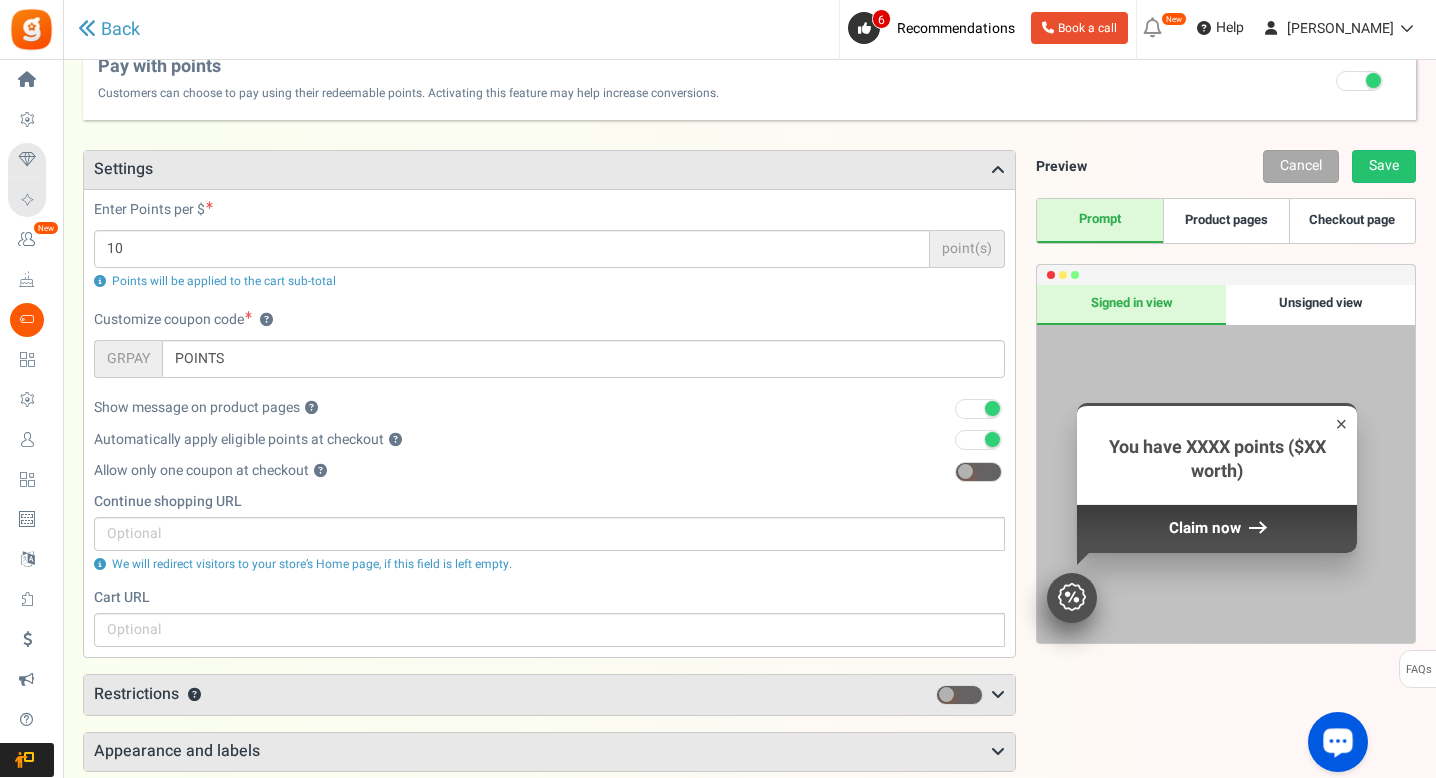 click at bounding box center (1359, 81) 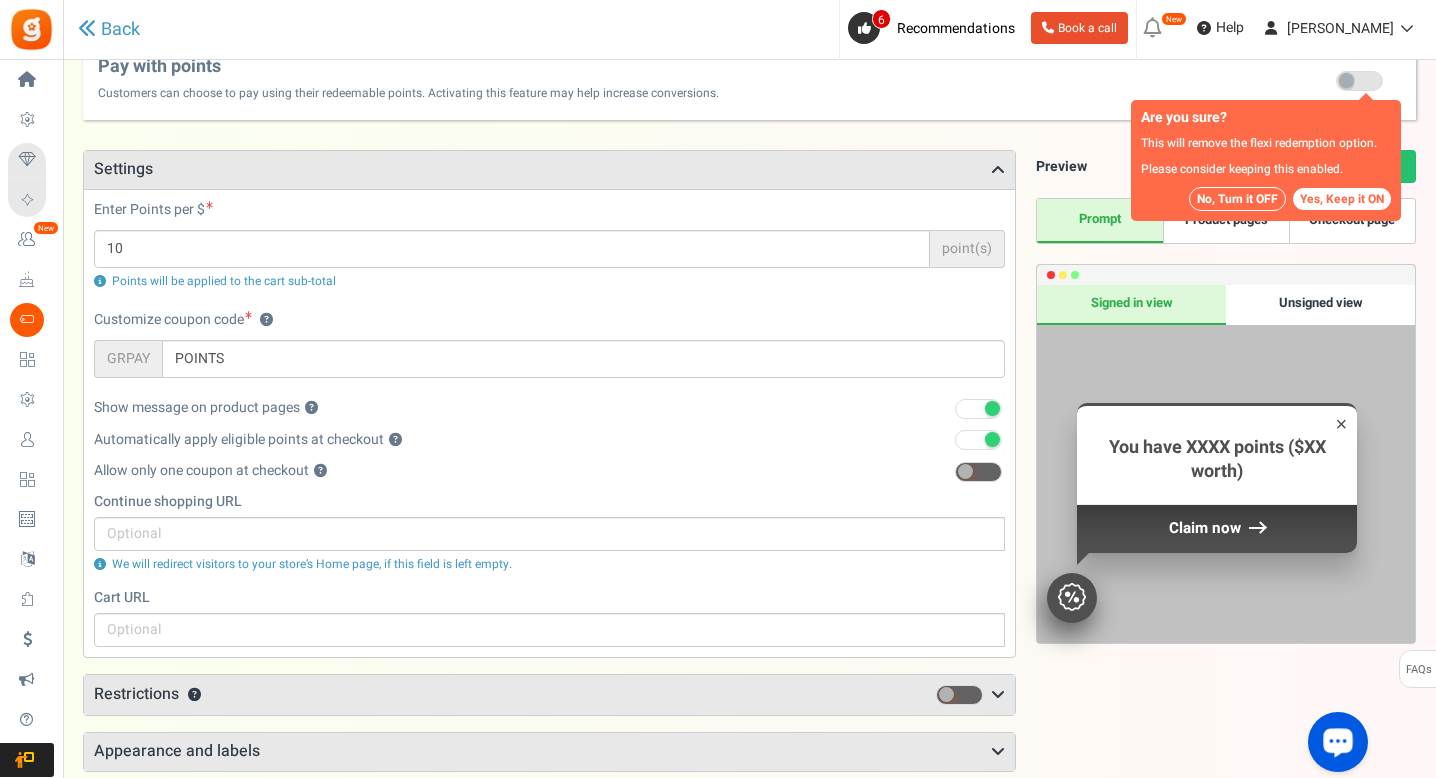 click on "No, Turn it OFF" at bounding box center [1237, 199] 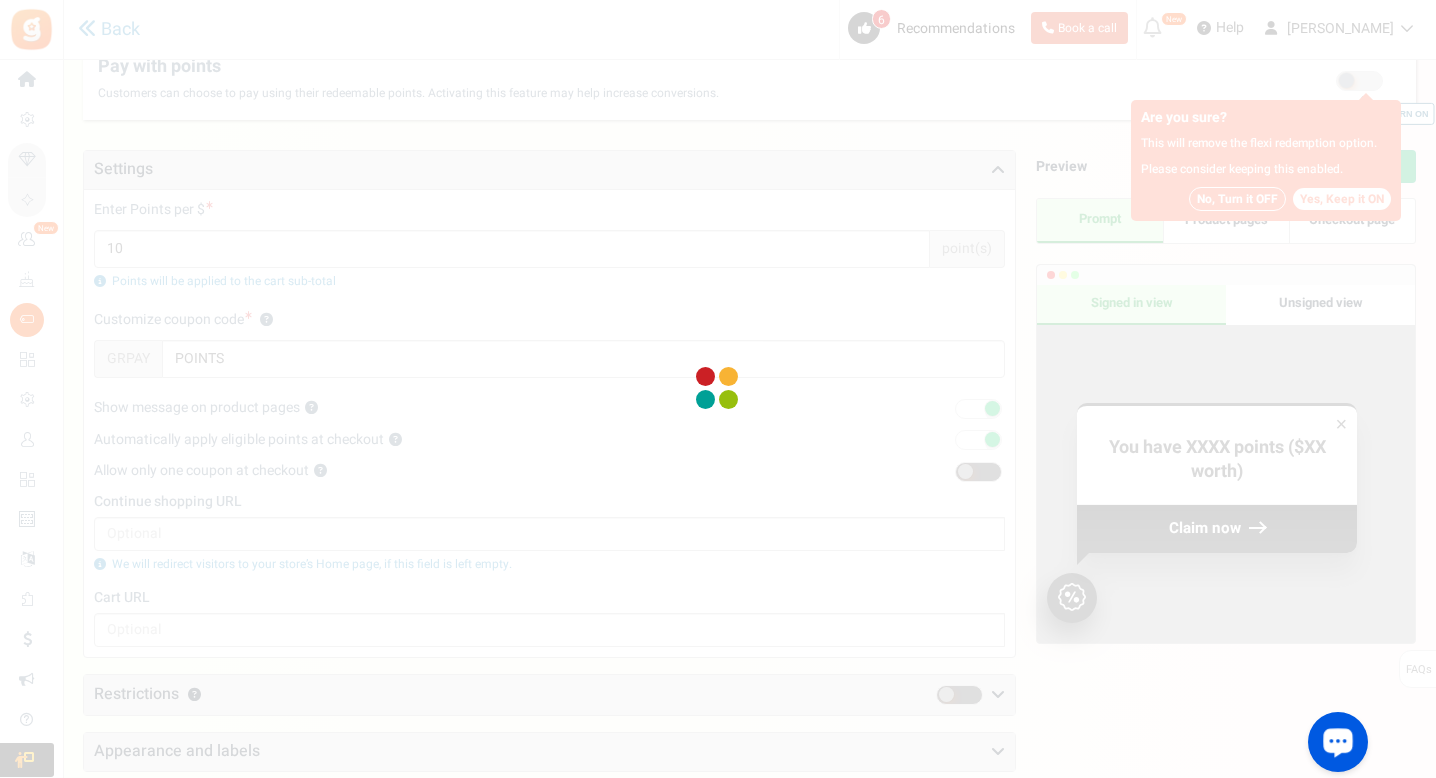 click at bounding box center [718, 389] 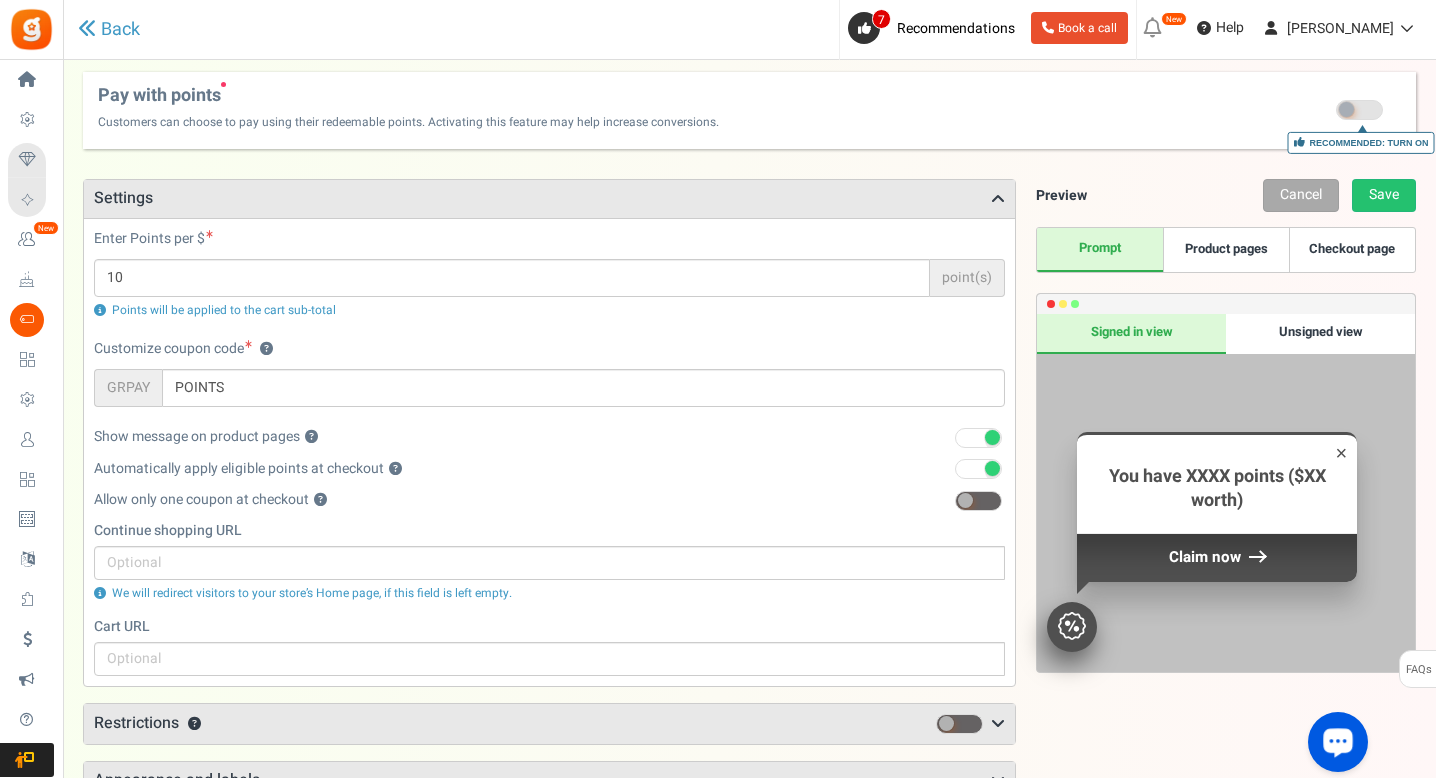 scroll, scrollTop: 0, scrollLeft: 0, axis: both 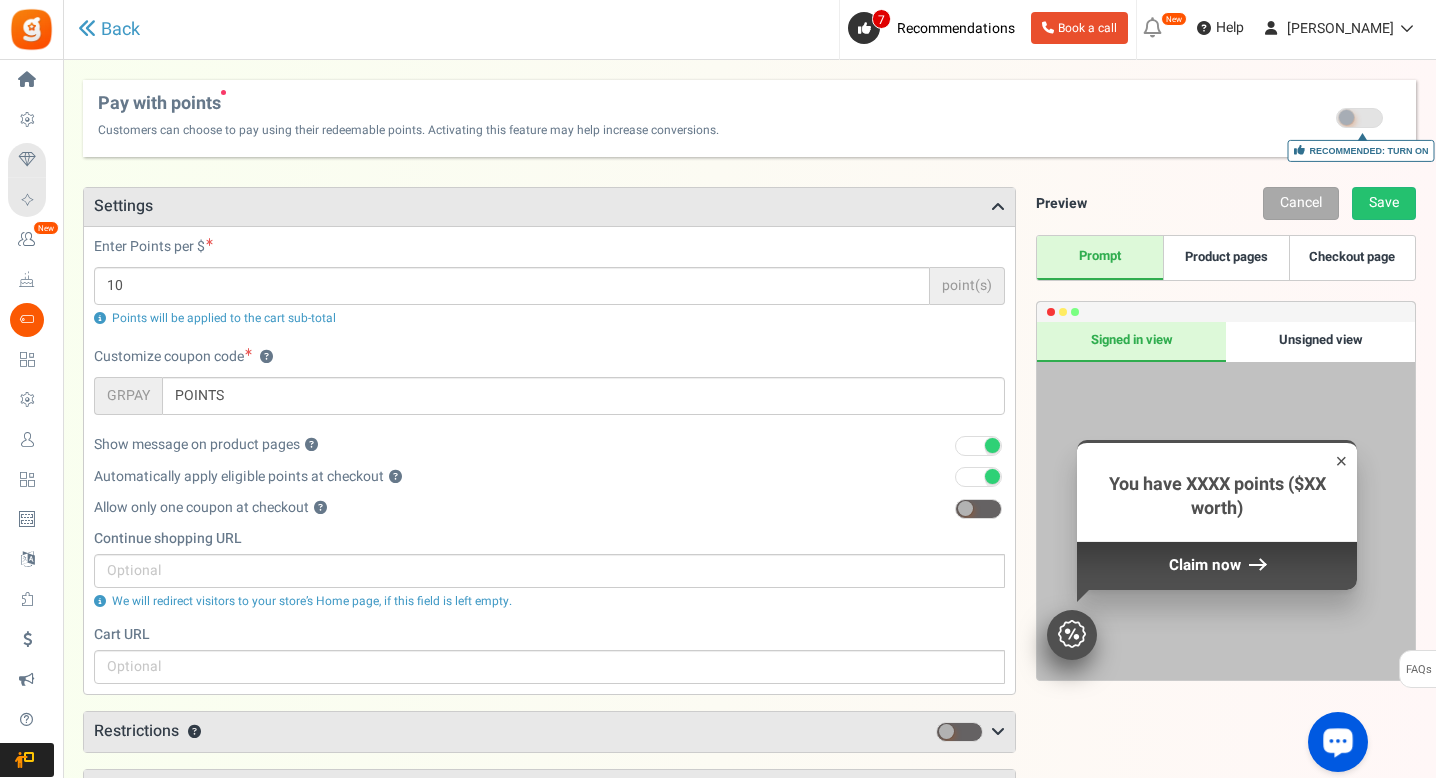 click on "Unsigned view" at bounding box center (1320, 342) 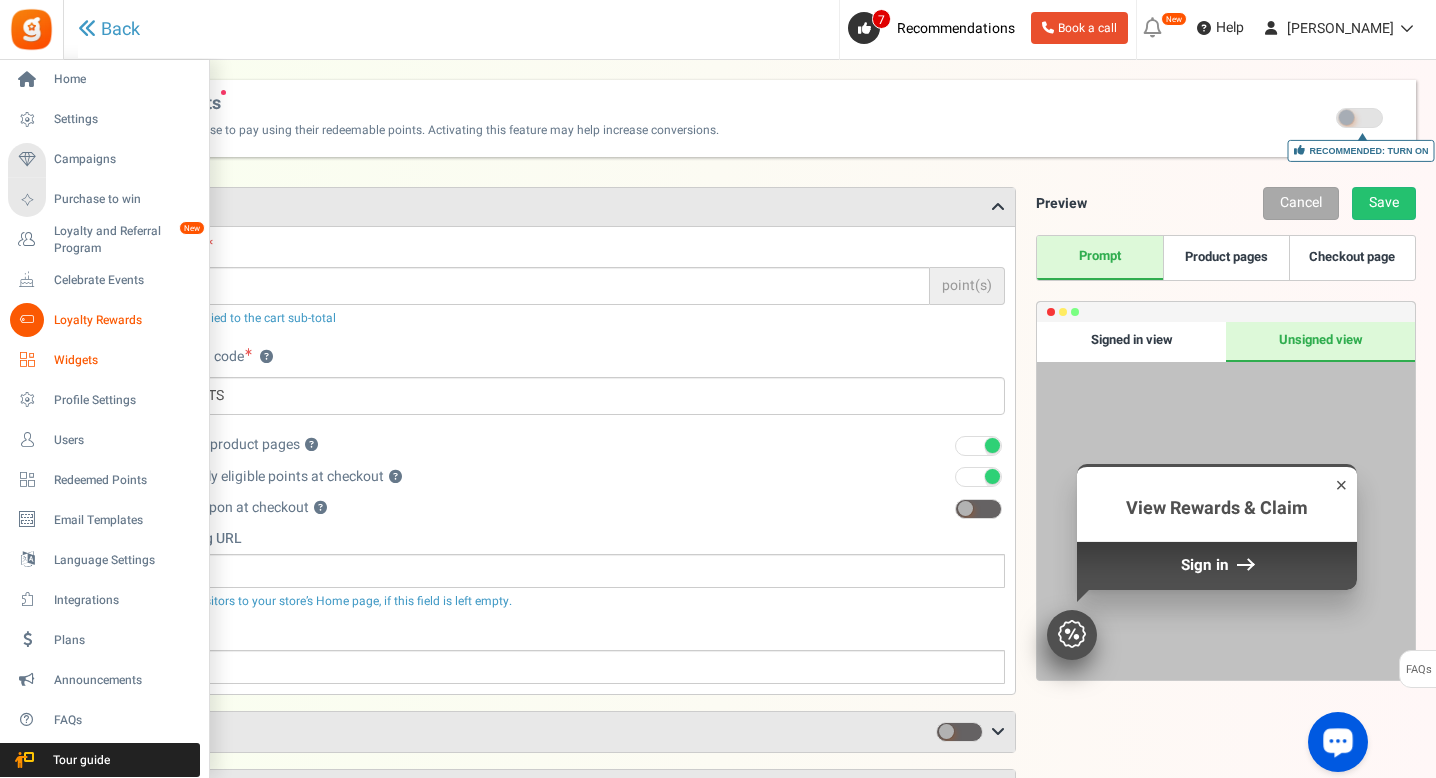 click on "Widgets" at bounding box center (104, 360) 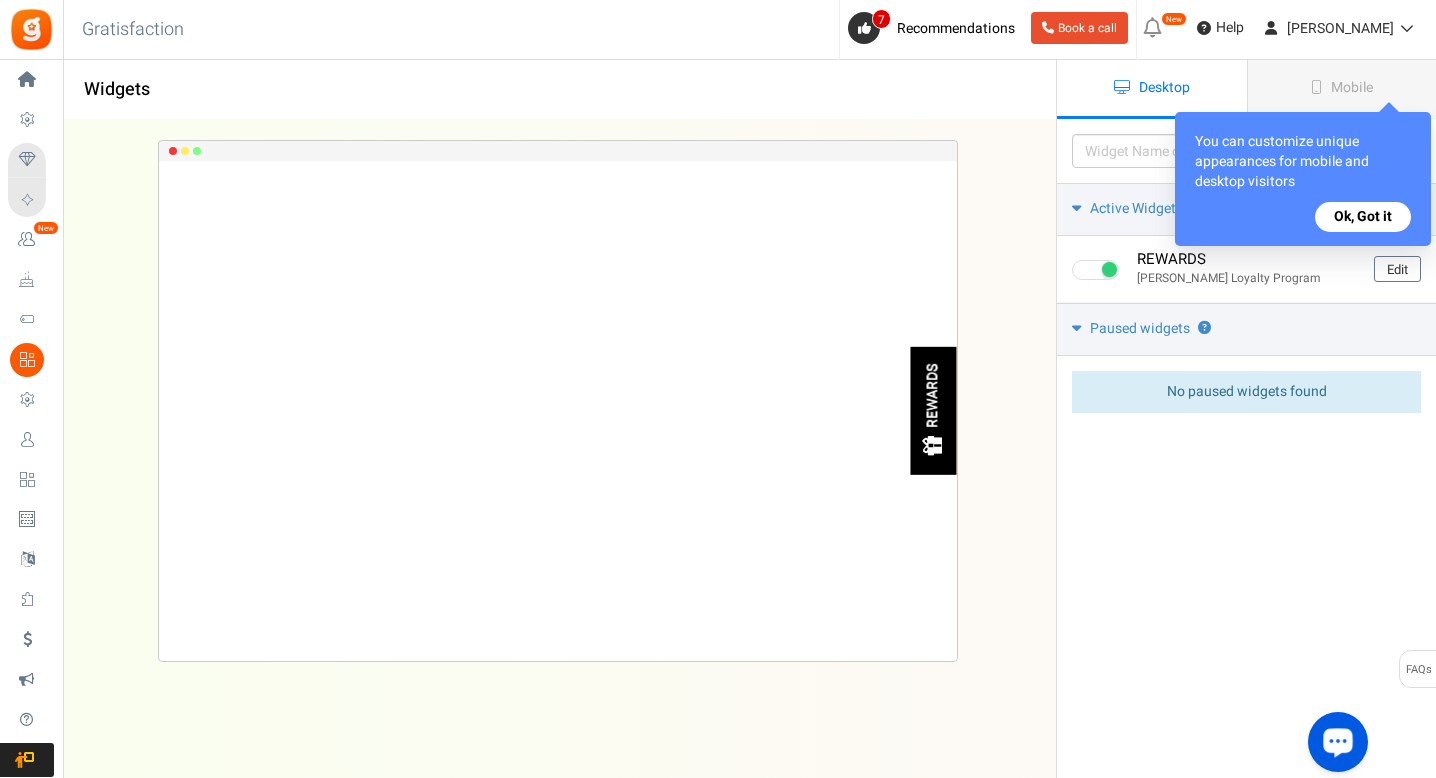 scroll, scrollTop: 0, scrollLeft: 0, axis: both 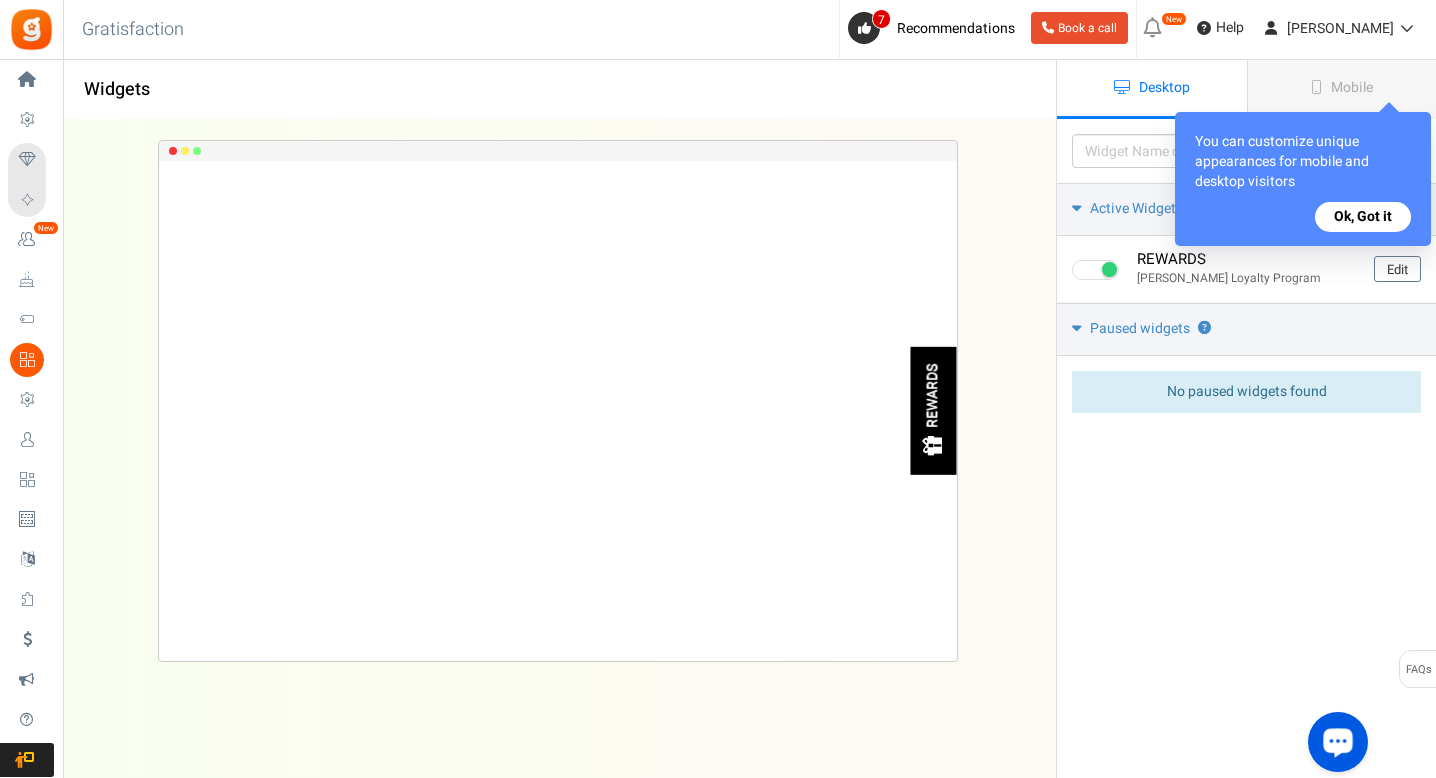 drag, startPoint x: 1372, startPoint y: 196, endPoint x: 1376, endPoint y: 212, distance: 16.492422 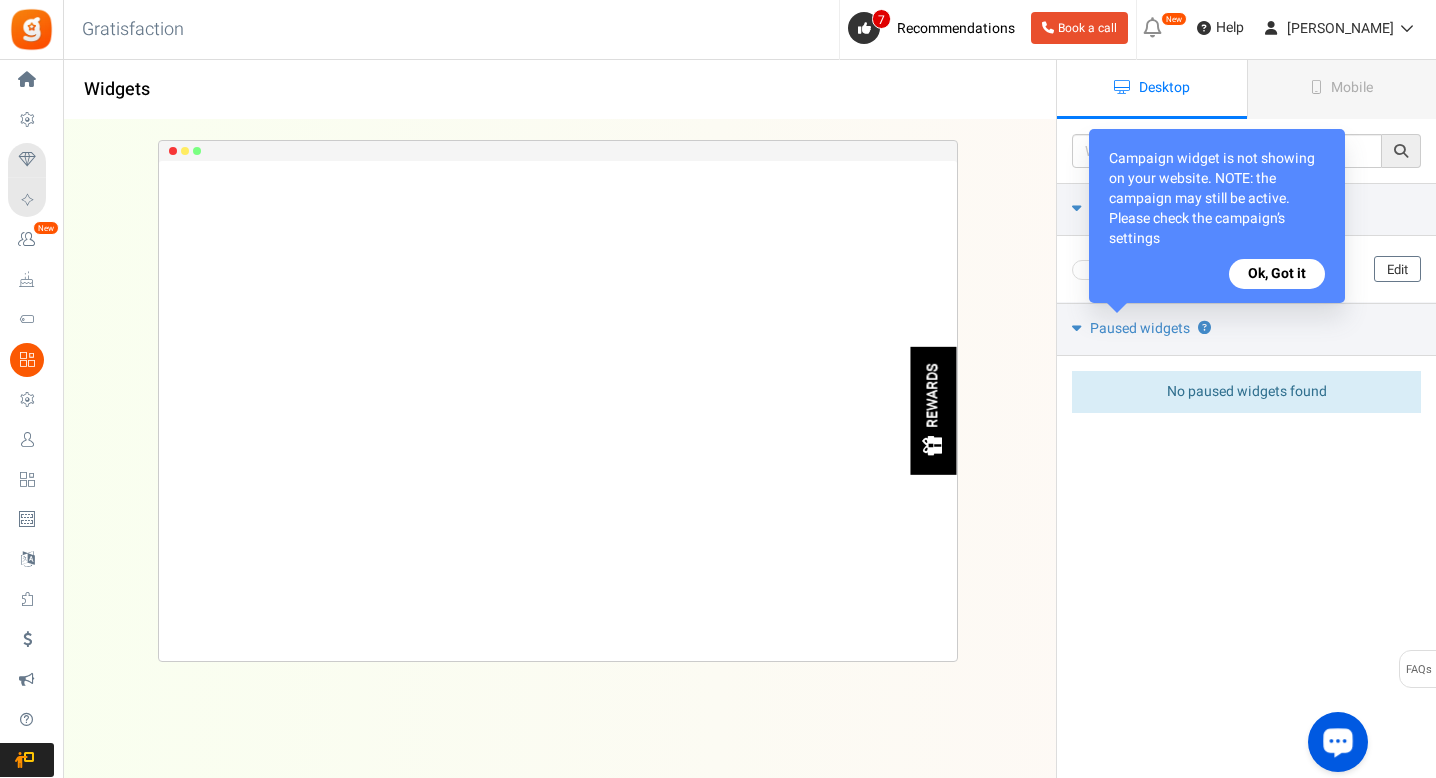 click on "Ok, Got it" at bounding box center (1277, 274) 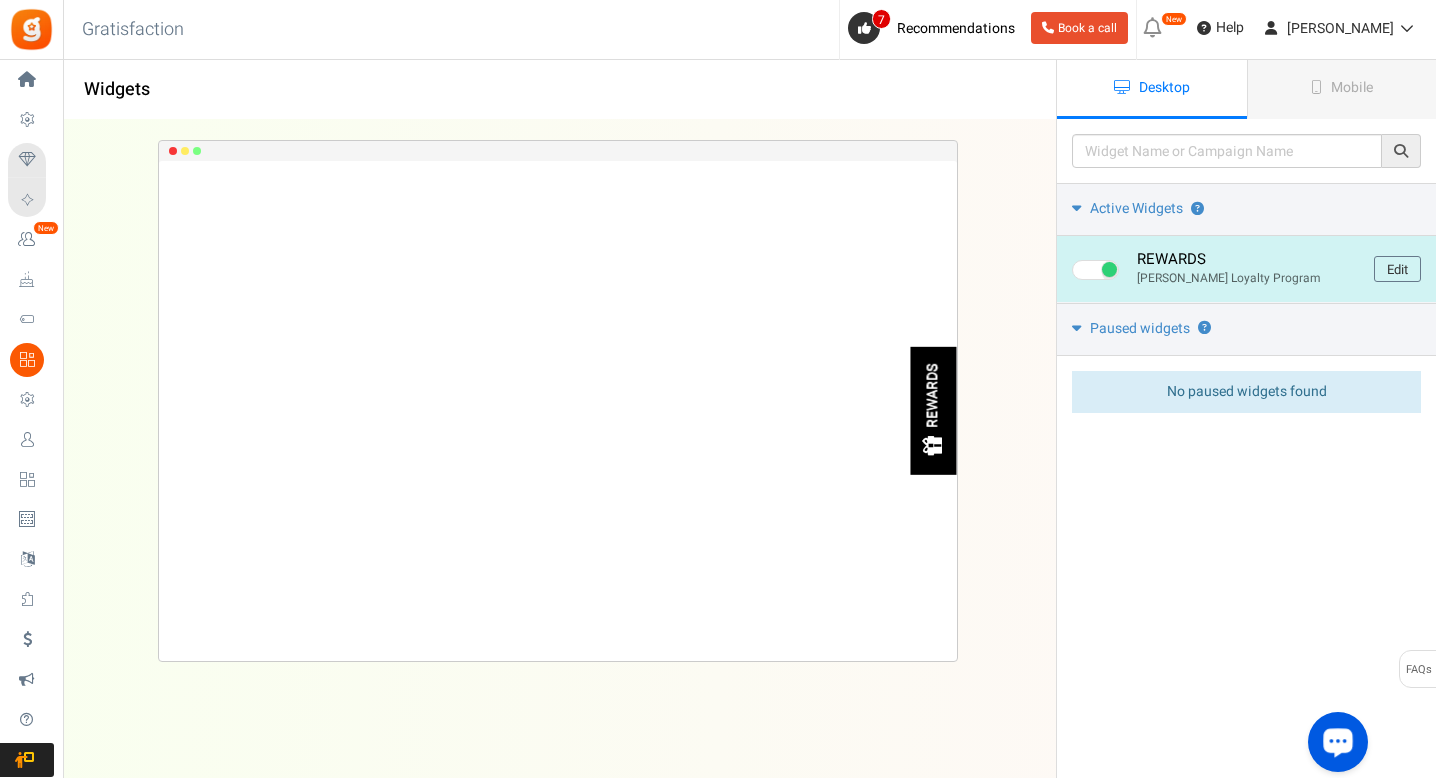 click on "REWARDS
[PERSON_NAME] Loyalty Program
Edit" at bounding box center (1246, 269) 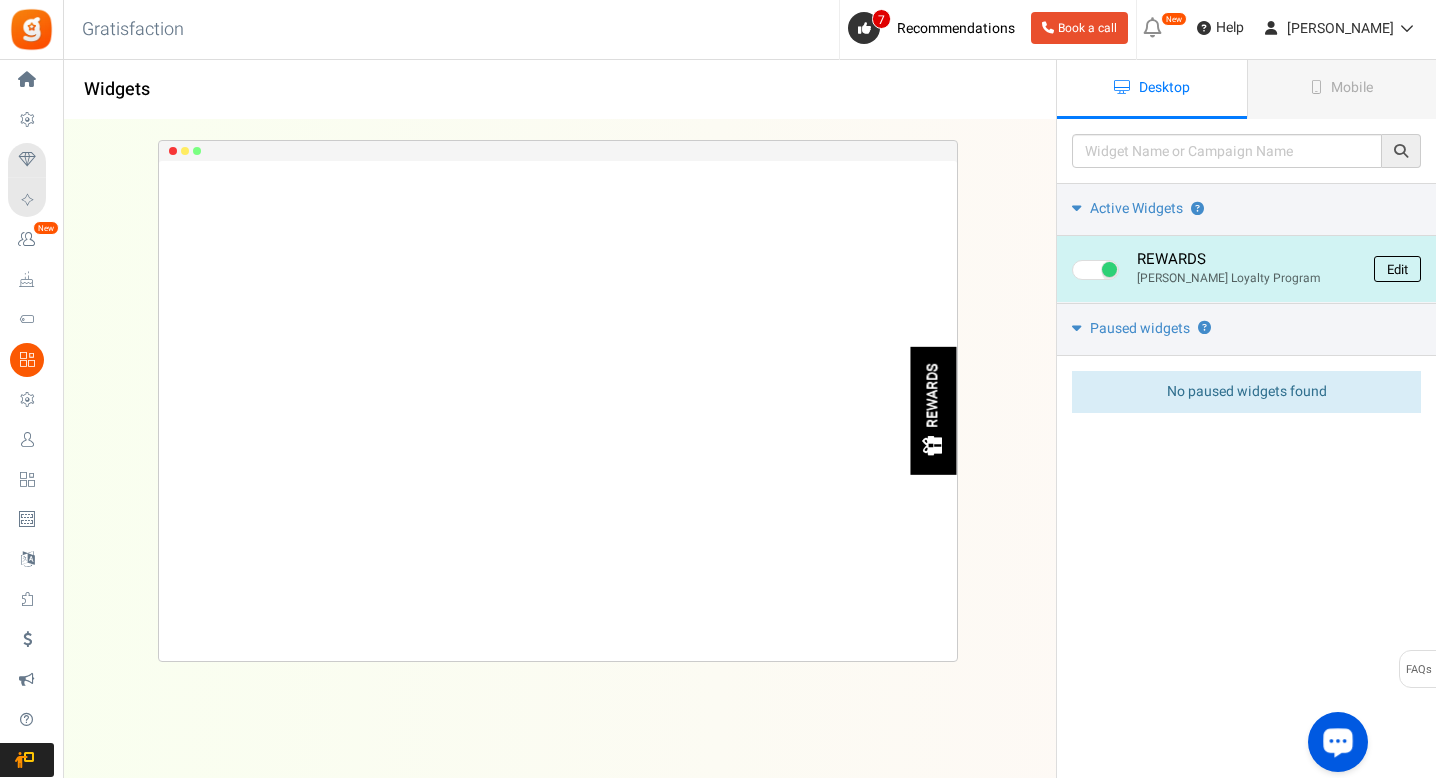 click on "Edit" at bounding box center (1397, 269) 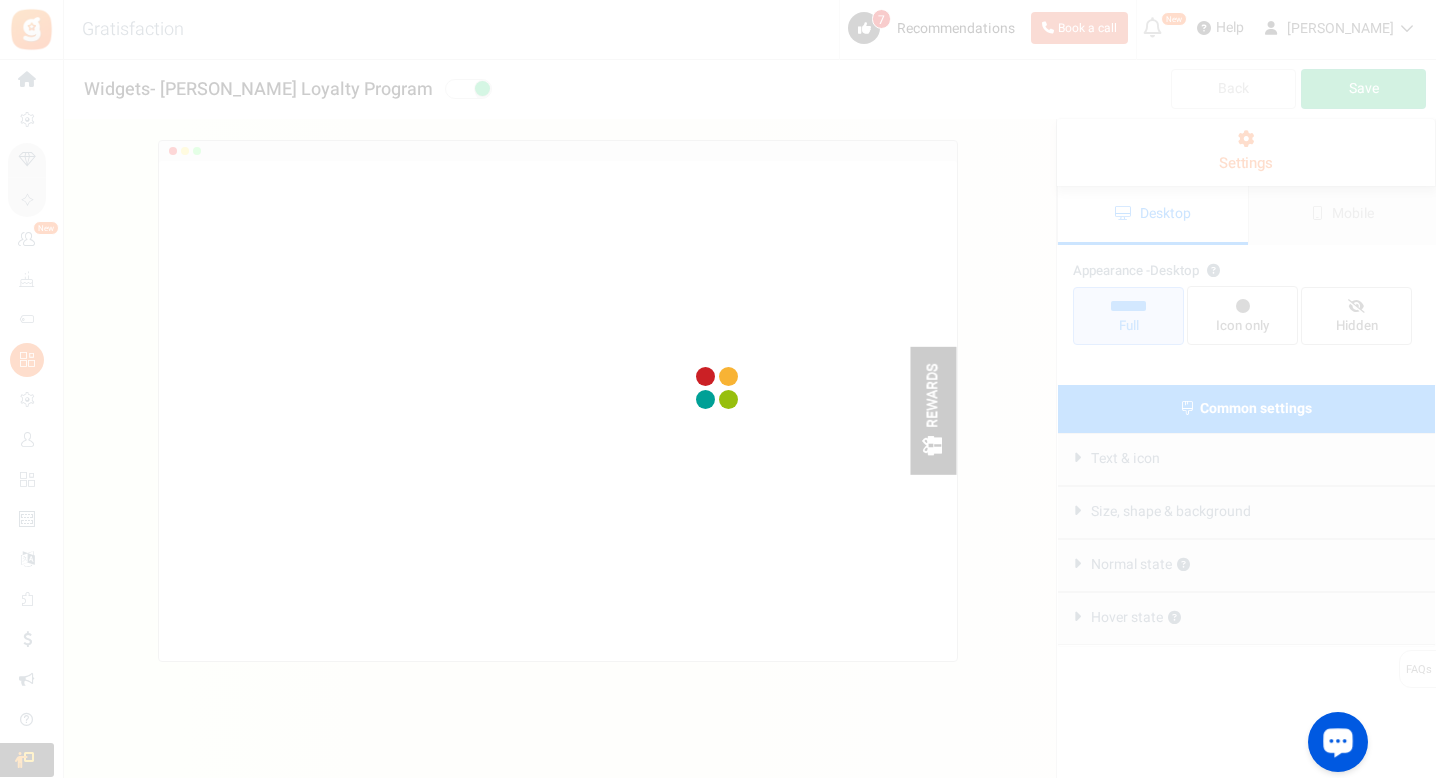 scroll, scrollTop: 0, scrollLeft: 0, axis: both 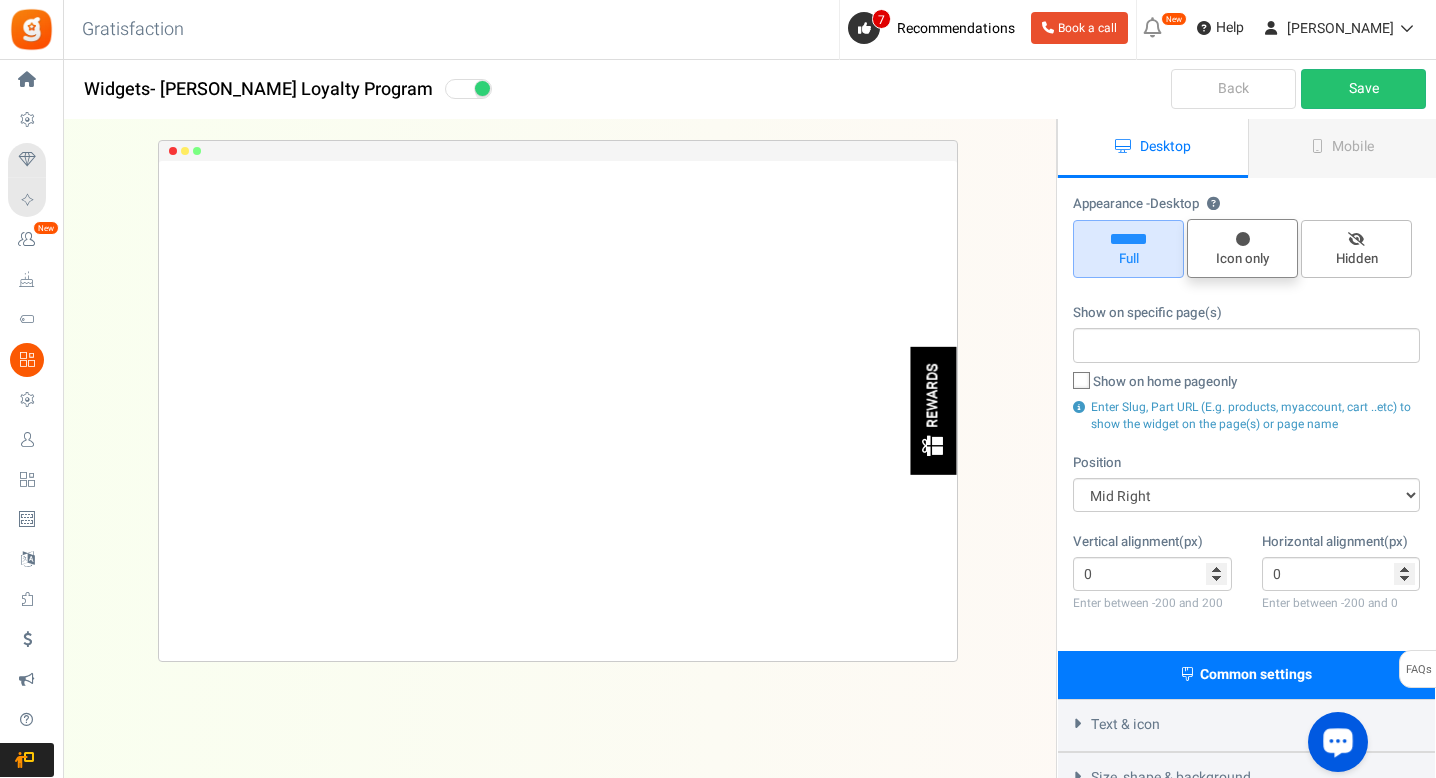 click on "Icon only" at bounding box center (1242, 259) 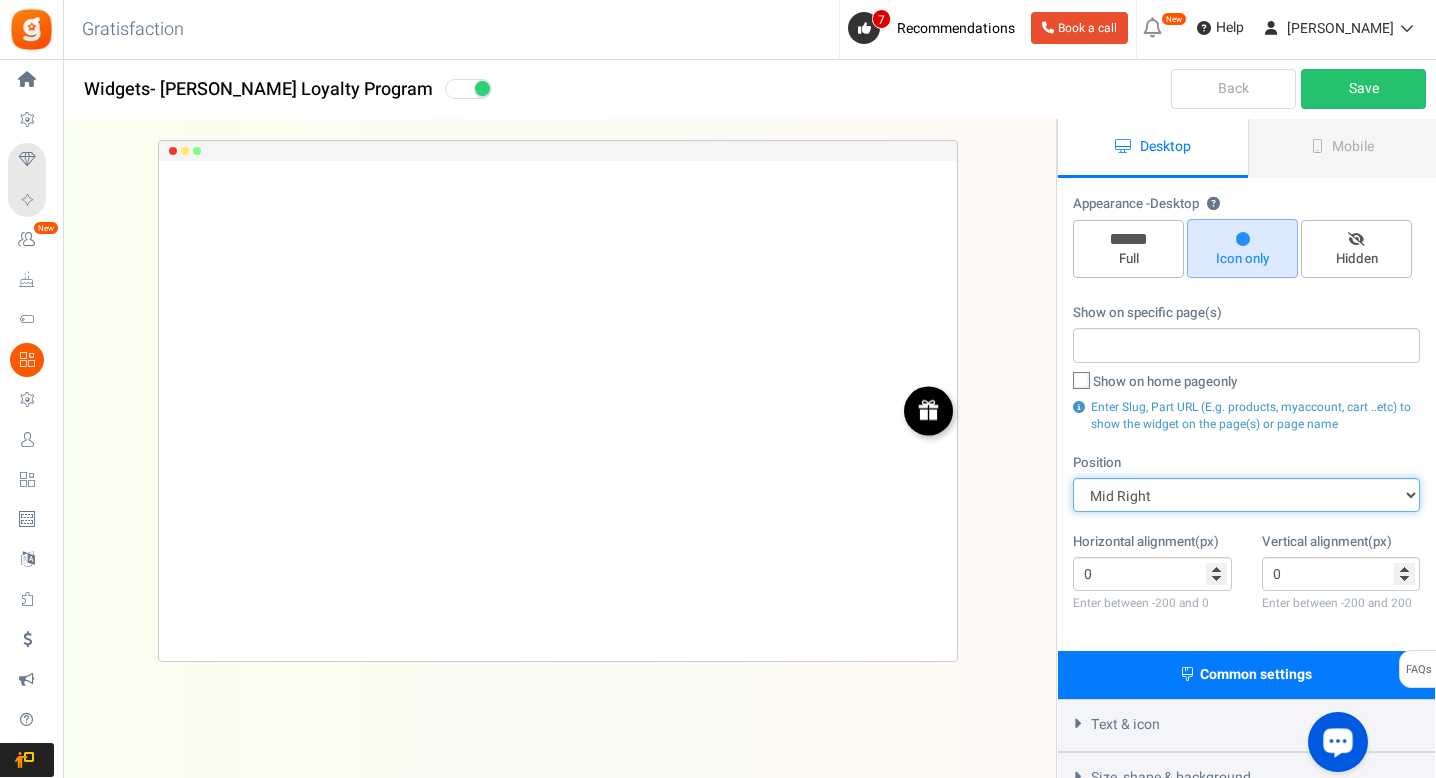 click on "Mid Right
Mid Left
Top Bar
Top Left
Top Right
Top Center
Bottom Bar
Bottom Left
Bottom Right
Bottom Center" at bounding box center (1246, 495) 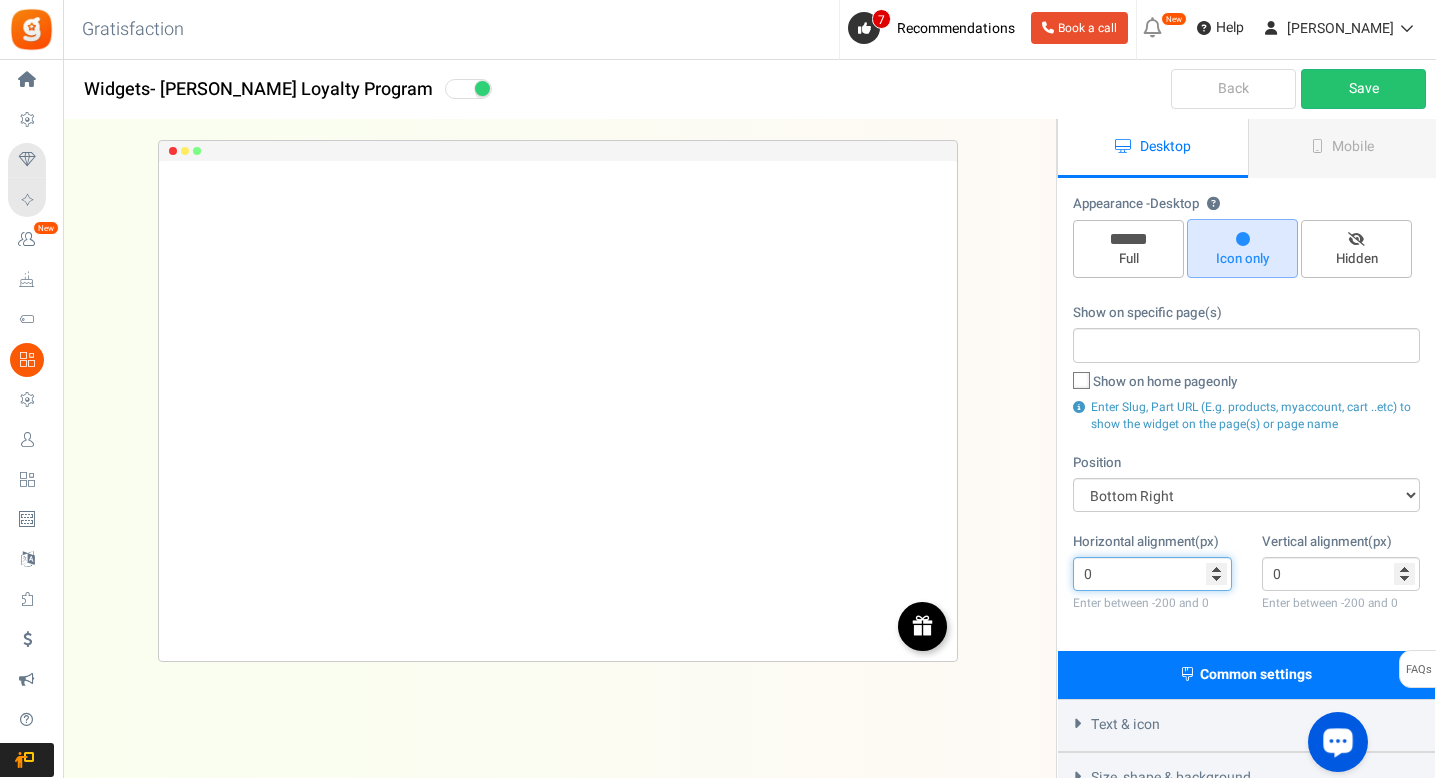 click on "Widgets  - [PERSON_NAME] Loyalty Program
Desktop
Mobile
Back
Save
Please enter a widget name or campaign name
No results found
Widget is showing for a paused campaign
Active Widgets
?
REWARDS
[PERSON_NAME] Loyalty Program
Edit
Campaign widget is not showing on your website. NOTE: the campaign may still be active. Please check the campaign’s settings
Ok, Got it
Paused widgets
?
No active widgets found
No paused widgets found
Custom CSS & Javascript
0 0" at bounding box center (749, 515) 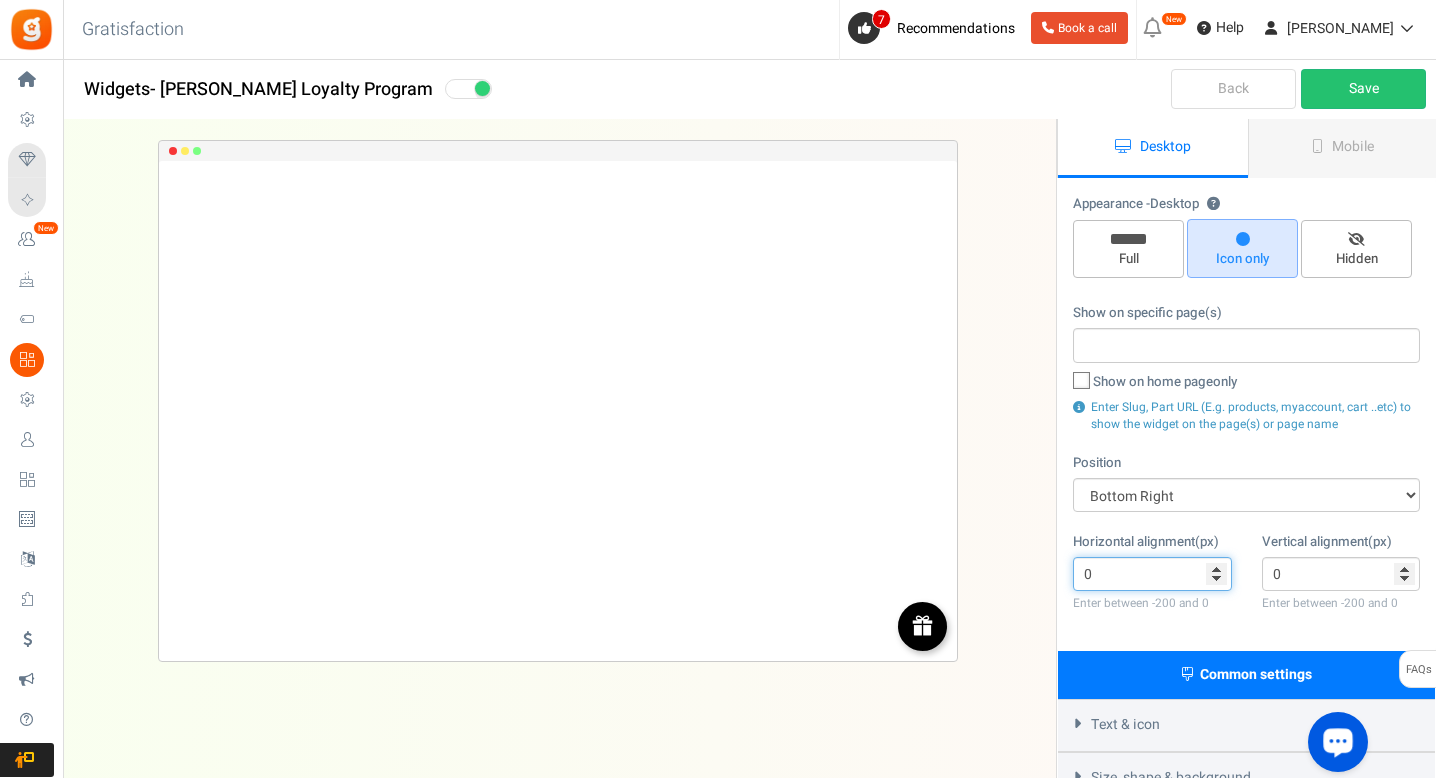 click on "0" at bounding box center (1152, 574) 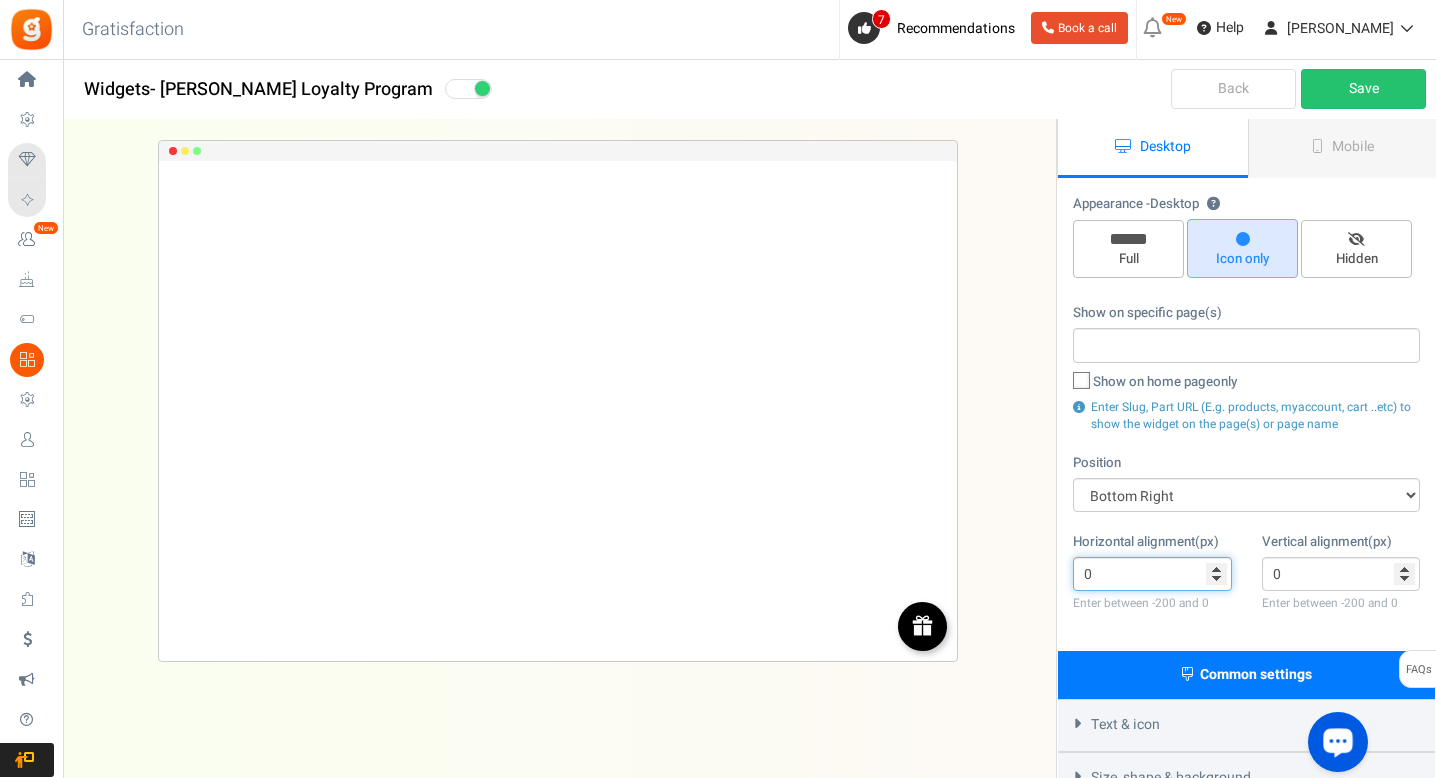 type on "0" 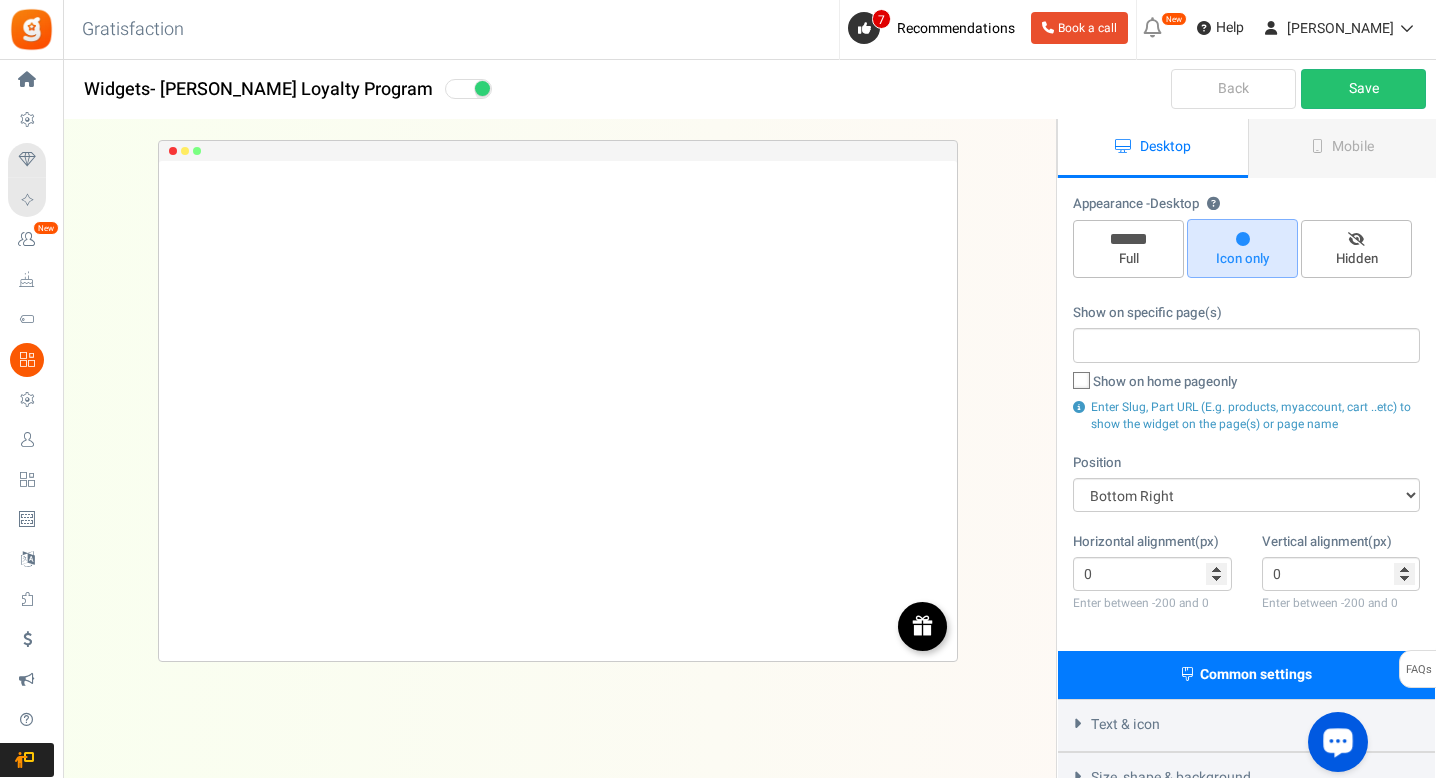 click on "Enter between -200 and 0" at bounding box center (1152, 603) 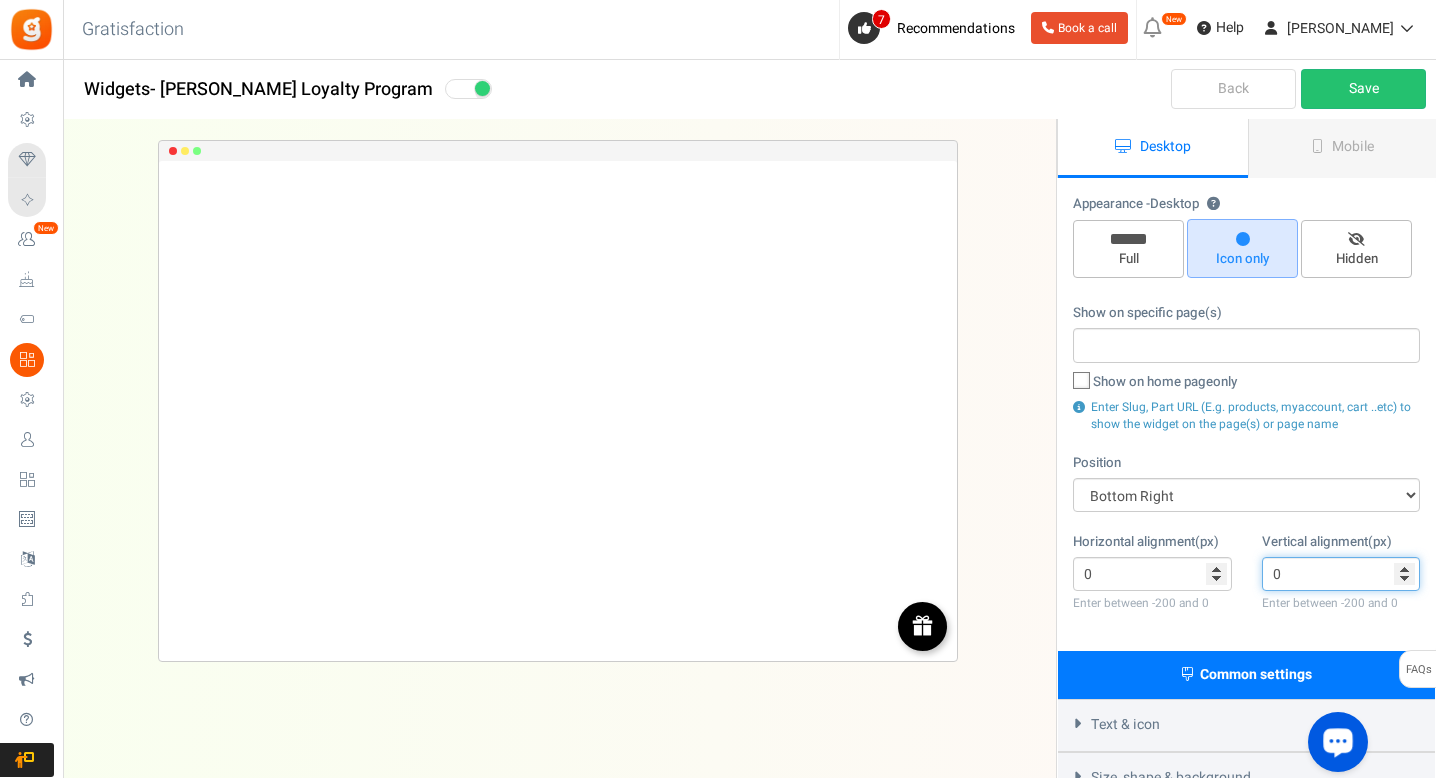click on "0" at bounding box center [1341, 574] 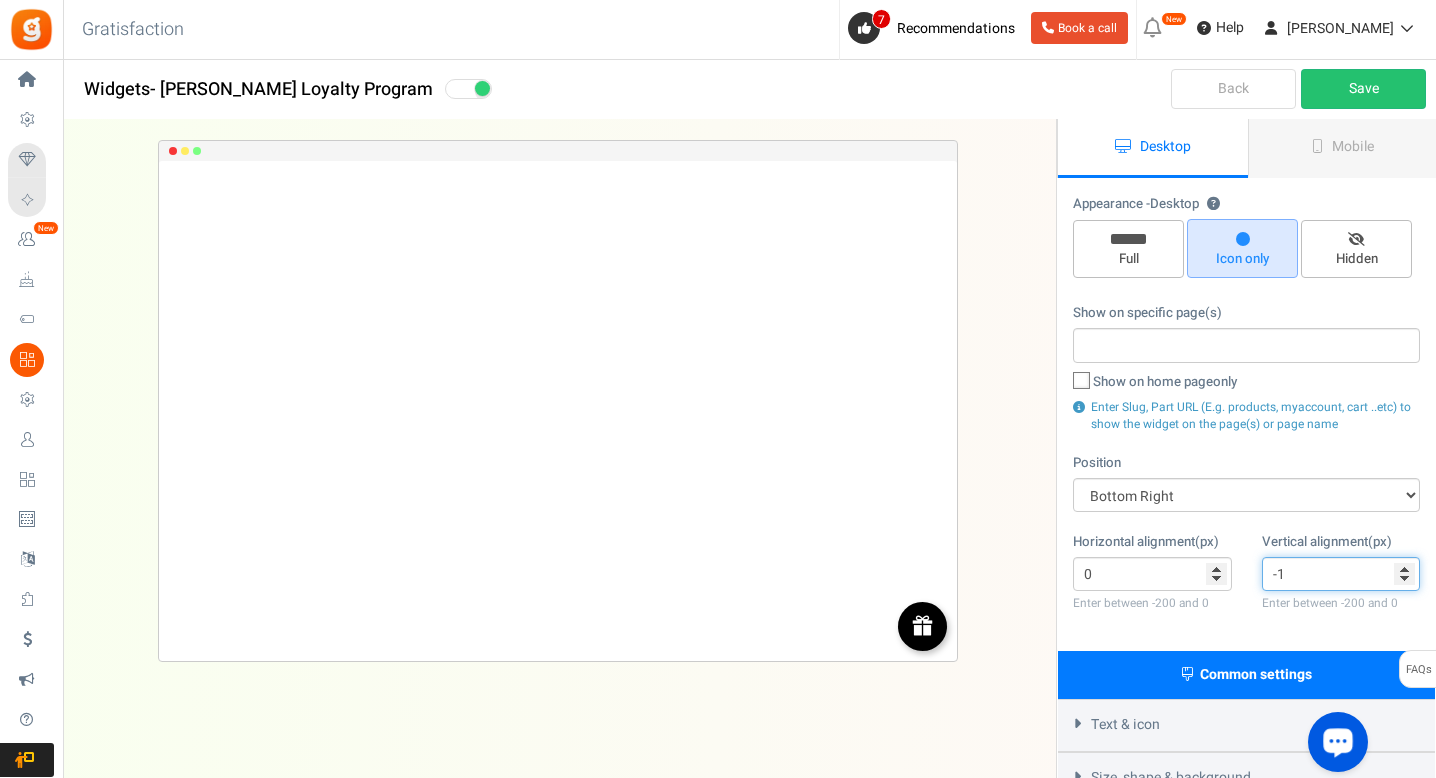 click on "-1" at bounding box center (1341, 574) 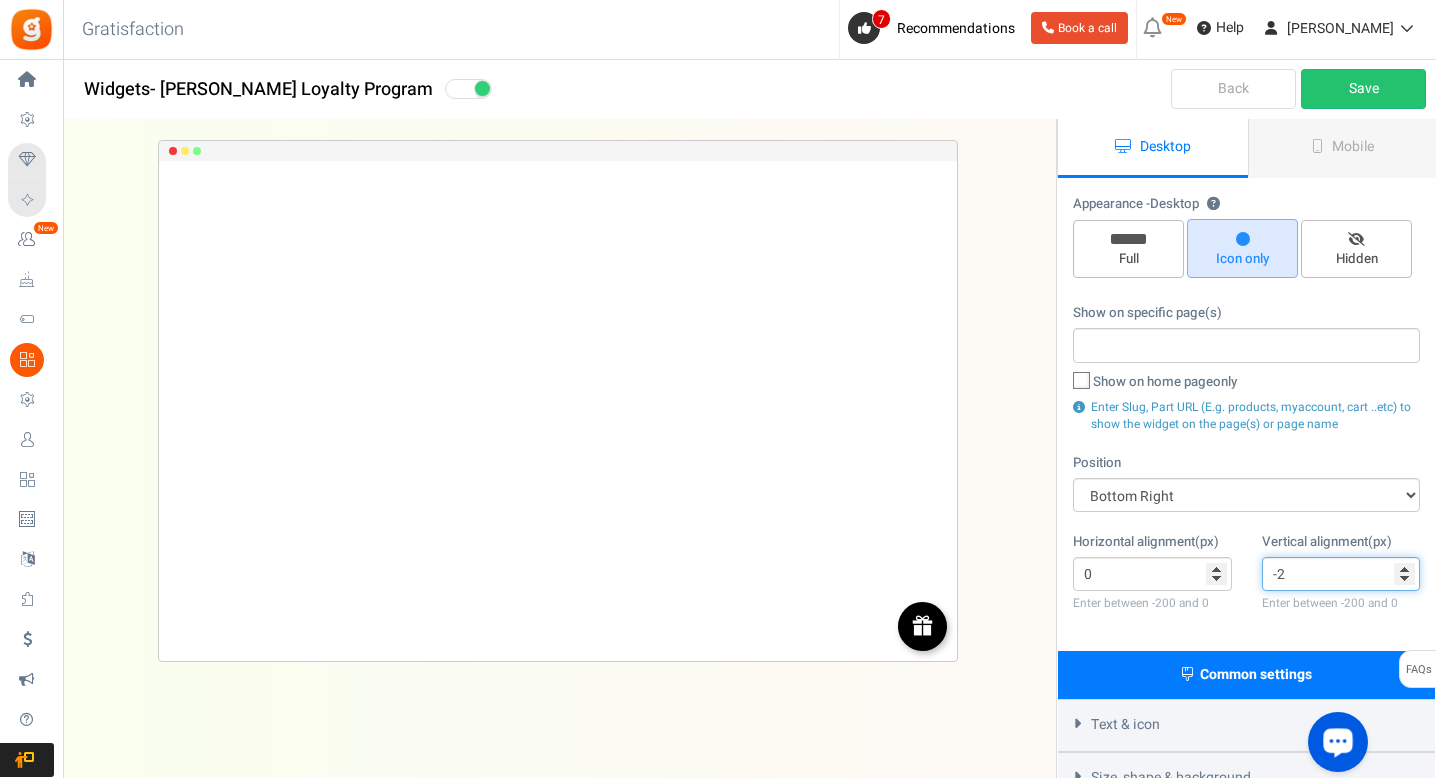click on "-2" at bounding box center (1341, 574) 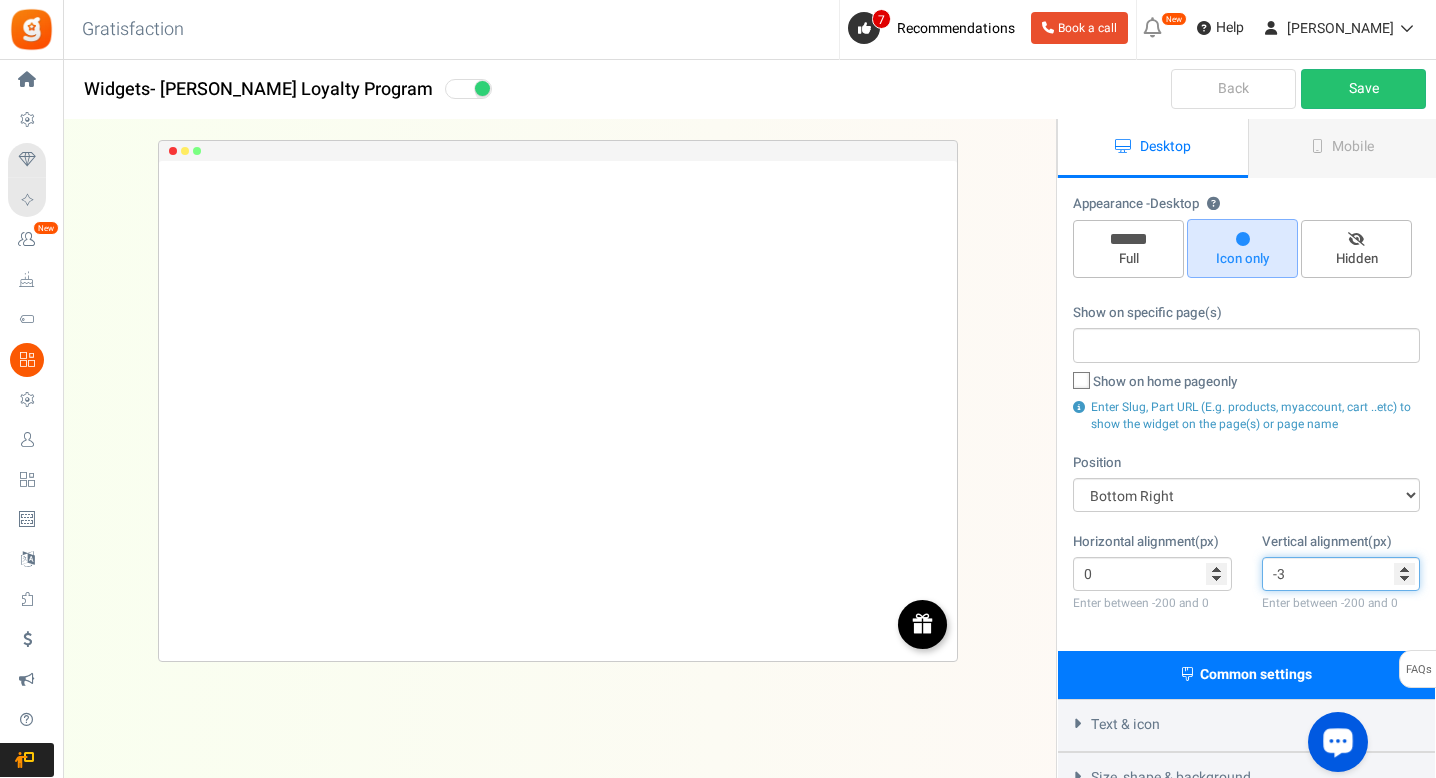 click on "-3" at bounding box center (1341, 574) 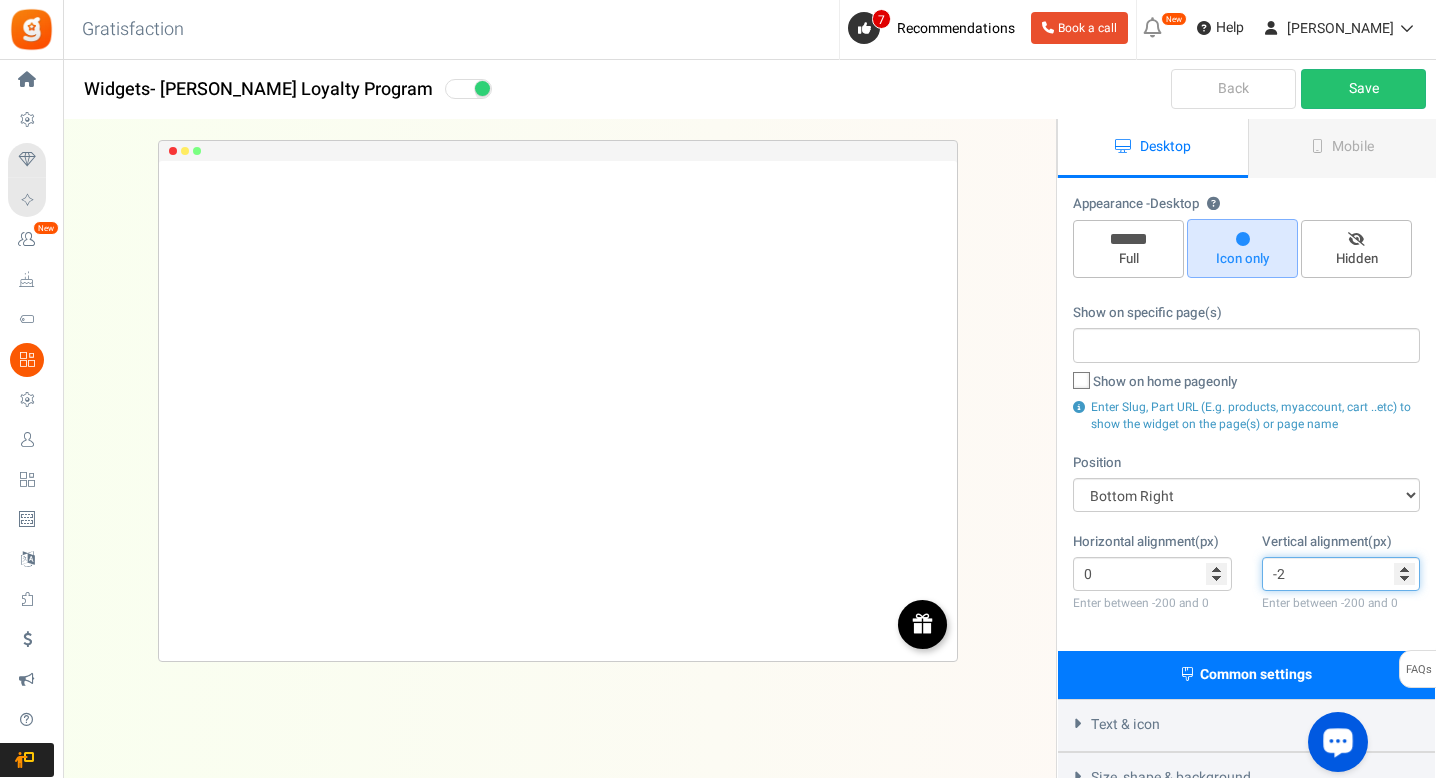 click on "-2" at bounding box center [1341, 574] 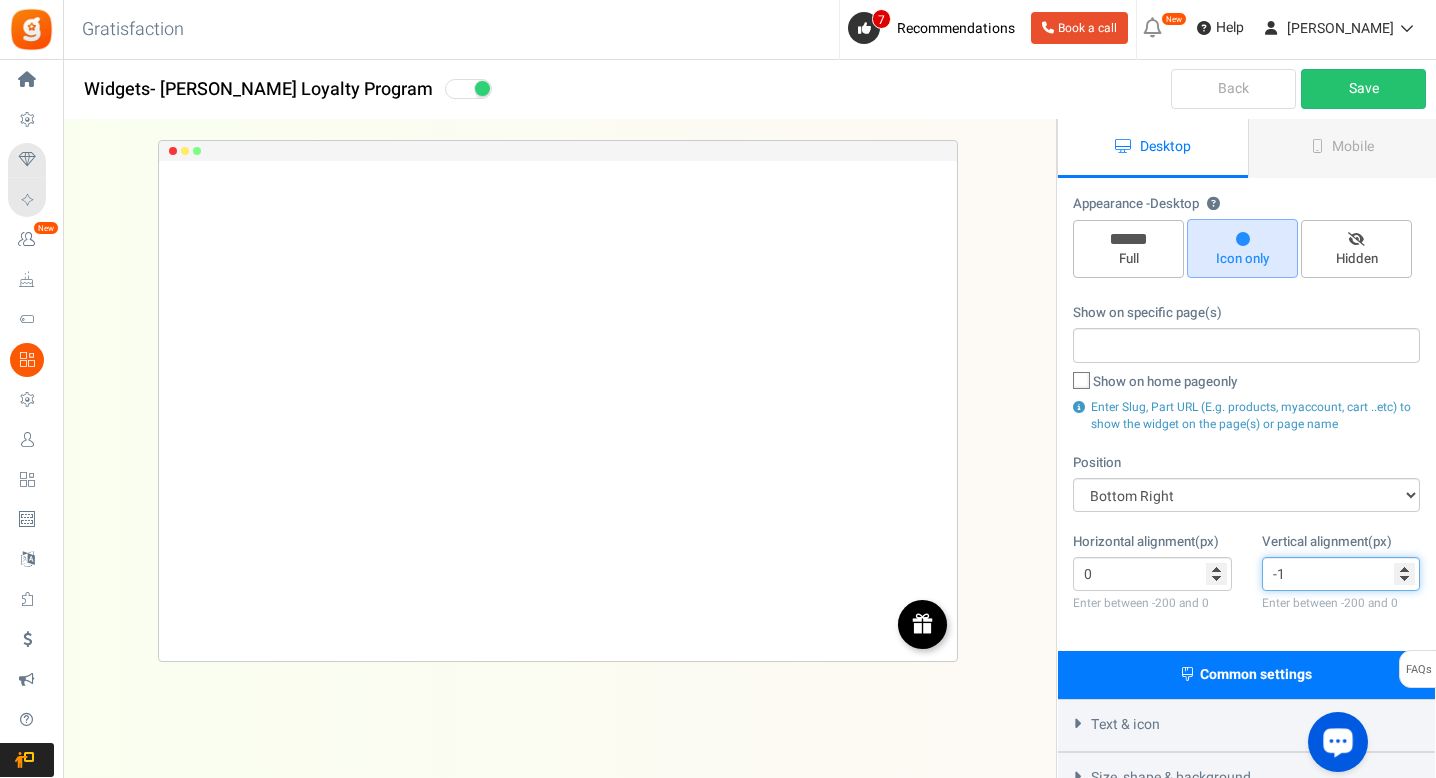 click on "-1" at bounding box center (1341, 574) 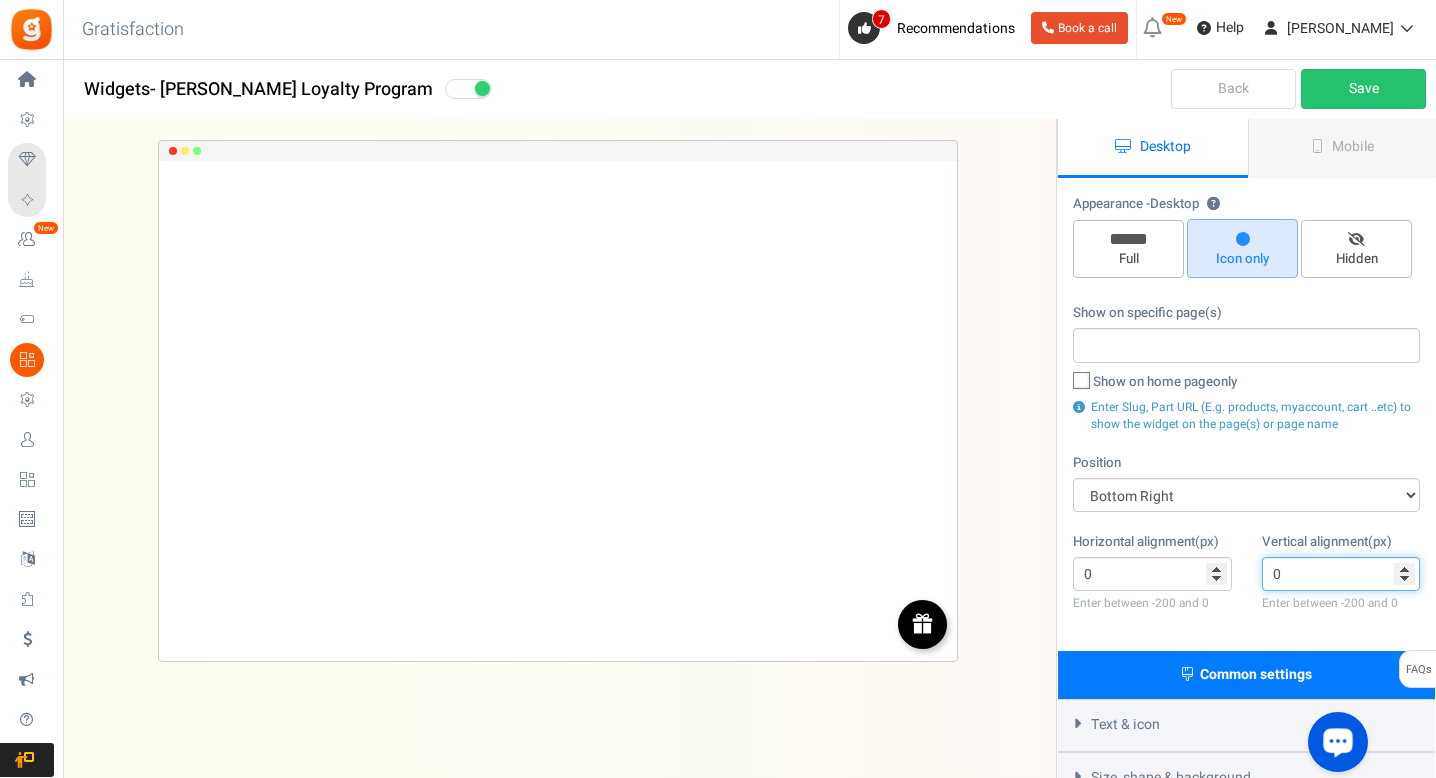 click on "0" at bounding box center [1341, 574] 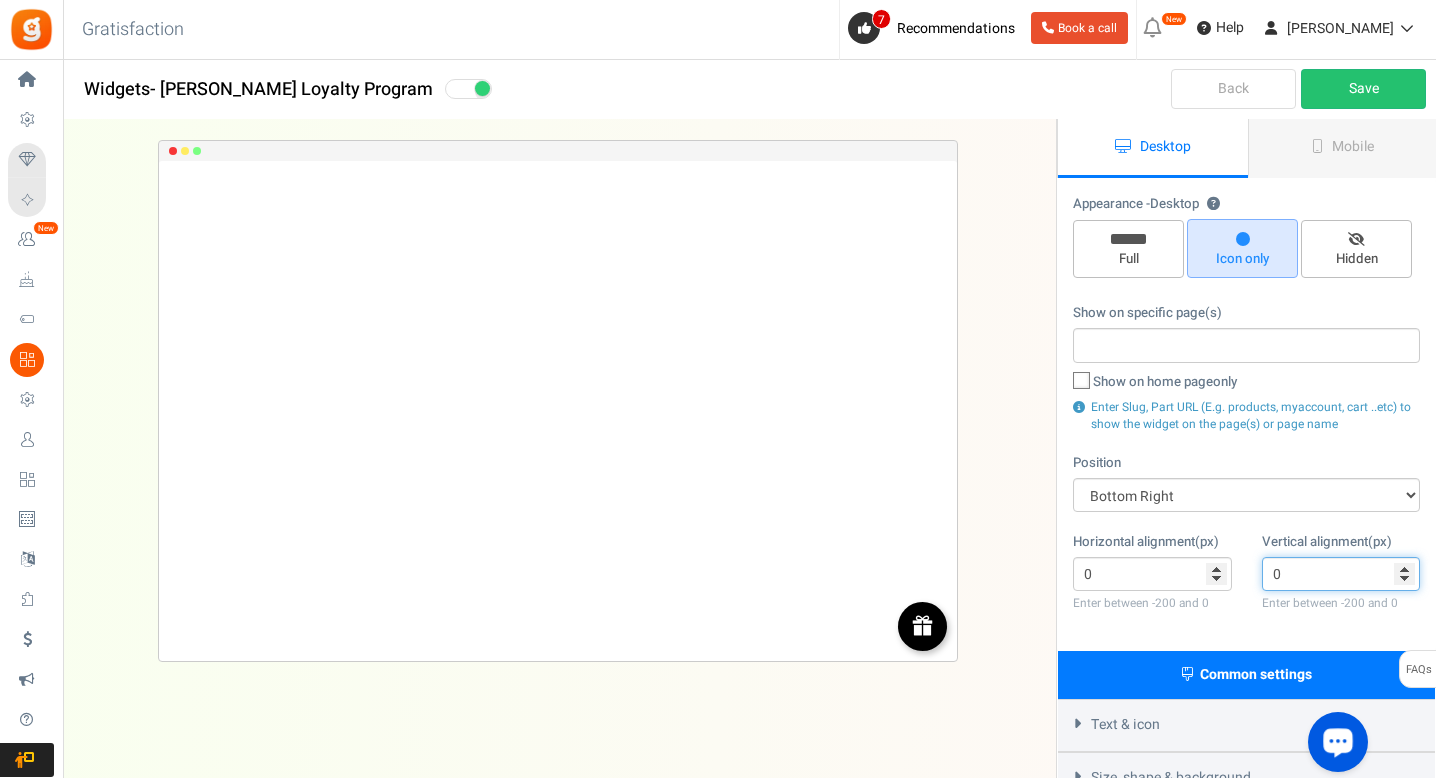 click on "0" at bounding box center (1341, 574) 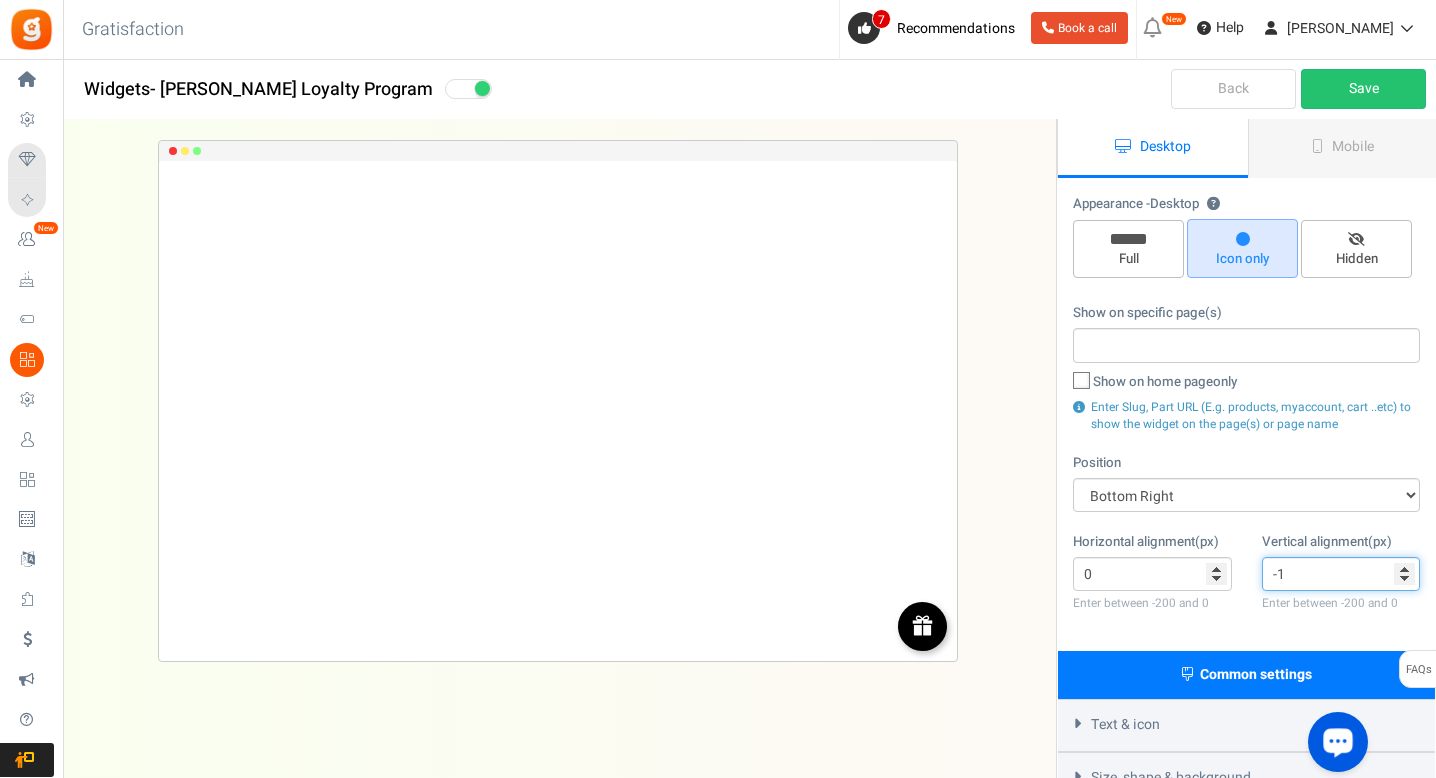 click on "-1" at bounding box center (1341, 574) 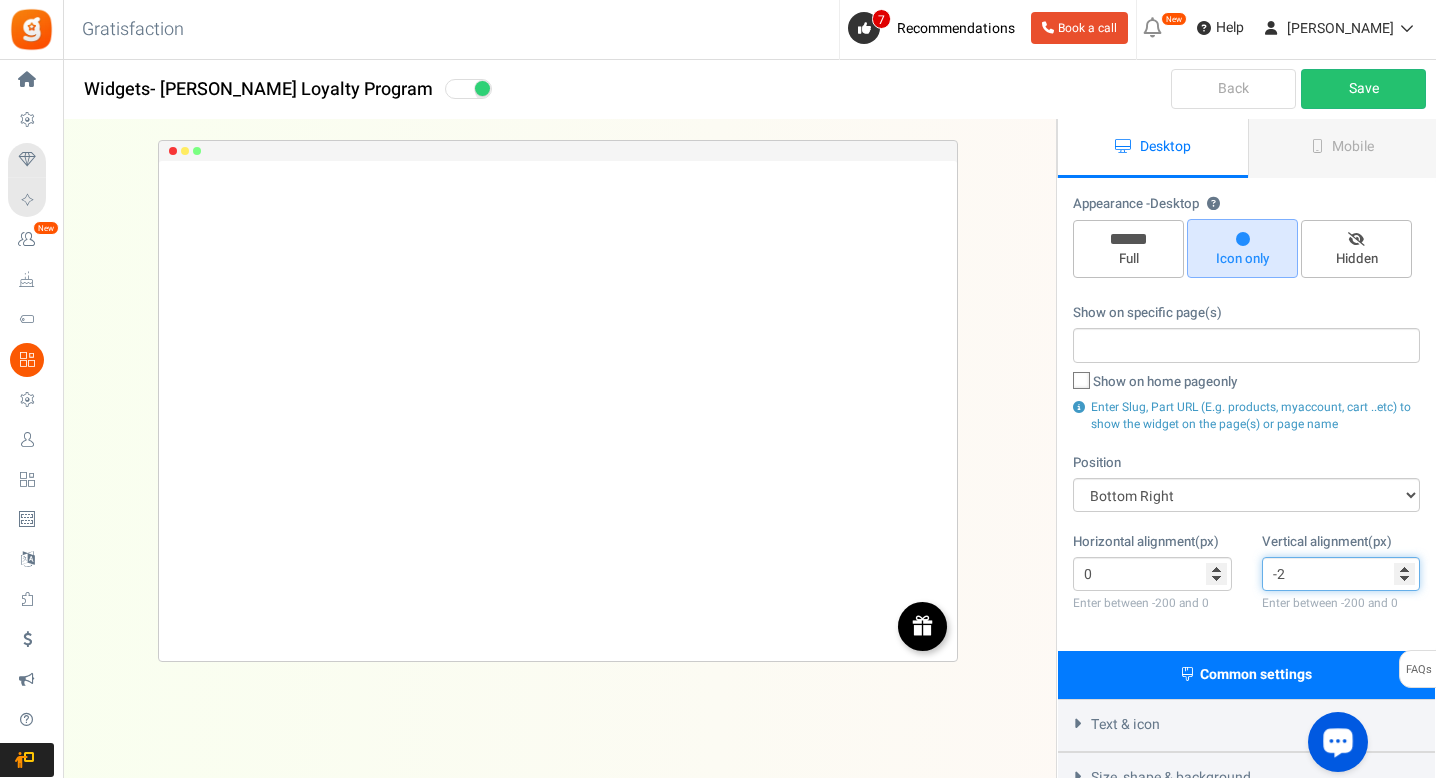 click on "-2" at bounding box center [1341, 574] 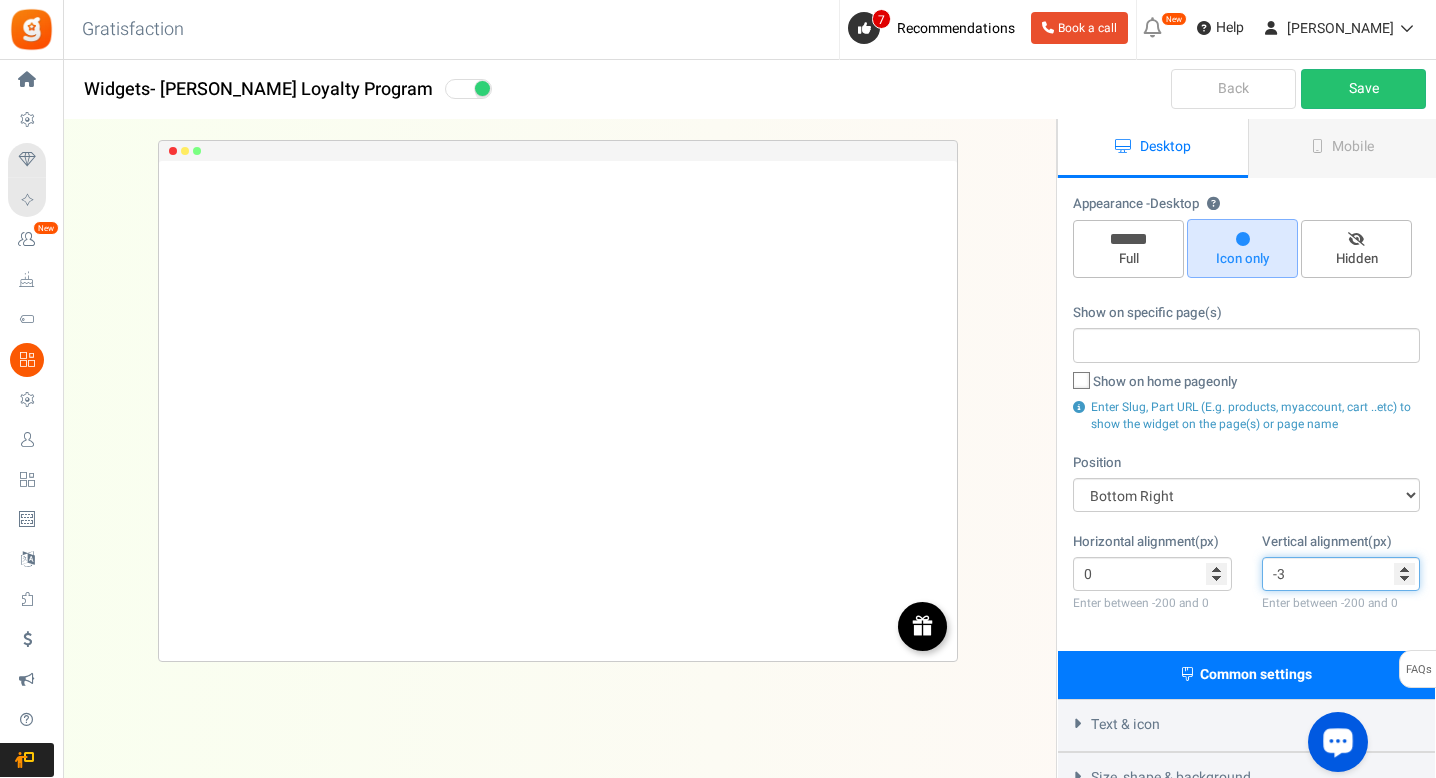 click on "-3" at bounding box center [1341, 574] 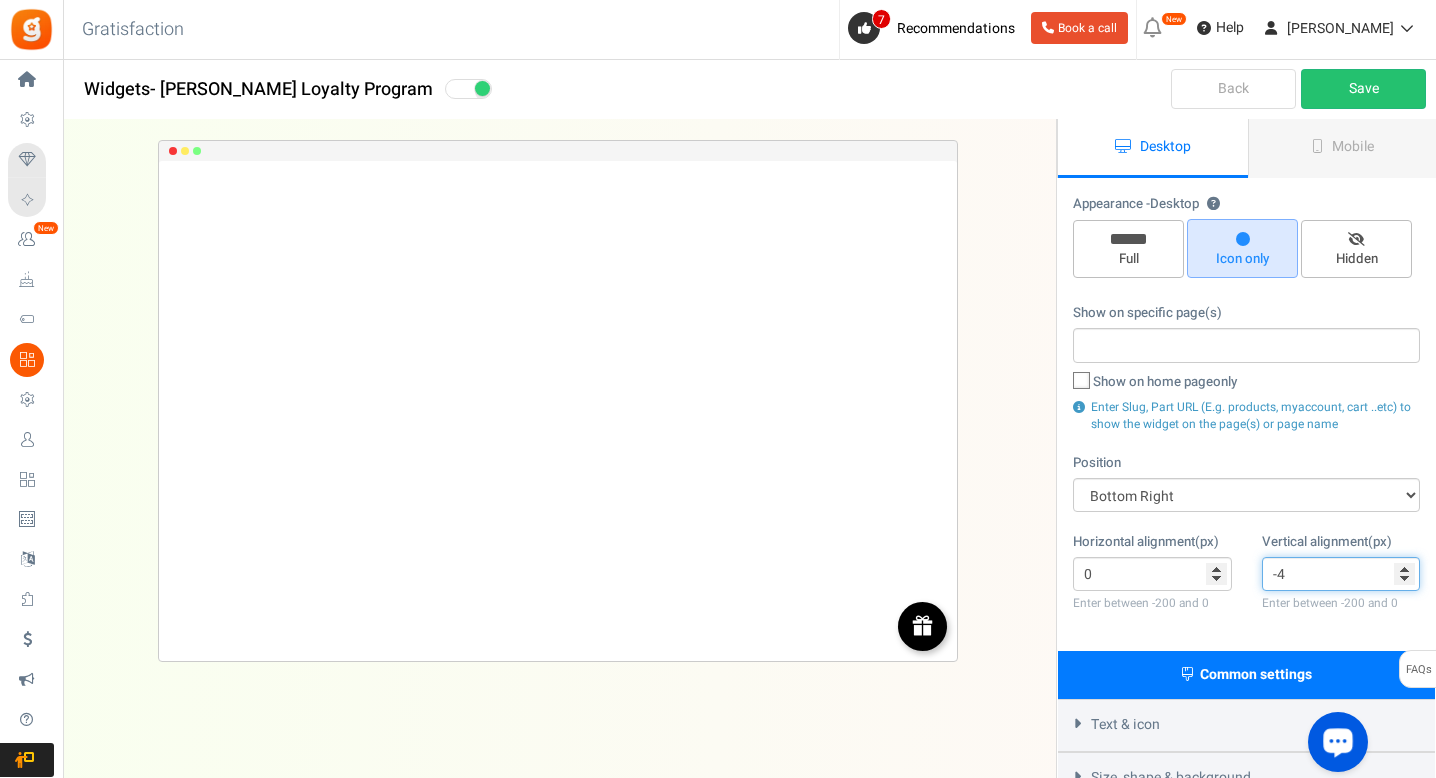 click on "-4" at bounding box center [1341, 574] 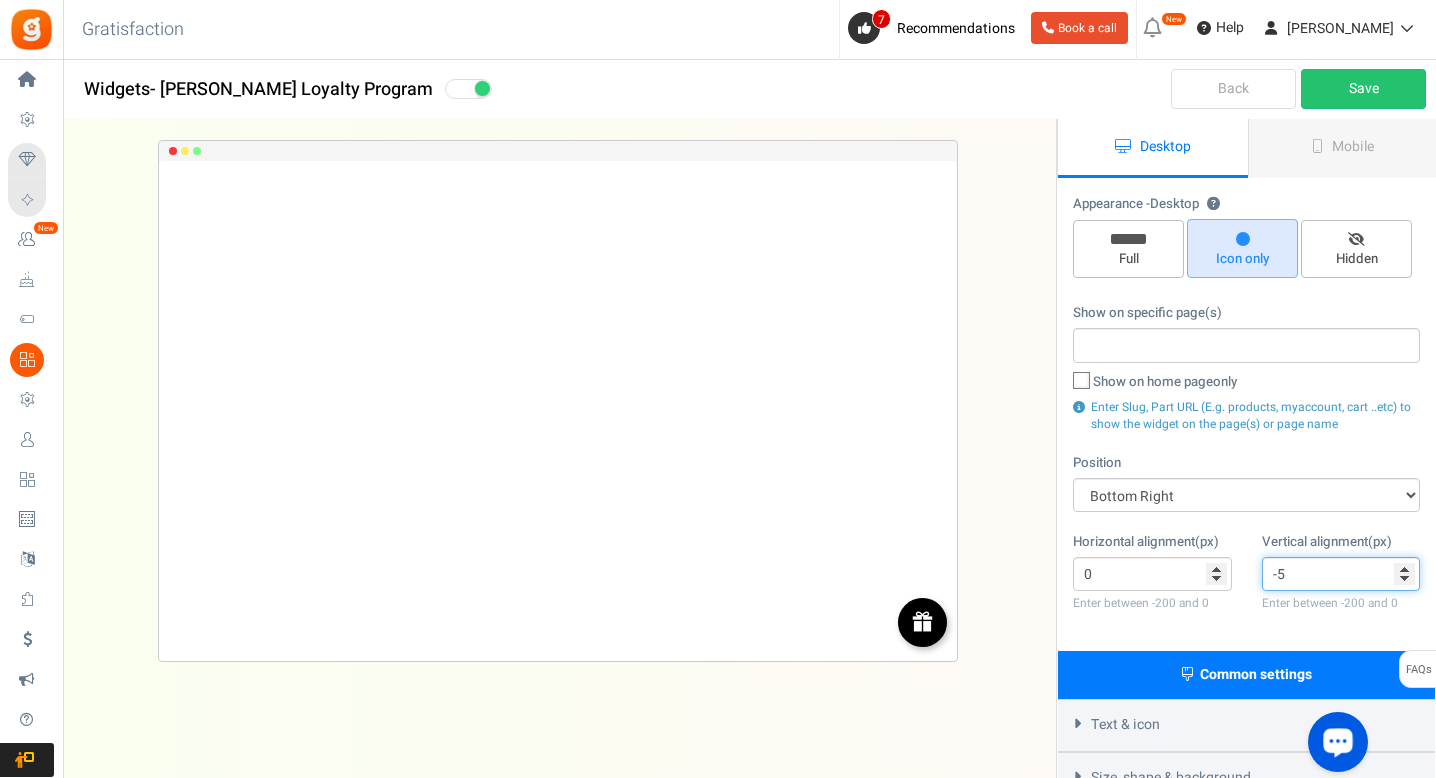 click on "-5" at bounding box center (1341, 574) 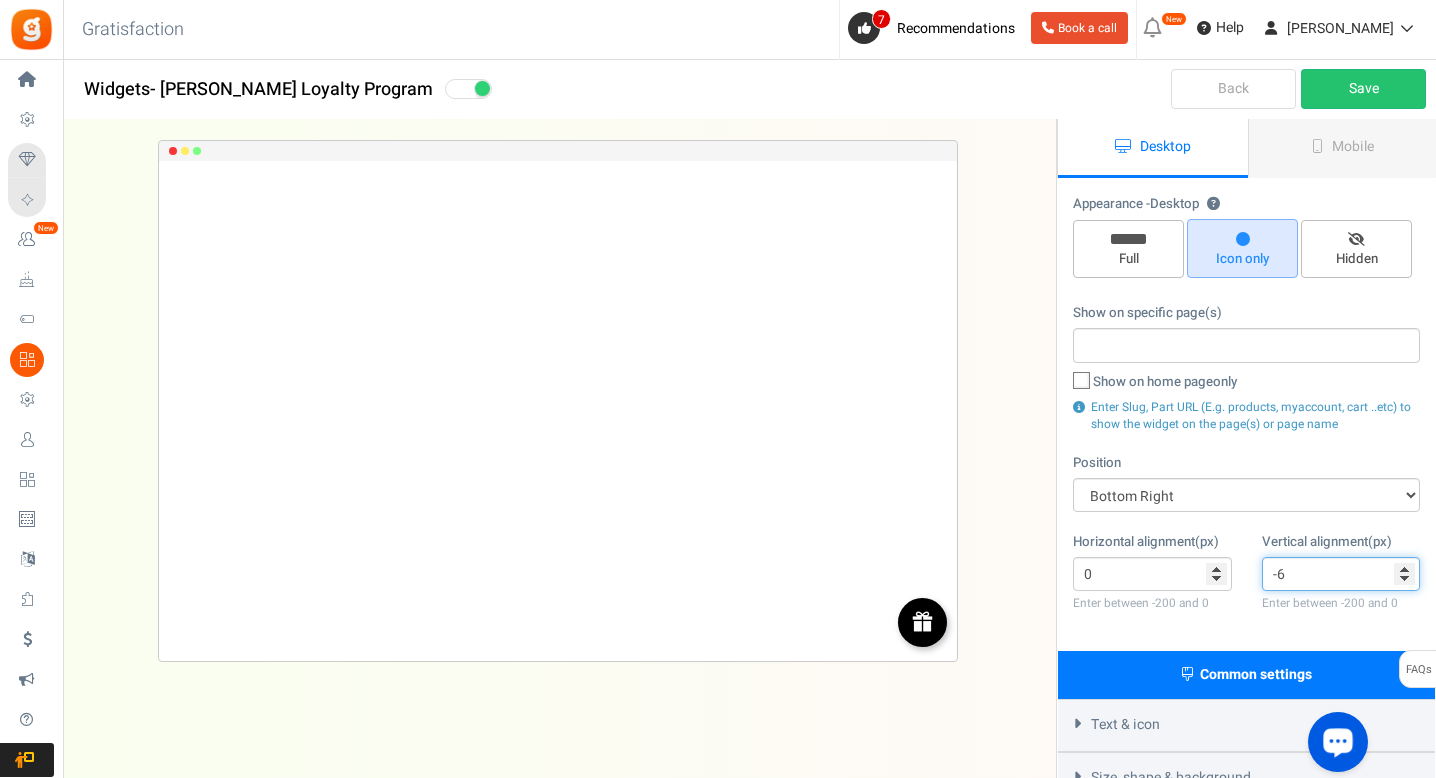 click on "-6" at bounding box center [1341, 574] 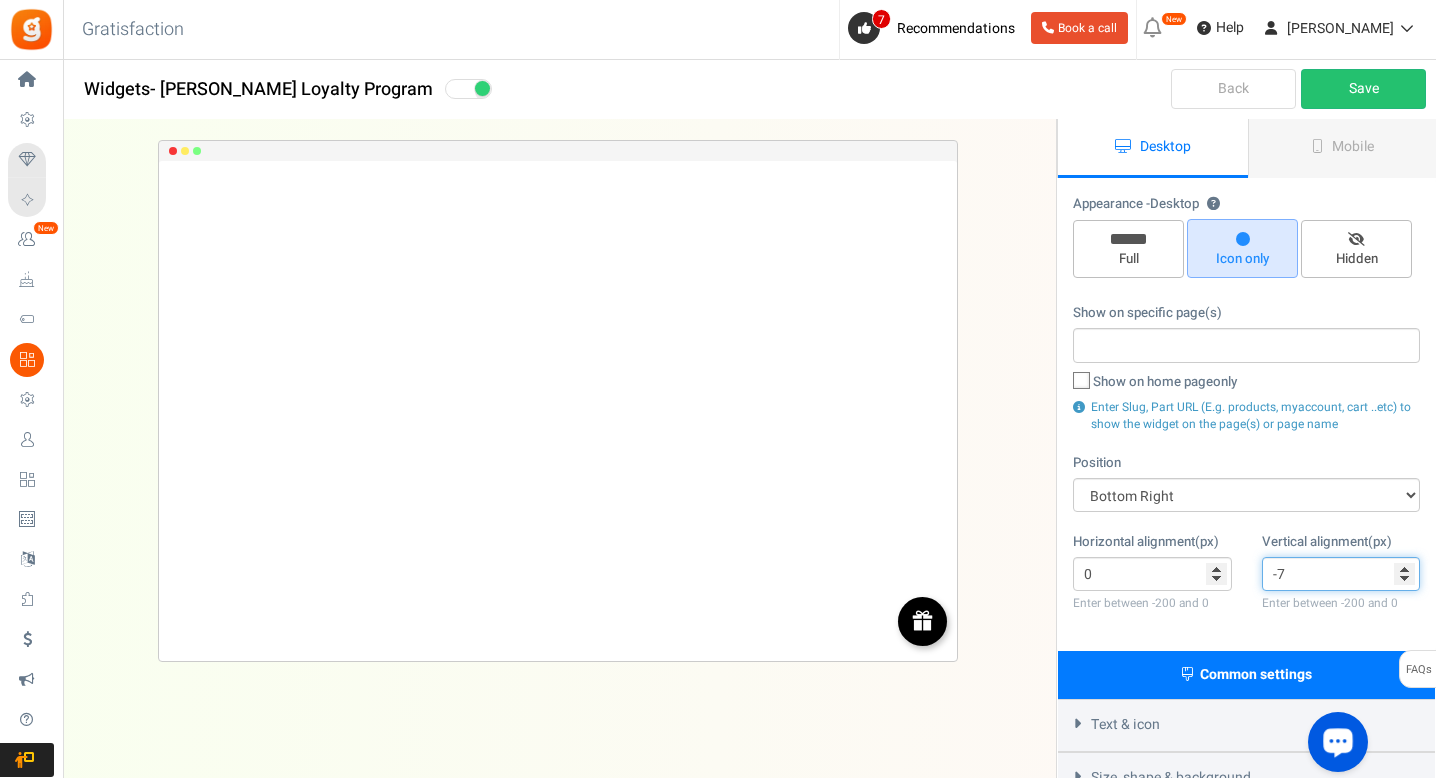 click on "-7" at bounding box center [1341, 574] 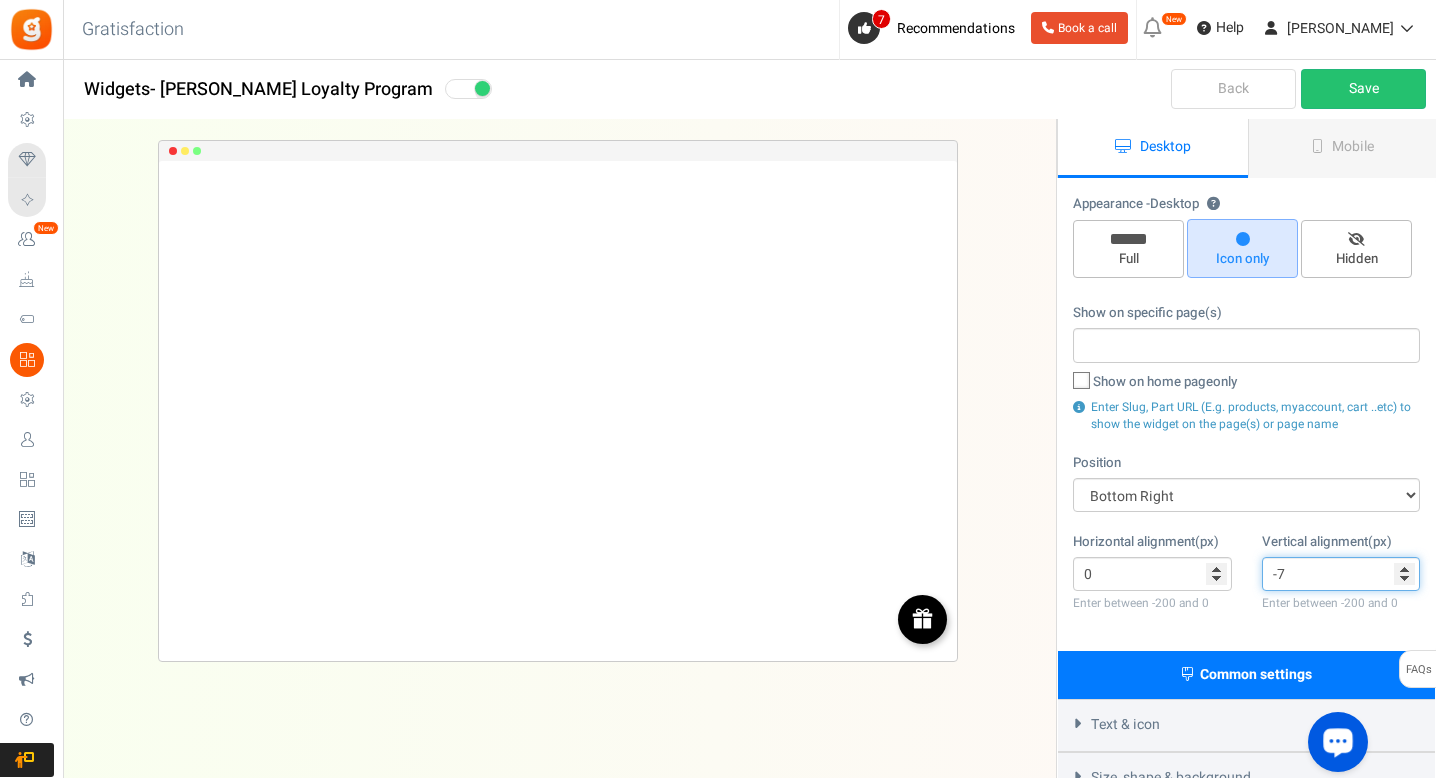 click on "Vertical alignment(px)
-7
Enter between -200 and 0" at bounding box center (1341, 574) 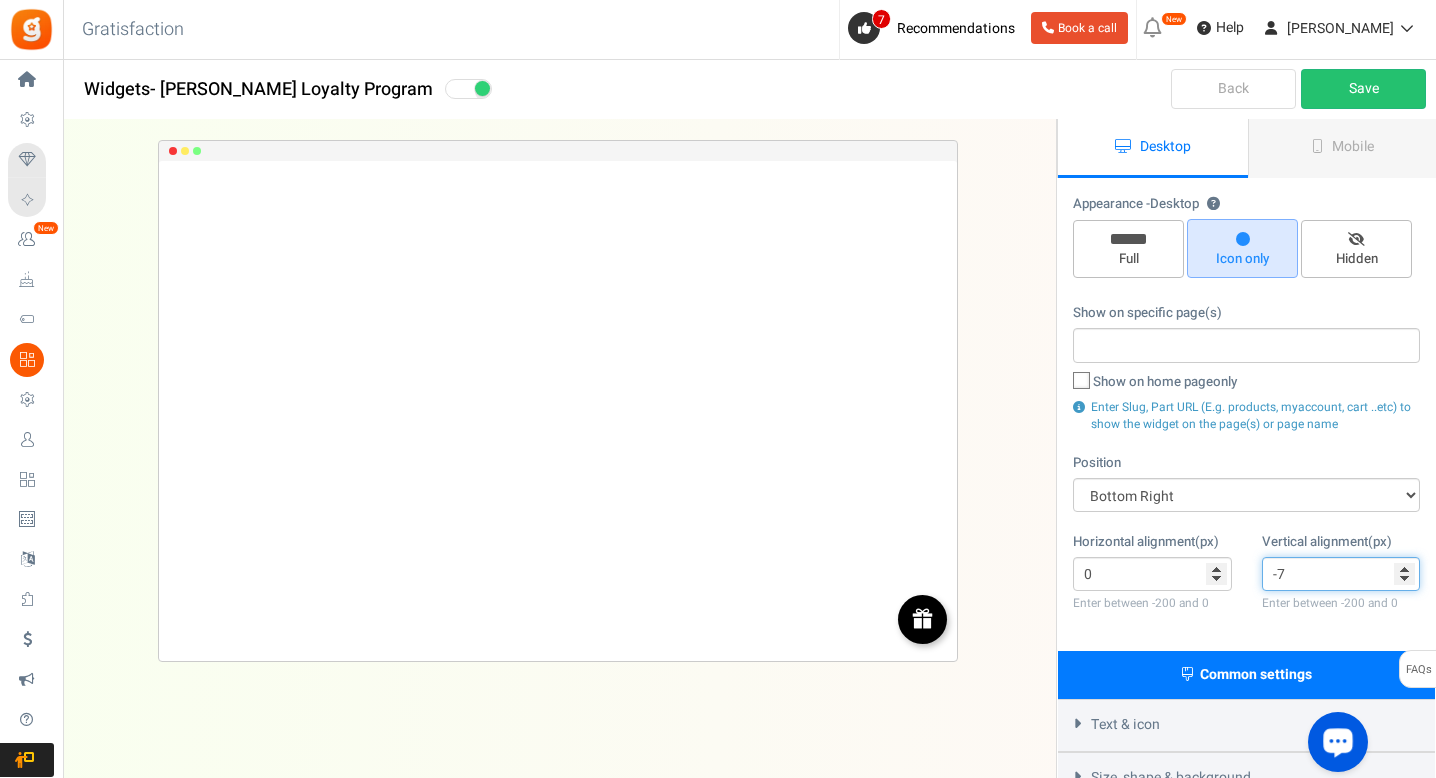 click on "Vertical alignment(px)
-7
Enter between -200 and 0" at bounding box center [1341, 574] 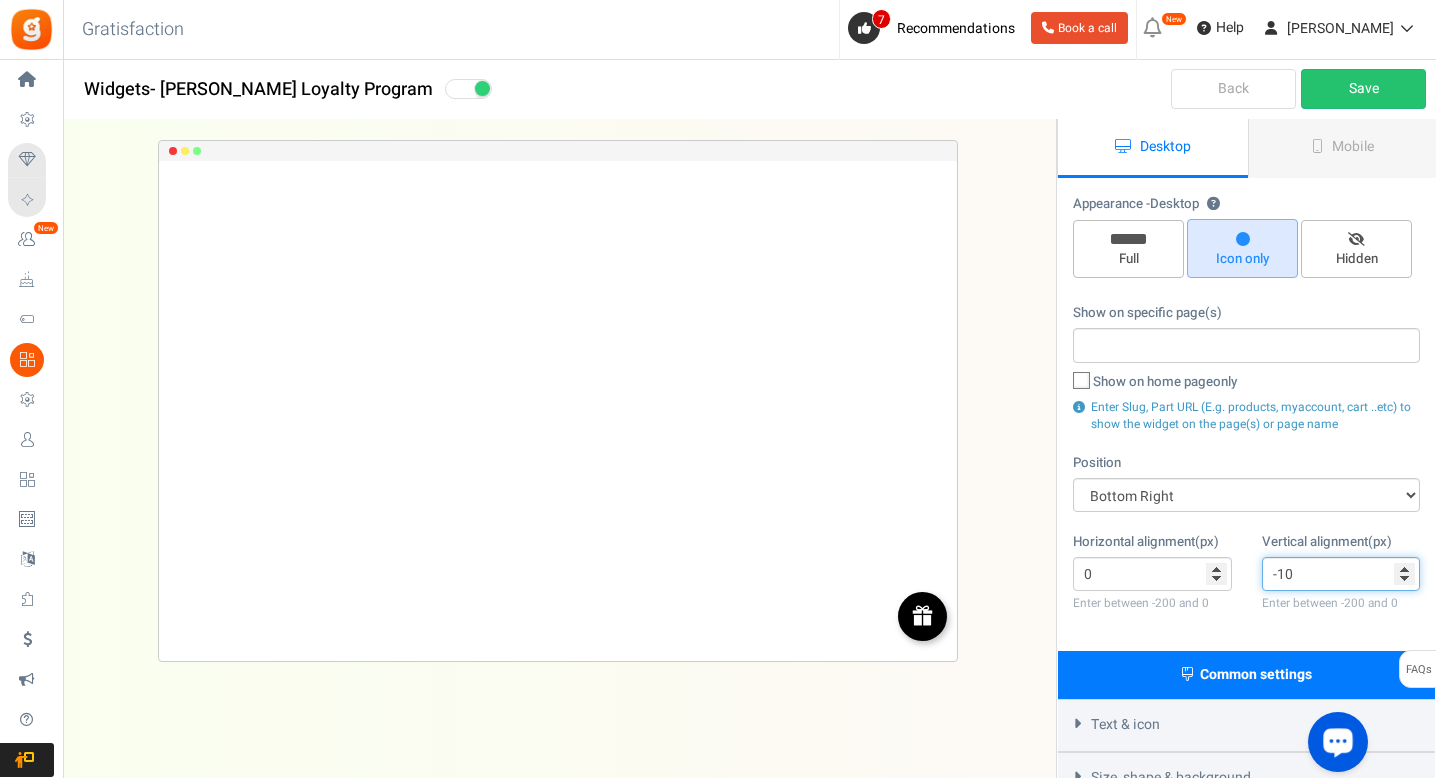 type on "-10" 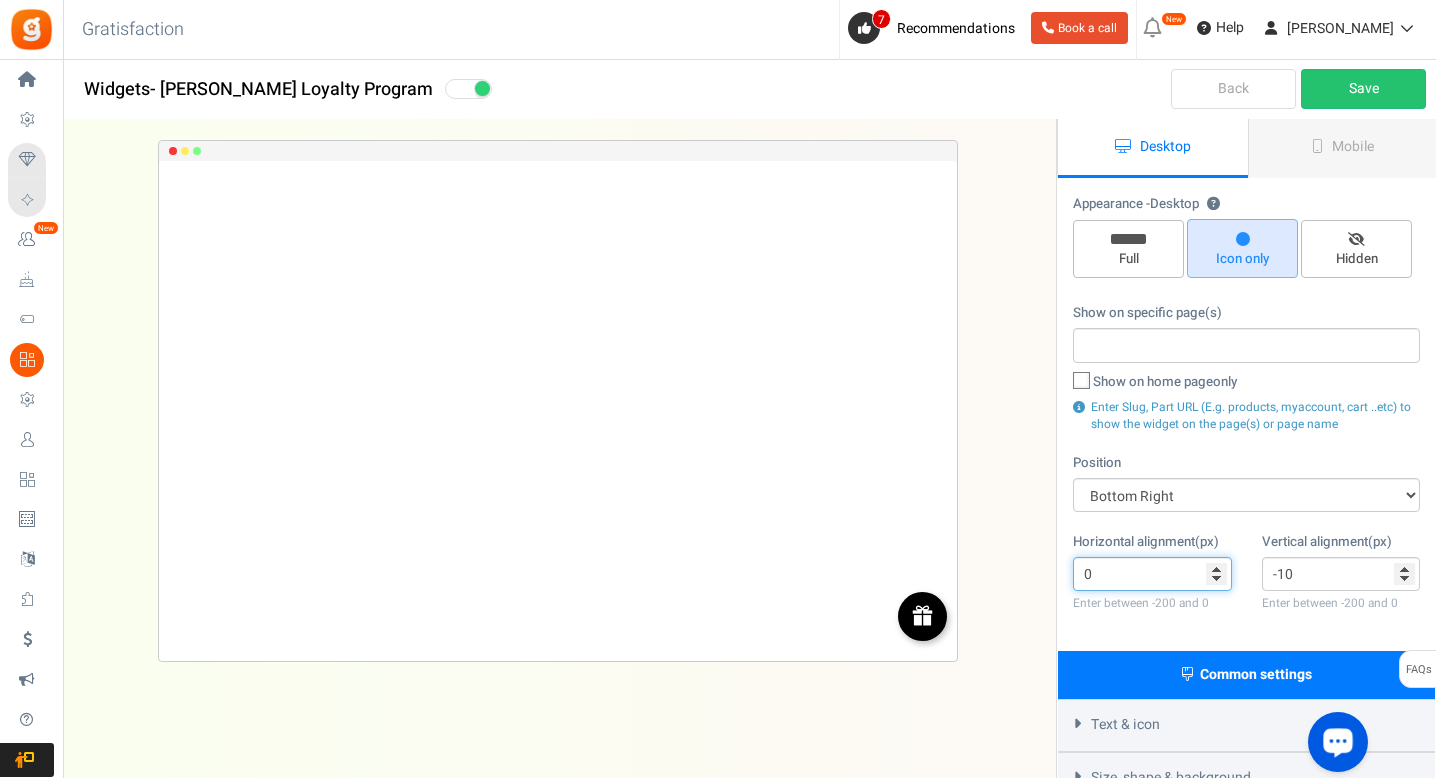 drag, startPoint x: 1098, startPoint y: 572, endPoint x: 1068, endPoint y: 572, distance: 30 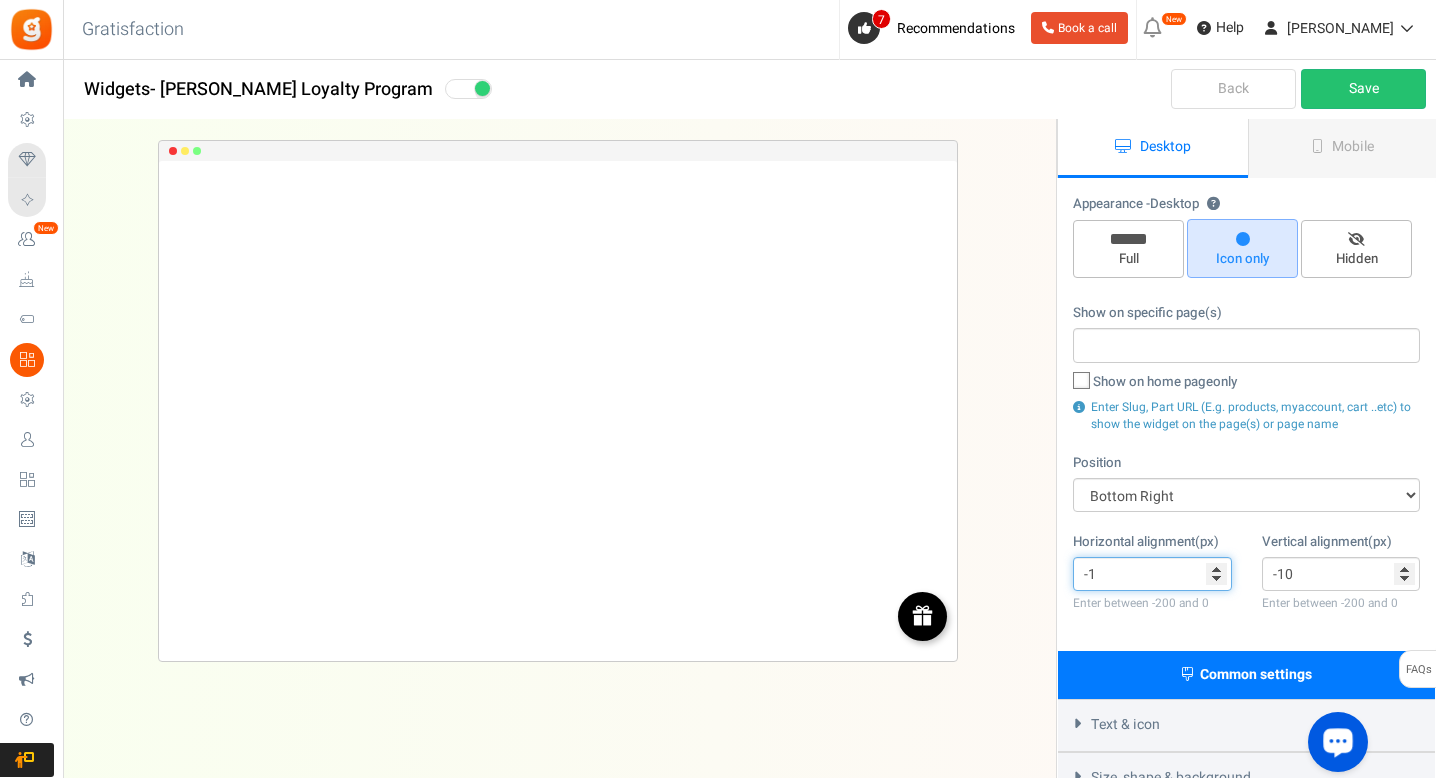 click on "-1" at bounding box center [1152, 574] 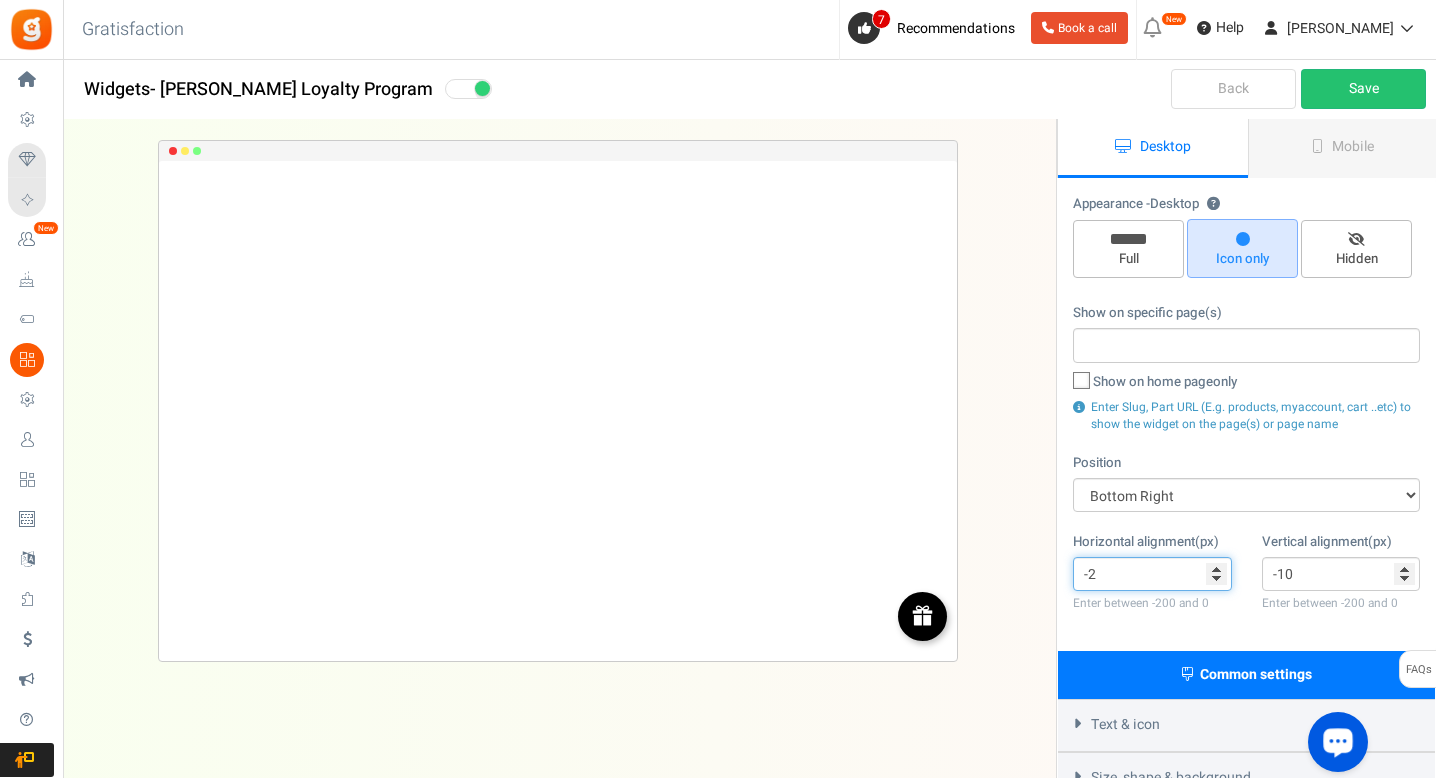 click on "-2" at bounding box center [1152, 574] 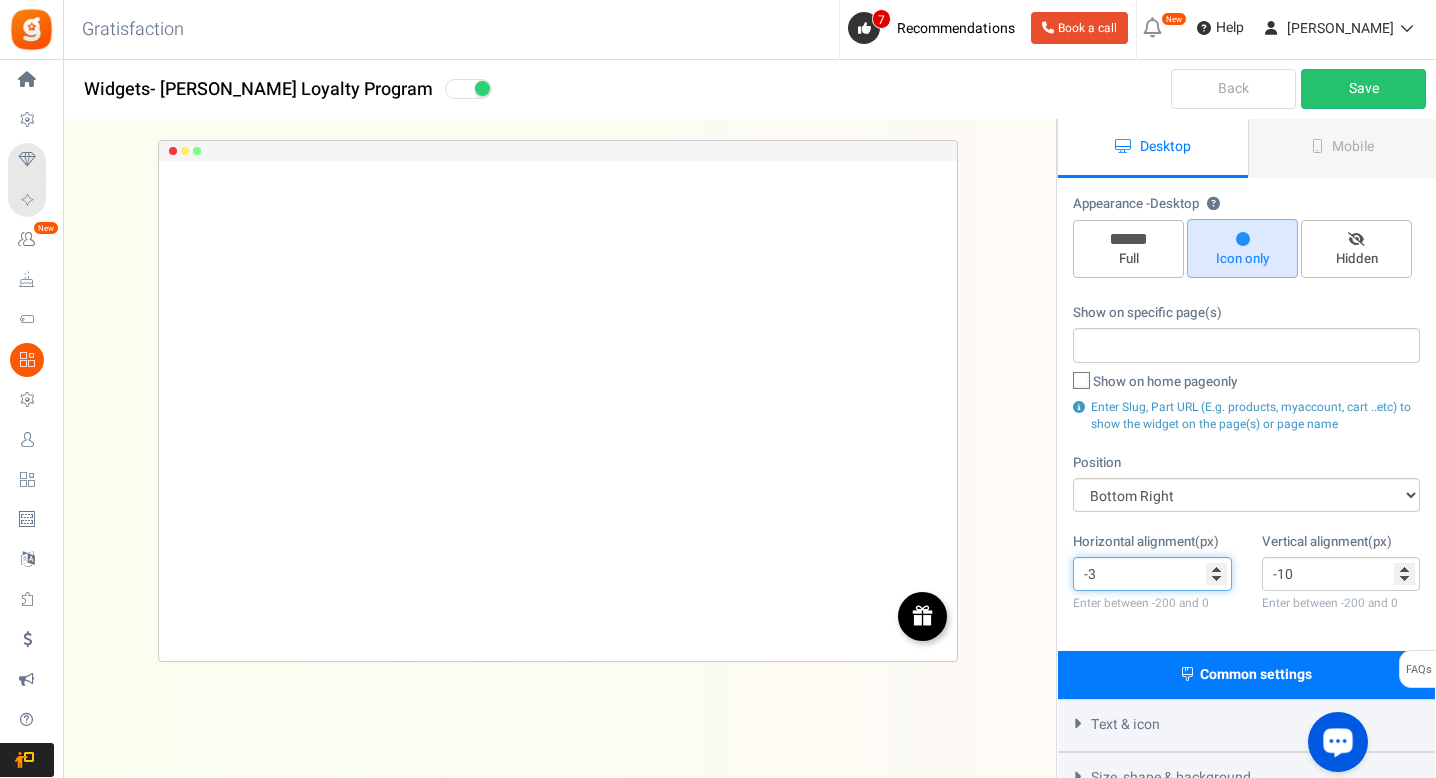 click on "-3" at bounding box center [1152, 574] 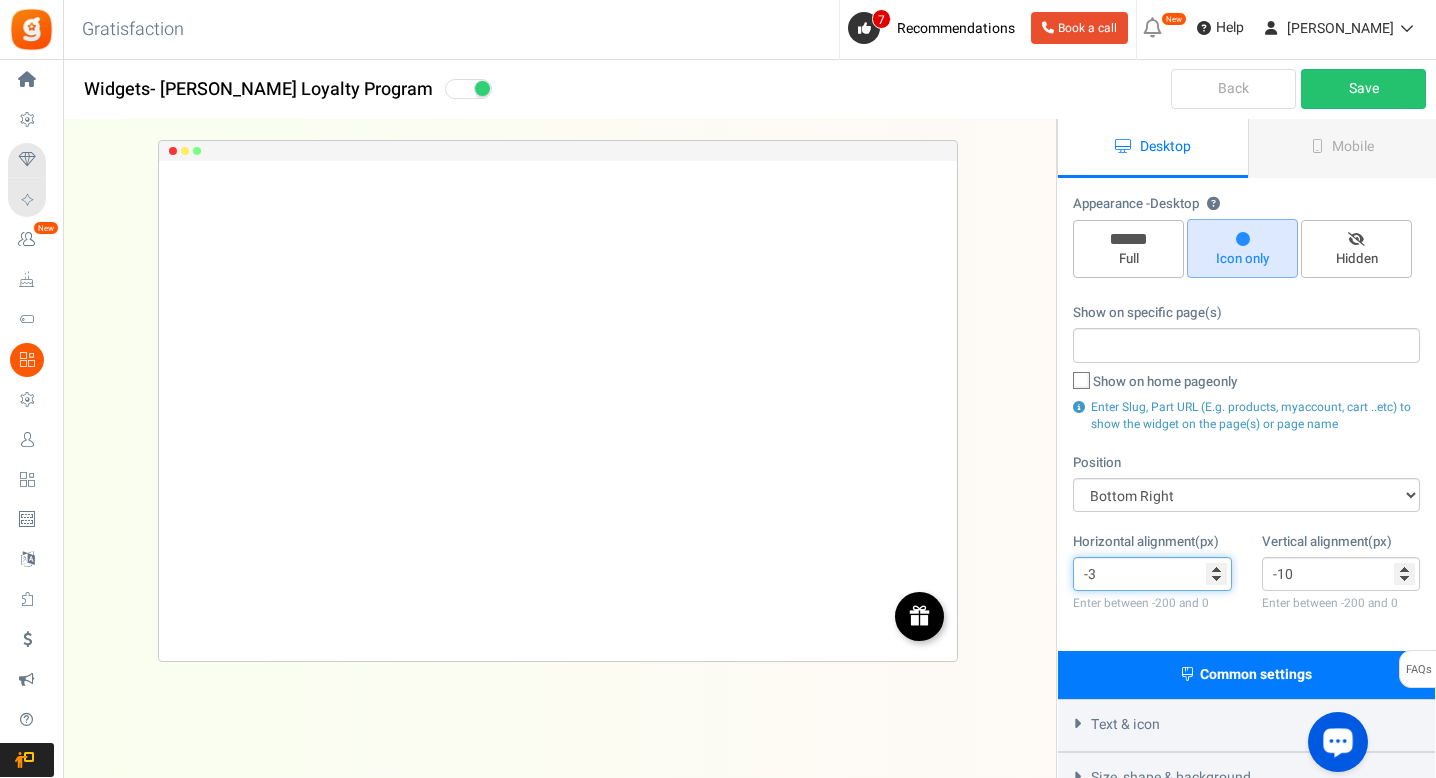click on "-3" at bounding box center (1152, 574) 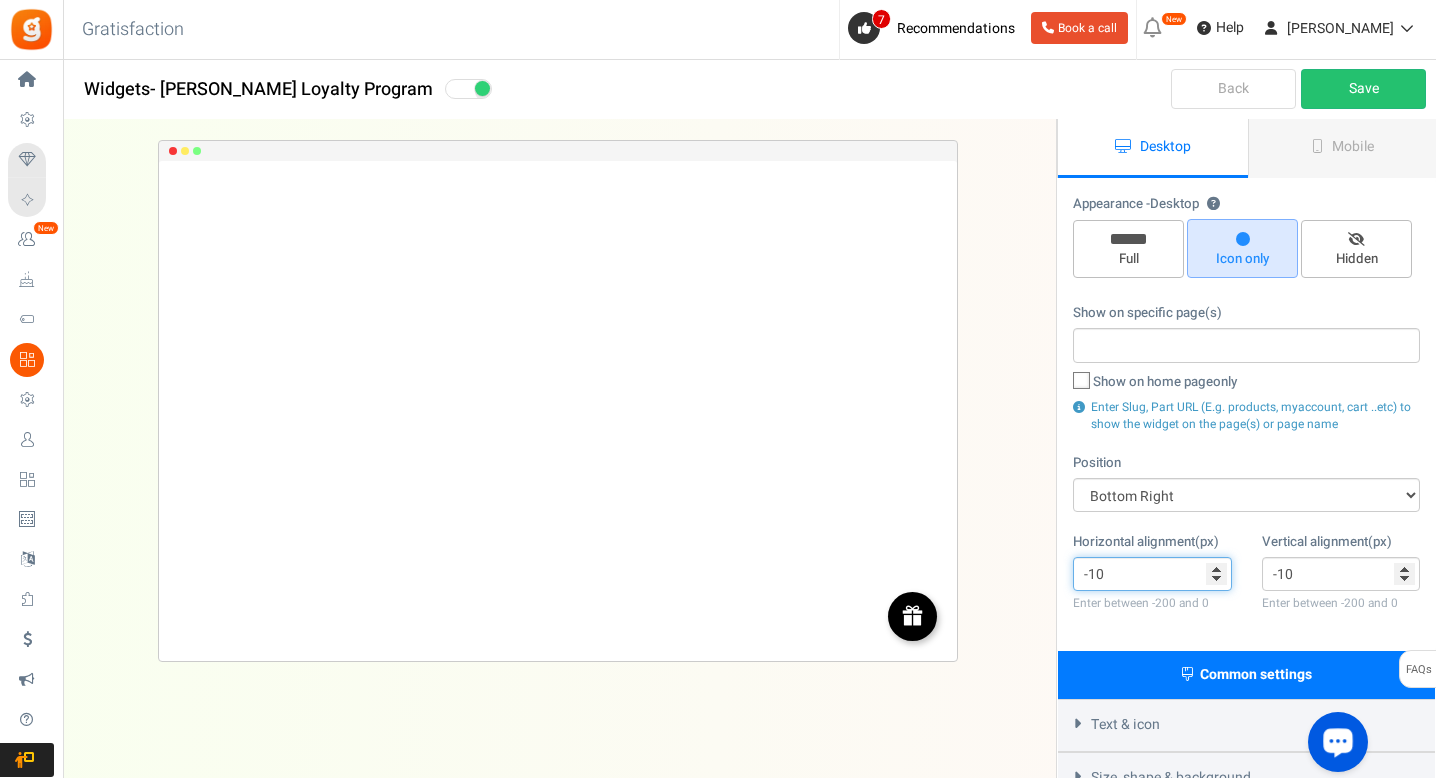 type on "-10" 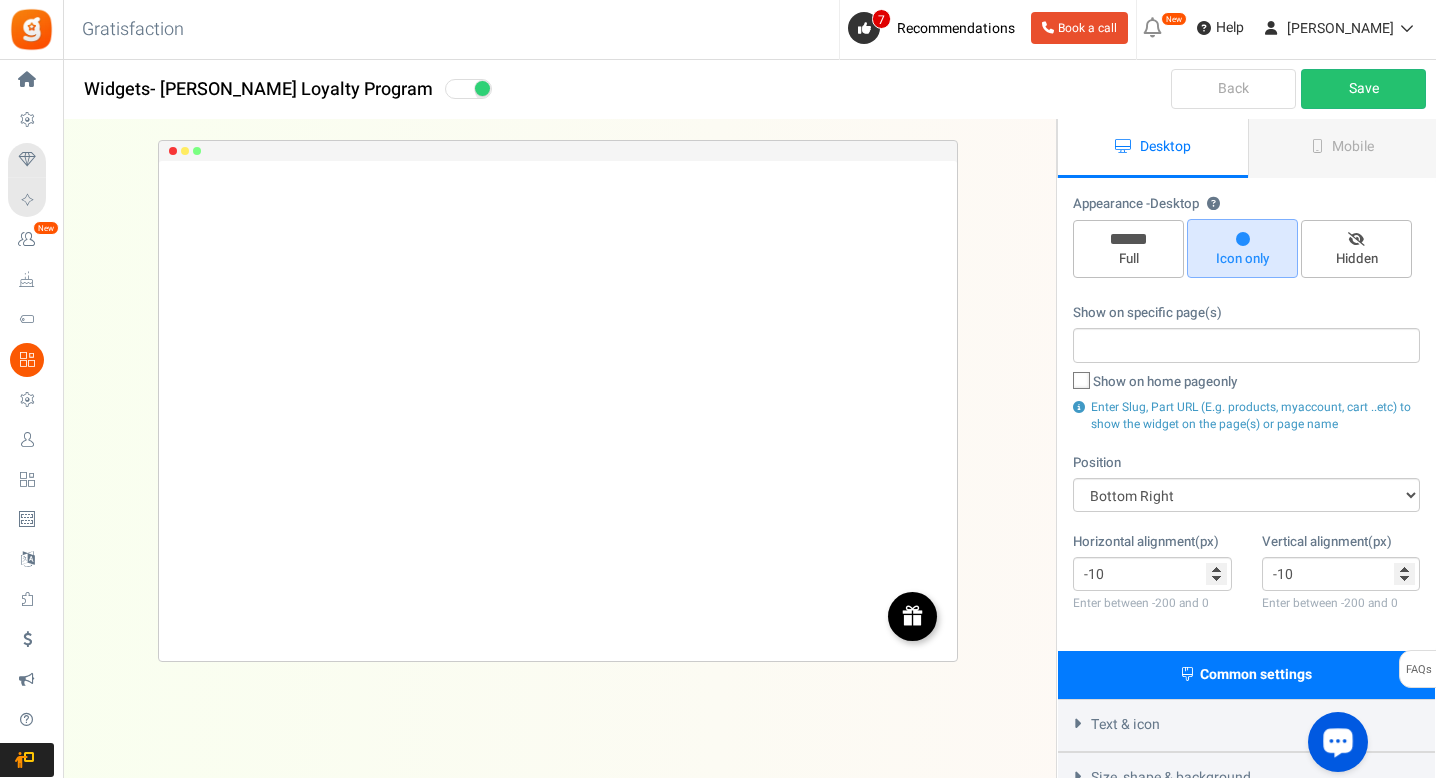 click on "Appearance -  Desktop
?
Full
Icon only
Hidden
Show on specific page(s)
Show on home page  only
Enter Slug, Part URL (E.g. products, myaccount, cart ..etc) to show the widget on the page(s) or page name
Position
Mid Right
Mid Left
Top Bar
Top Left
Top Right
Top Center Bottom Bar Bottom Left" at bounding box center (1246, 415) 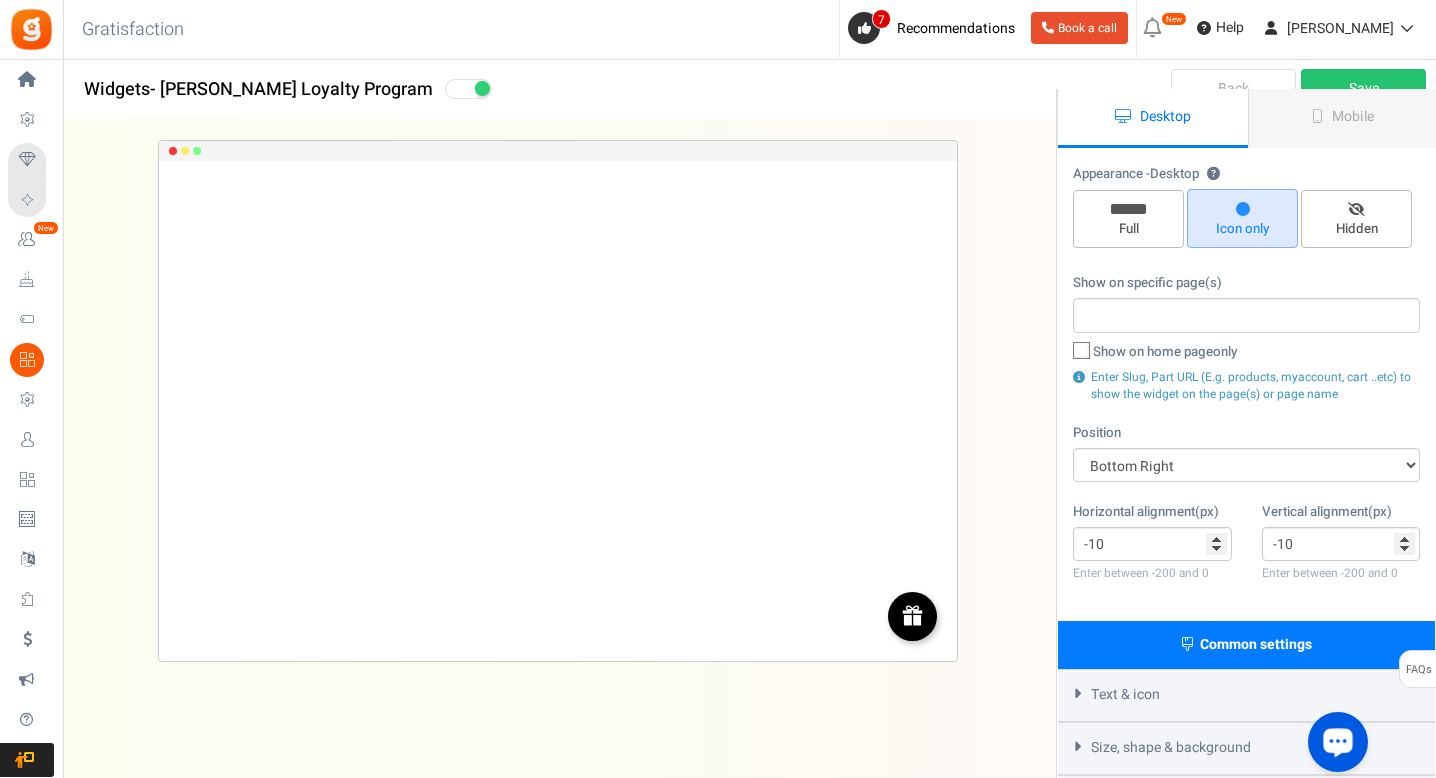 scroll, scrollTop: 142, scrollLeft: 0, axis: vertical 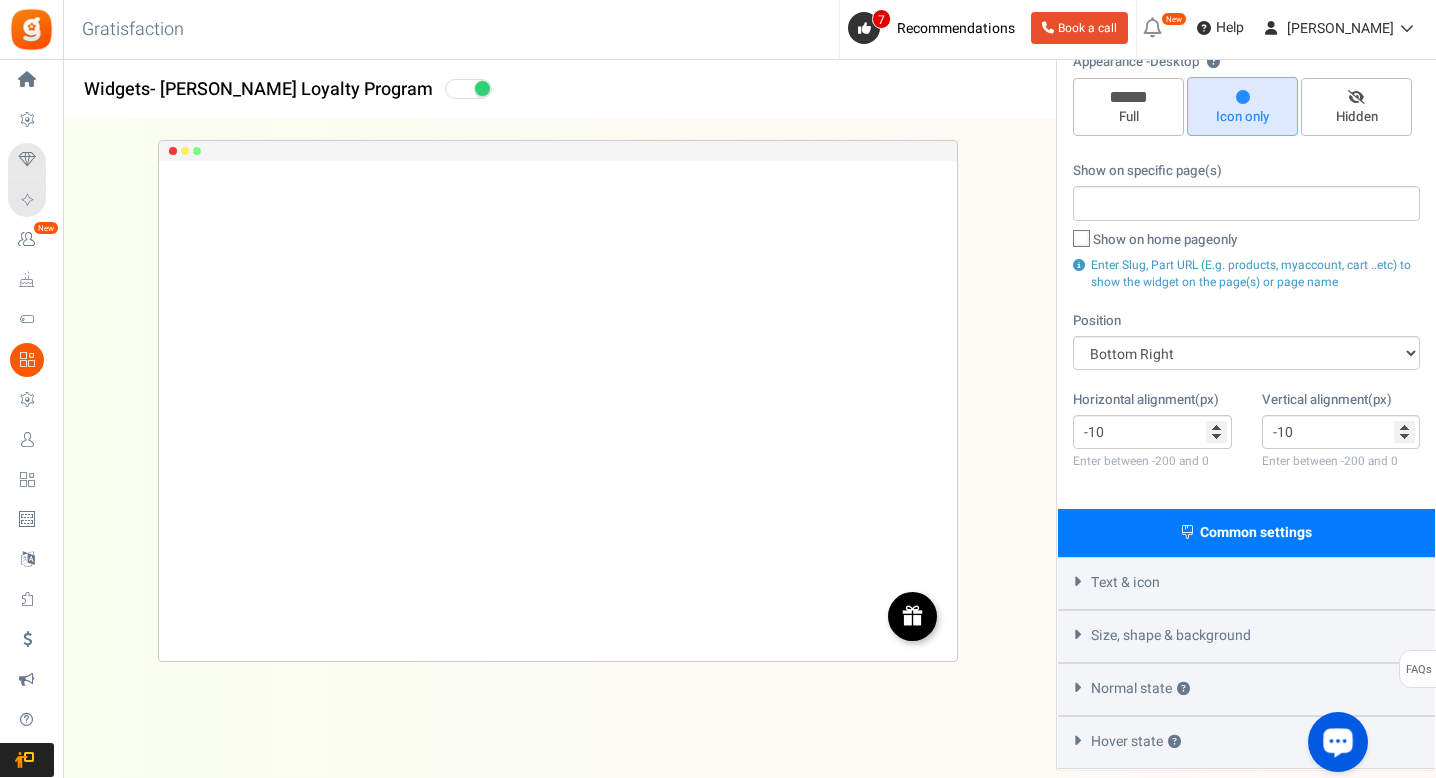 click on "Text & icon" at bounding box center [1125, 583] 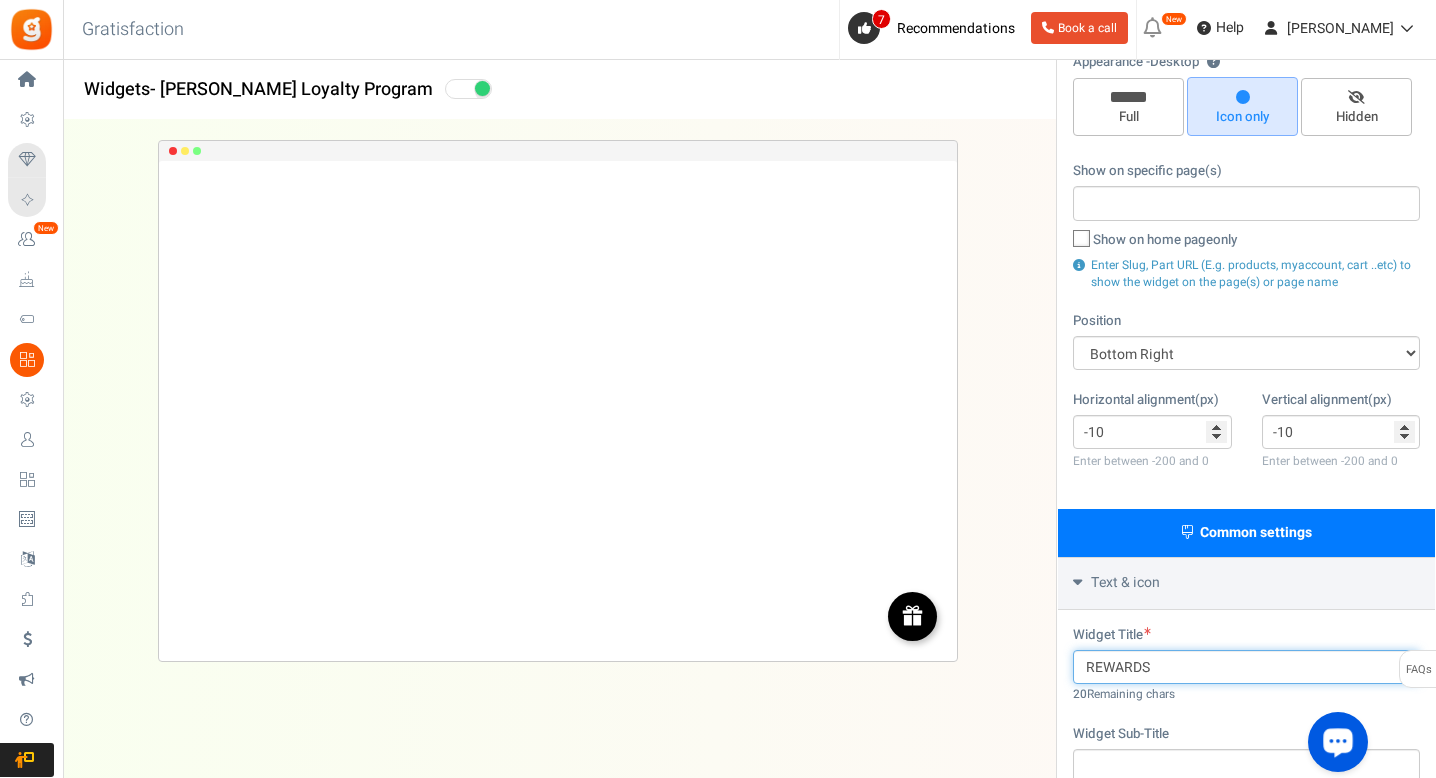 drag, startPoint x: 1096, startPoint y: 663, endPoint x: 1238, endPoint y: 673, distance: 142.35168 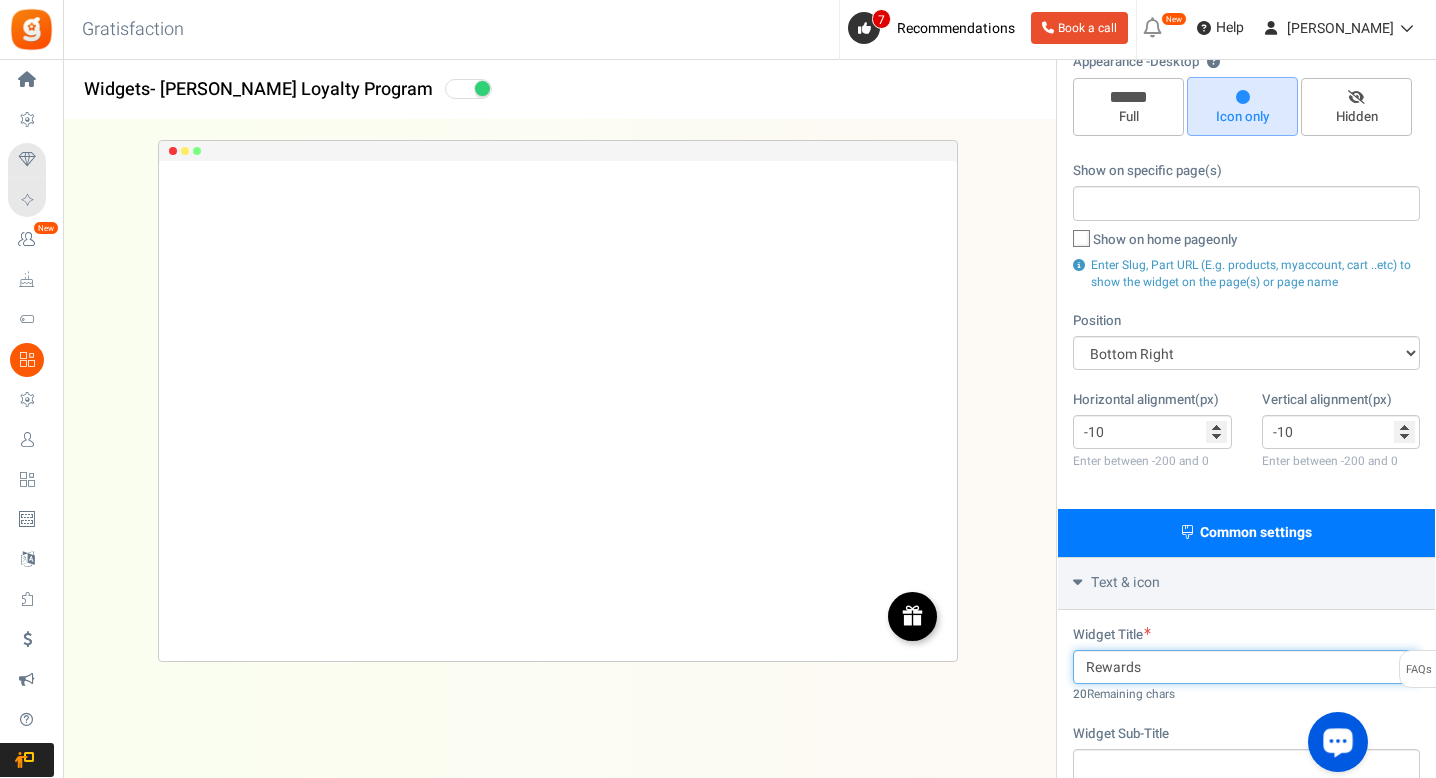 type on "Rewards" 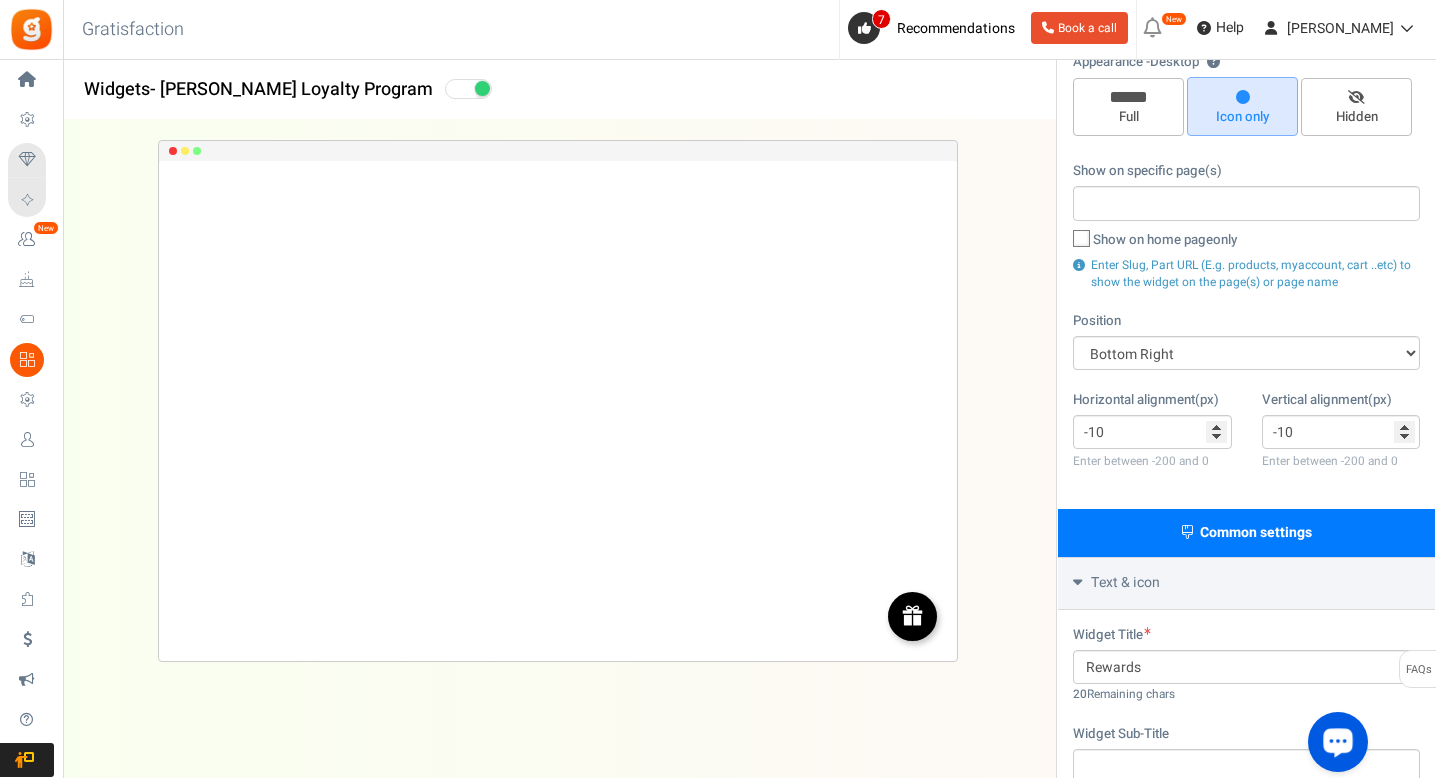 click on "Widget Sub-Title
25  Remaining chars" at bounding box center [1246, 763] 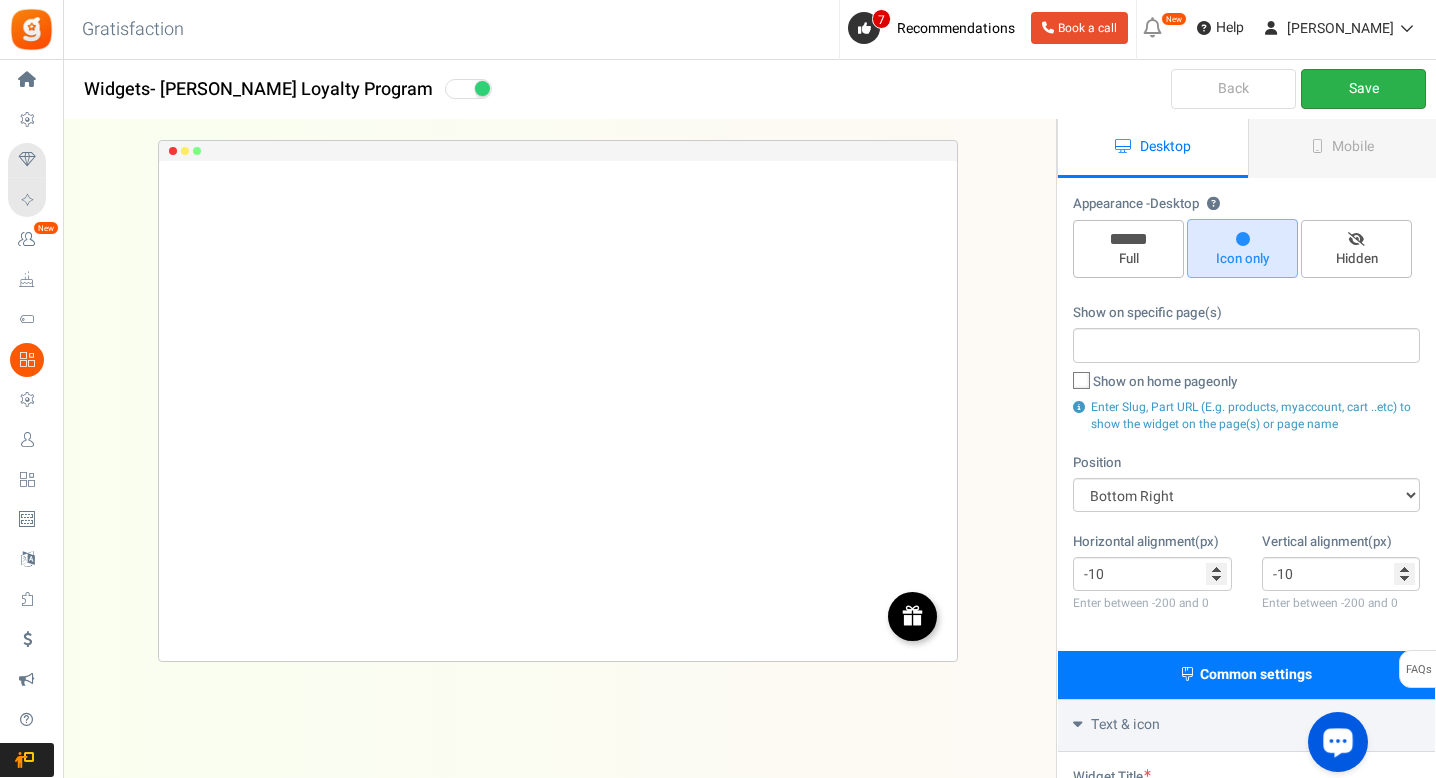 click on "Save" at bounding box center [1363, 89] 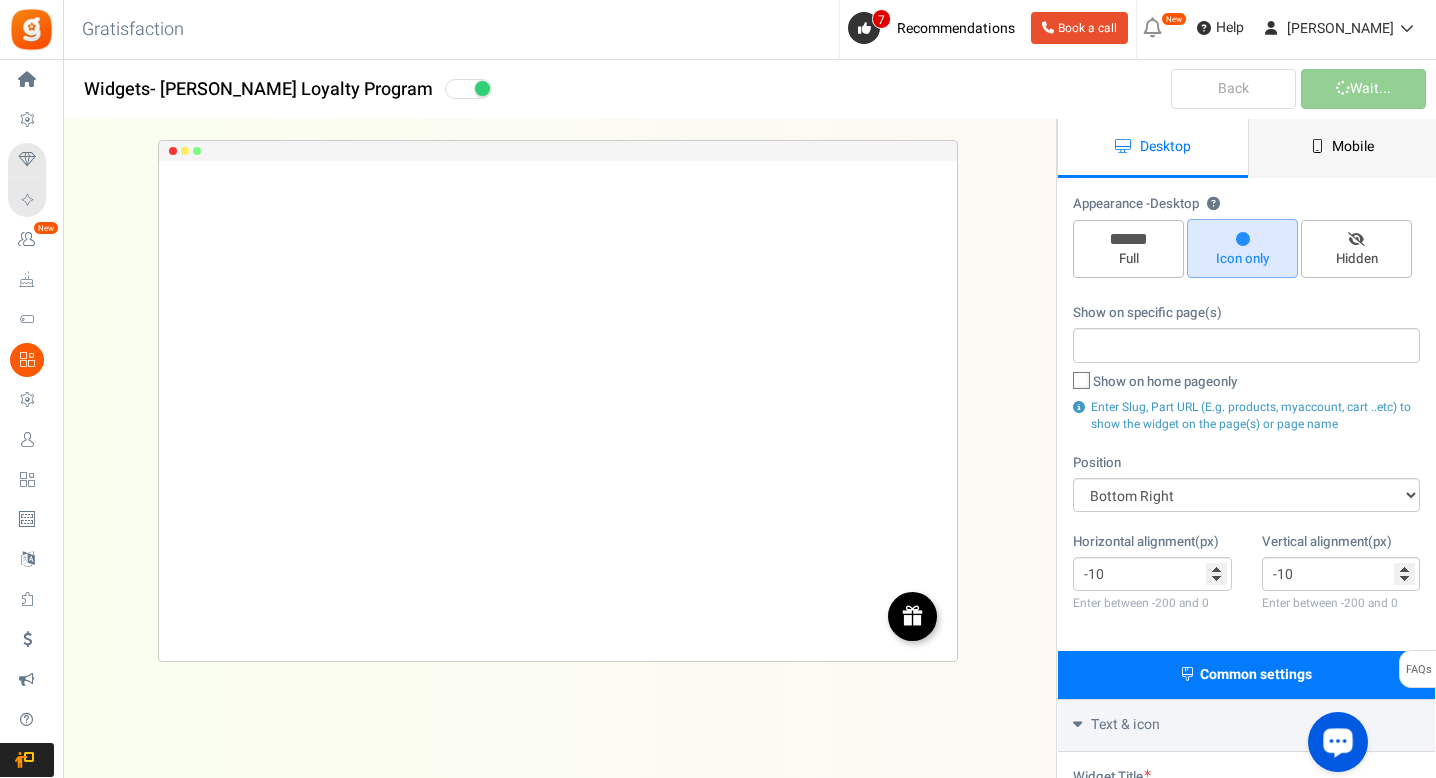 click on "Mobile" at bounding box center (1343, 148) 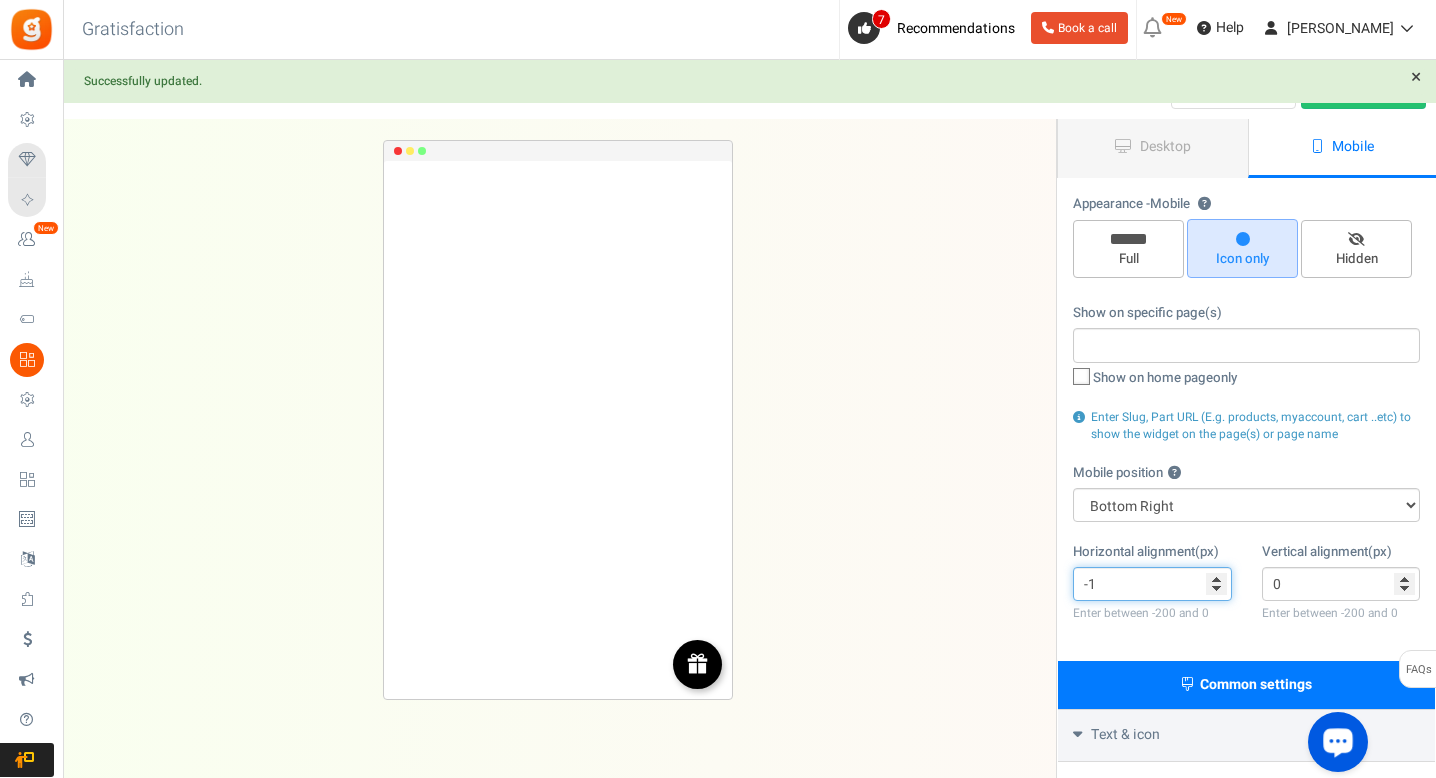 click on "-1" at bounding box center (1152, 584) 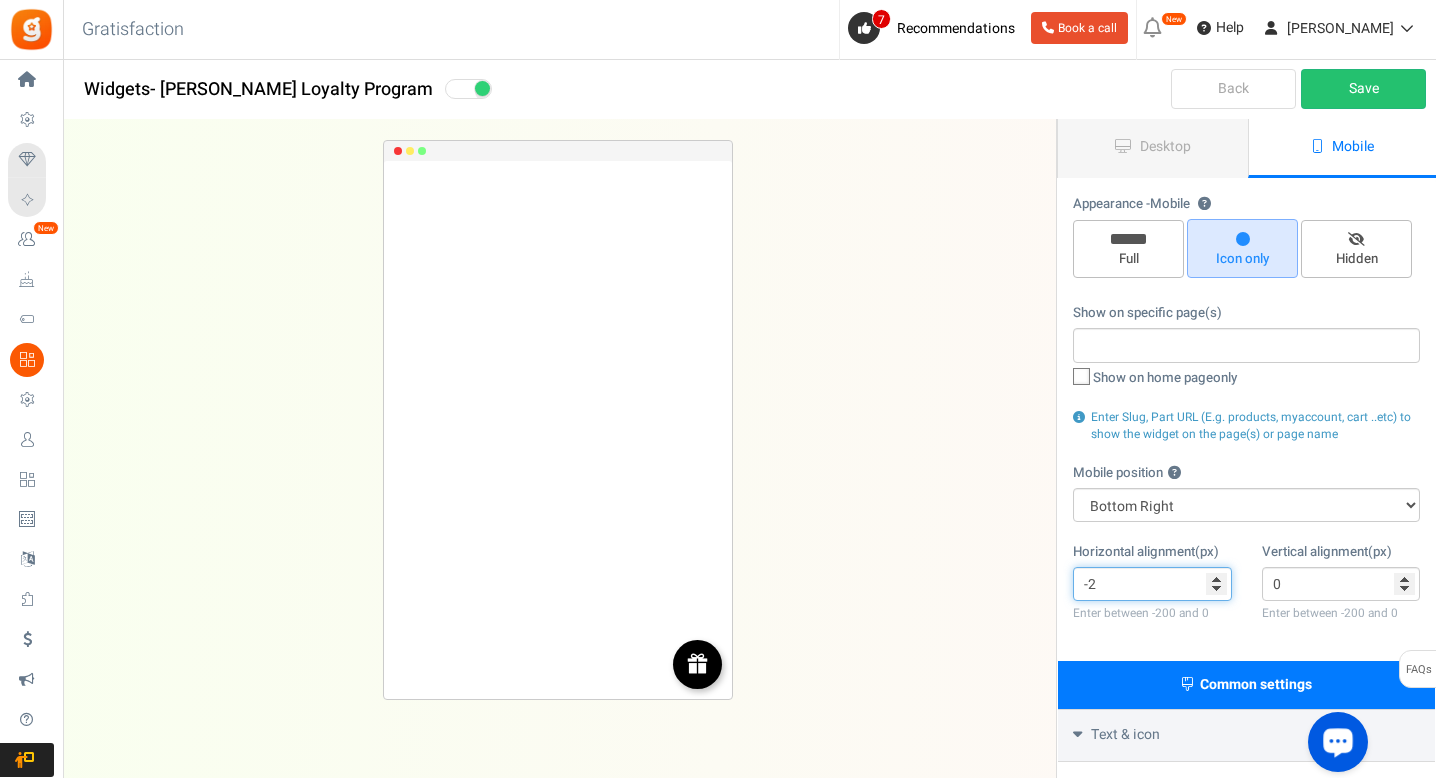 click on "-2" at bounding box center [1152, 584] 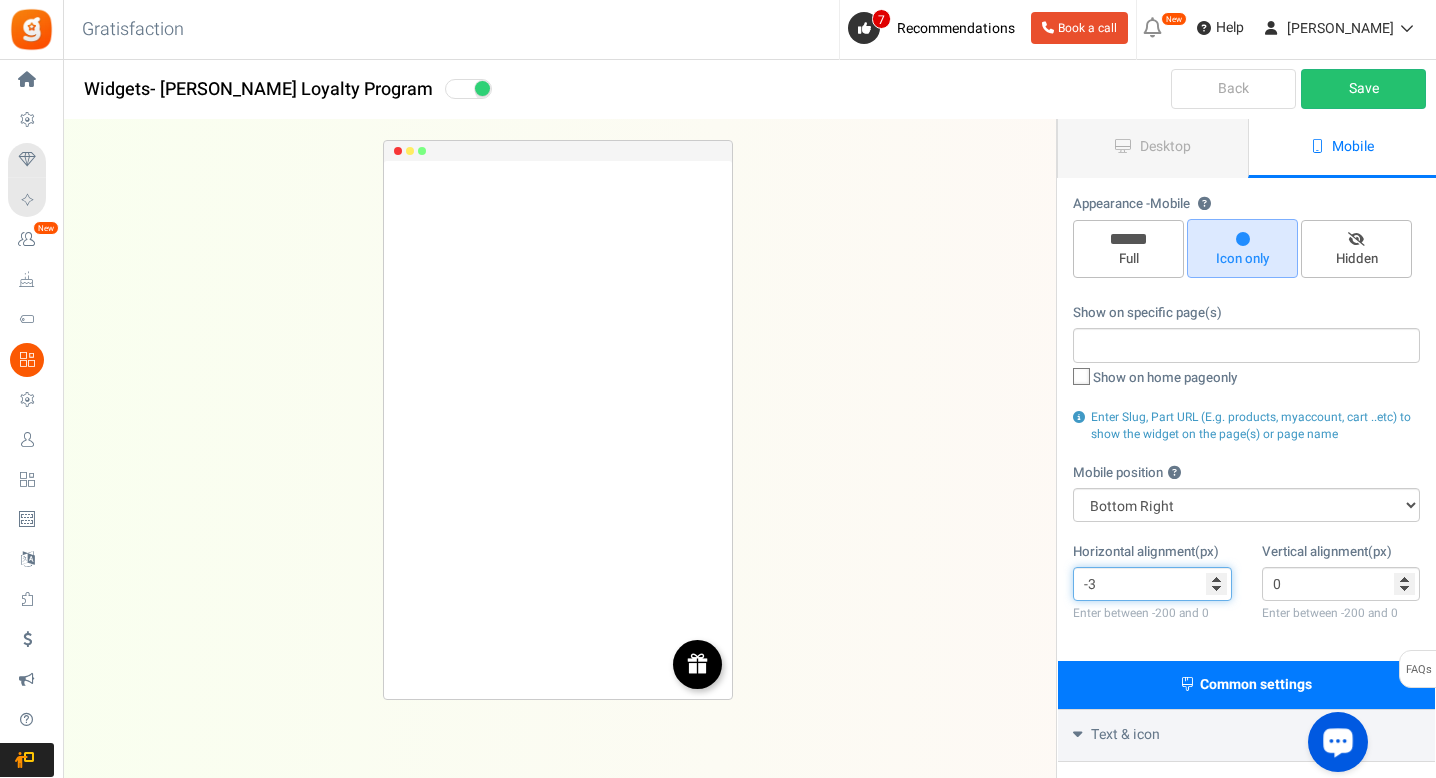 click on "-3" at bounding box center [1152, 584] 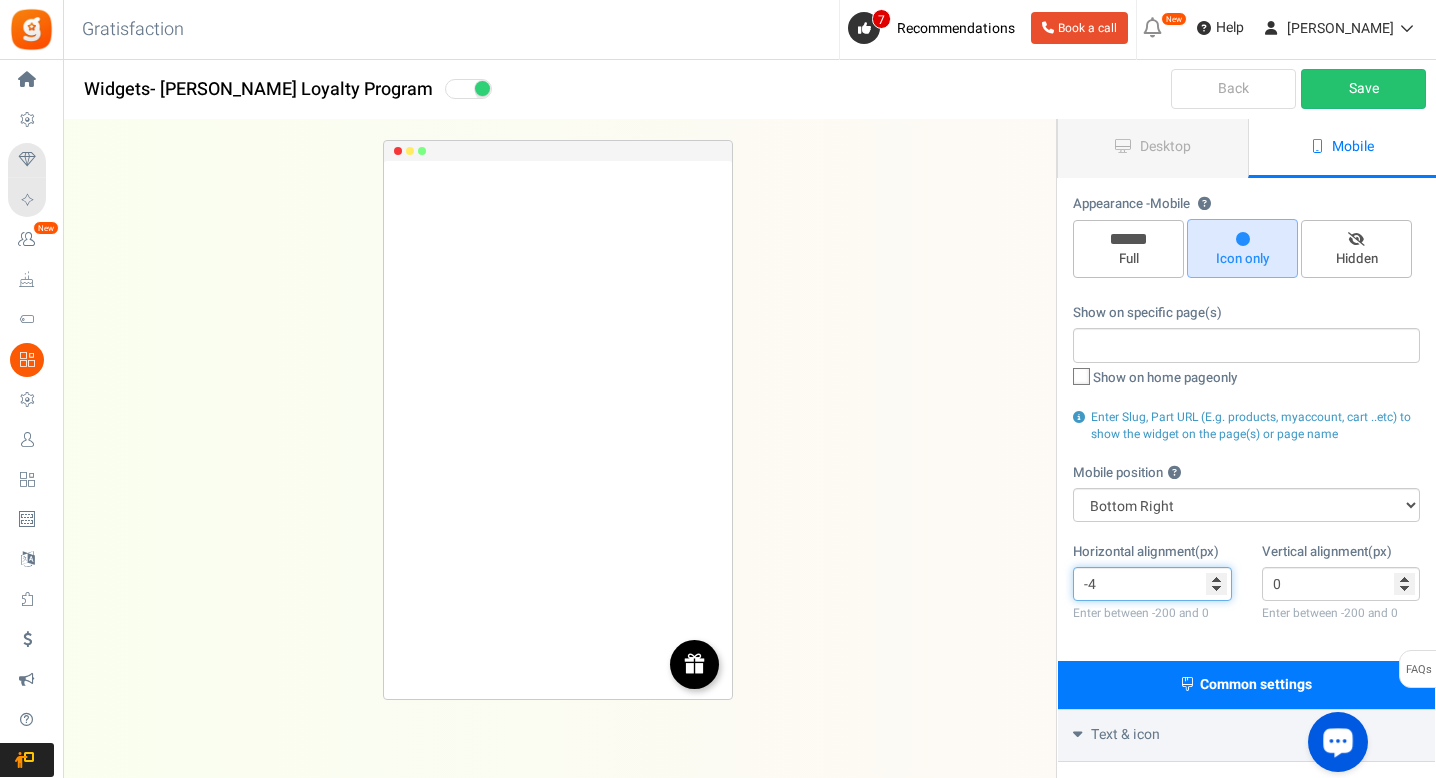 click on "-4" at bounding box center [1152, 584] 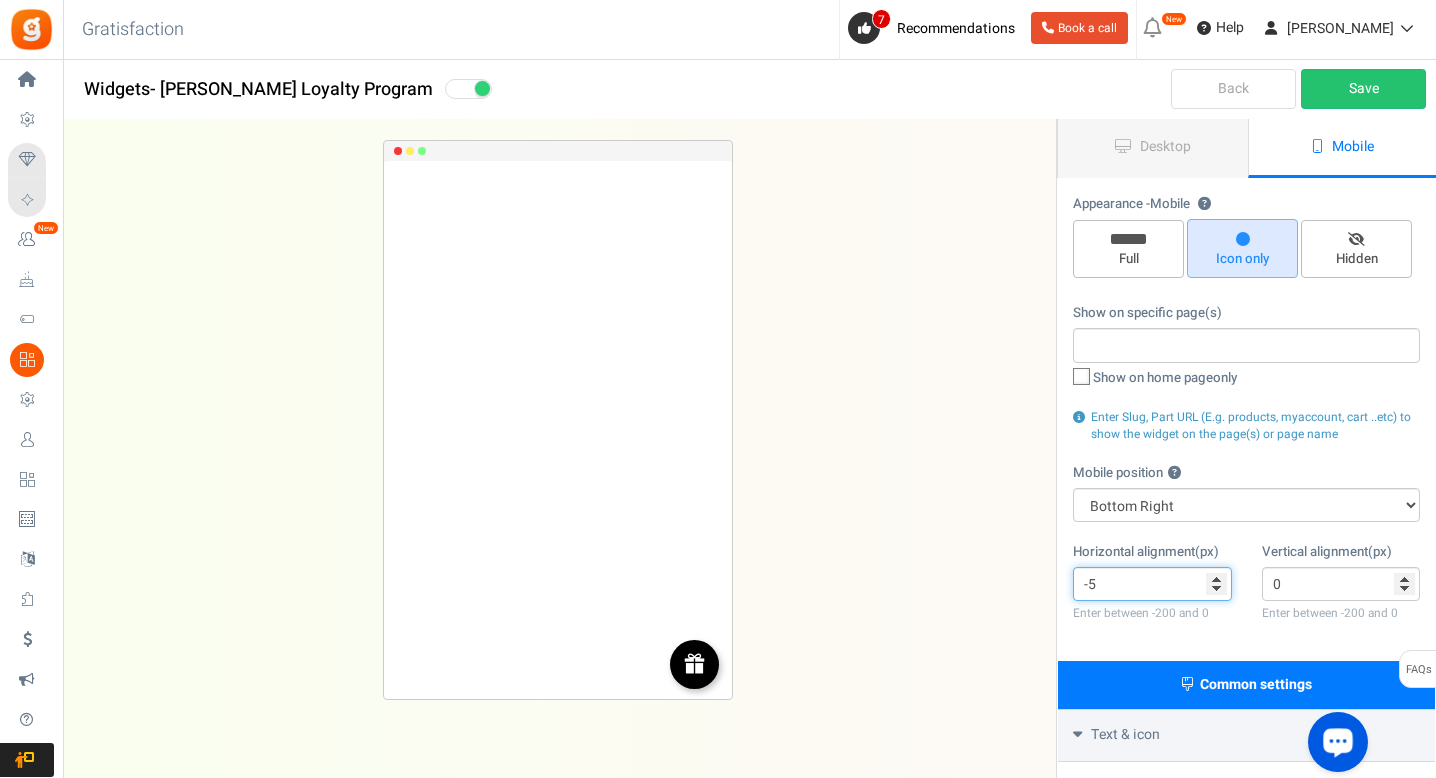 click on "-5" at bounding box center [1152, 584] 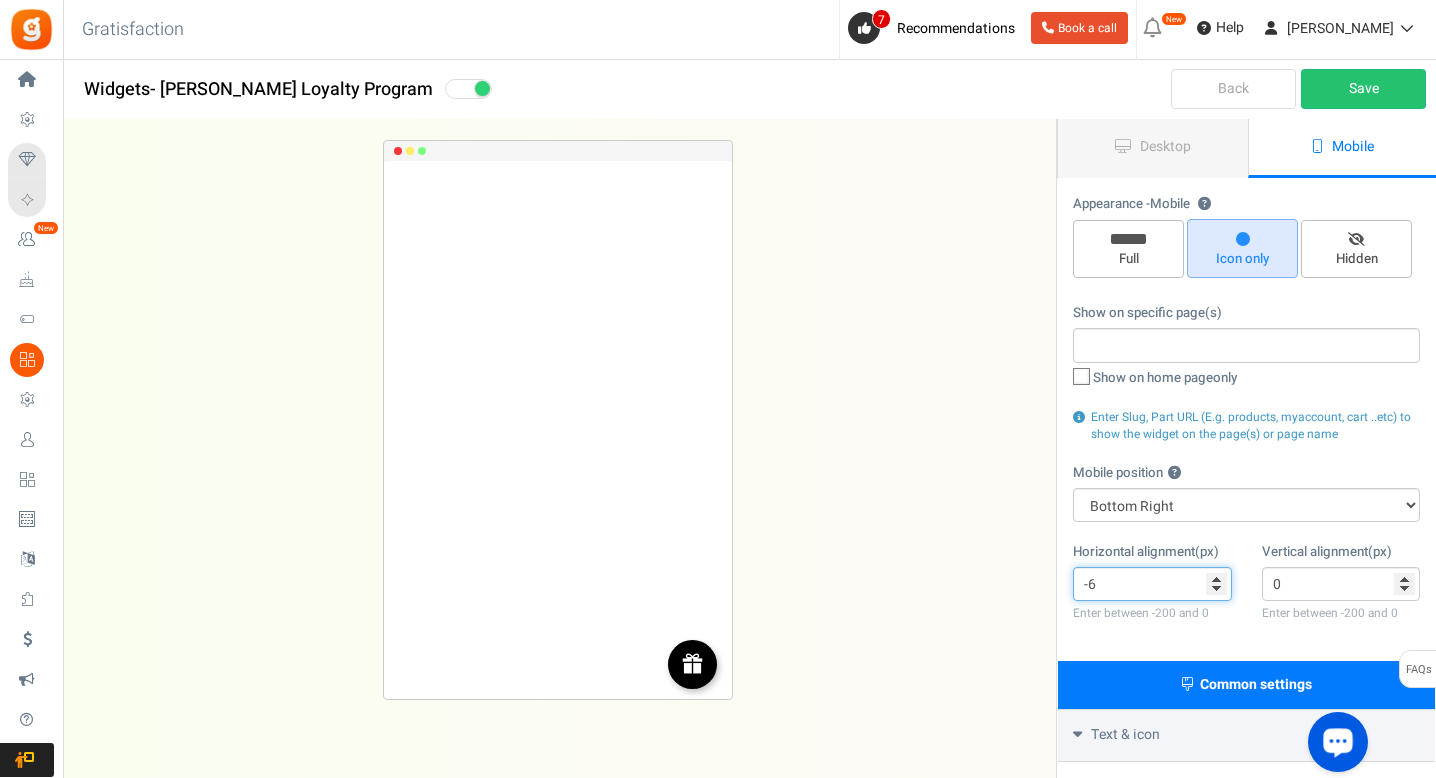 click on "-6" at bounding box center (1152, 584) 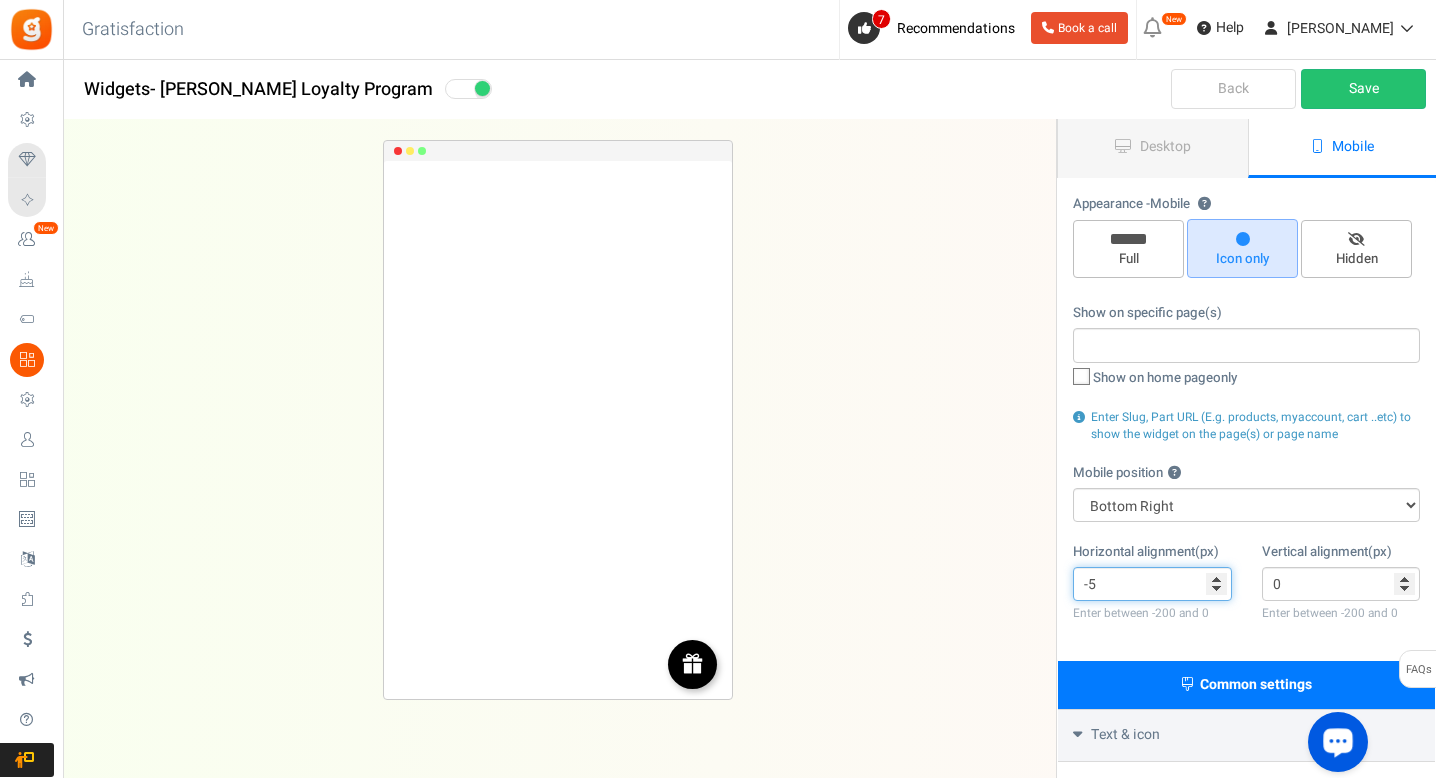click on "-5" at bounding box center (1152, 584) 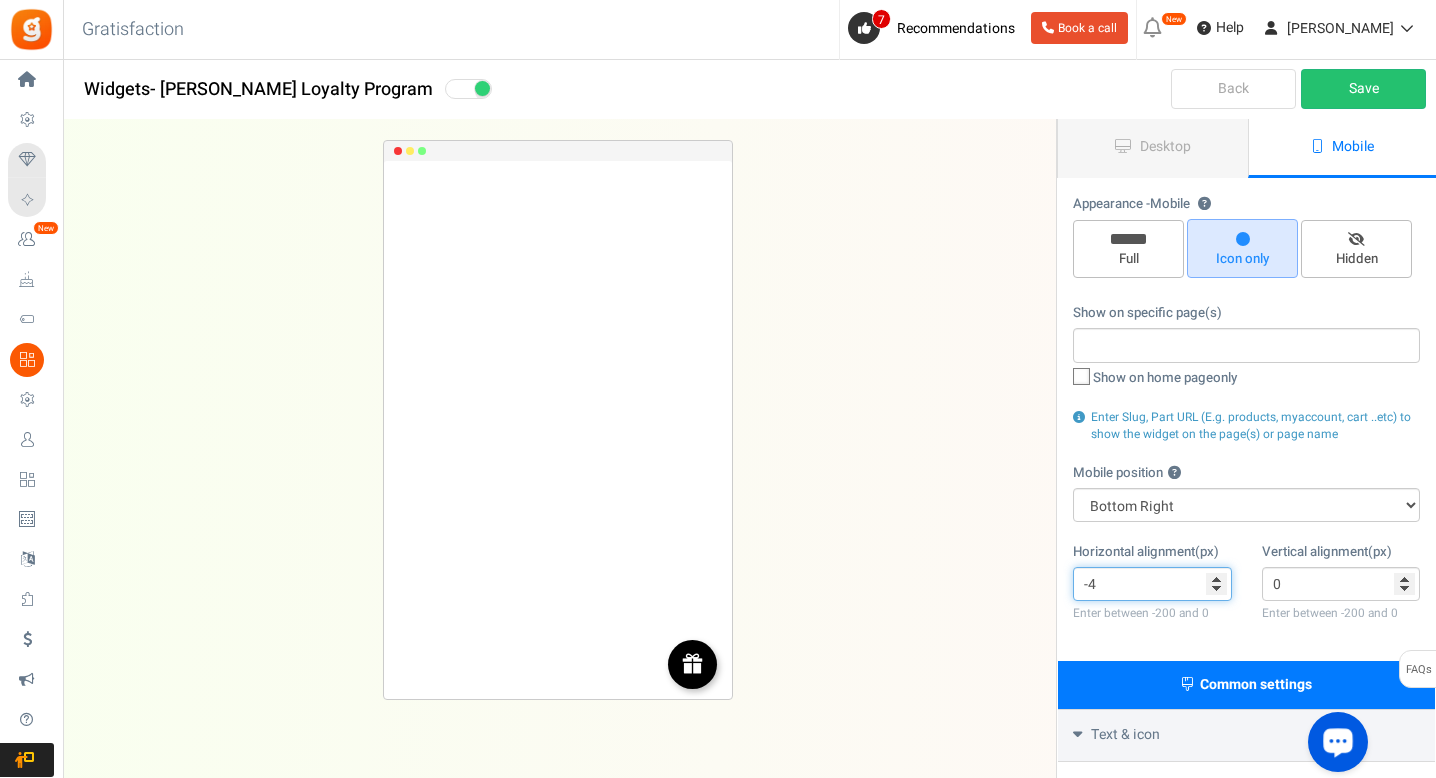 click on "-4" at bounding box center (1152, 584) 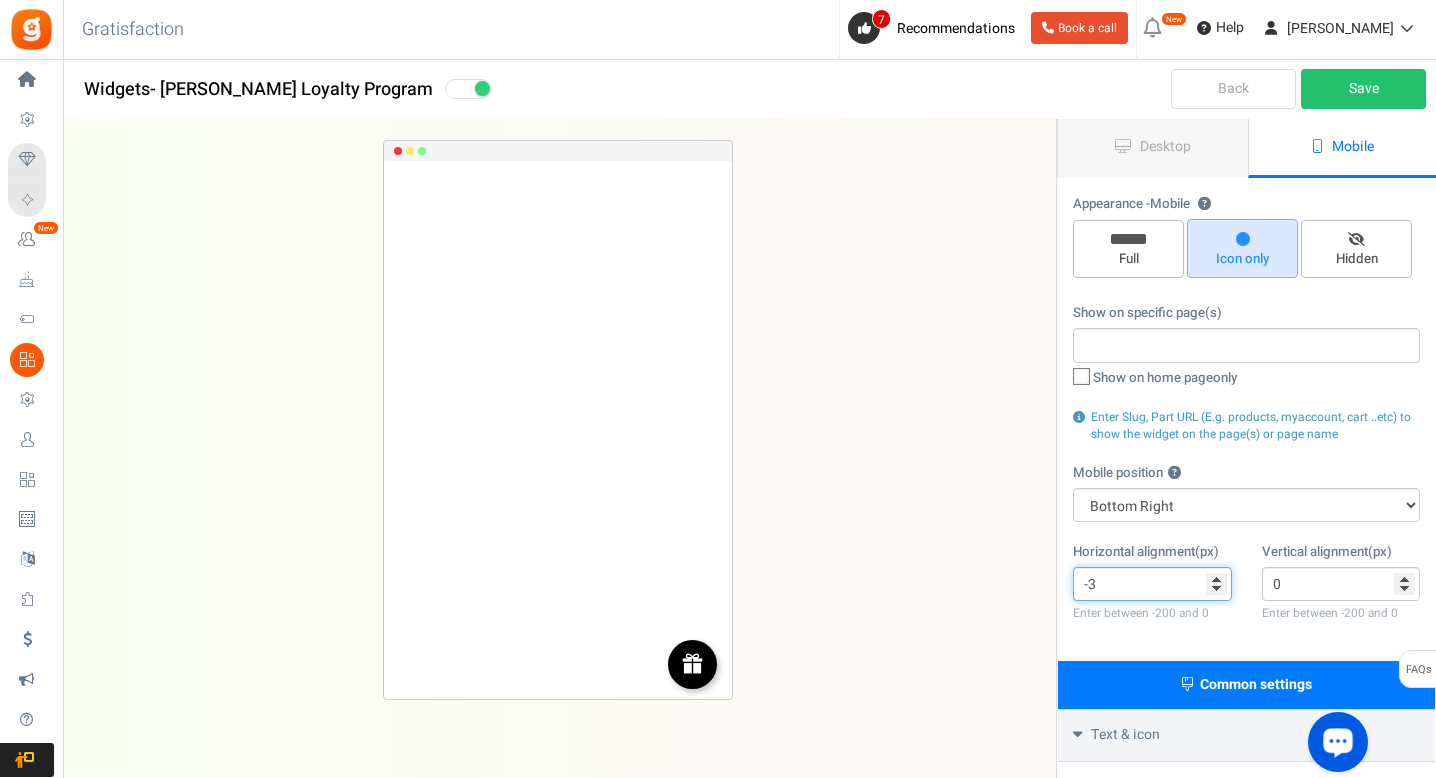 click on "-3" at bounding box center (1152, 584) 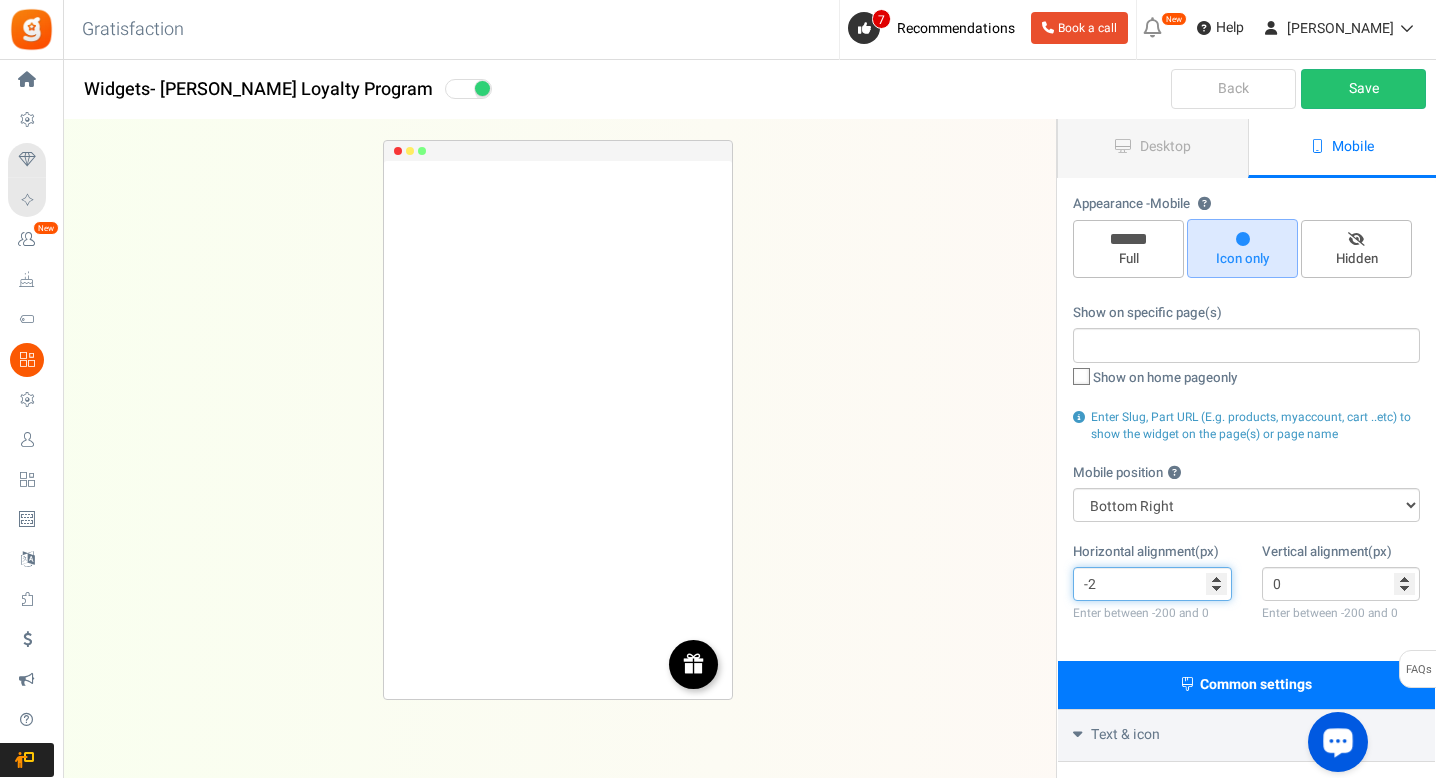 click on "-2" at bounding box center [1152, 584] 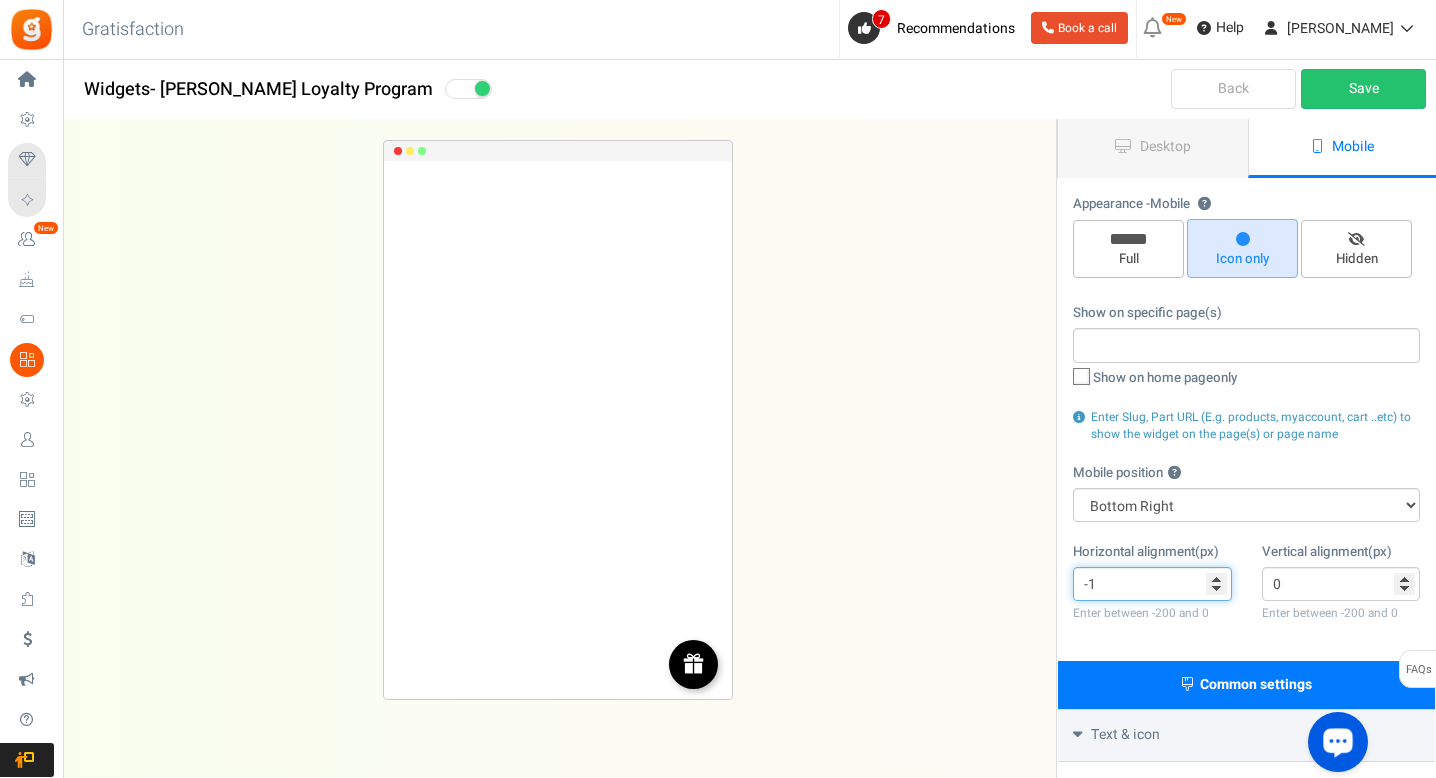 click on "-1" at bounding box center (1152, 584) 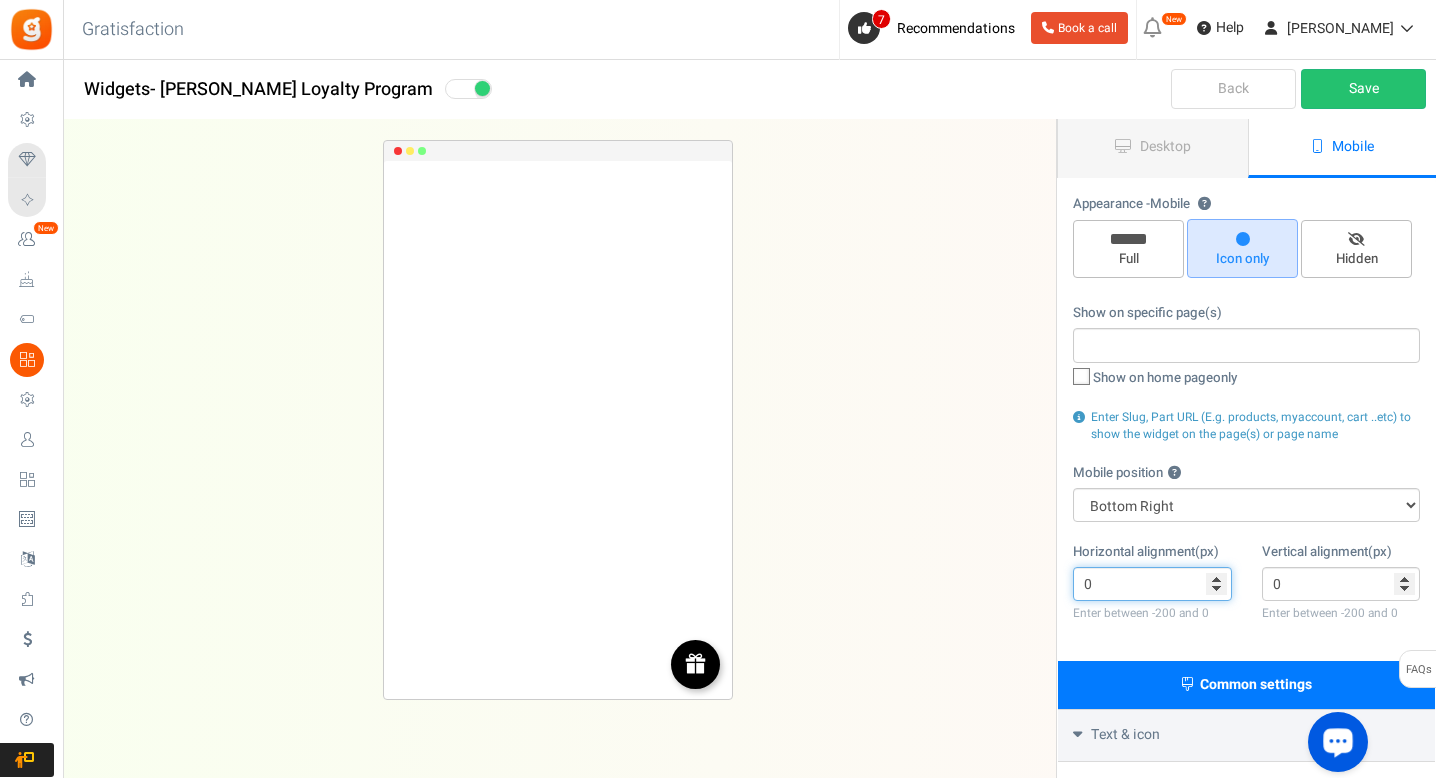 type on "0" 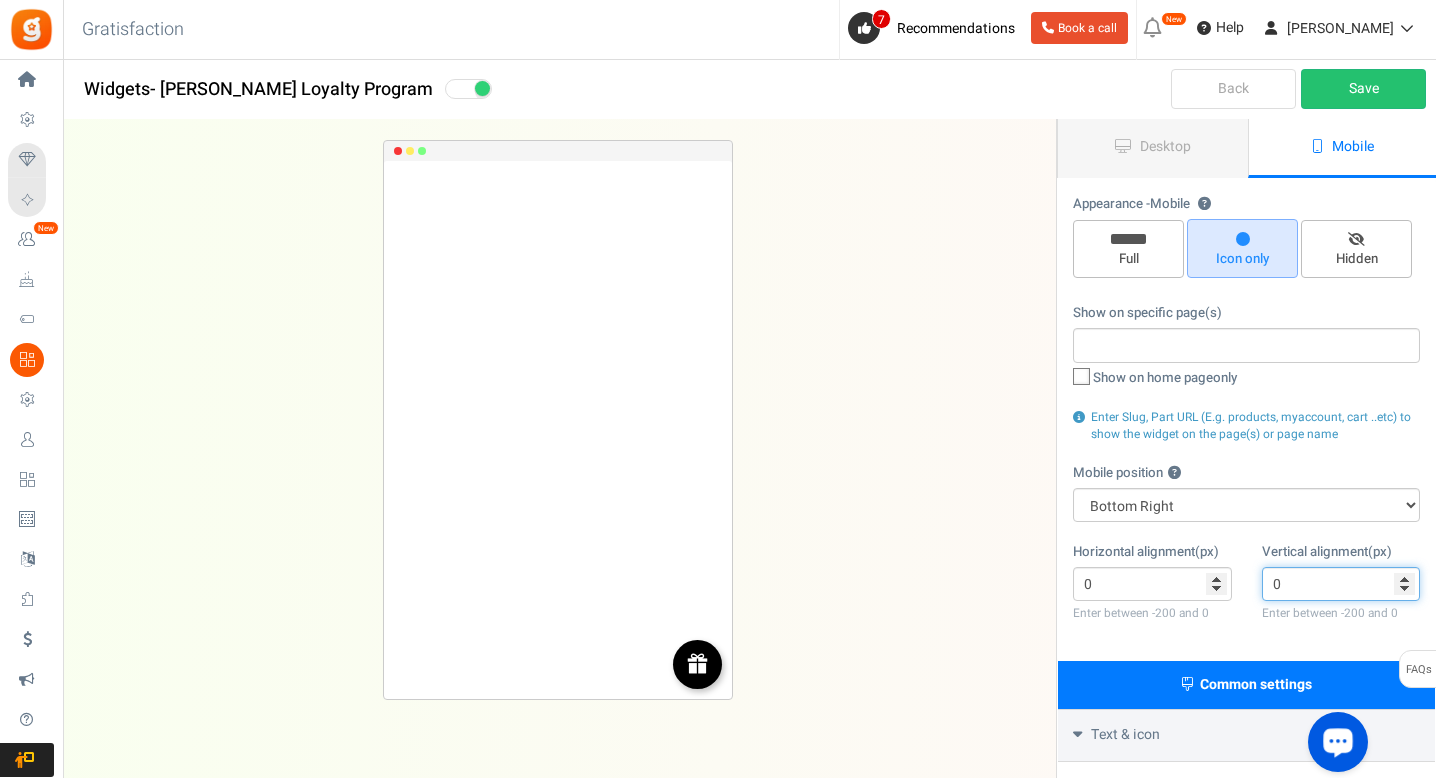 click on "0" at bounding box center (1341, 584) 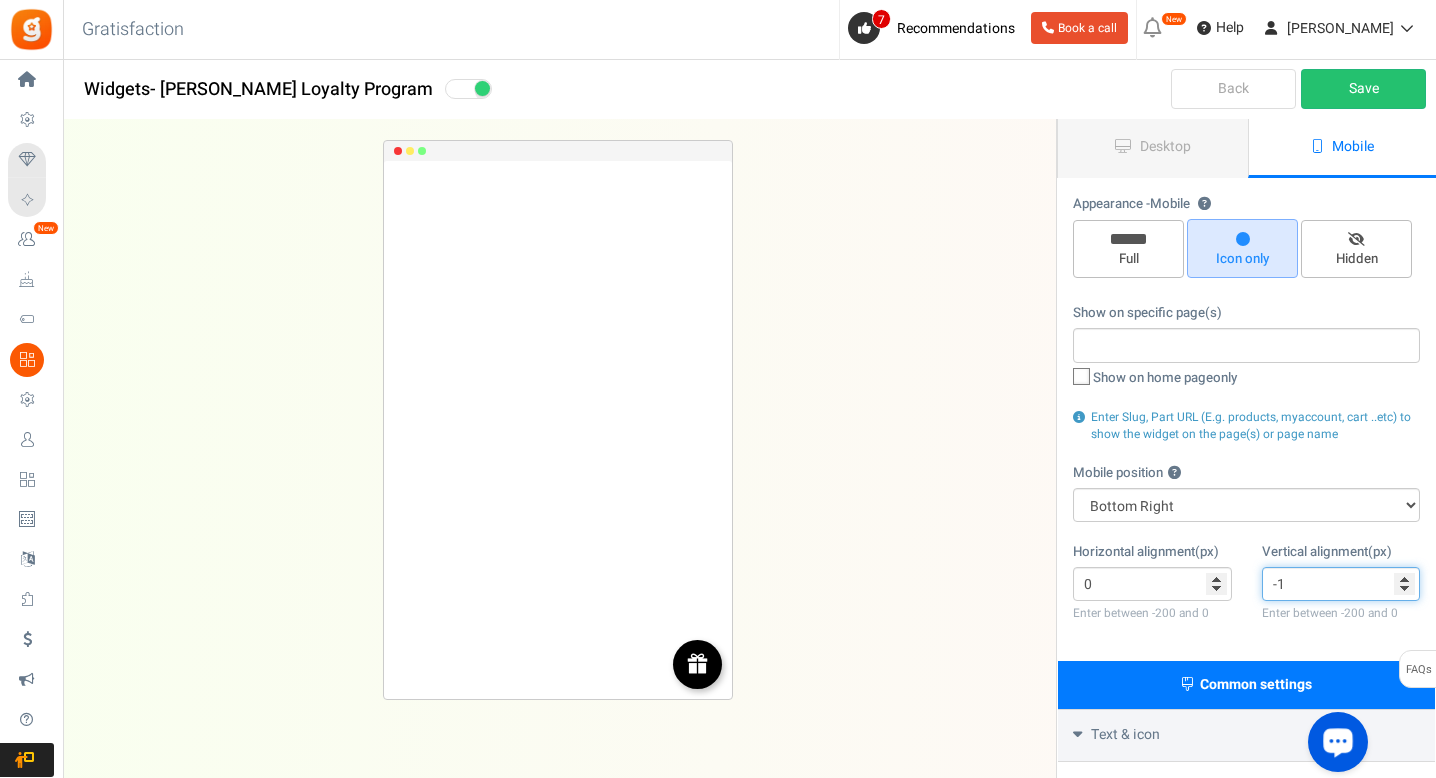 click on "-1" at bounding box center (1341, 584) 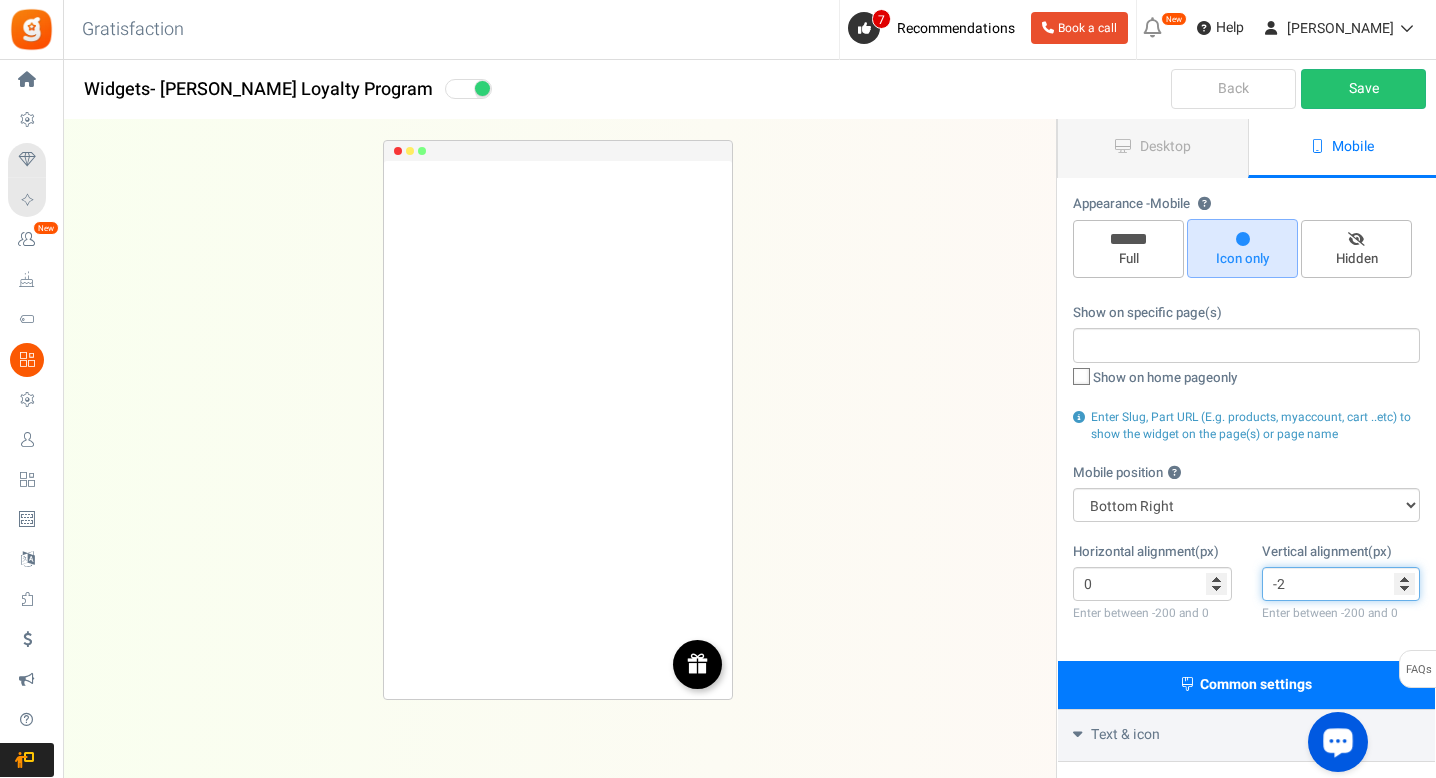click on "-2" at bounding box center (1341, 584) 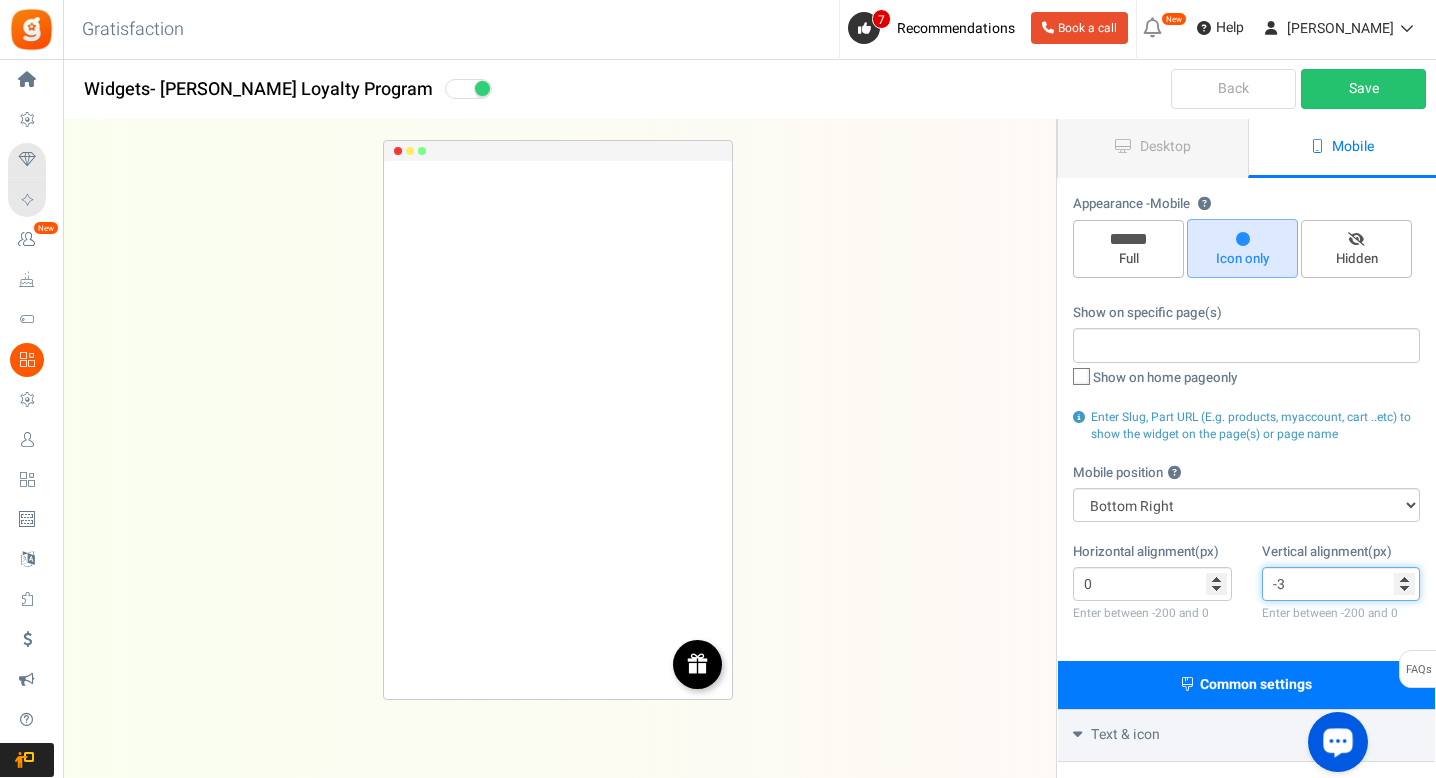 click on "-3" at bounding box center [1341, 584] 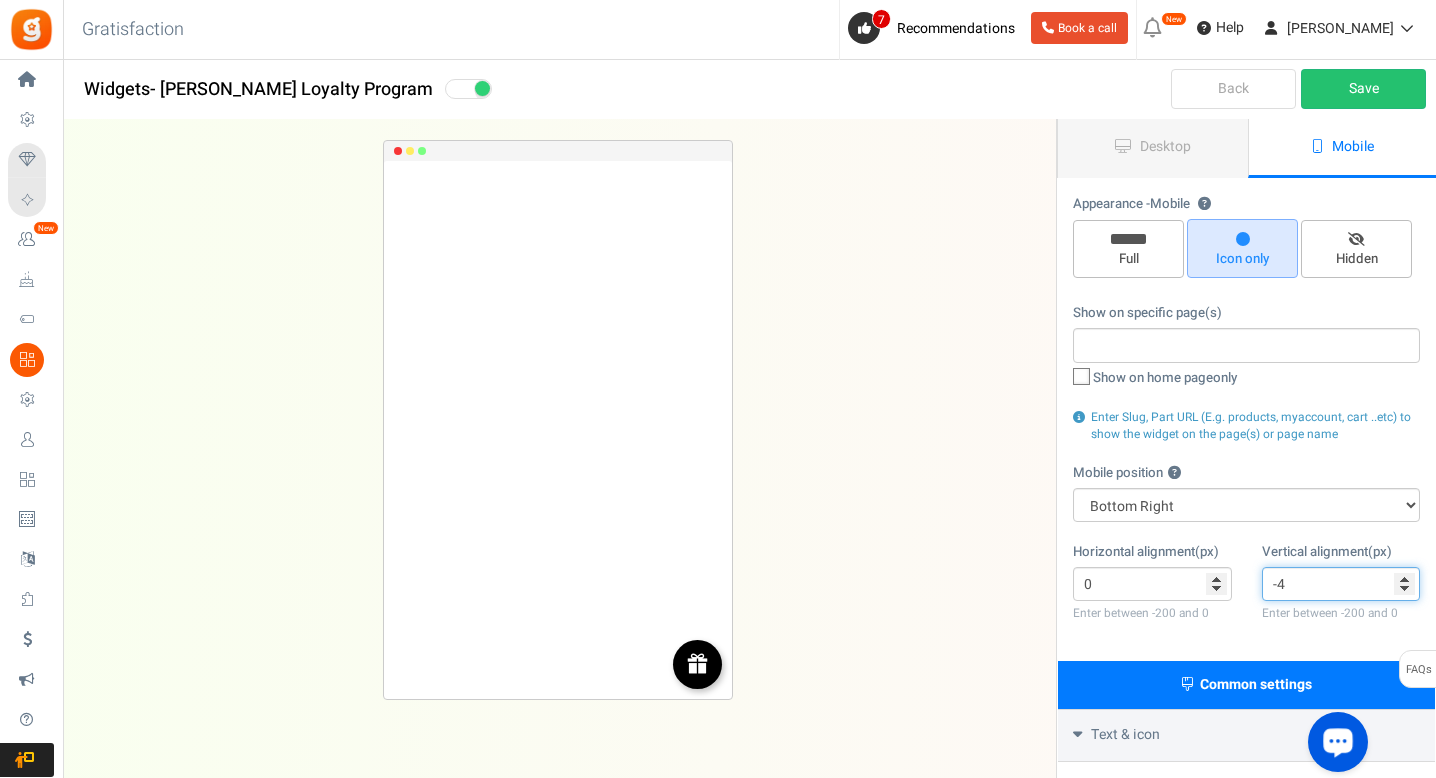 click on "-4" at bounding box center (1341, 584) 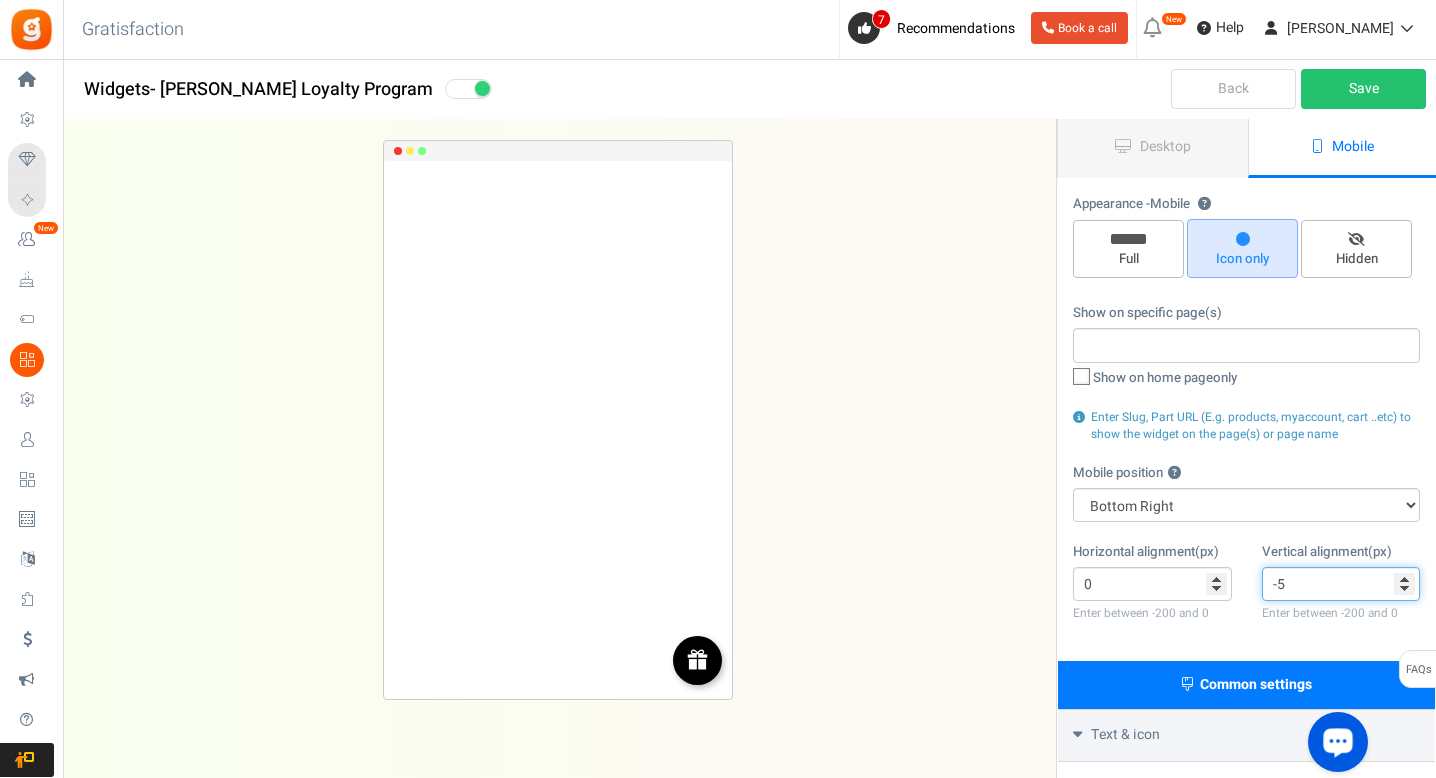 click on "-5" at bounding box center (1341, 584) 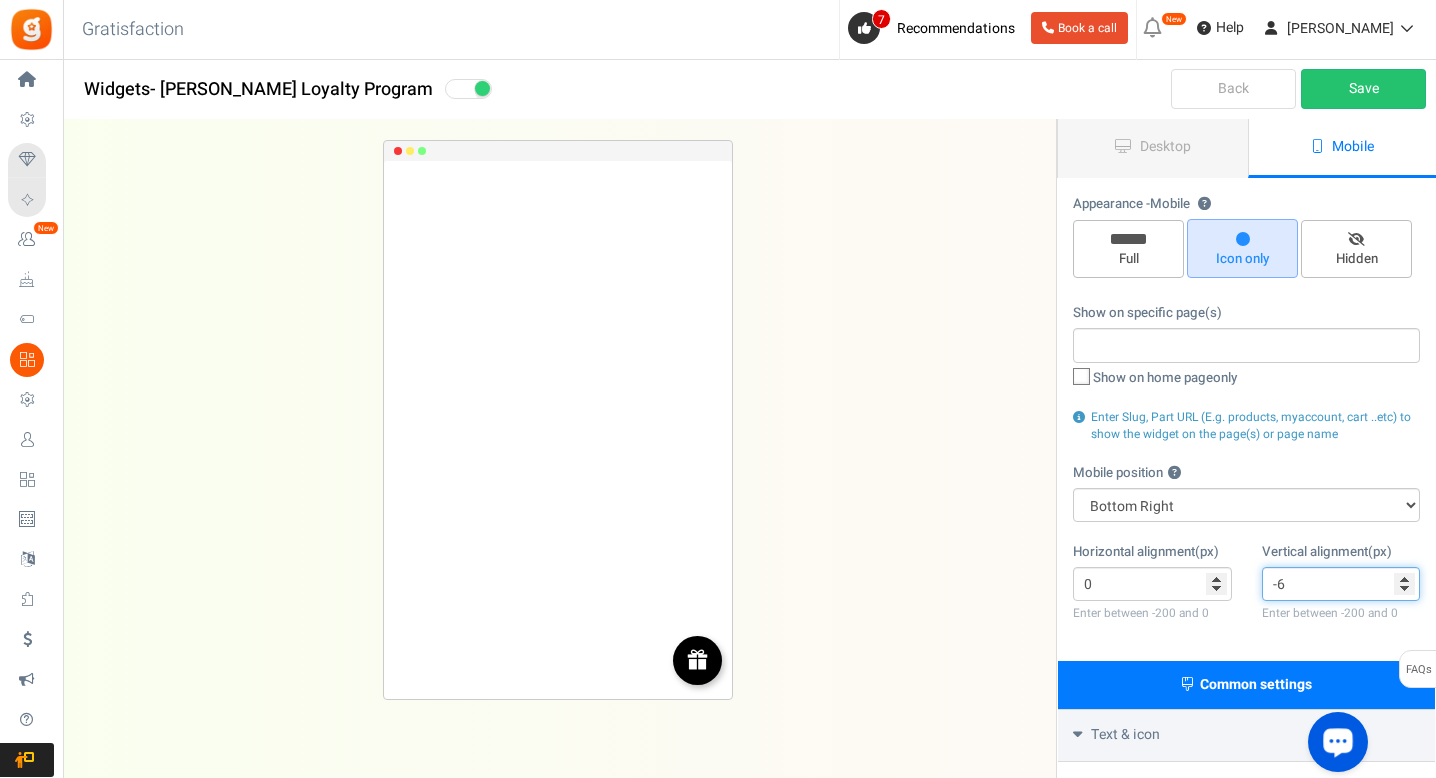 click on "-6" at bounding box center [1341, 584] 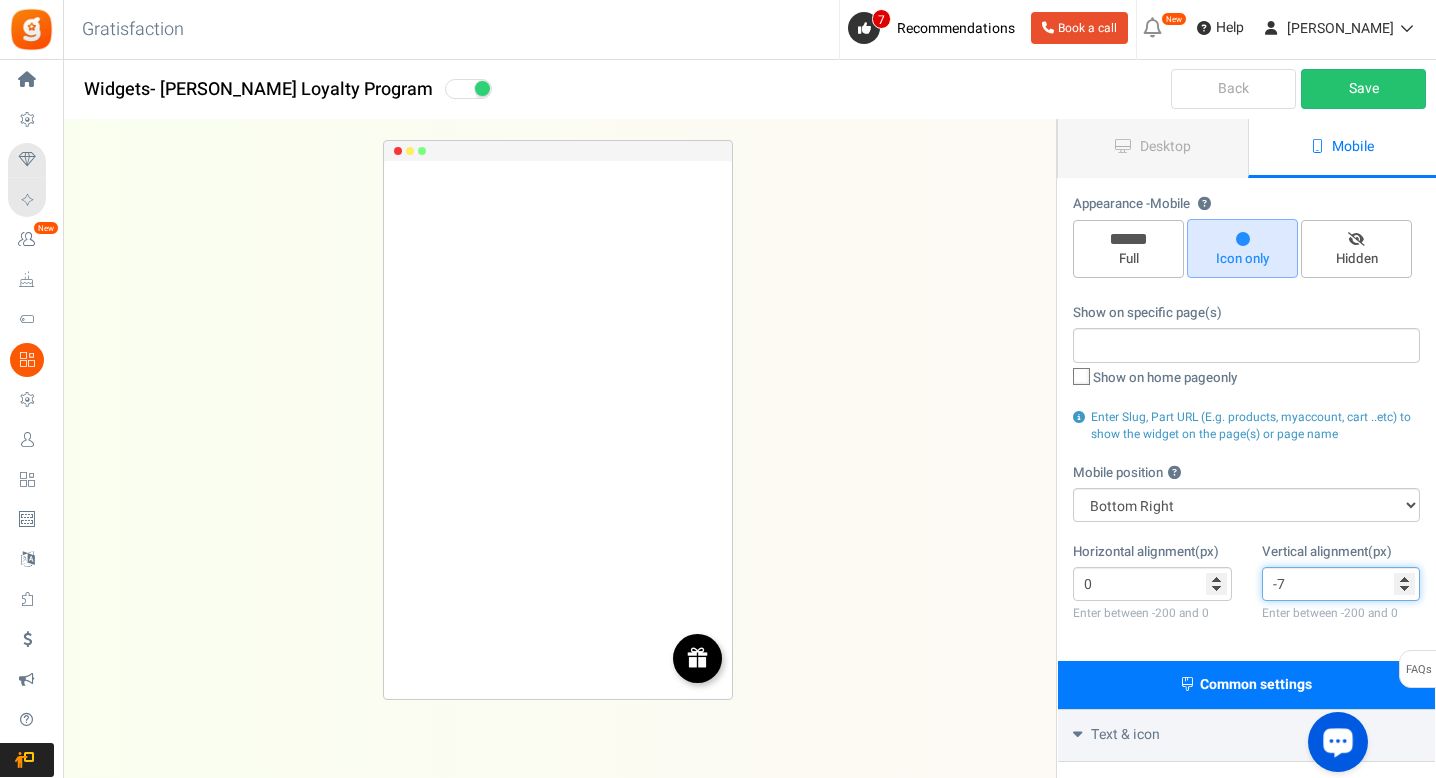 click on "-7" at bounding box center (1341, 584) 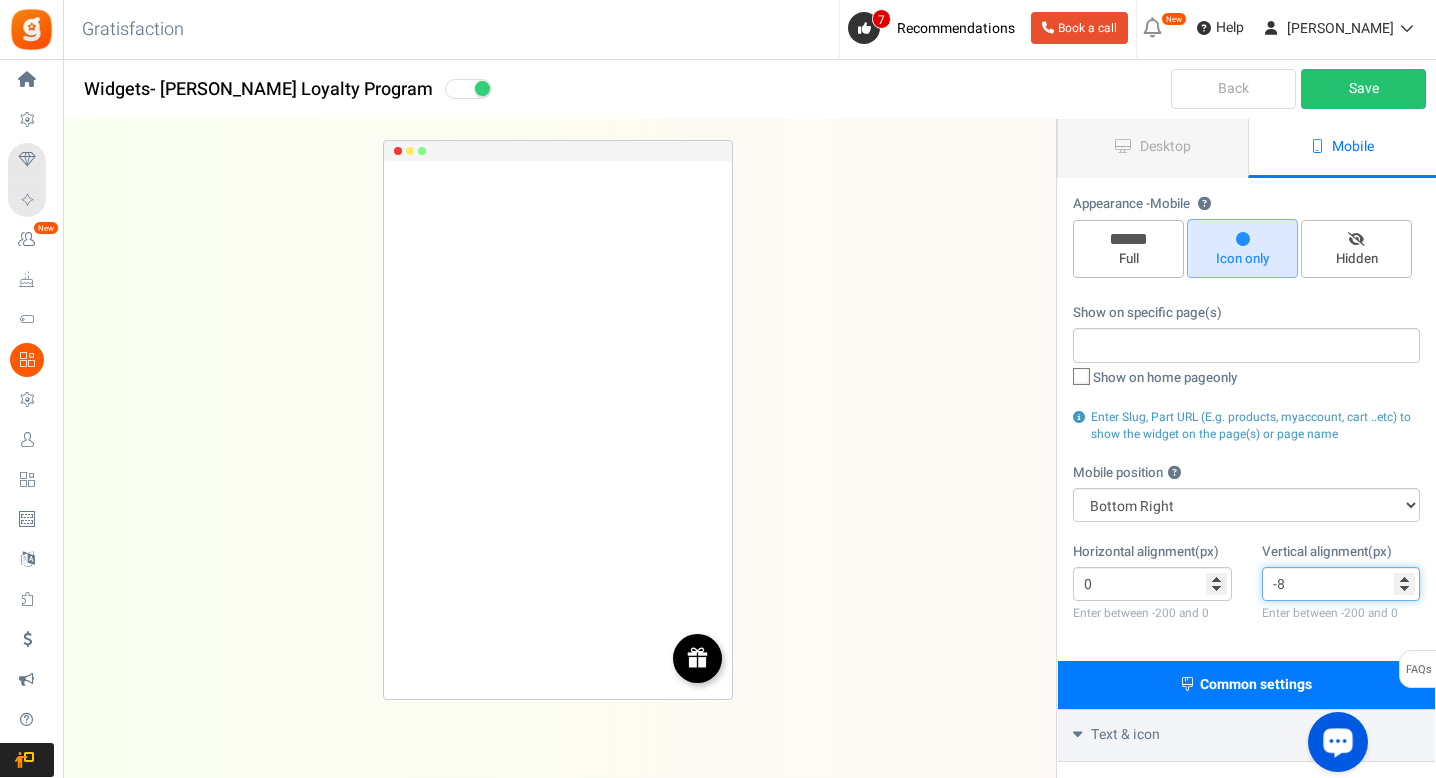 click on "-8" at bounding box center [1341, 584] 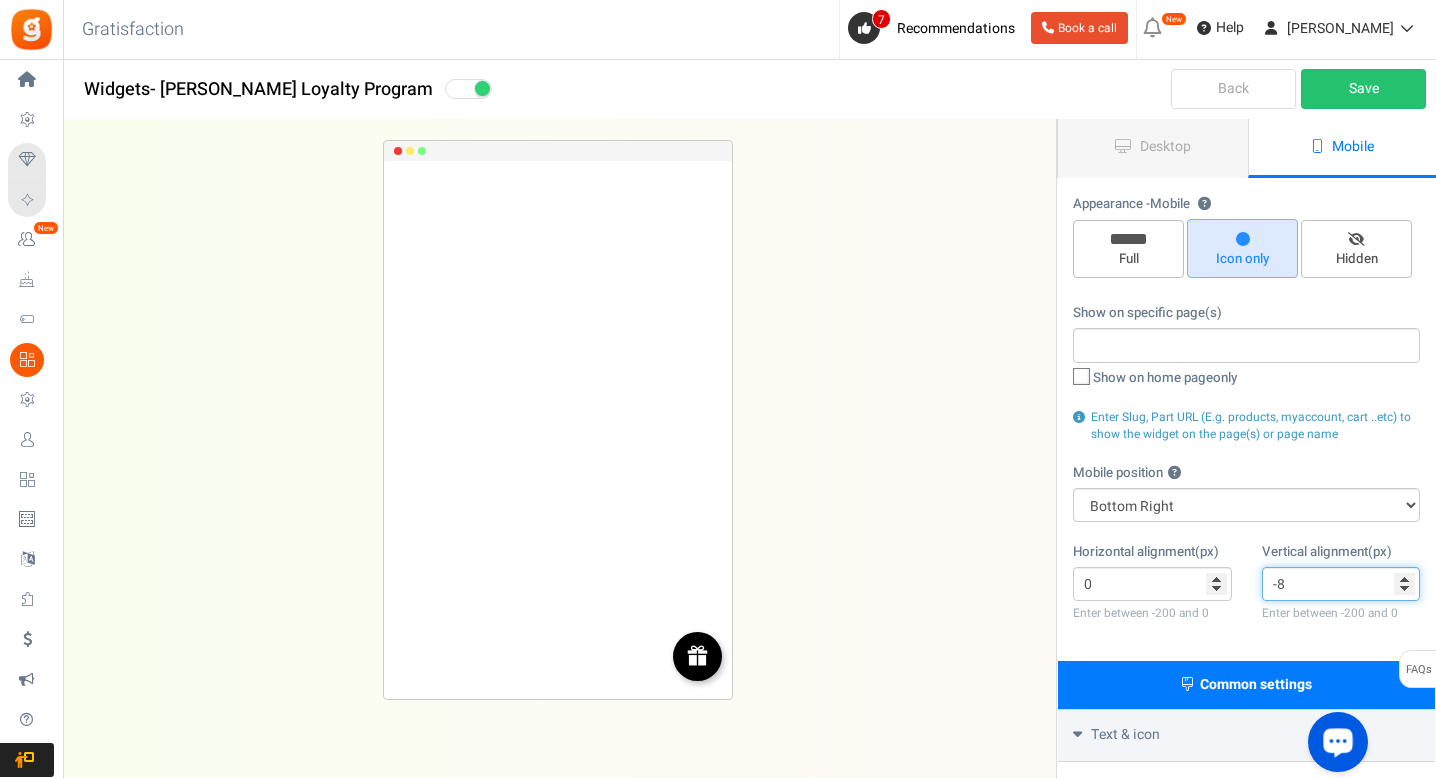 click on "-9" at bounding box center [1341, 584] 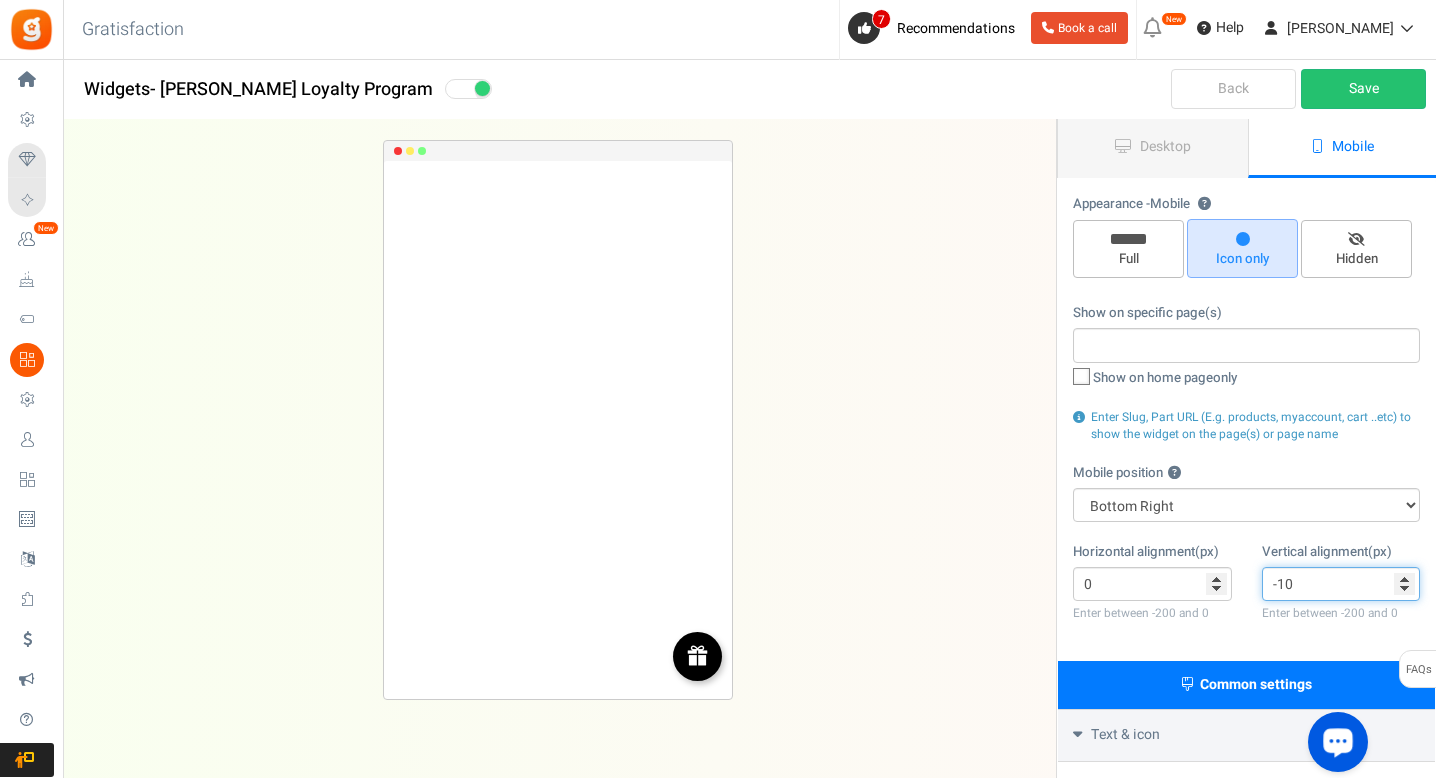 type on "-10" 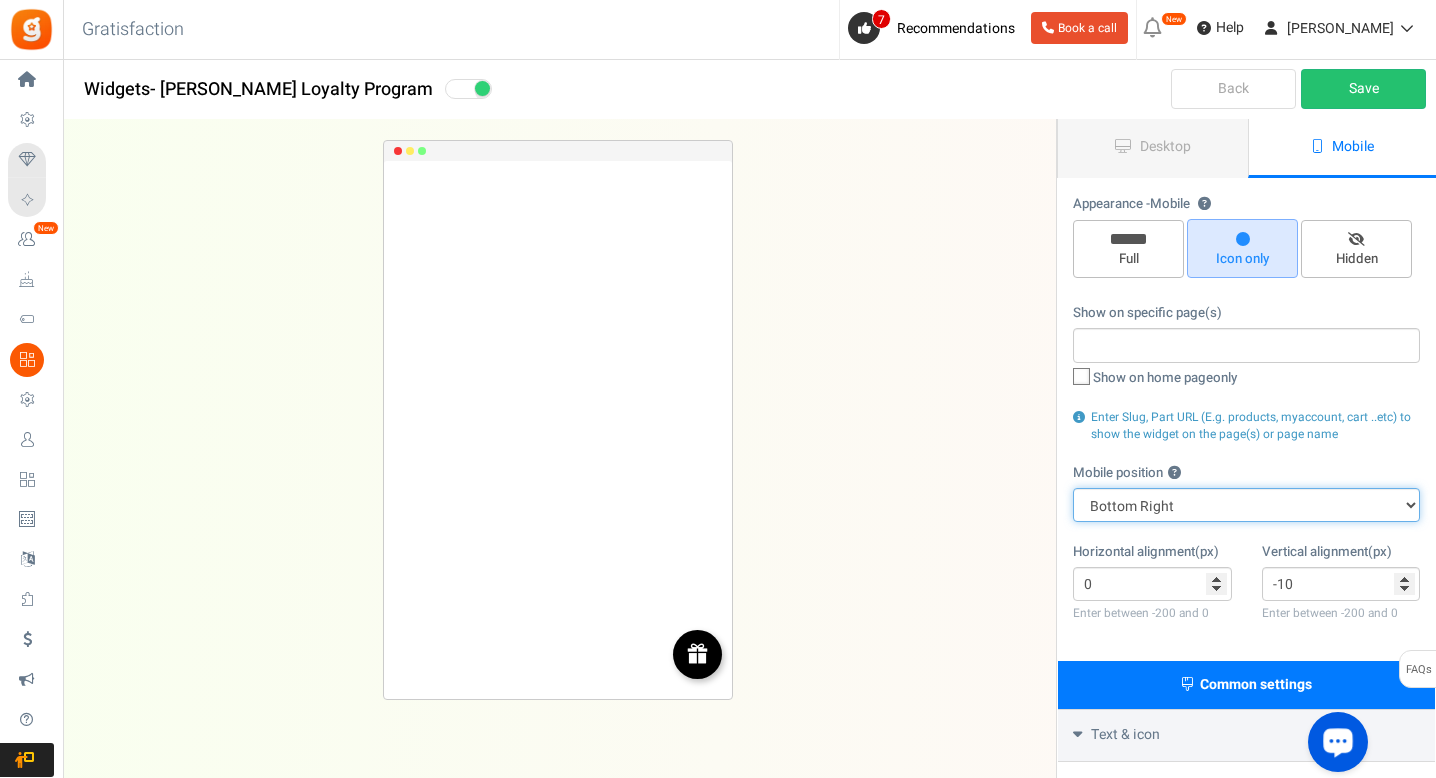 click on "Top Right
Top Left
Top Center
Bottom Right
Bottom Left
Bottom Center" at bounding box center (1246, 505) 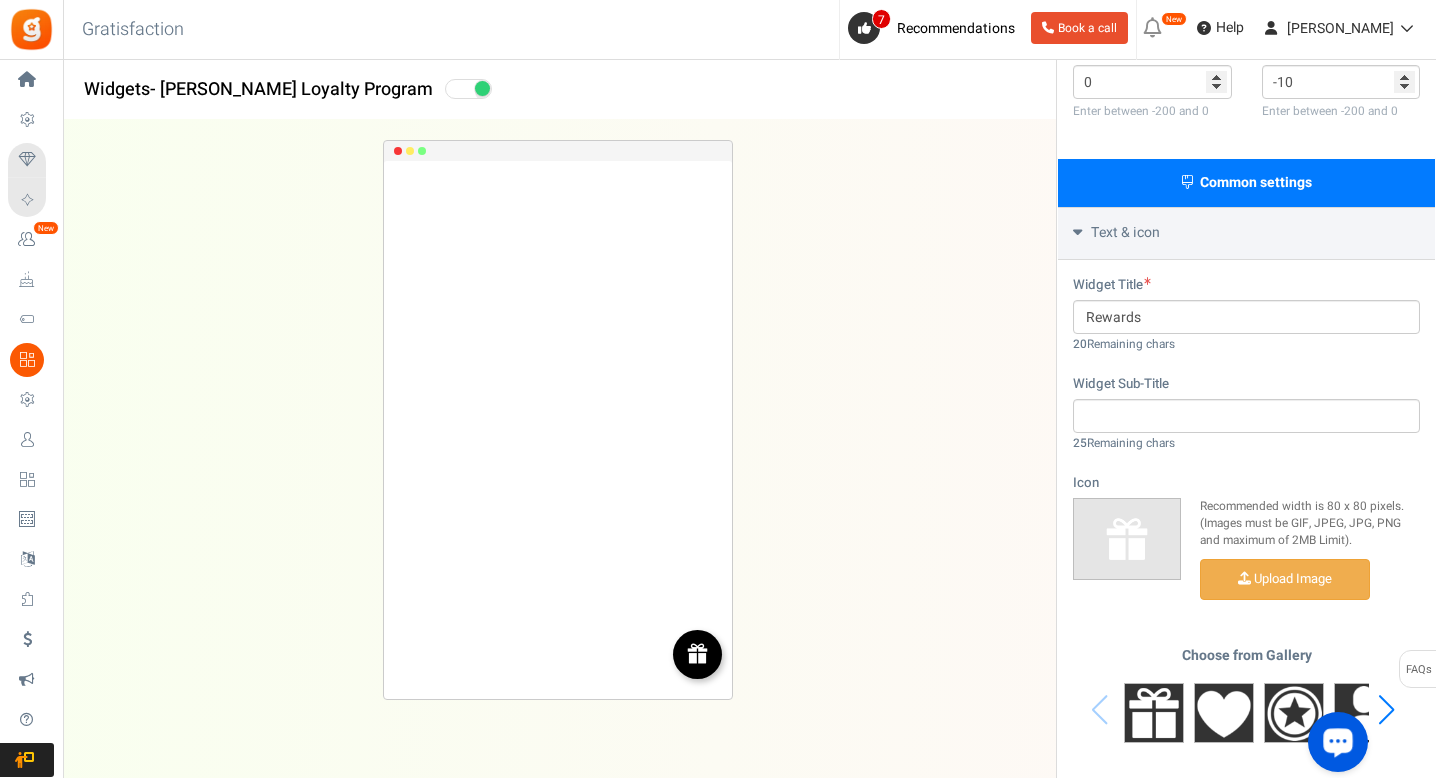 scroll, scrollTop: 727, scrollLeft: 0, axis: vertical 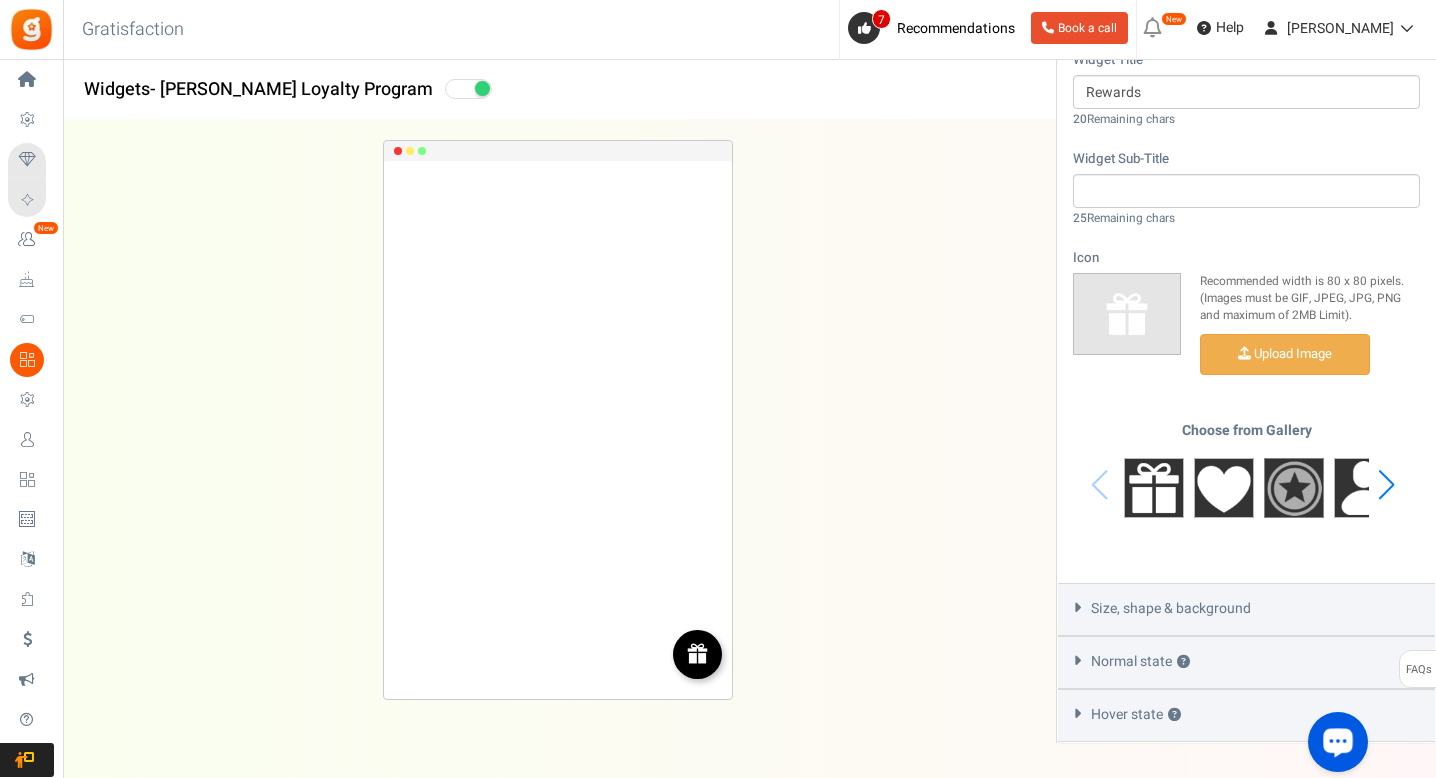 click at bounding box center [1294, 488] 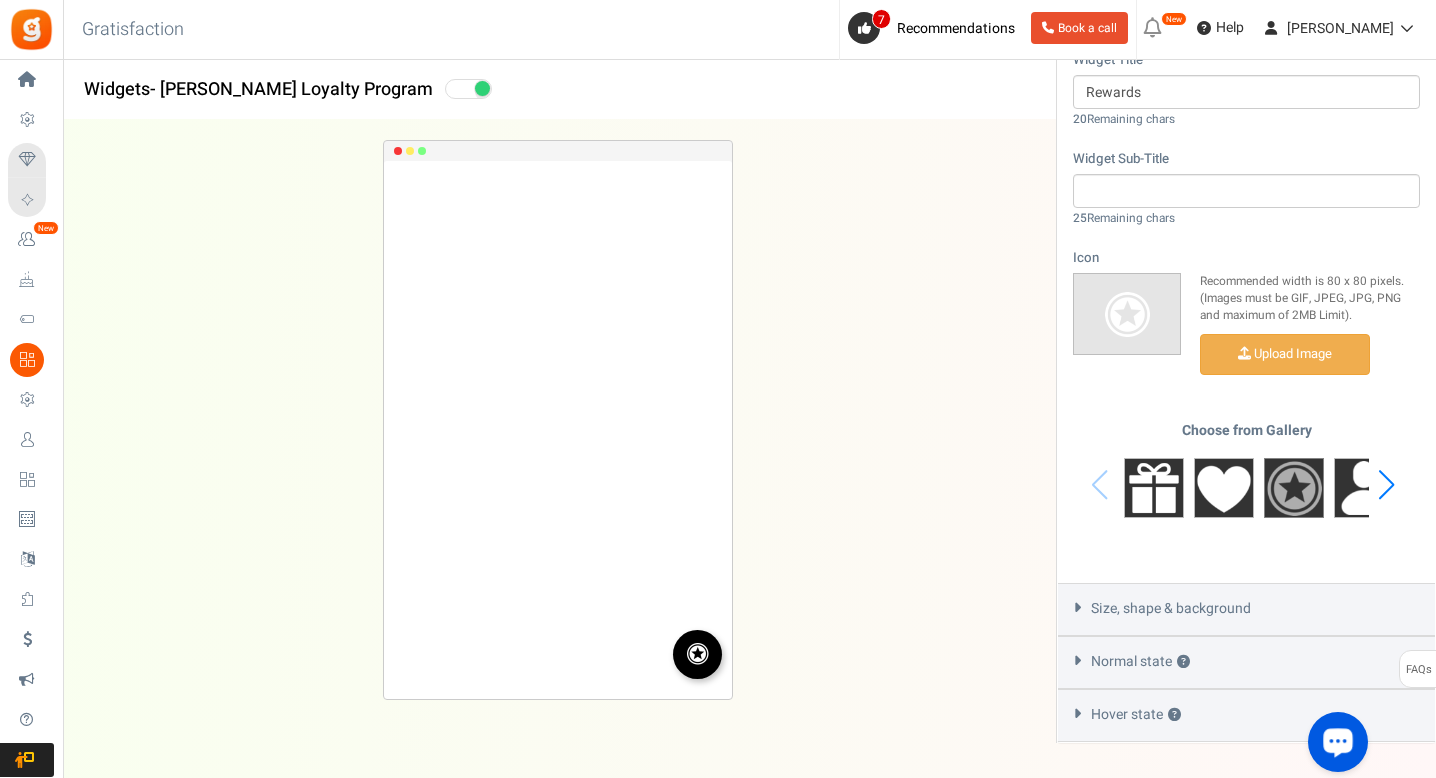 click at bounding box center (1294, 488) 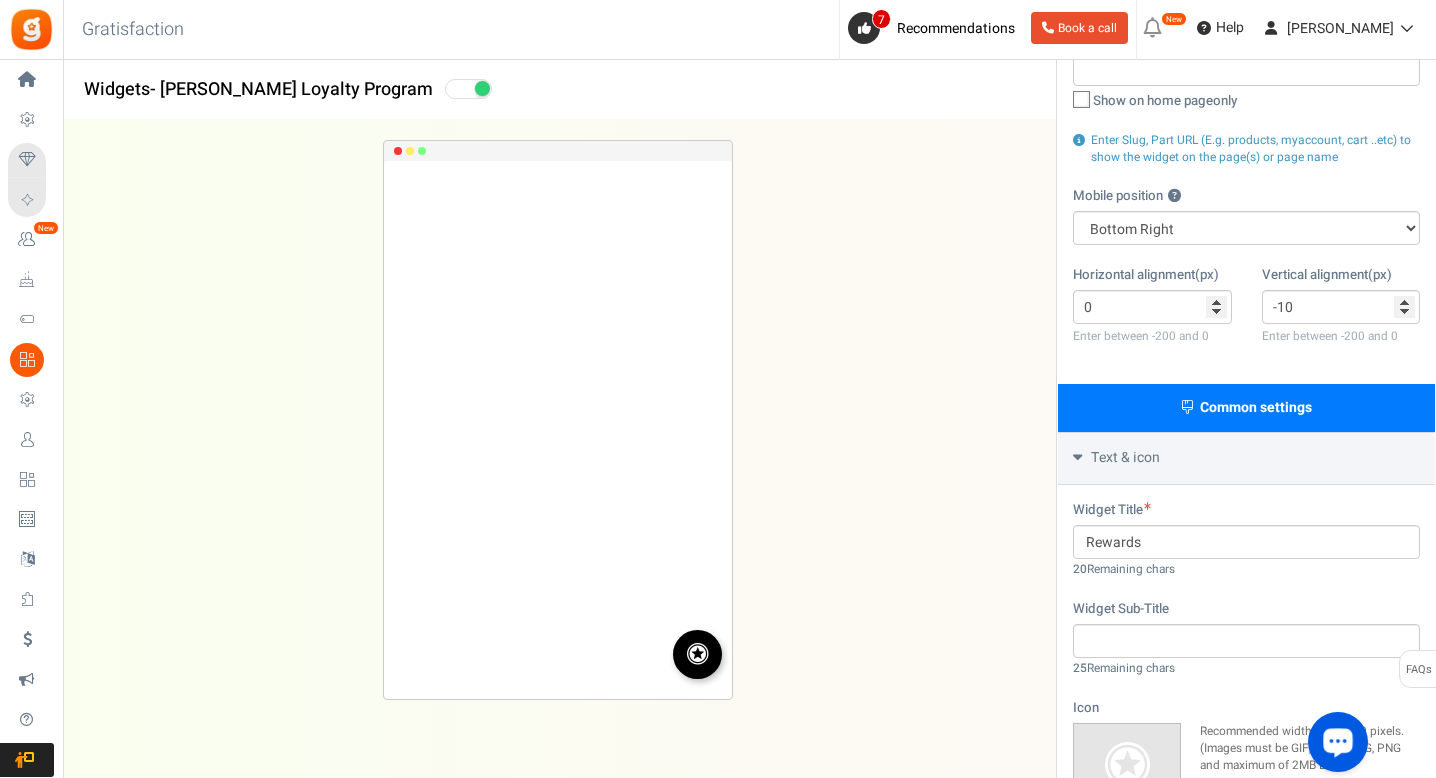 scroll, scrollTop: 58, scrollLeft: 0, axis: vertical 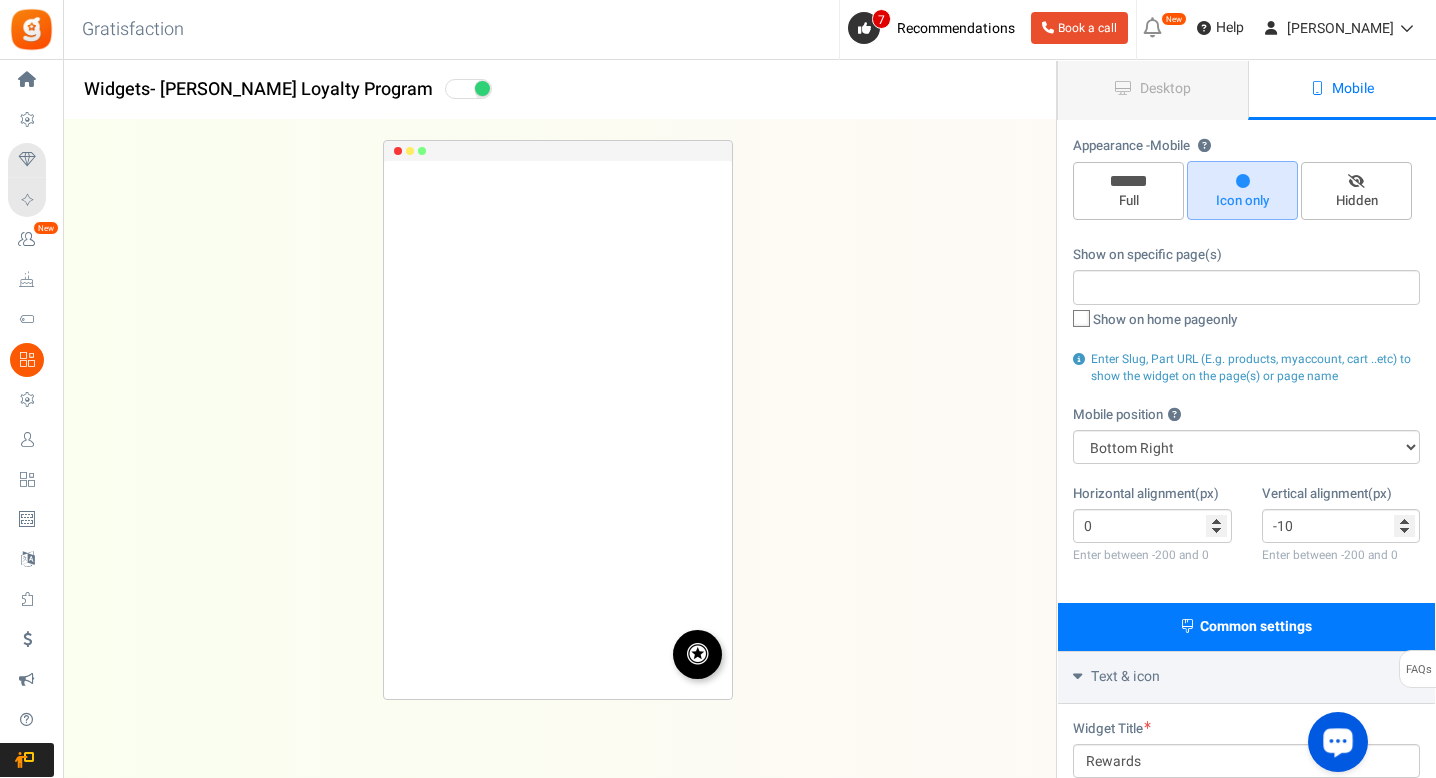 click on "Mobile" at bounding box center [1353, 88] 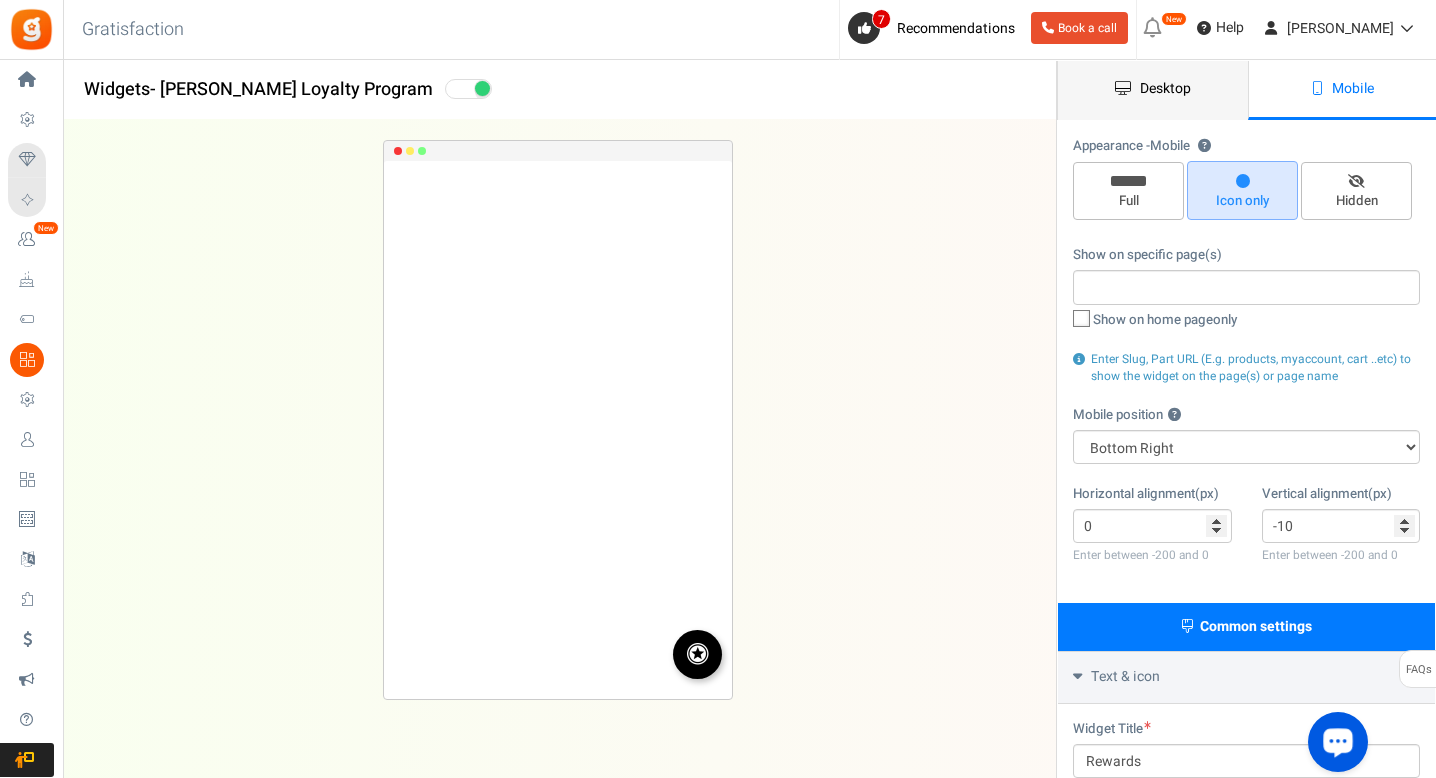 click on "Desktop" at bounding box center (1153, 90) 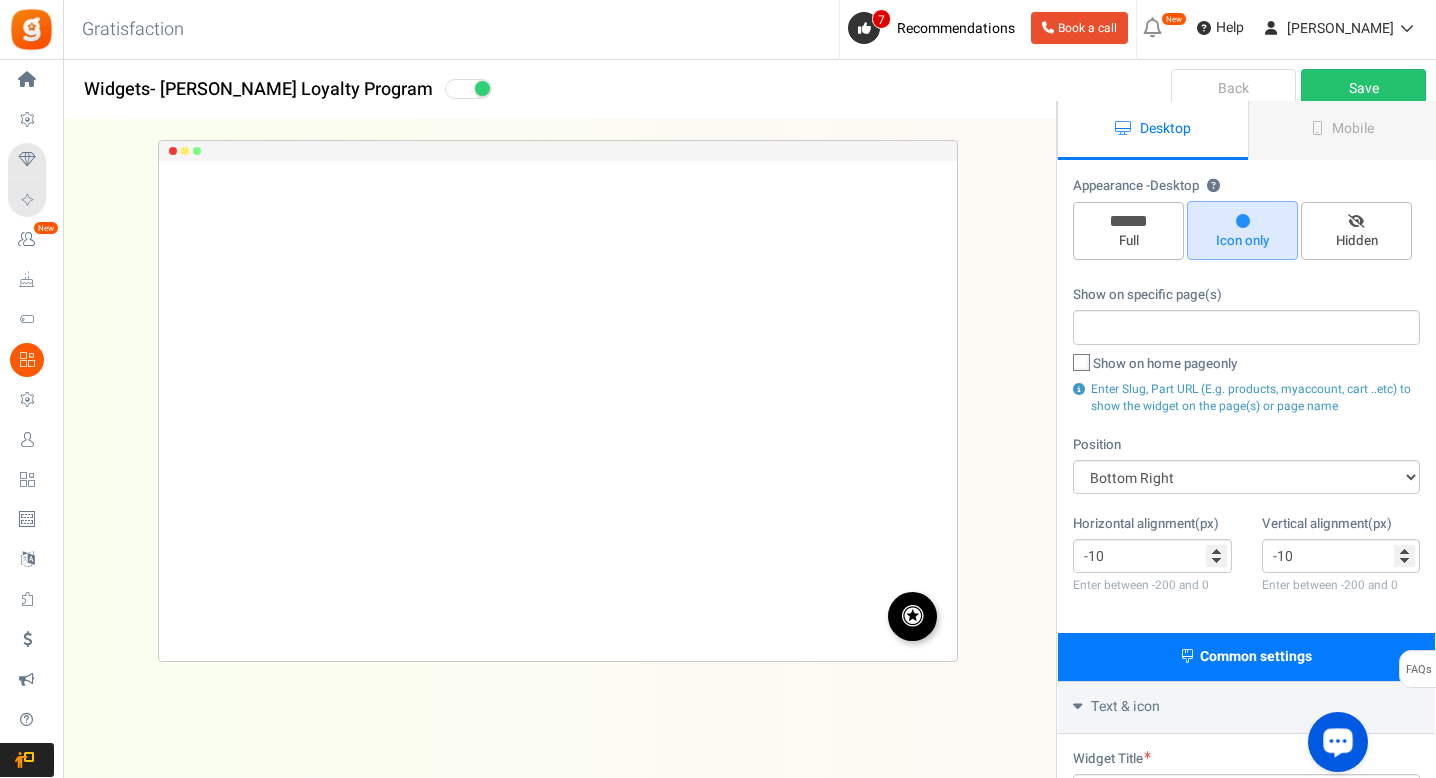 scroll, scrollTop: 18, scrollLeft: 0, axis: vertical 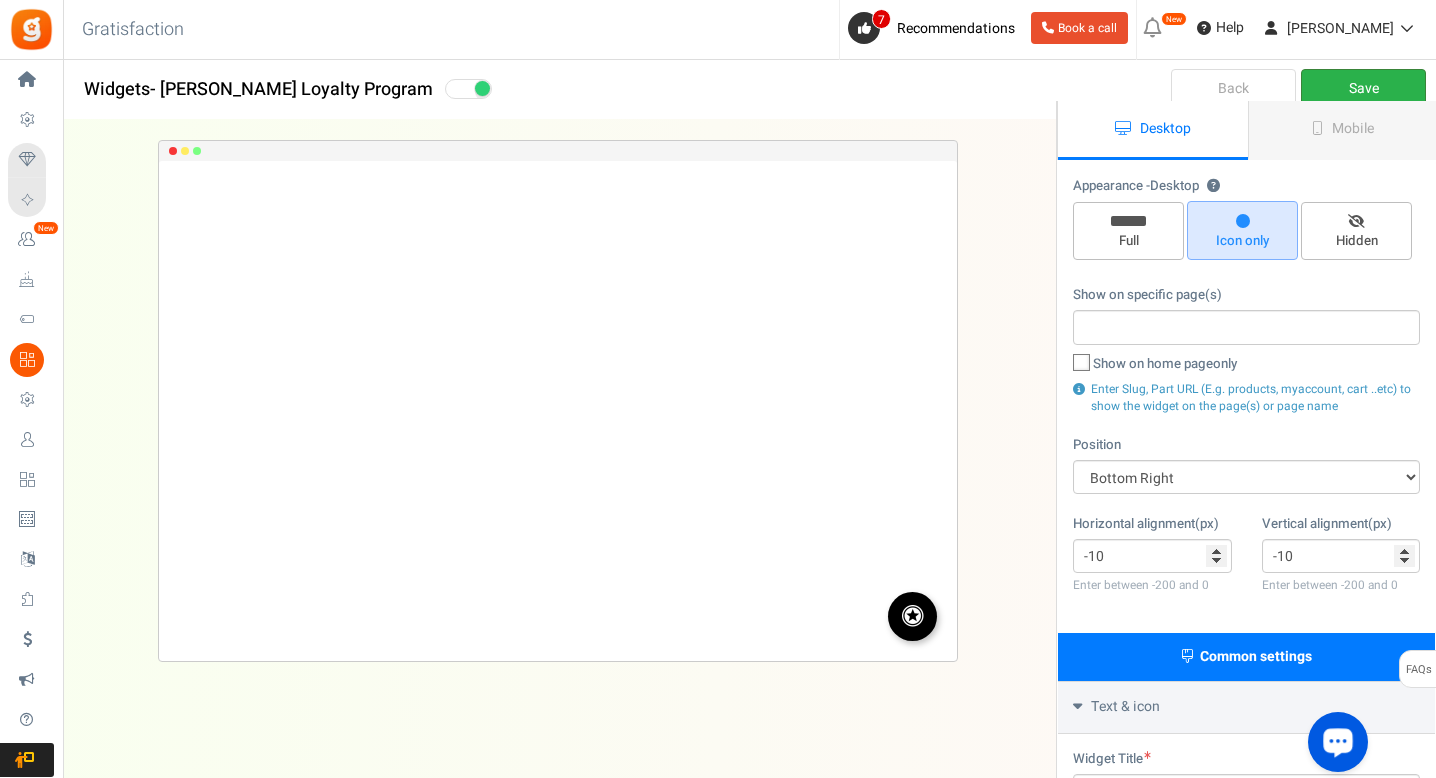 click on "Save" at bounding box center (1363, 89) 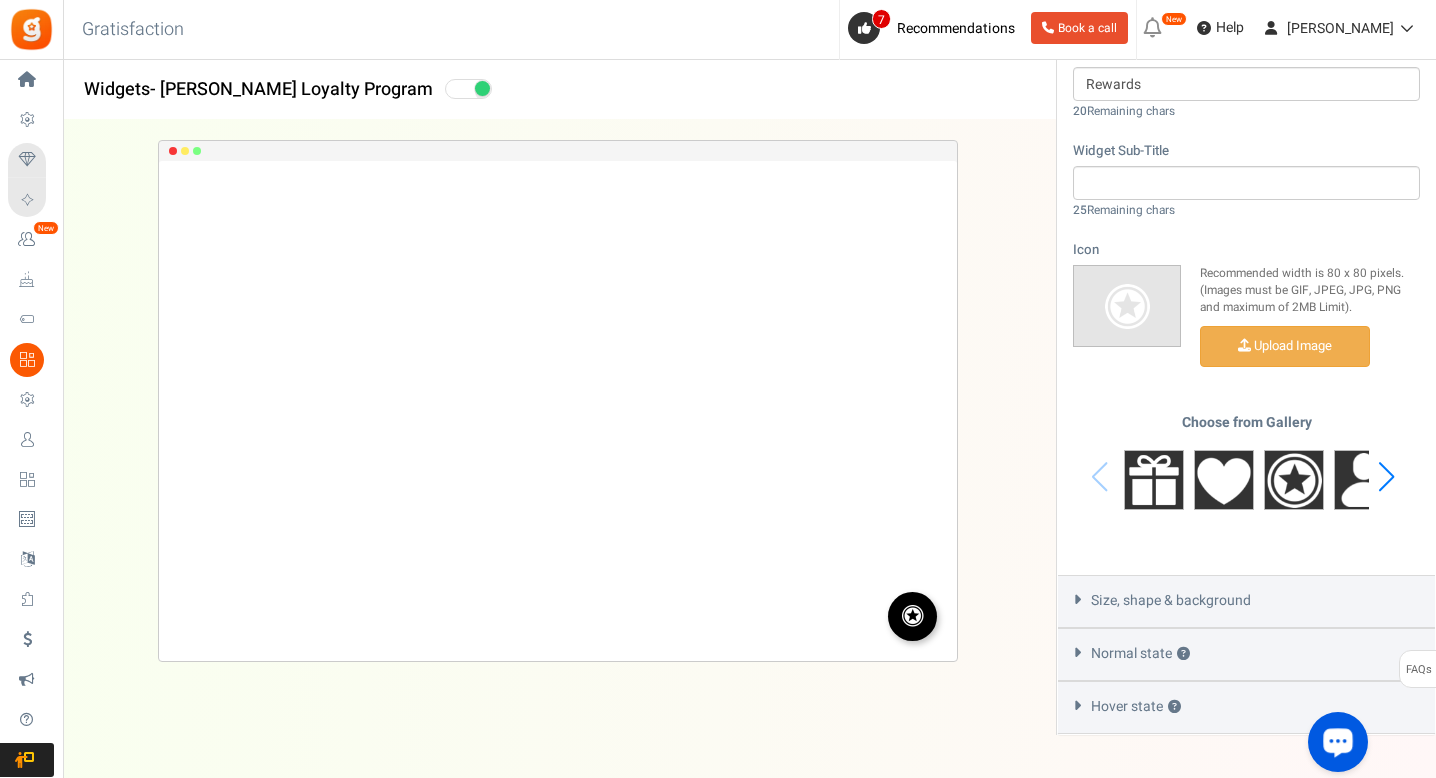 scroll, scrollTop: 779, scrollLeft: 0, axis: vertical 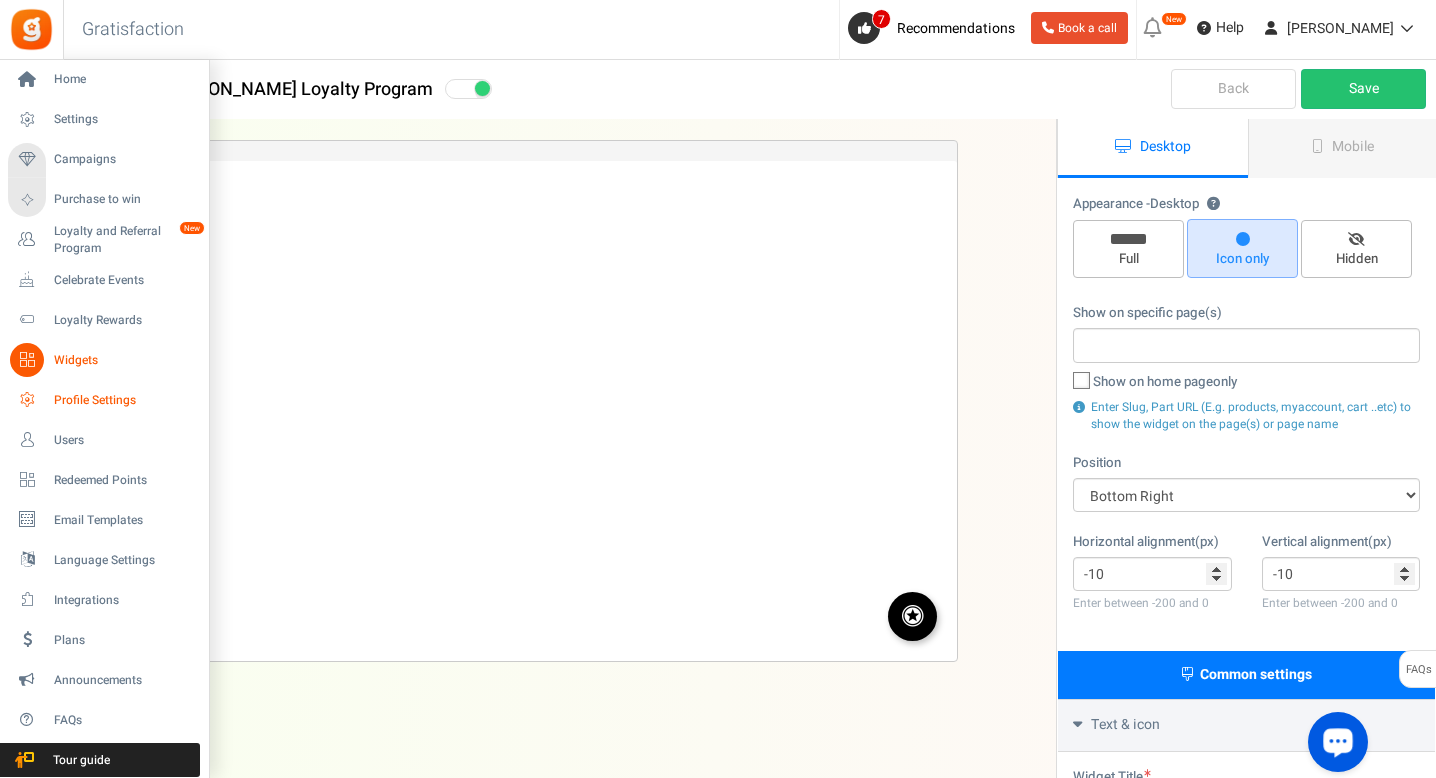 click on "Profile Settings" at bounding box center [104, 400] 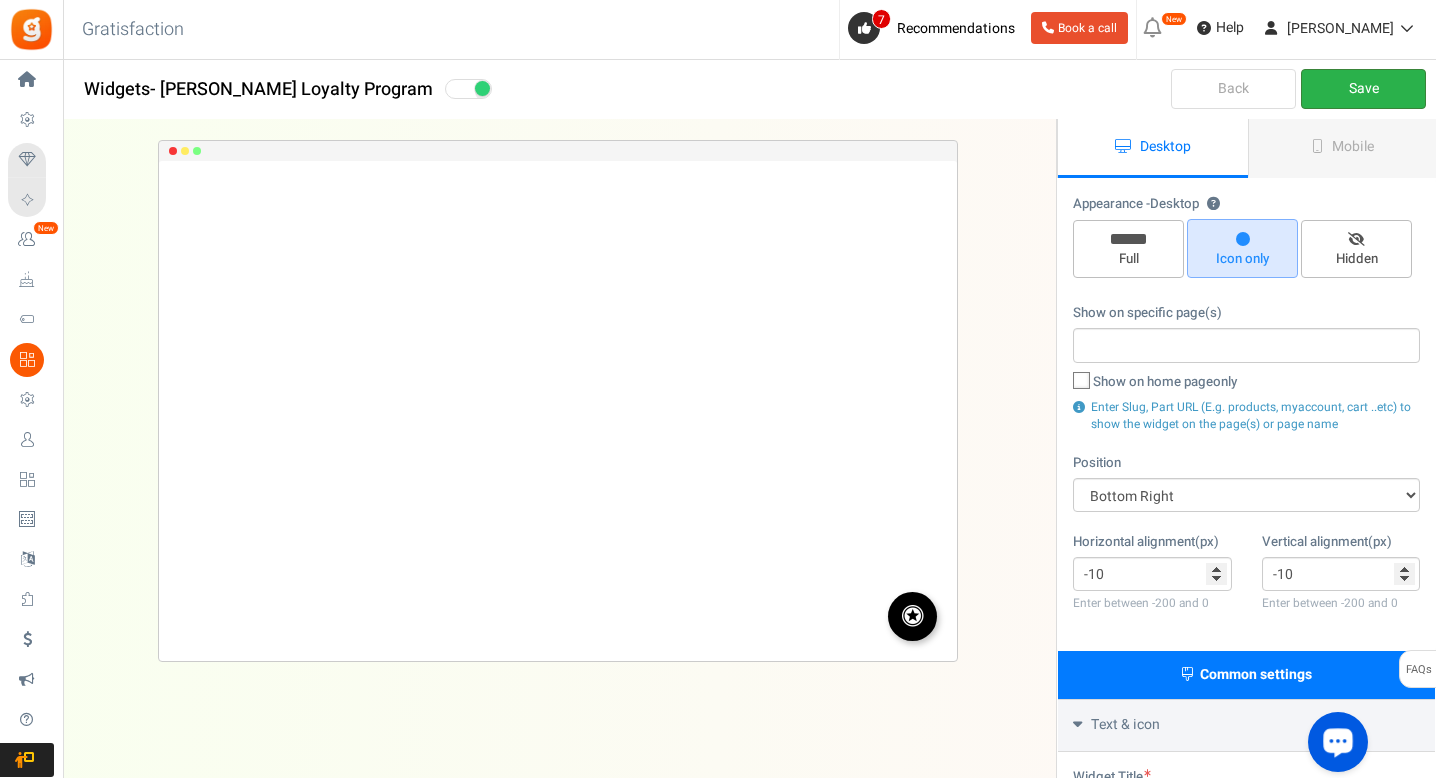 click on "Save" at bounding box center (1363, 89) 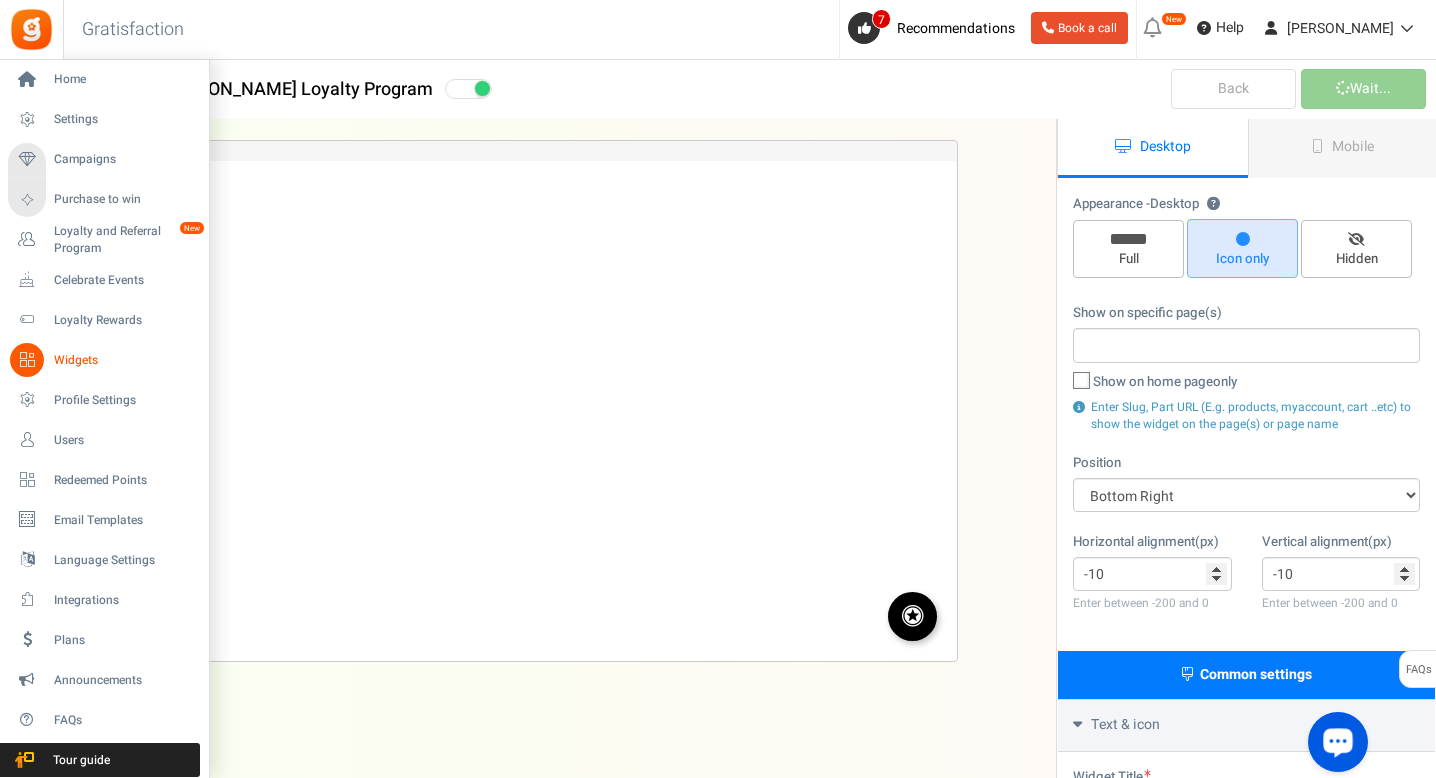 click on "Widgets" at bounding box center (104, 360) 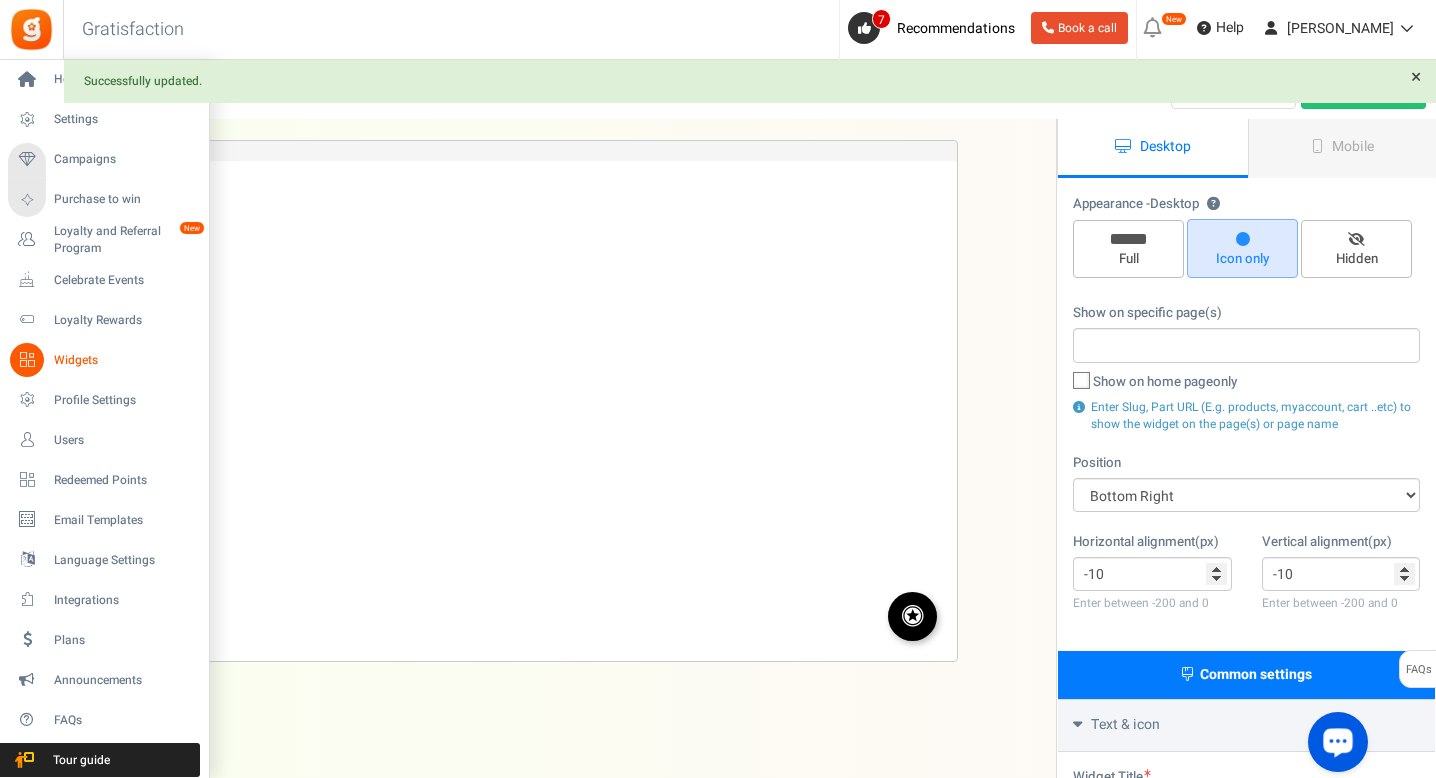 click on "Widgets" at bounding box center [104, 360] 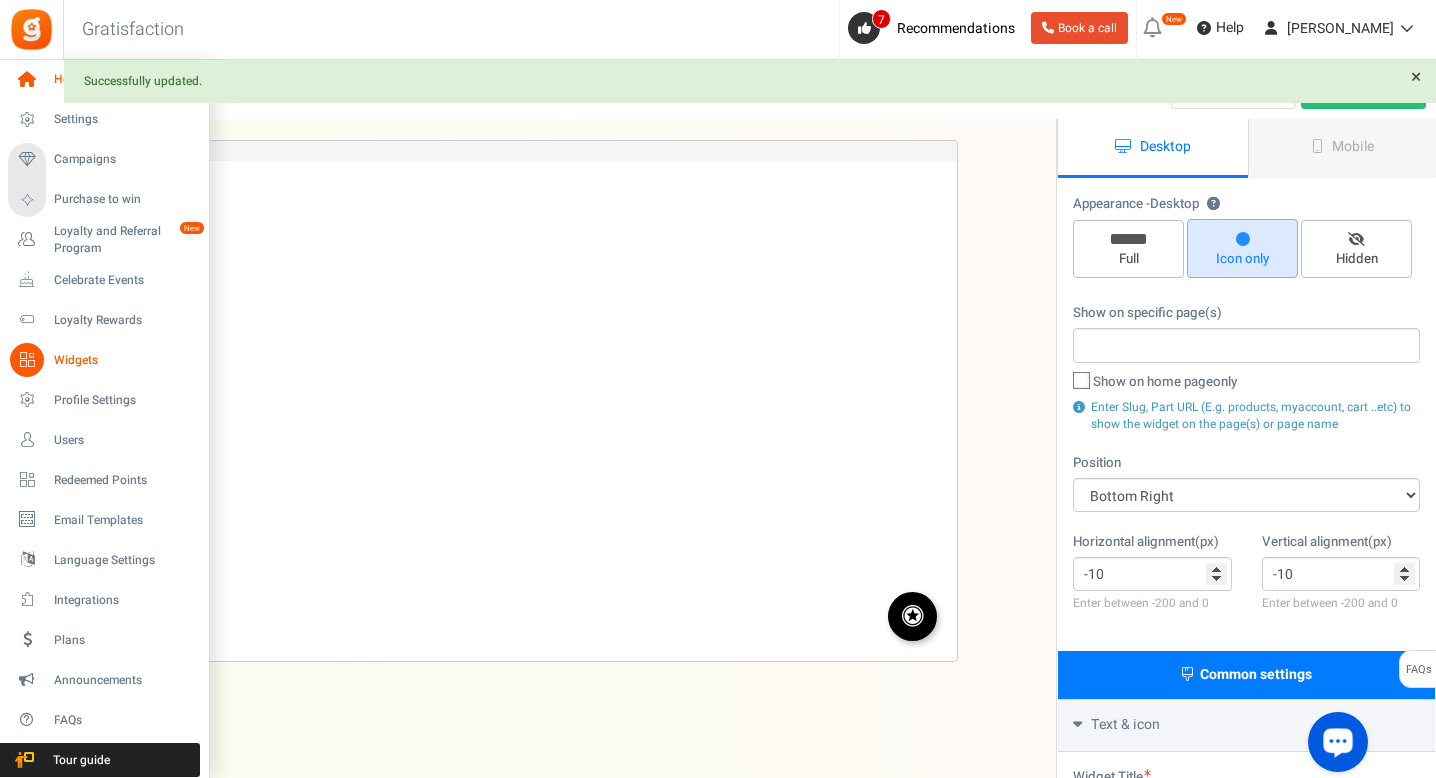 click at bounding box center (27, 80) 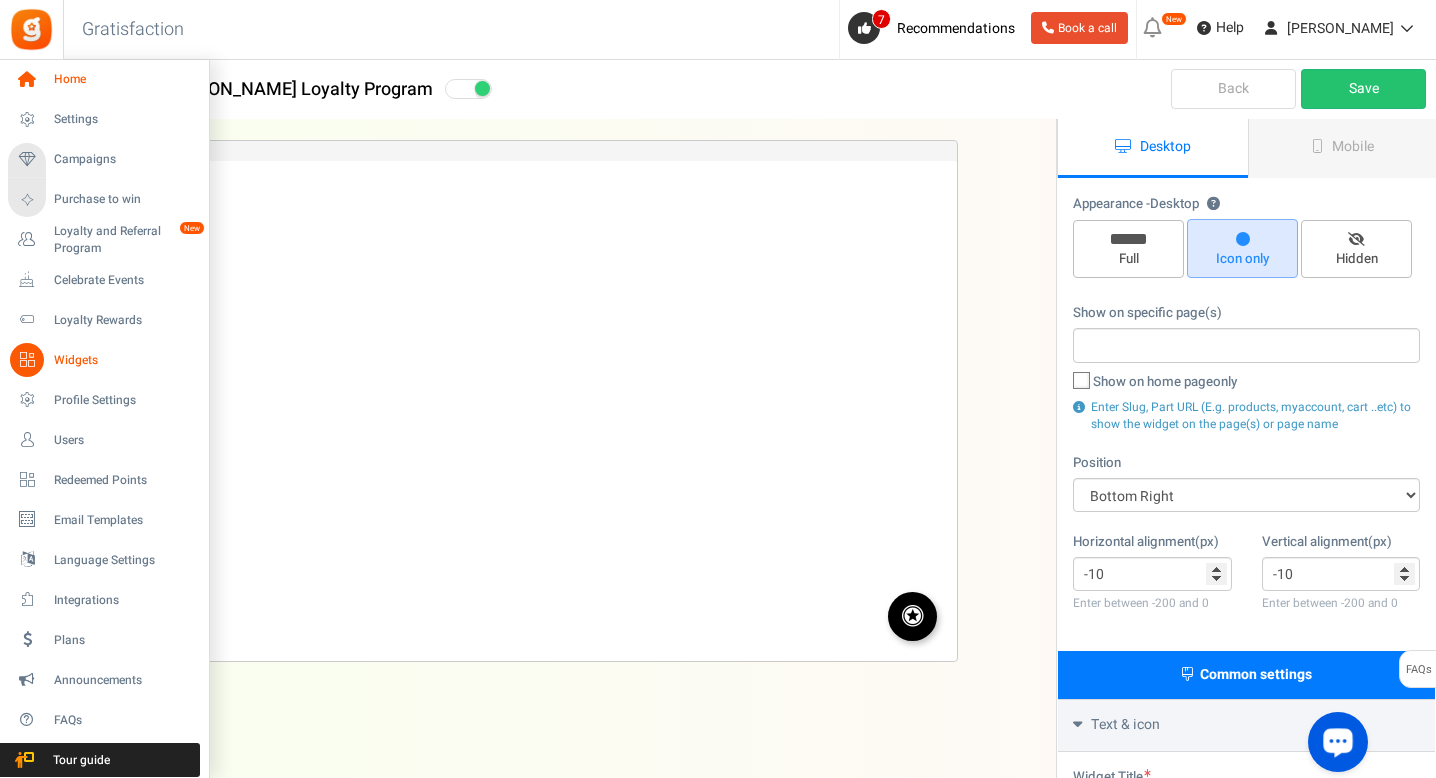 click at bounding box center [27, 80] 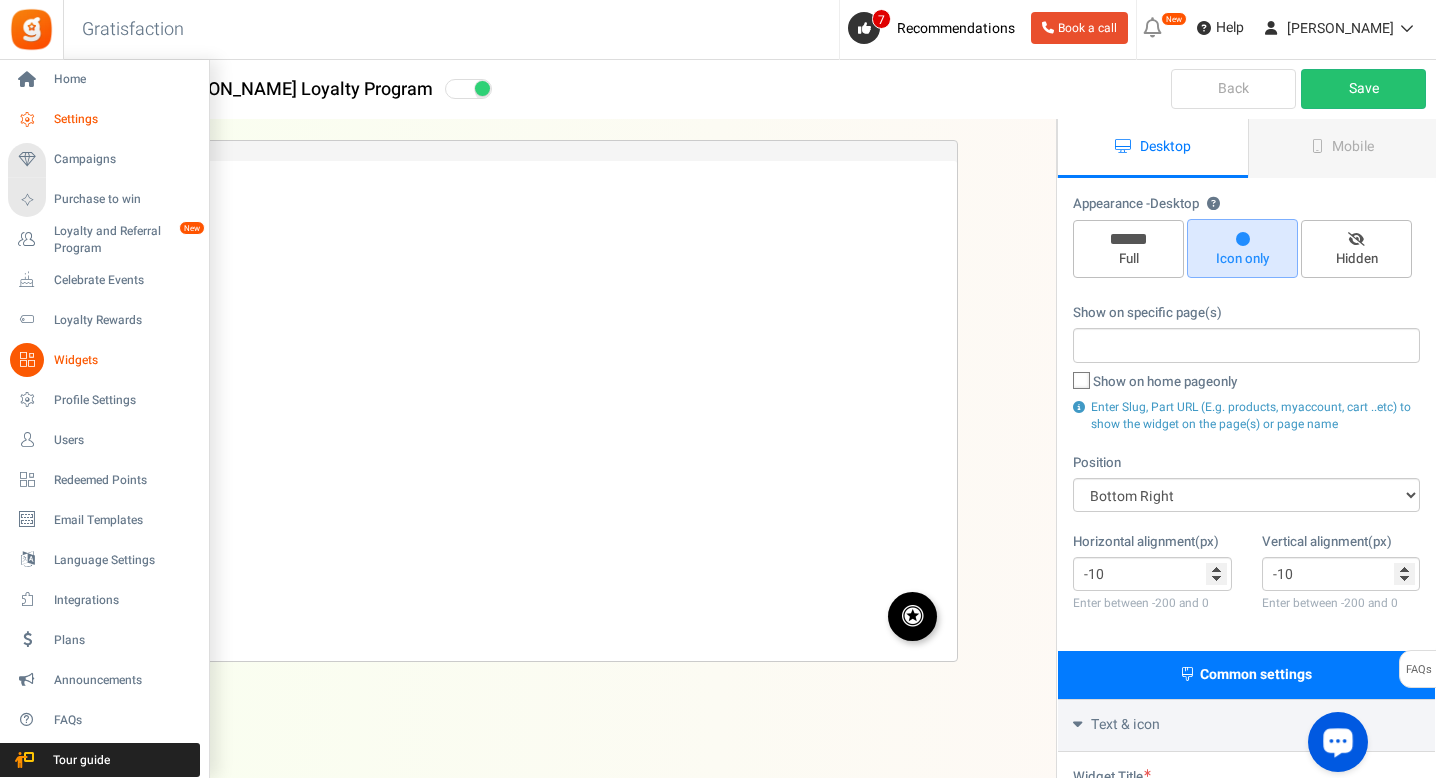 click on "Settings" at bounding box center [104, 120] 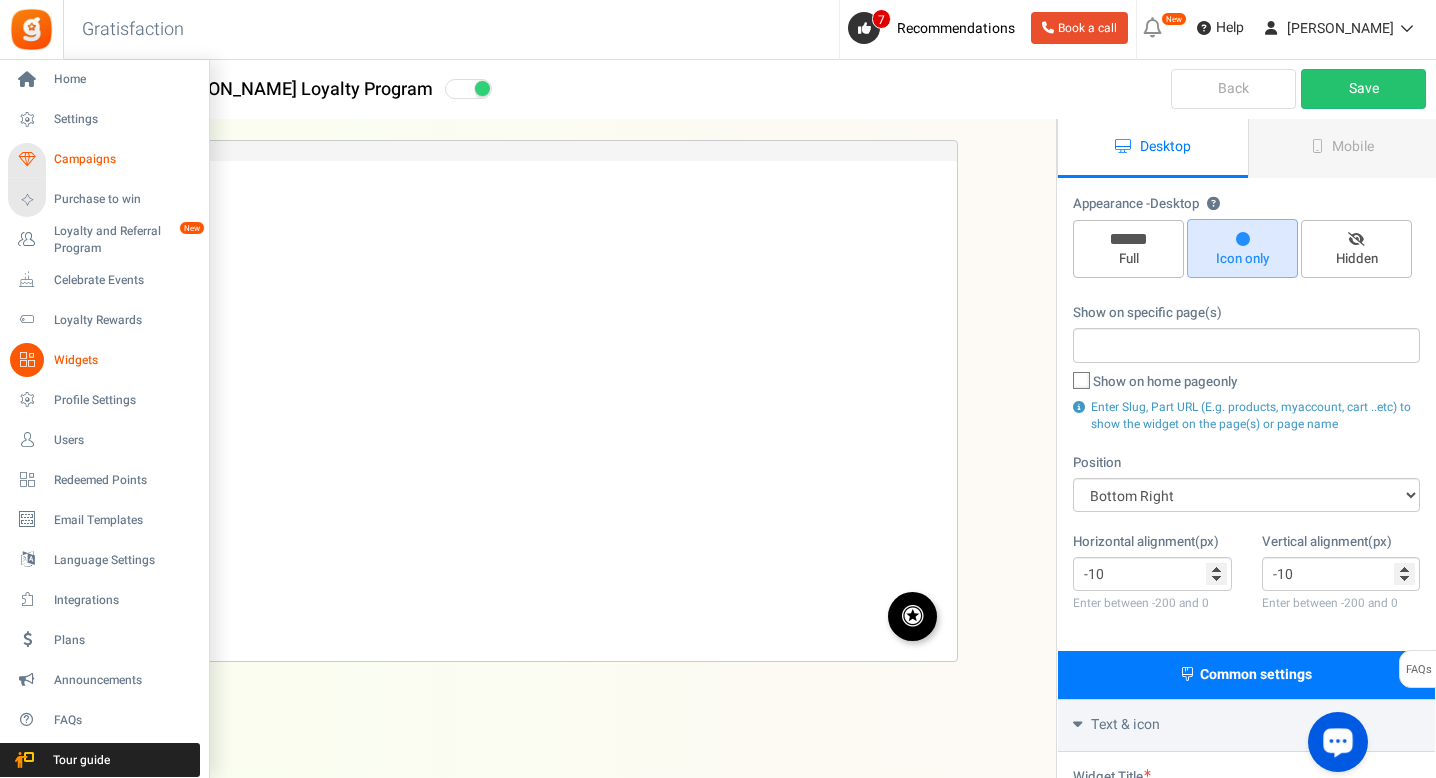 click on "Campaigns" at bounding box center (124, 159) 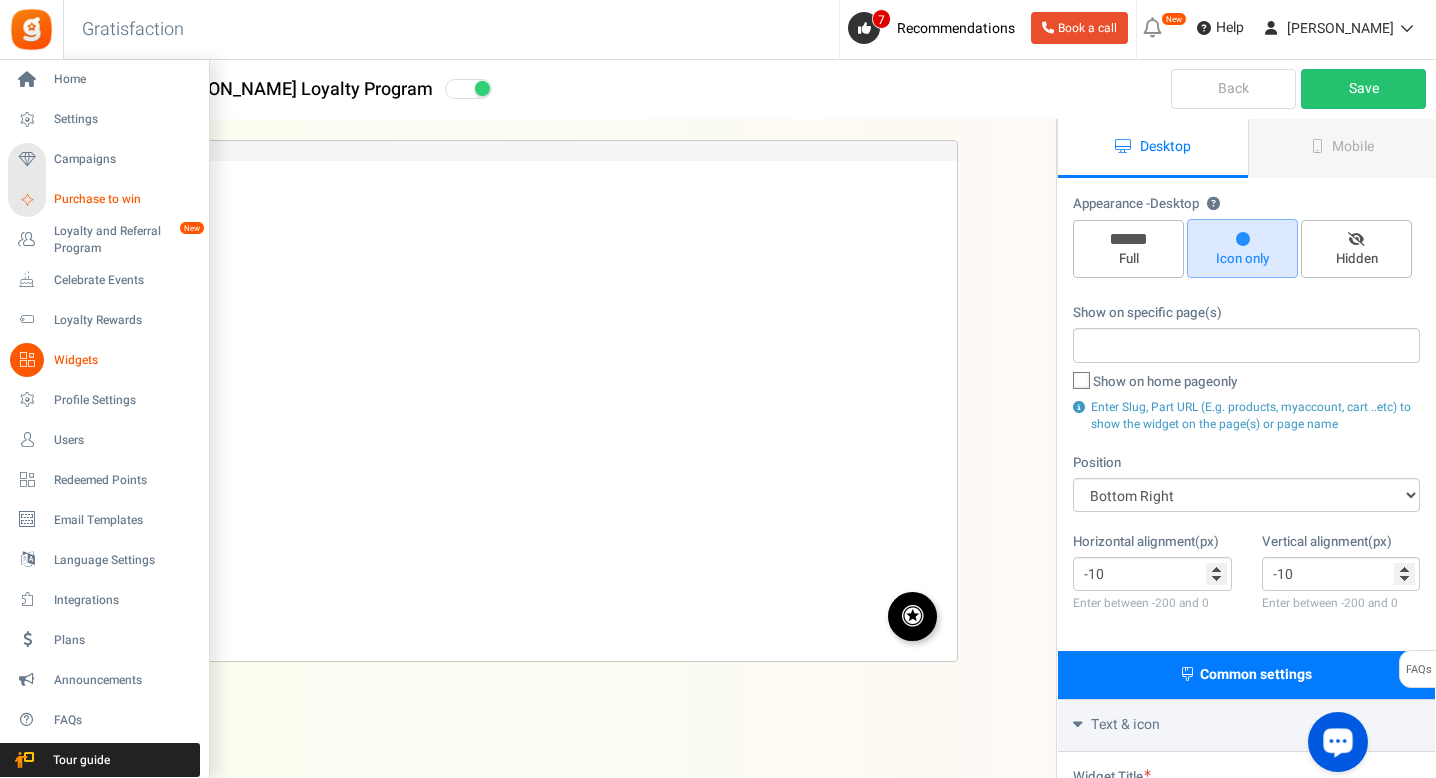click on "Purchase to win" at bounding box center (124, 199) 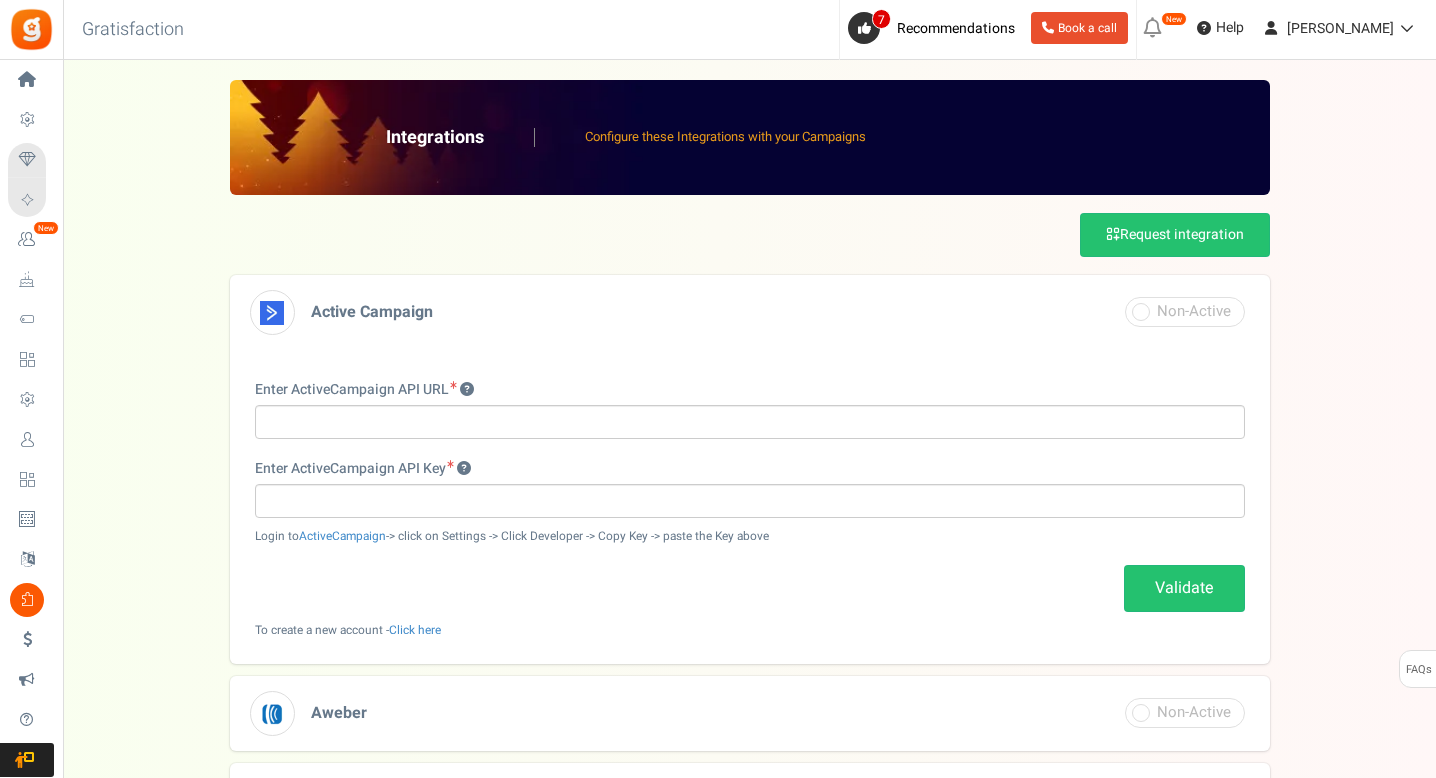 scroll, scrollTop: 0, scrollLeft: 0, axis: both 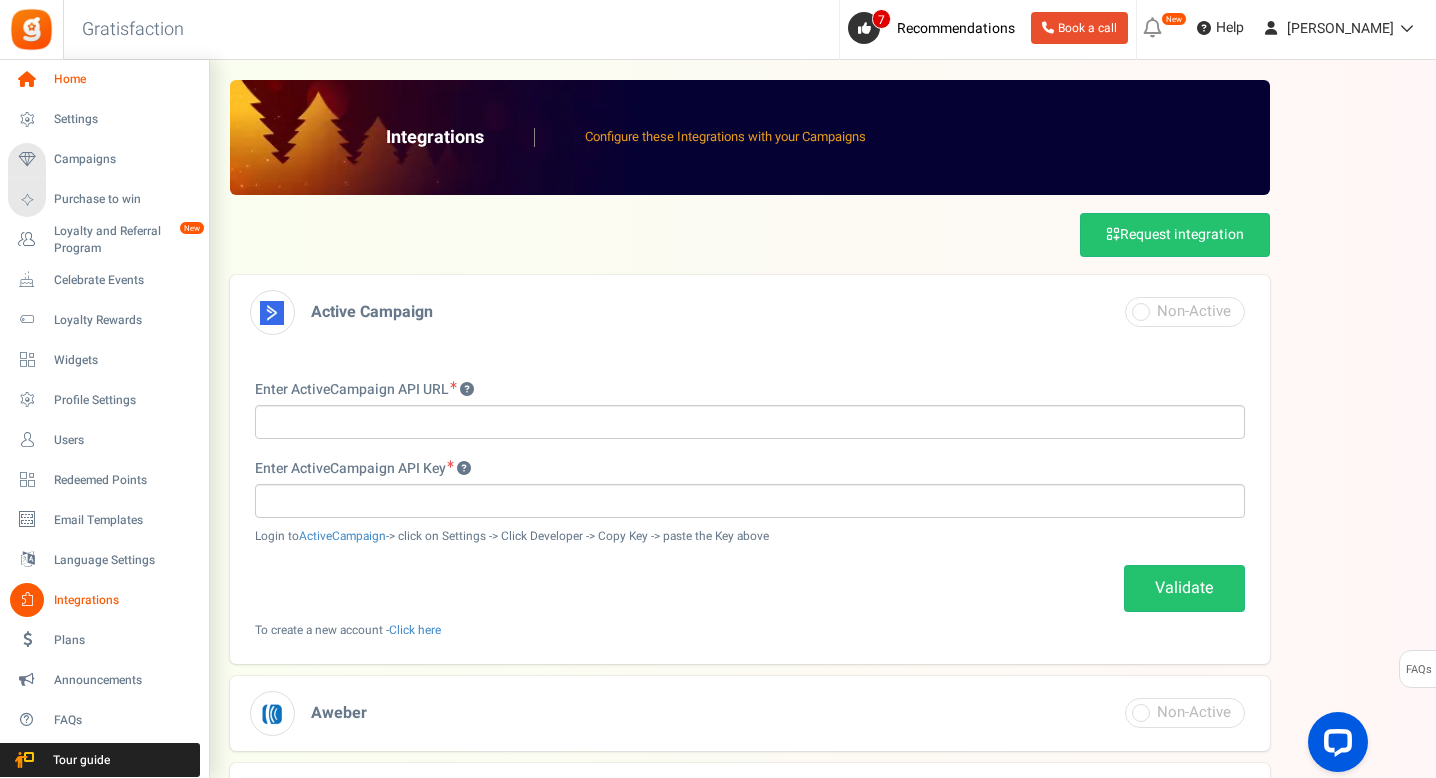 click on "Home" at bounding box center (104, 80) 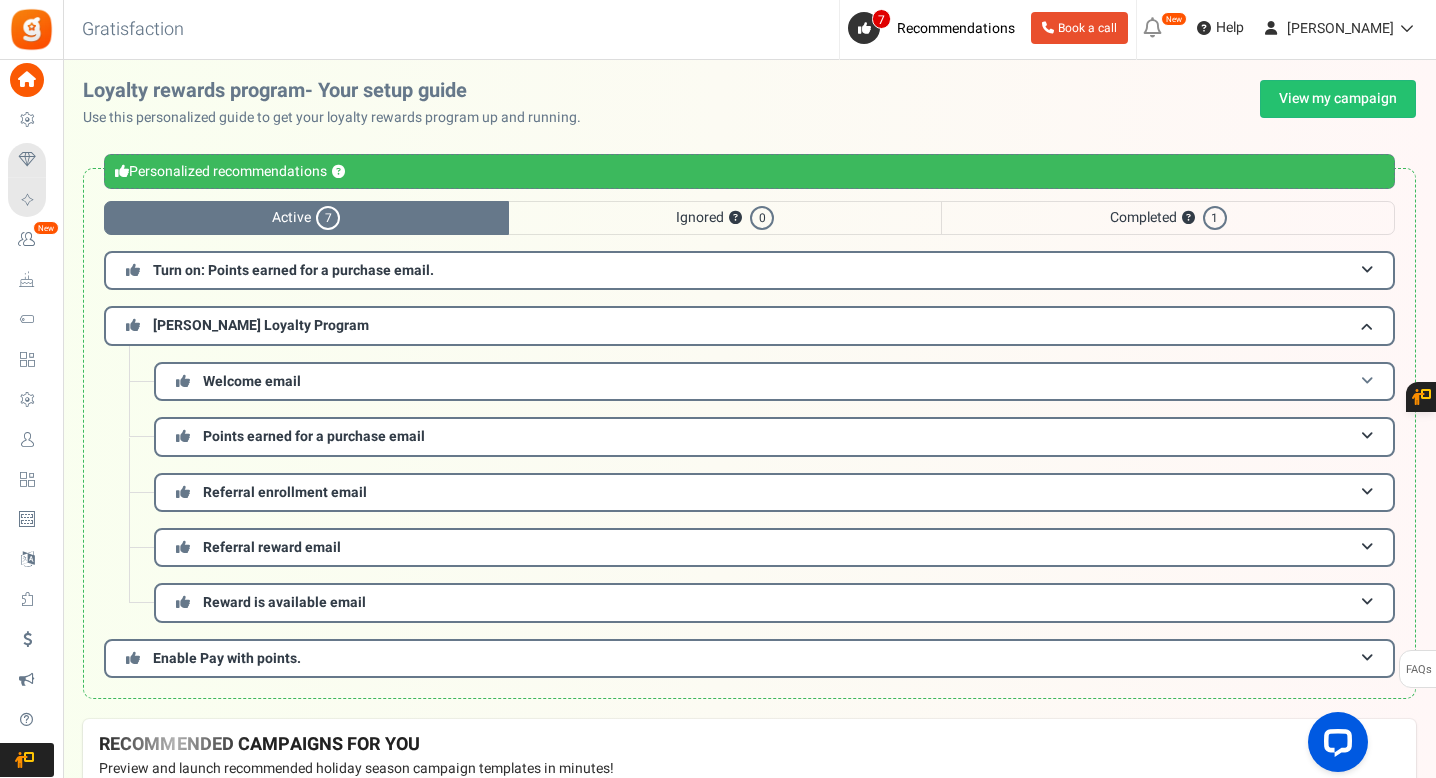 click on "Welcome email" at bounding box center (774, 381) 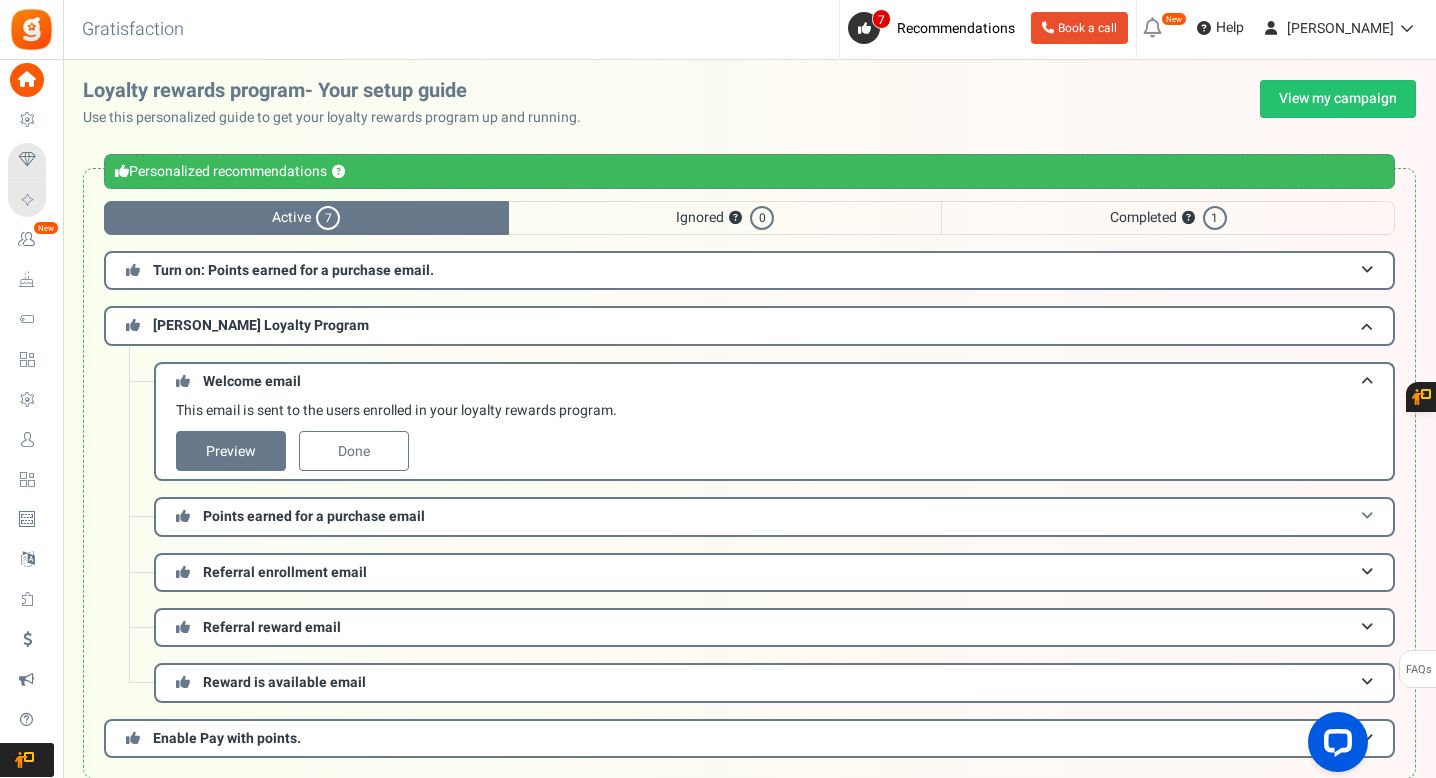 click on "Points earned for a purchase email" at bounding box center [774, 516] 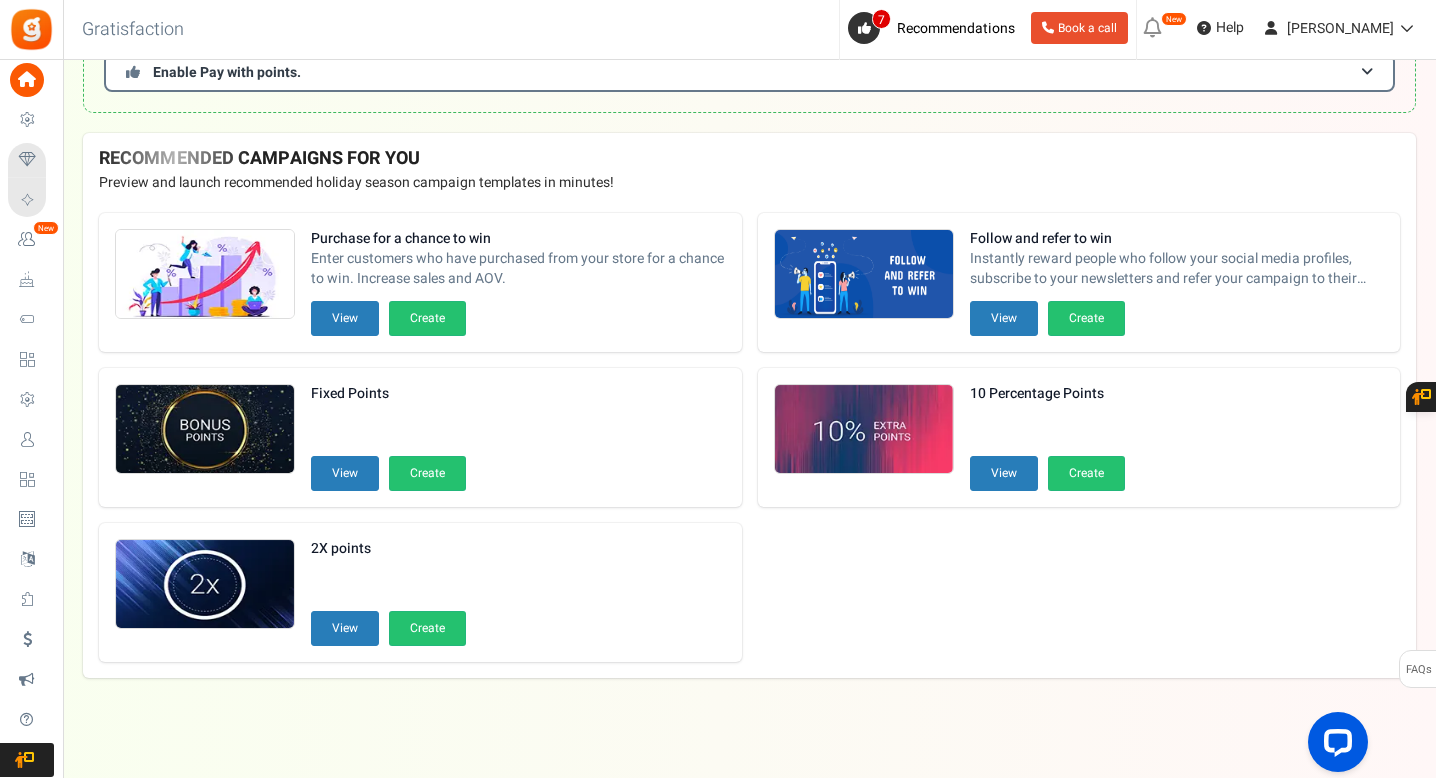 scroll, scrollTop: 670, scrollLeft: 0, axis: vertical 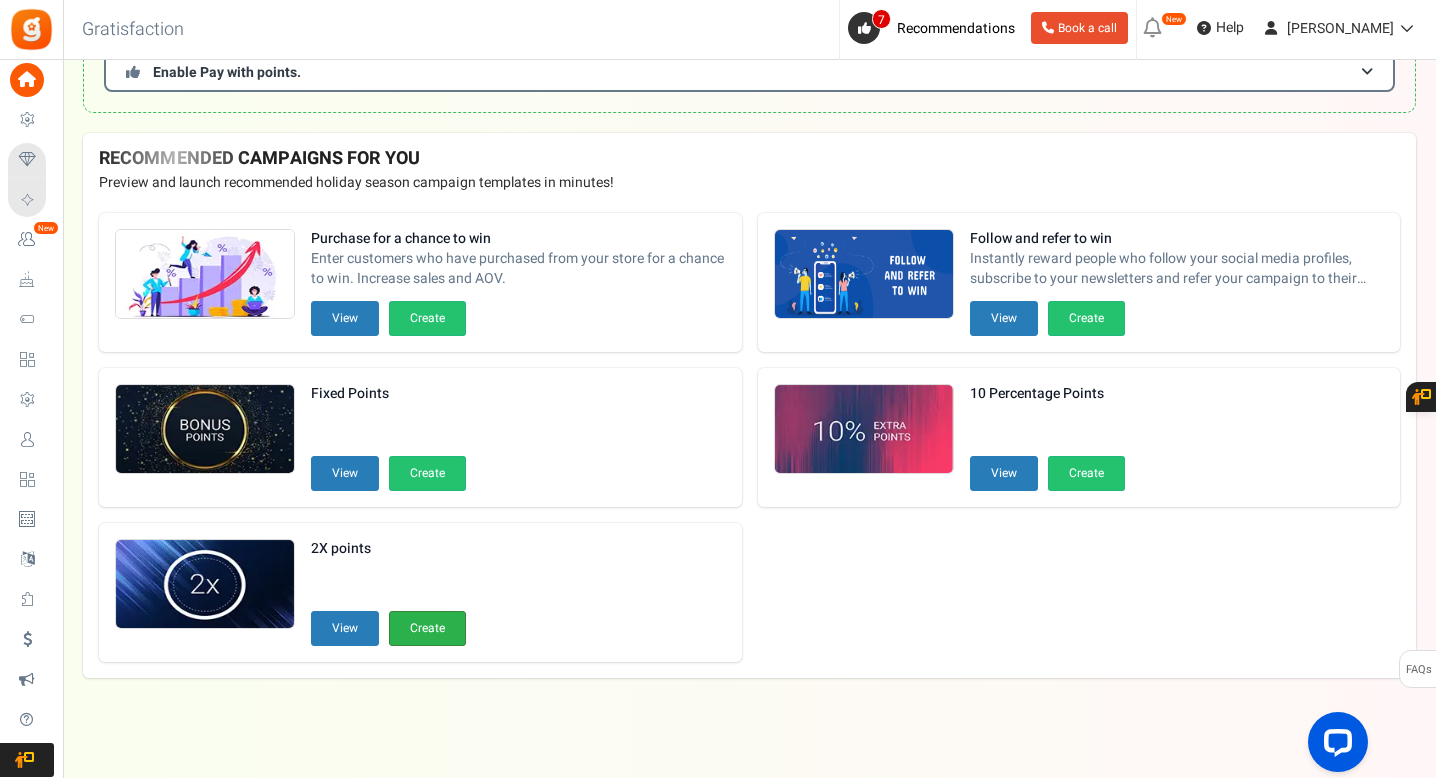click on "Create" at bounding box center [427, 628] 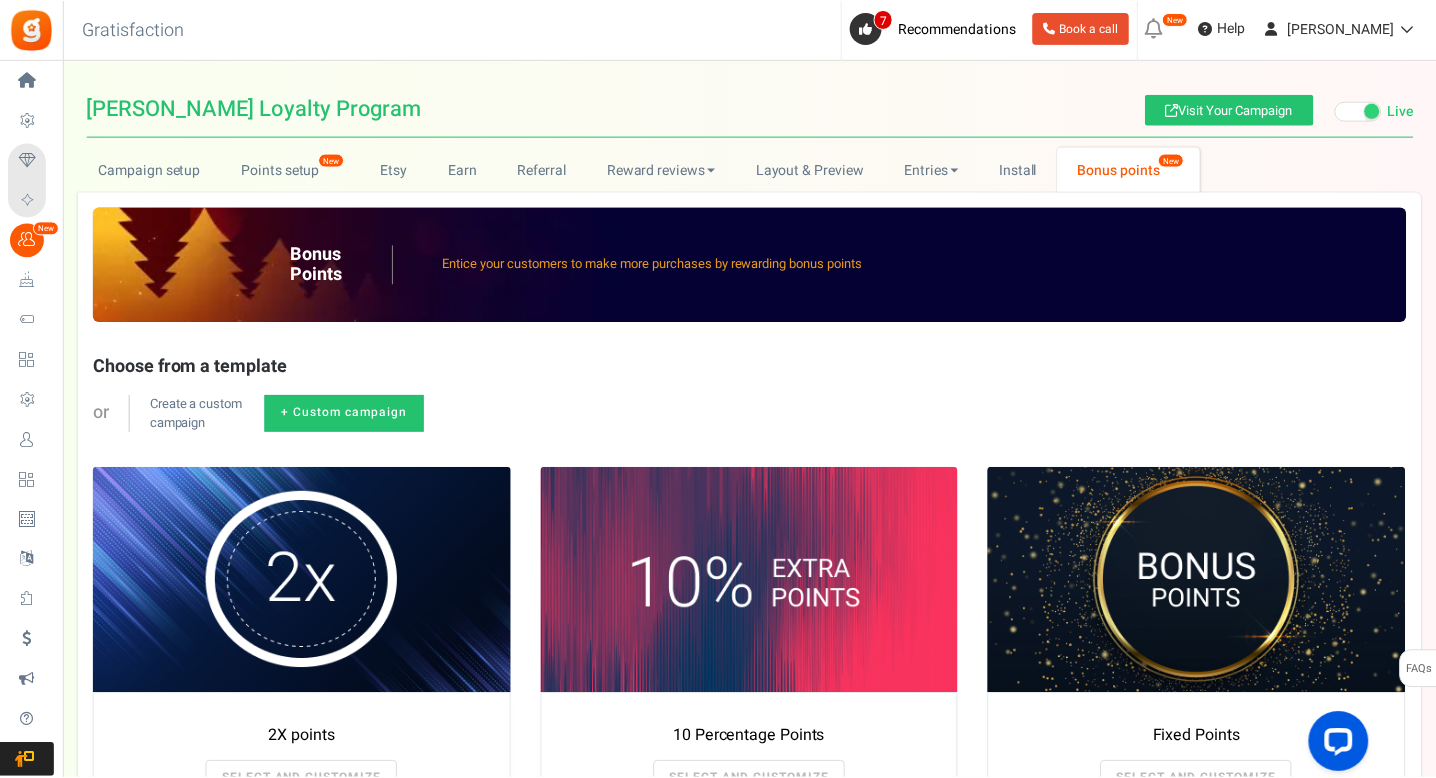 scroll, scrollTop: 0, scrollLeft: 0, axis: both 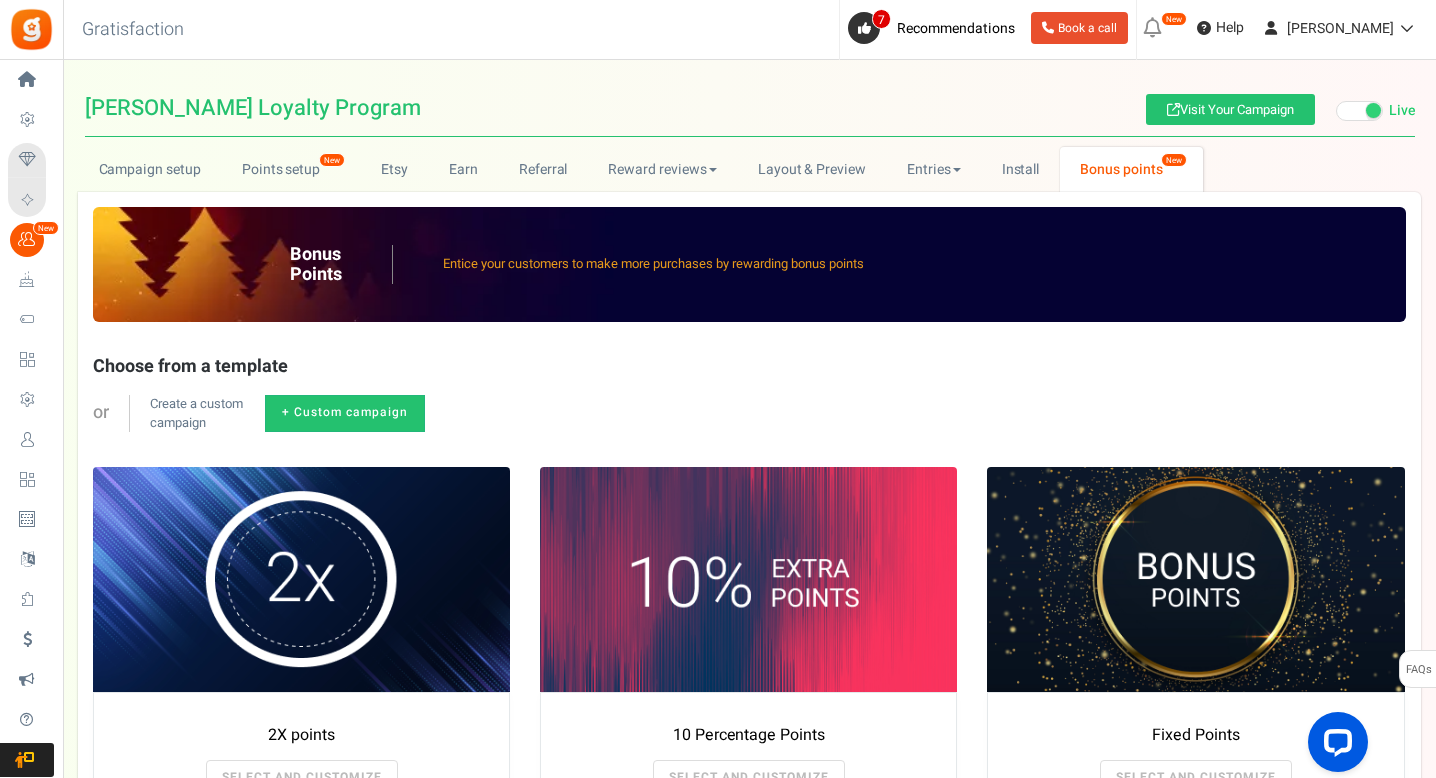 type 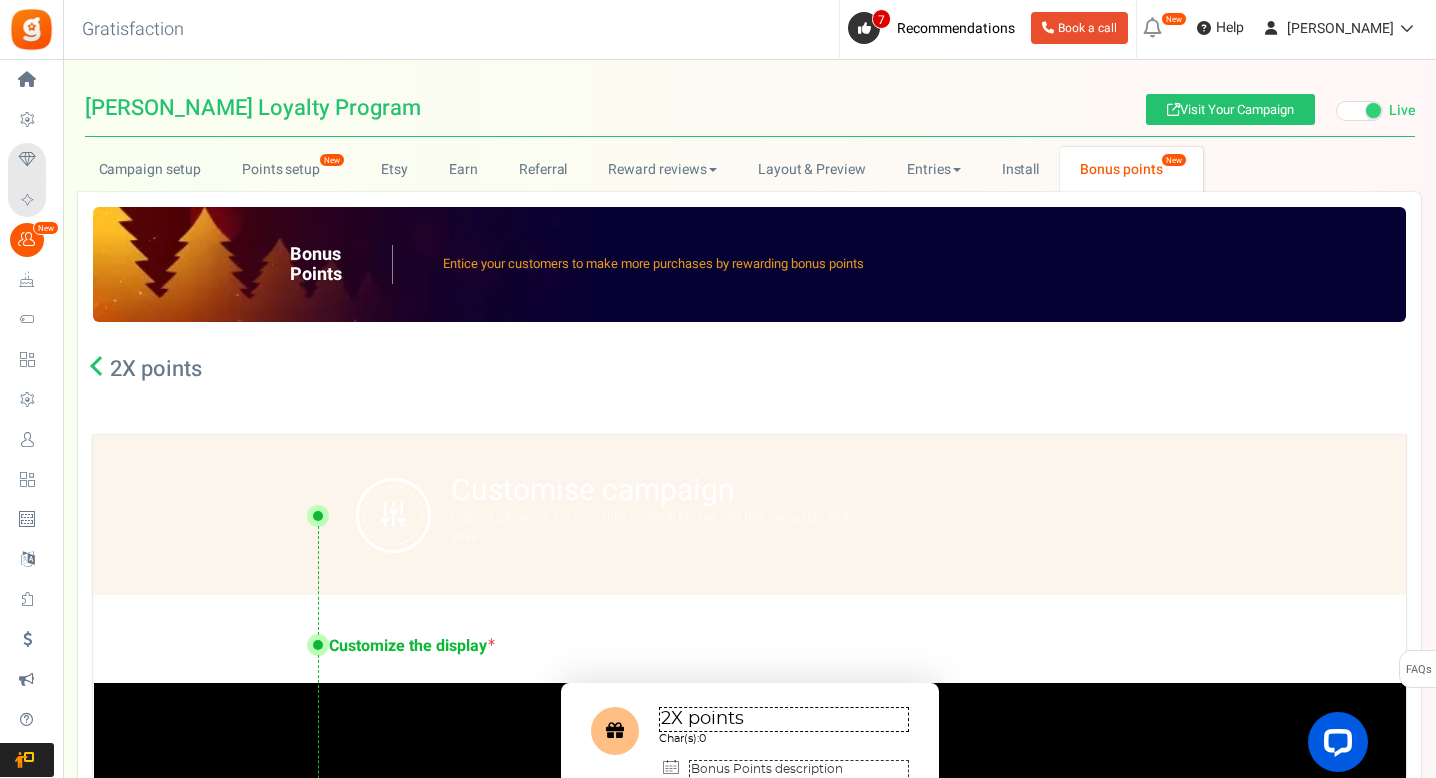 radio on "true" 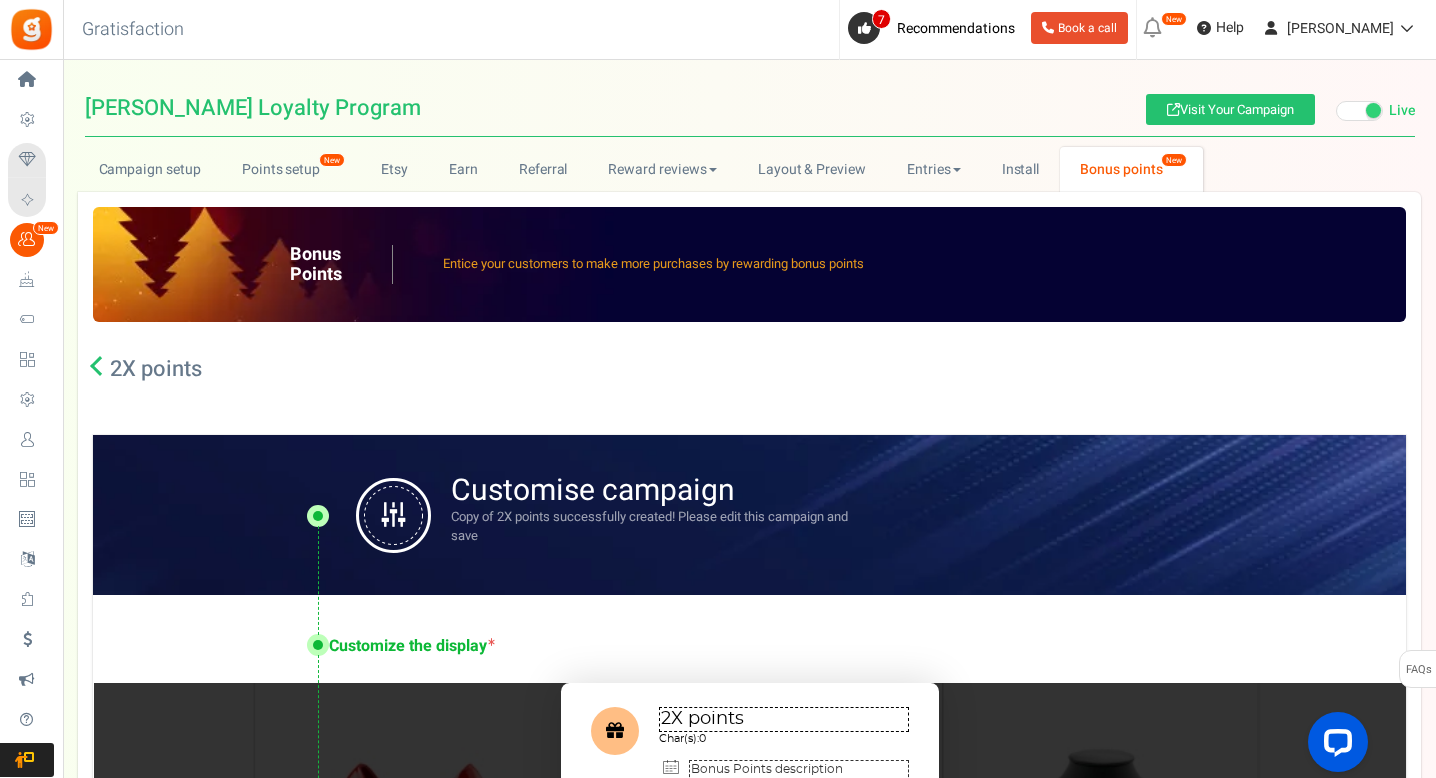 type on "2" 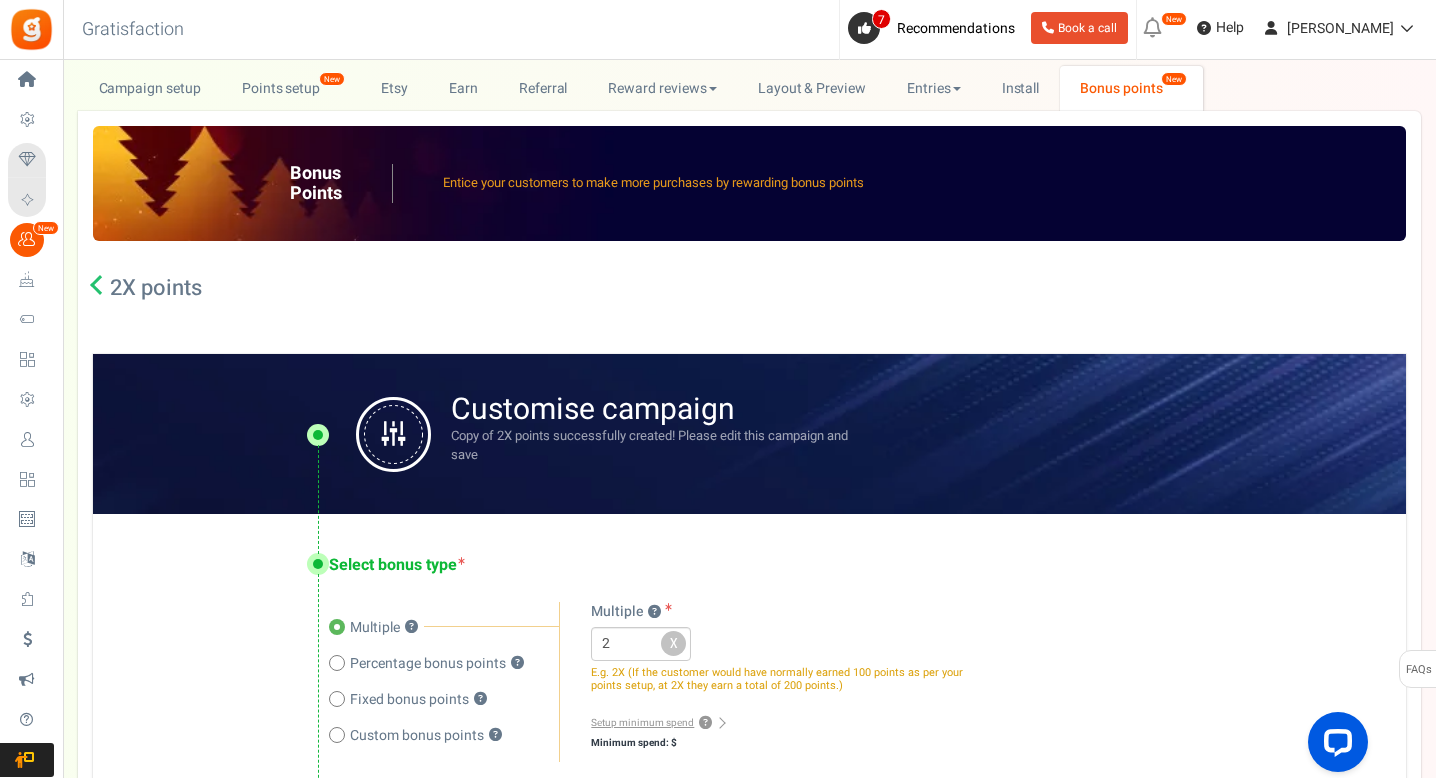 scroll, scrollTop: 286, scrollLeft: 0, axis: vertical 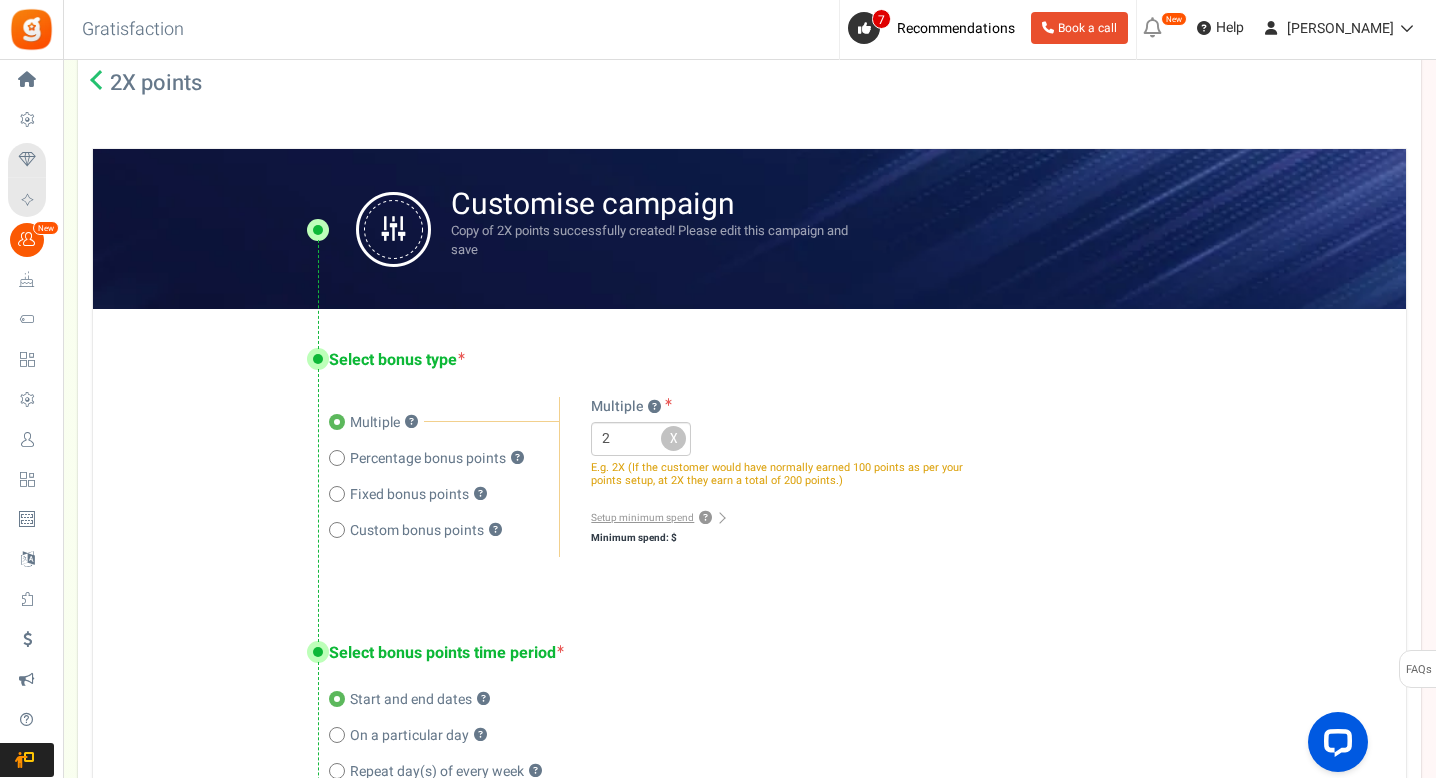 click on "Percentage bonus points" at bounding box center [428, 459] 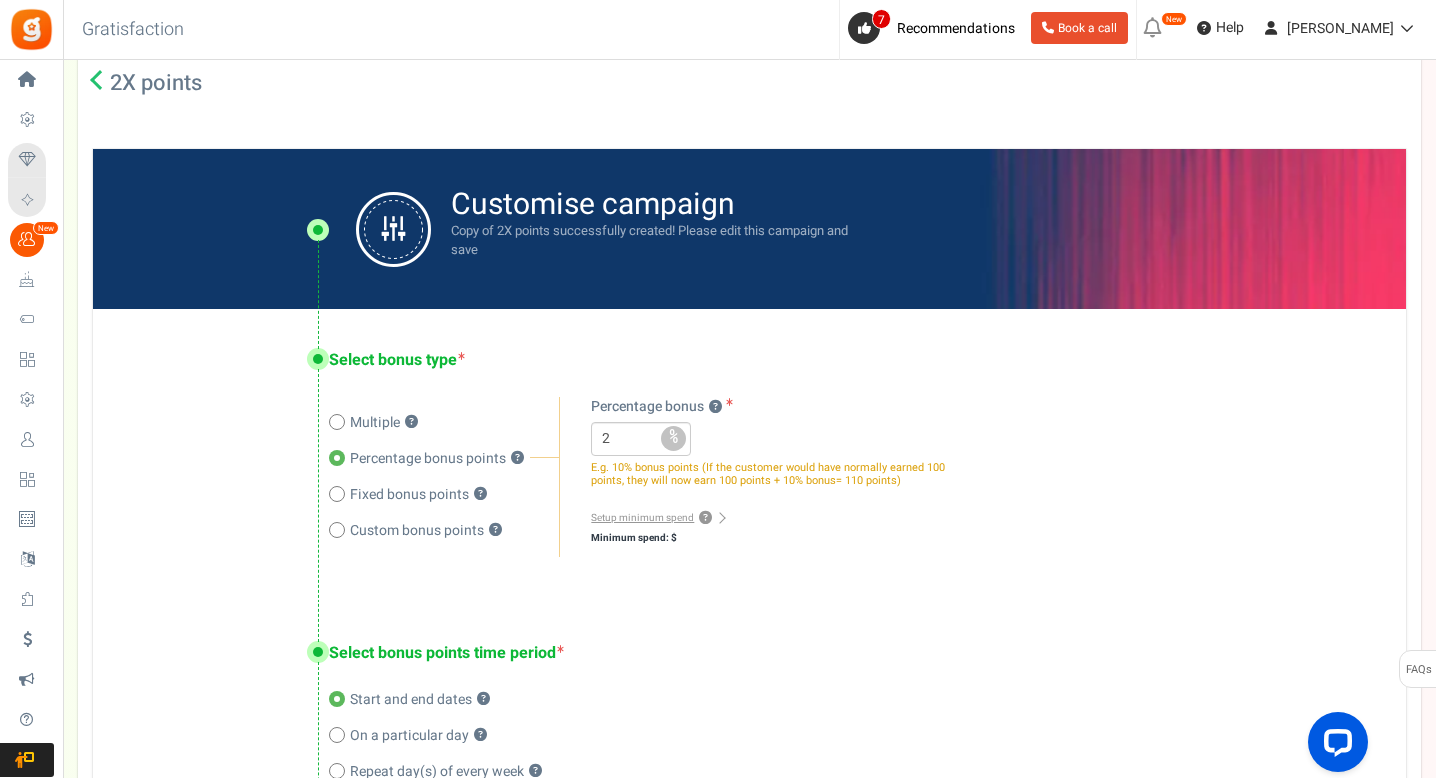 click on "Multiple" at bounding box center (375, 423) 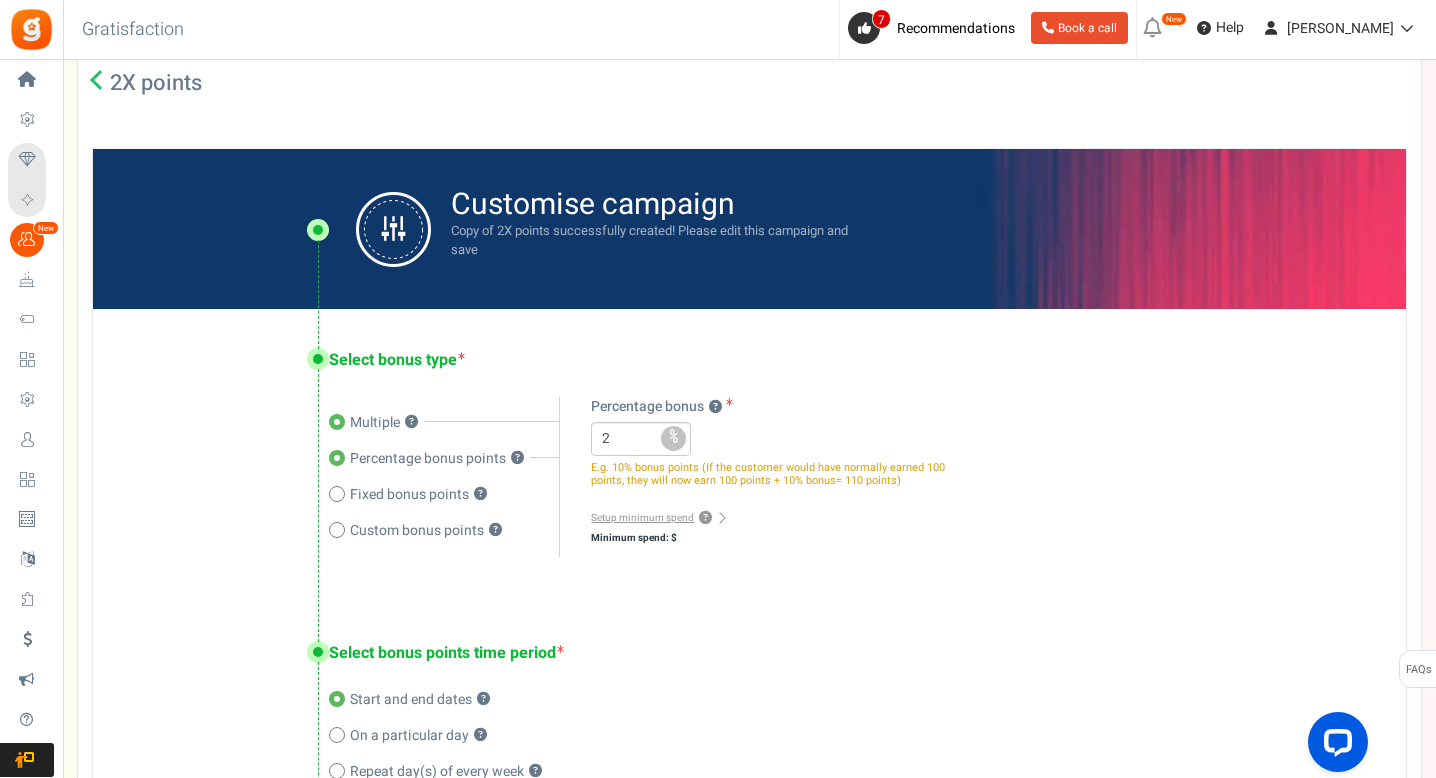radio on "false" 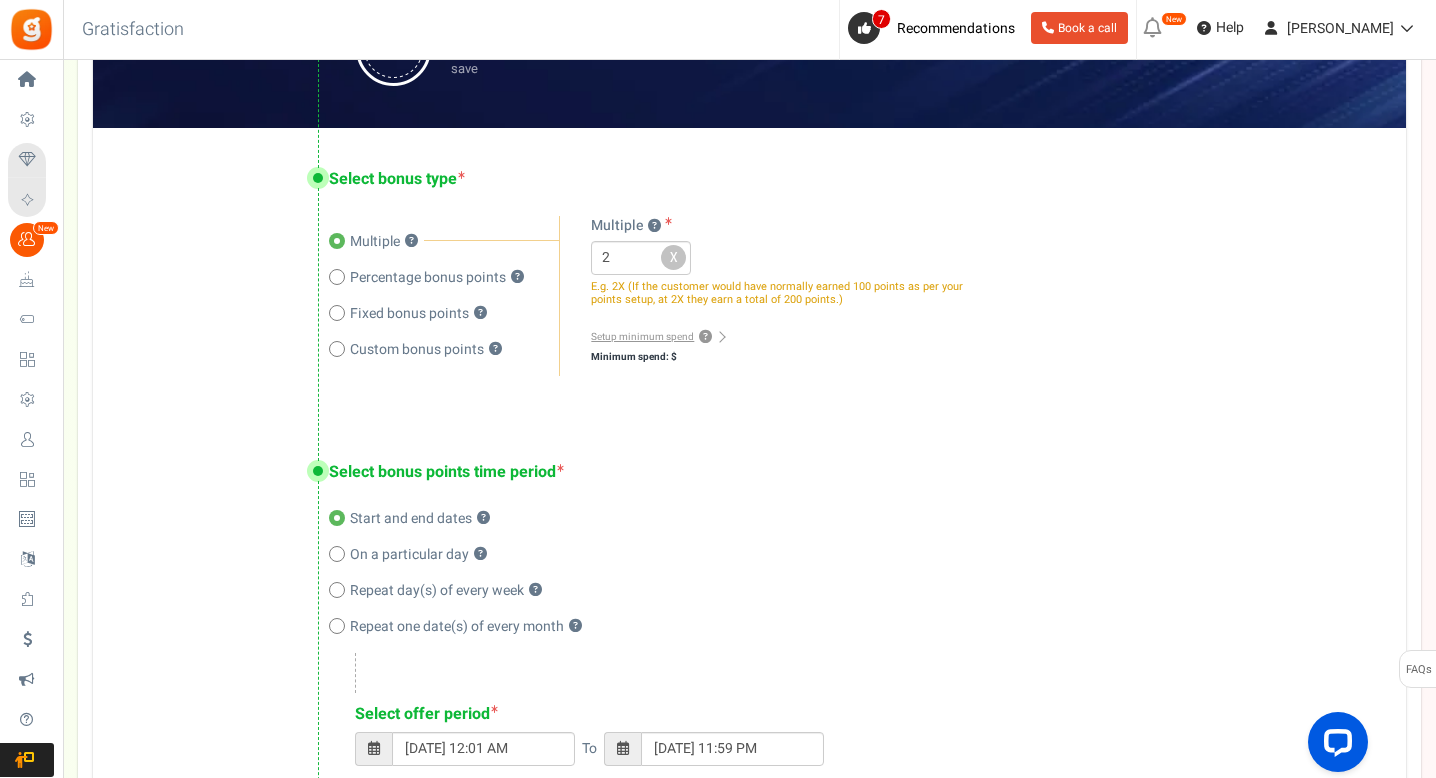scroll, scrollTop: 485, scrollLeft: 0, axis: vertical 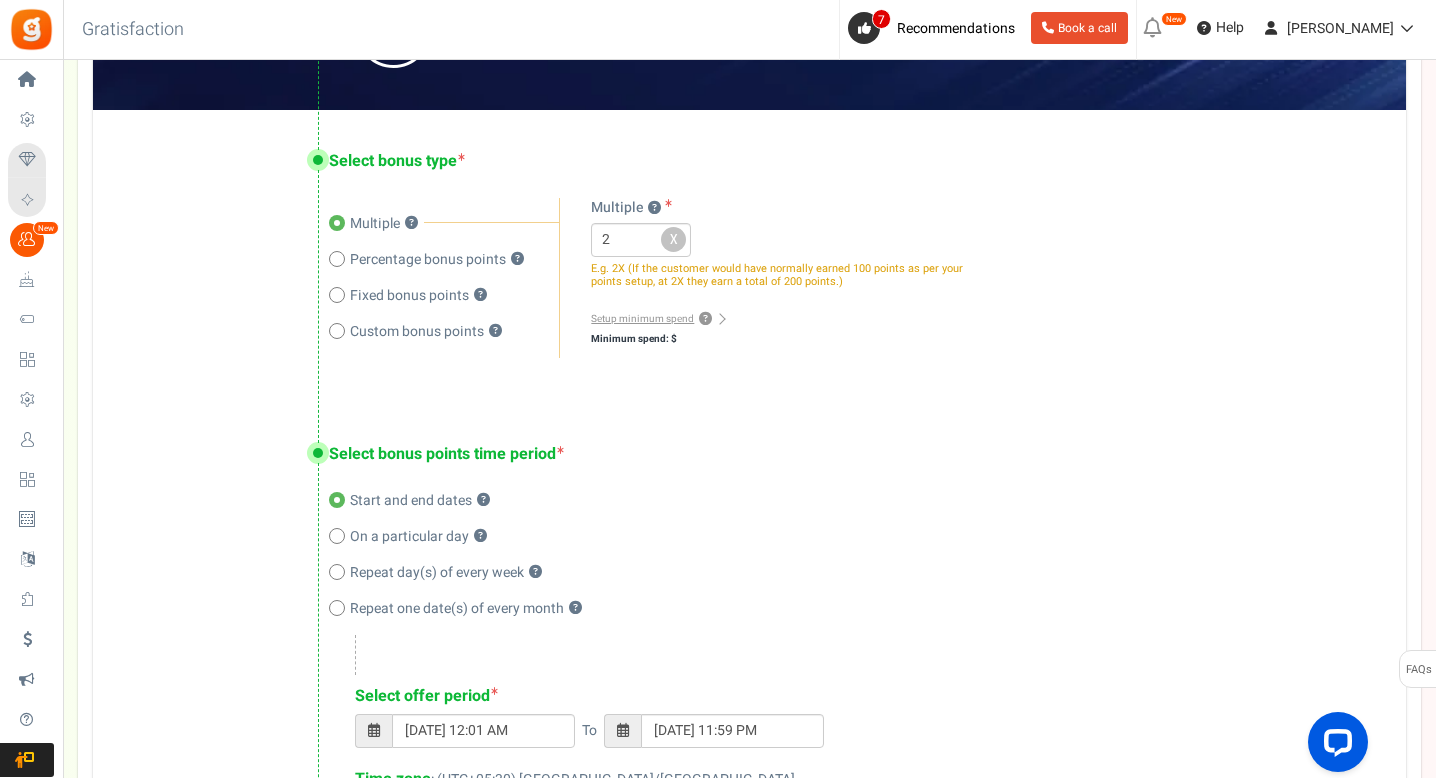 click on "On a particular day
?" at bounding box center [847, 537] 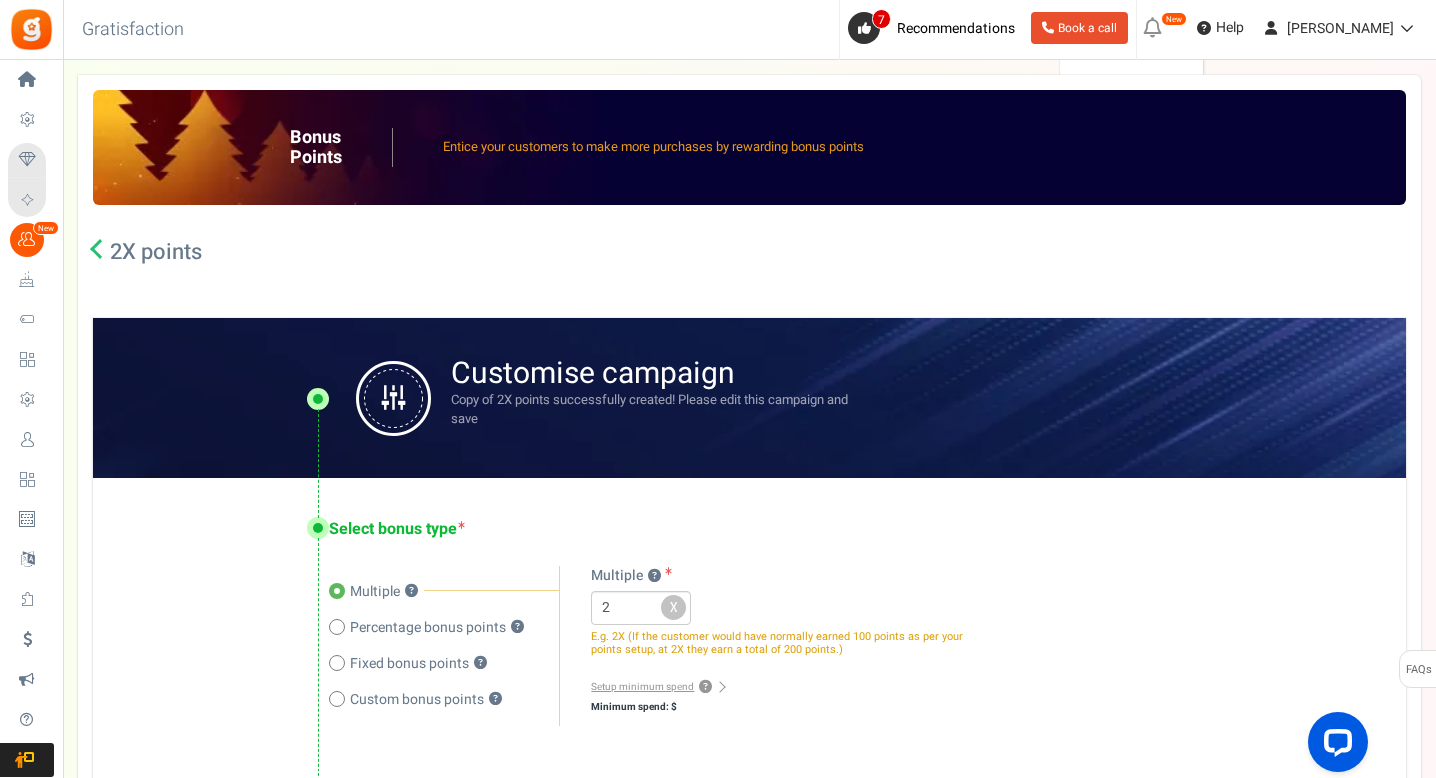 scroll, scrollTop: 0, scrollLeft: 0, axis: both 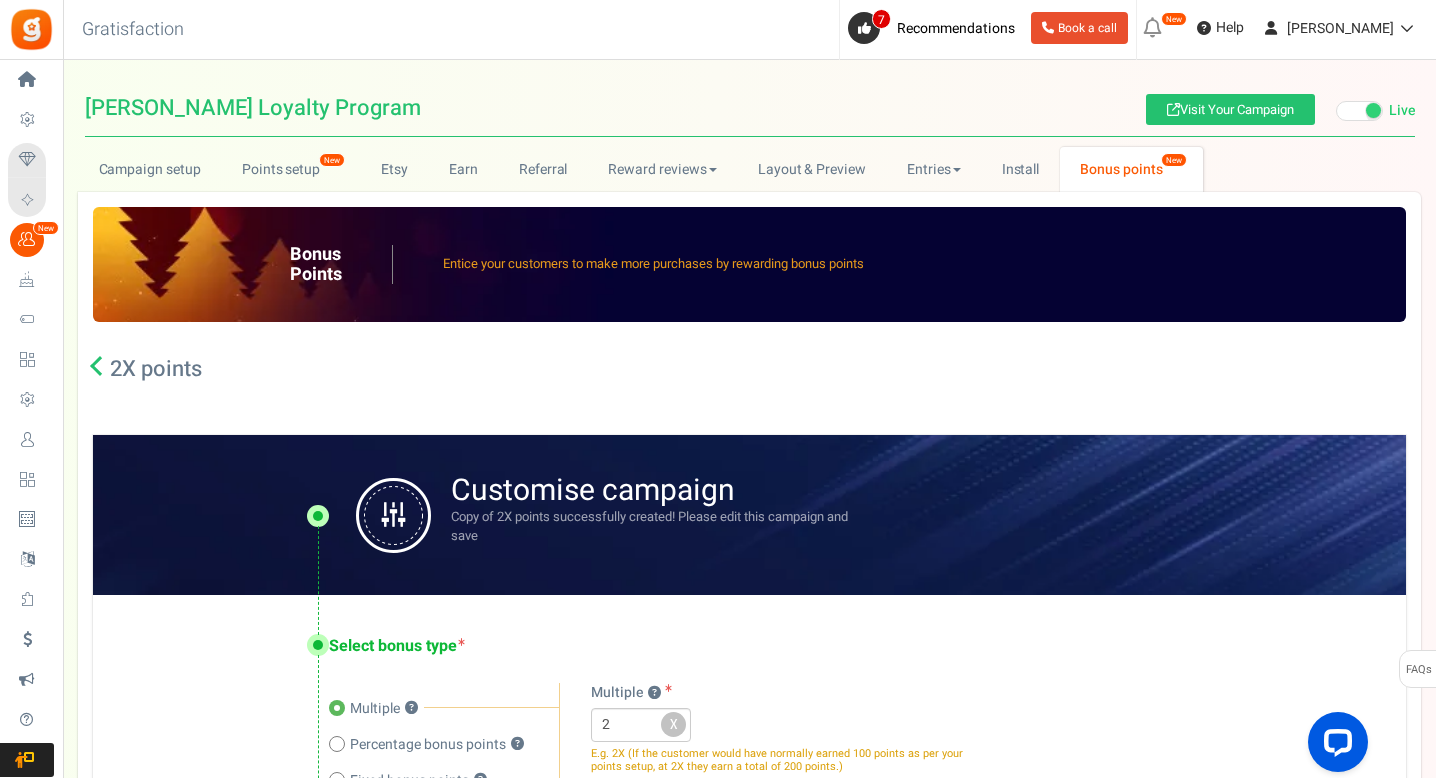 click at bounding box center [1359, 111] 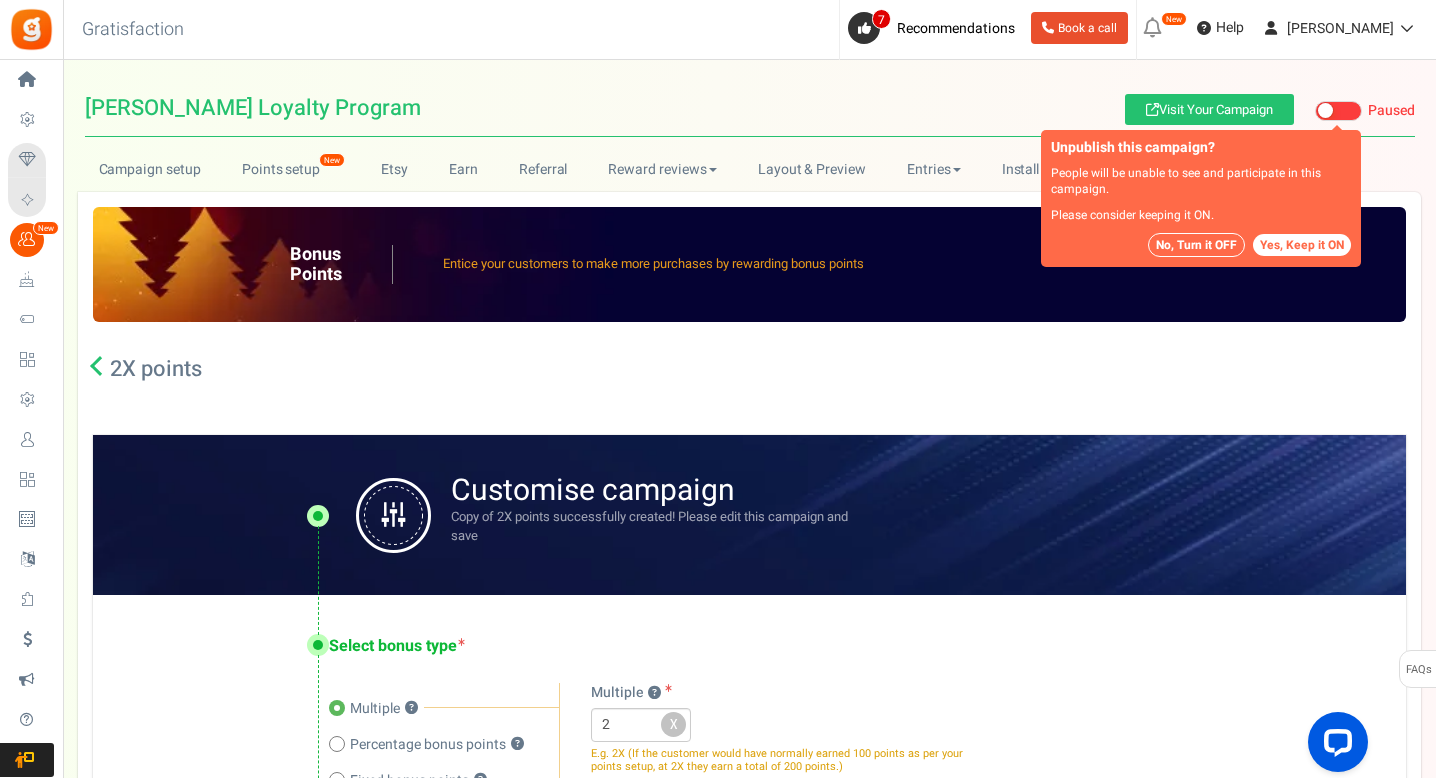 click on "Yes, Keep it ON" at bounding box center (1302, 245) 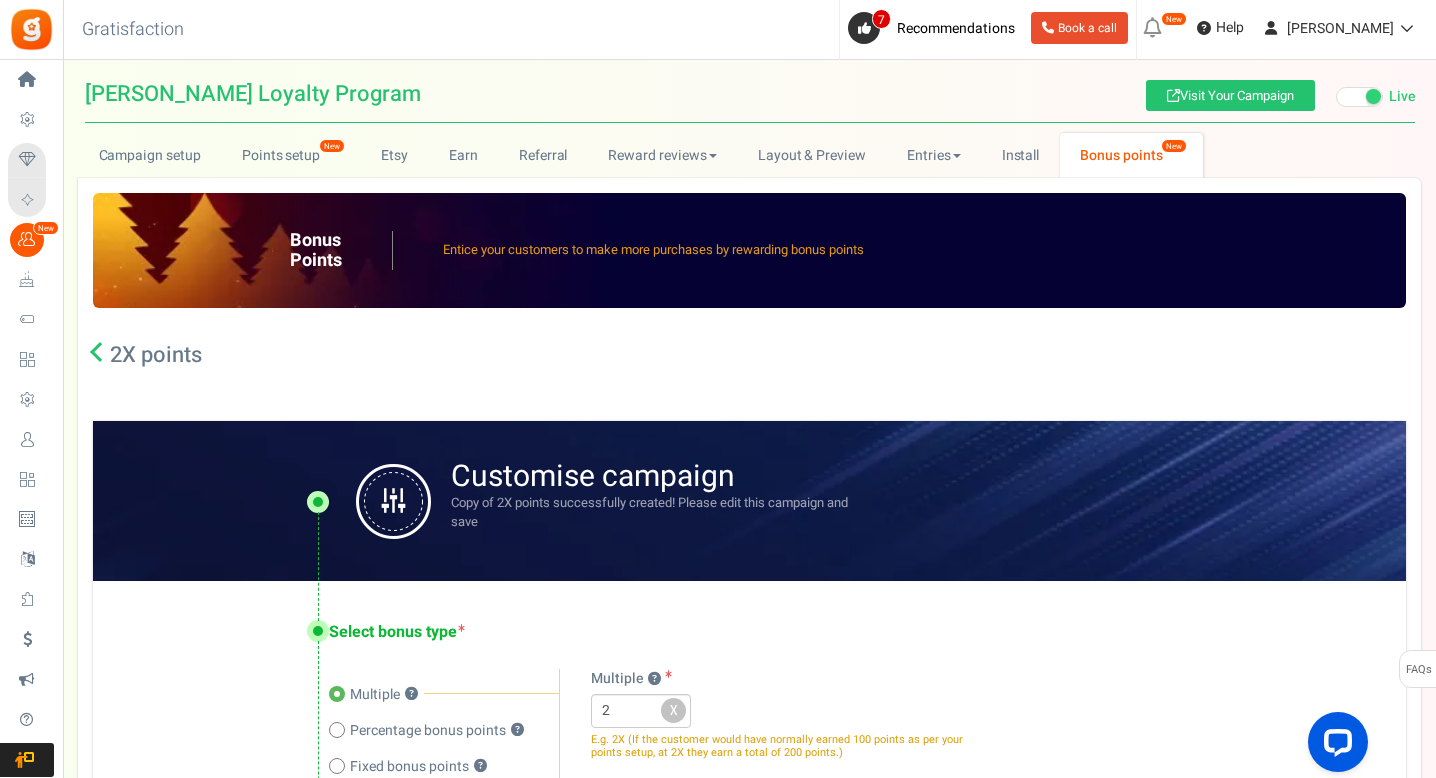 scroll, scrollTop: 37, scrollLeft: 0, axis: vertical 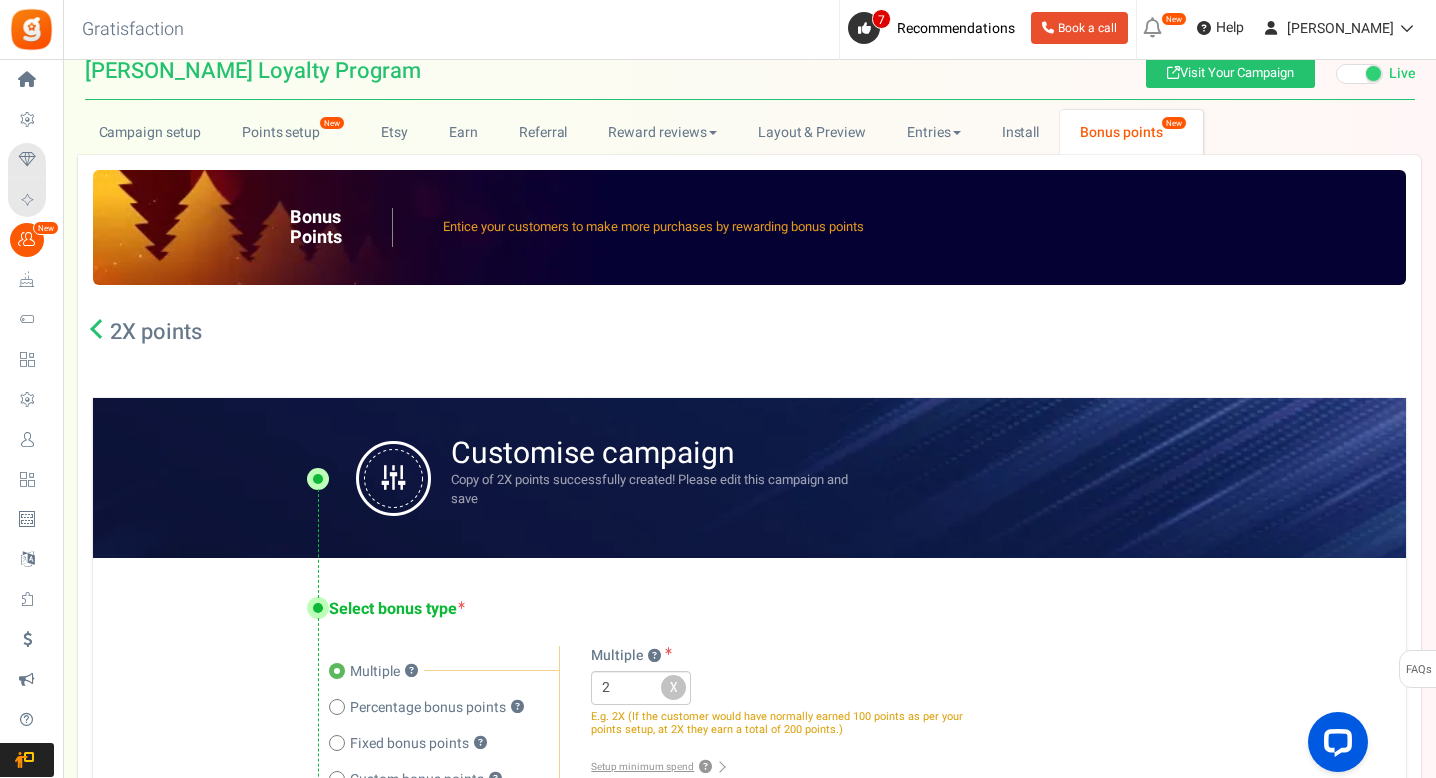 click at bounding box center [100, 329] 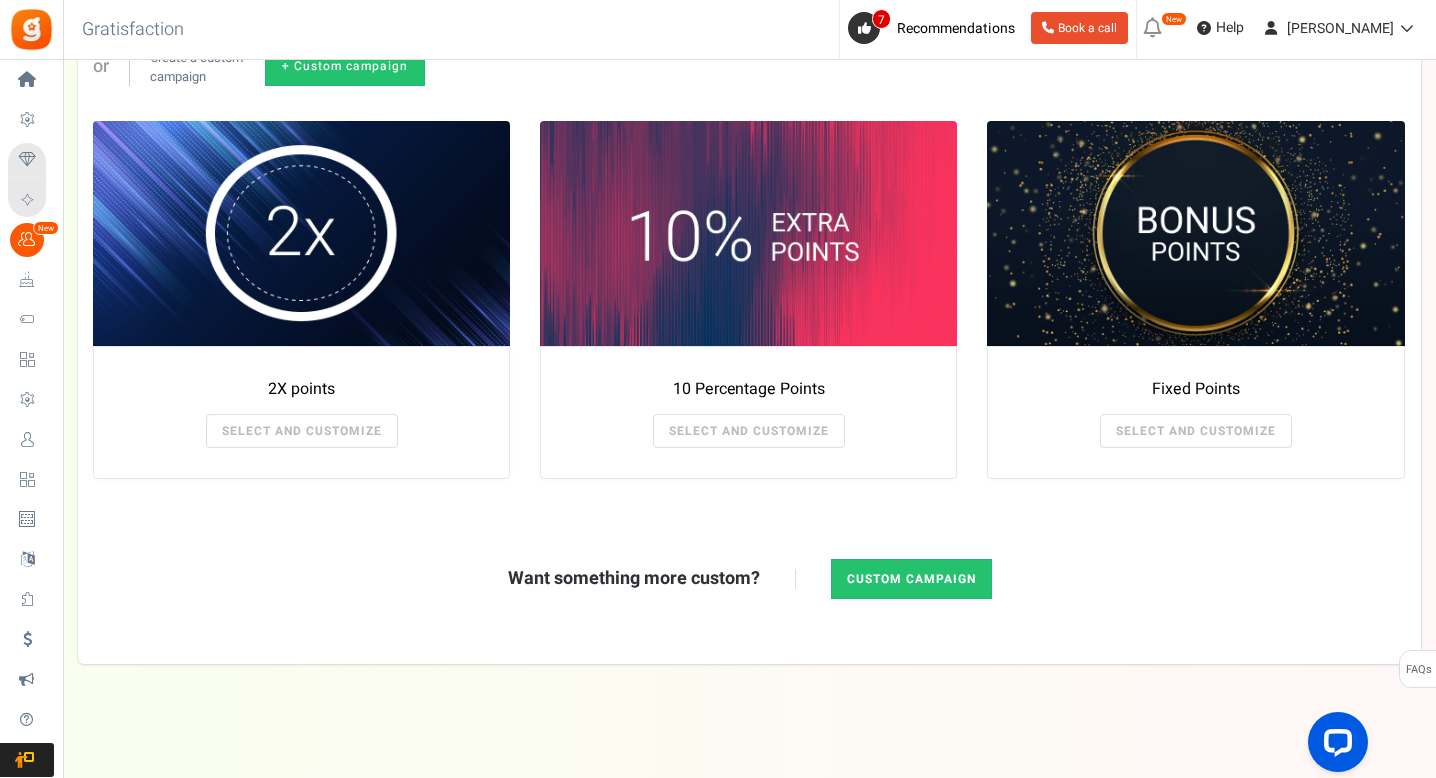 scroll, scrollTop: 353, scrollLeft: 0, axis: vertical 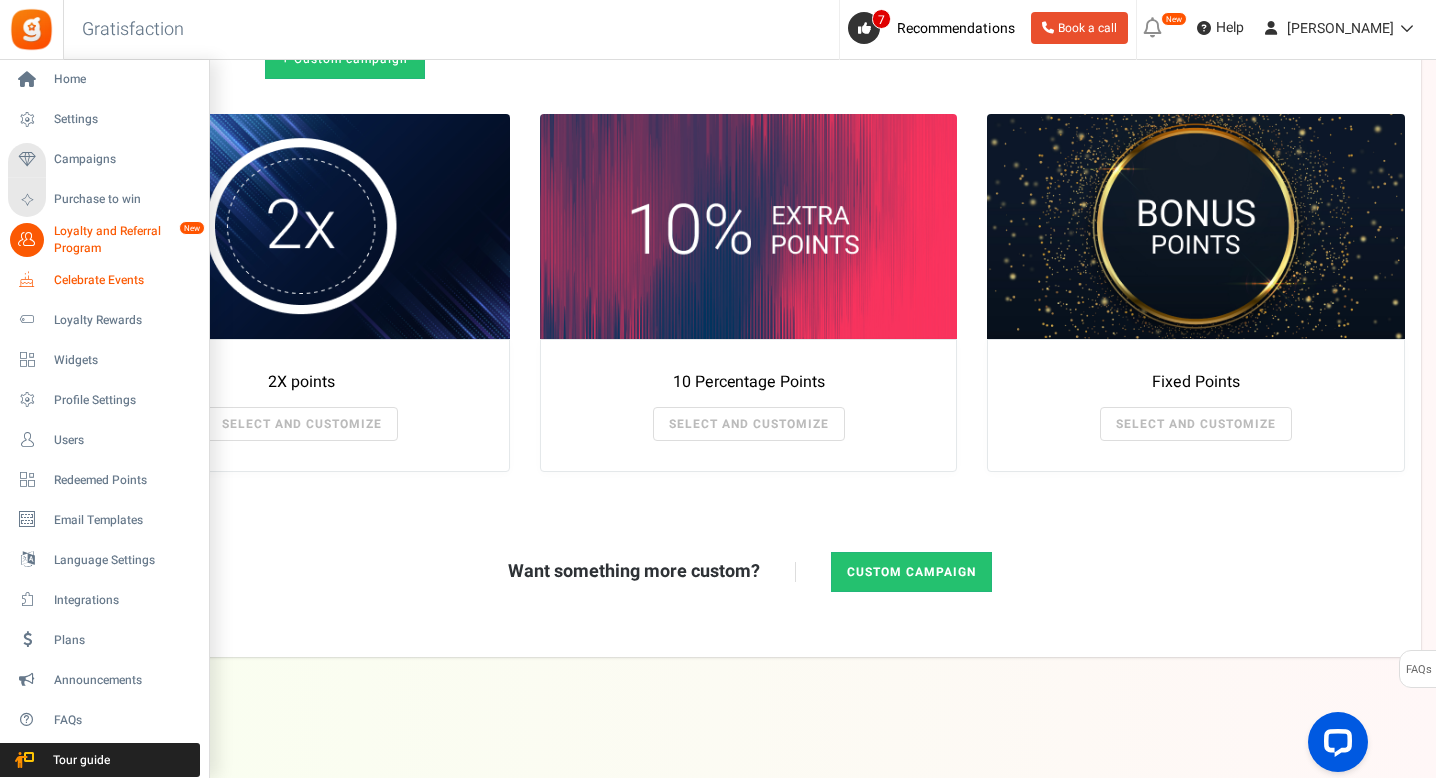 click on "Celebrate Events" at bounding box center [104, 280] 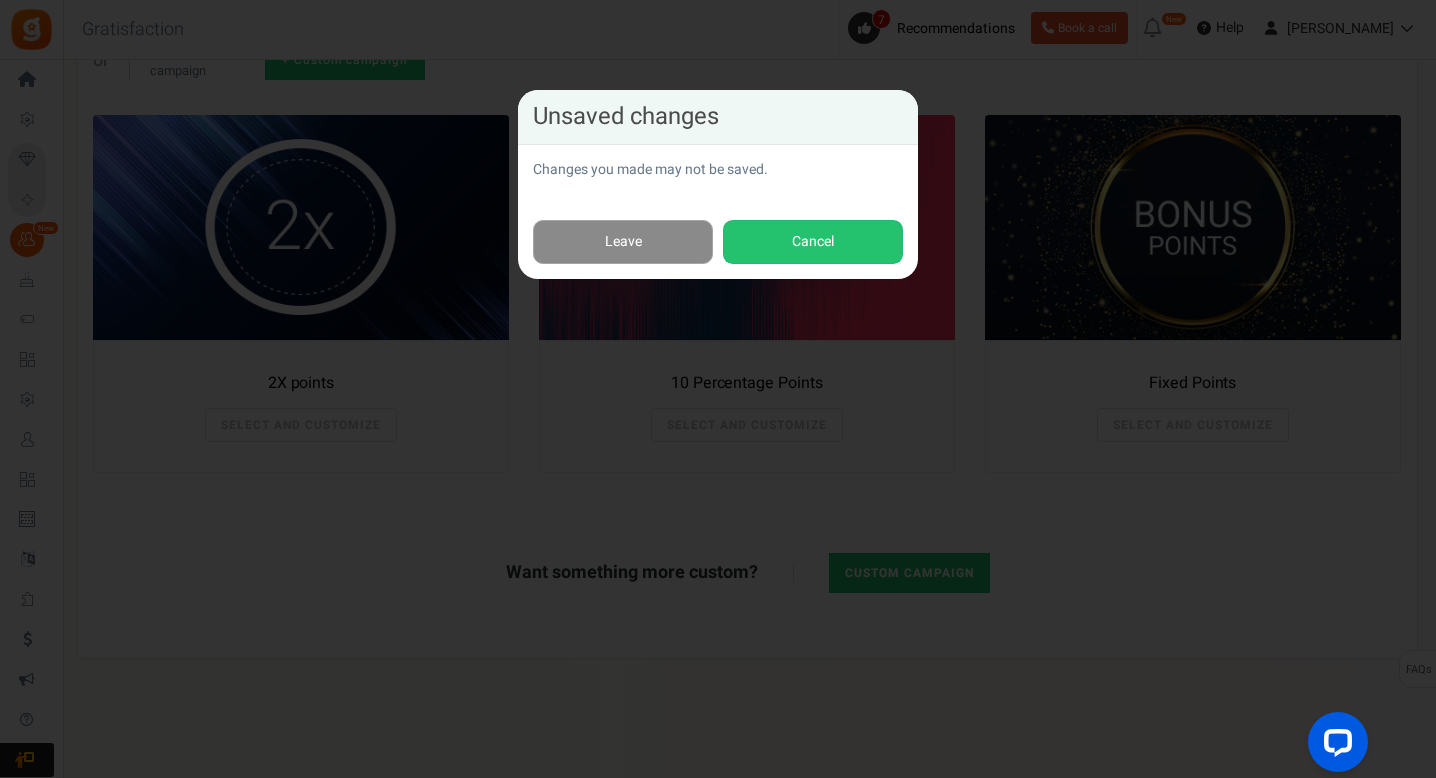 click on "Leave" at bounding box center [623, 242] 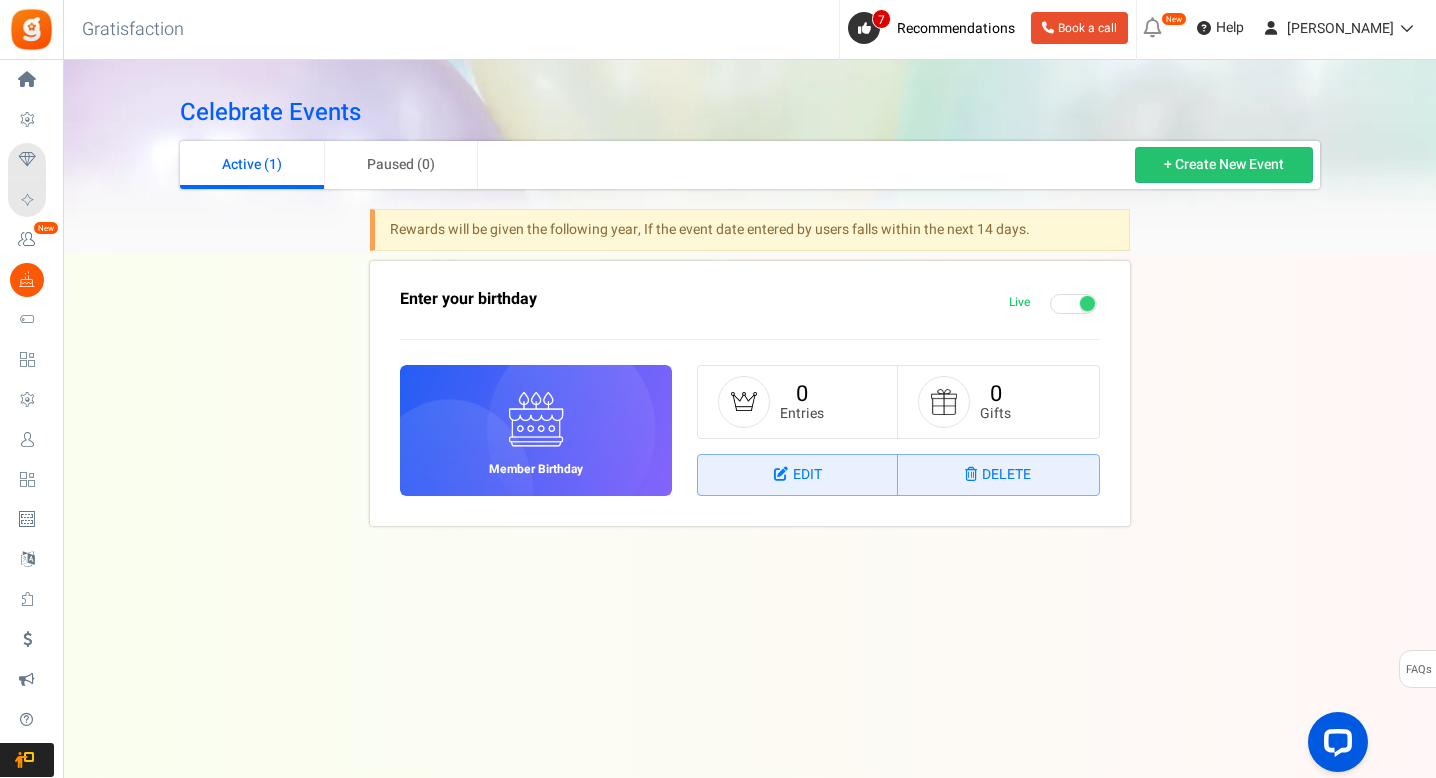 scroll, scrollTop: 0, scrollLeft: 0, axis: both 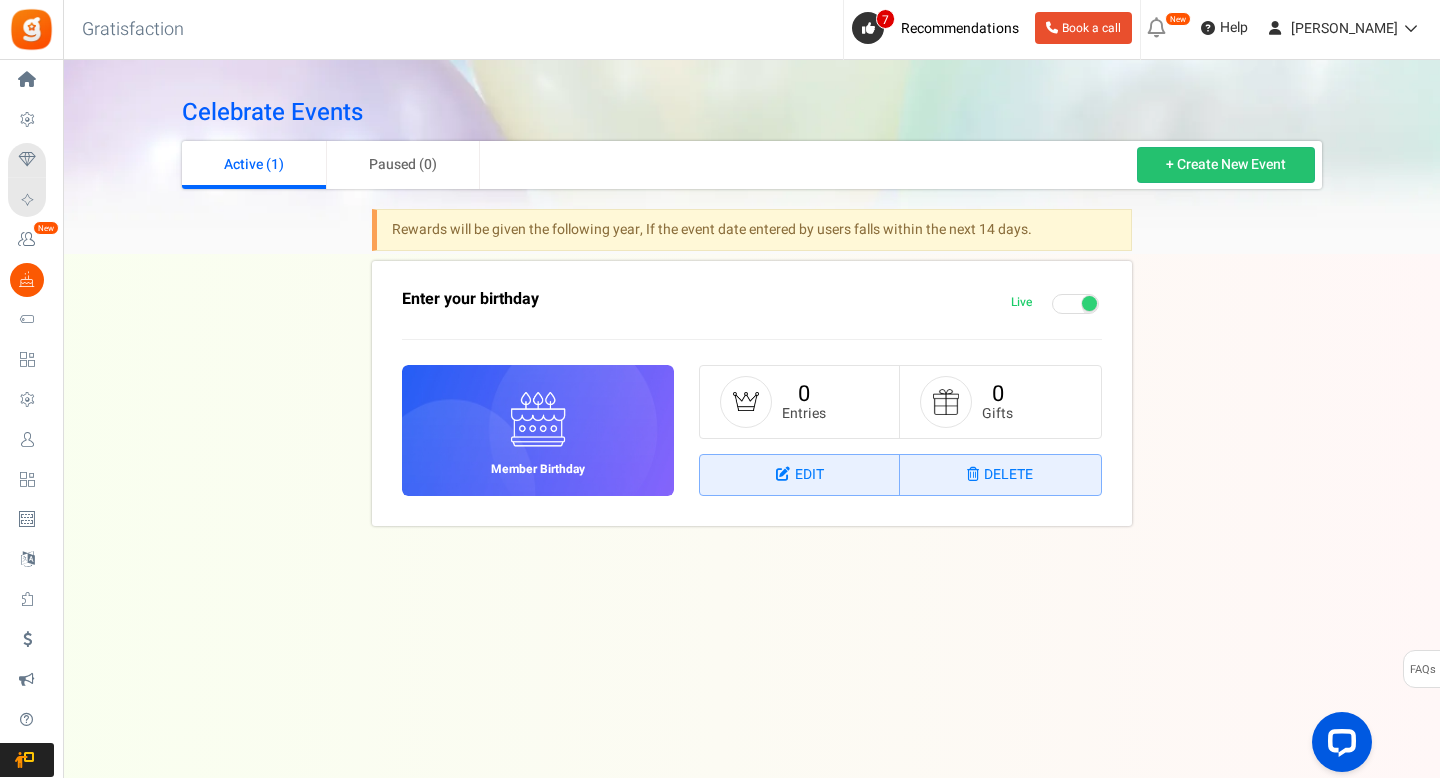click on "Active (1)
Paused (0)
+ Create New Event" at bounding box center (752, 165) 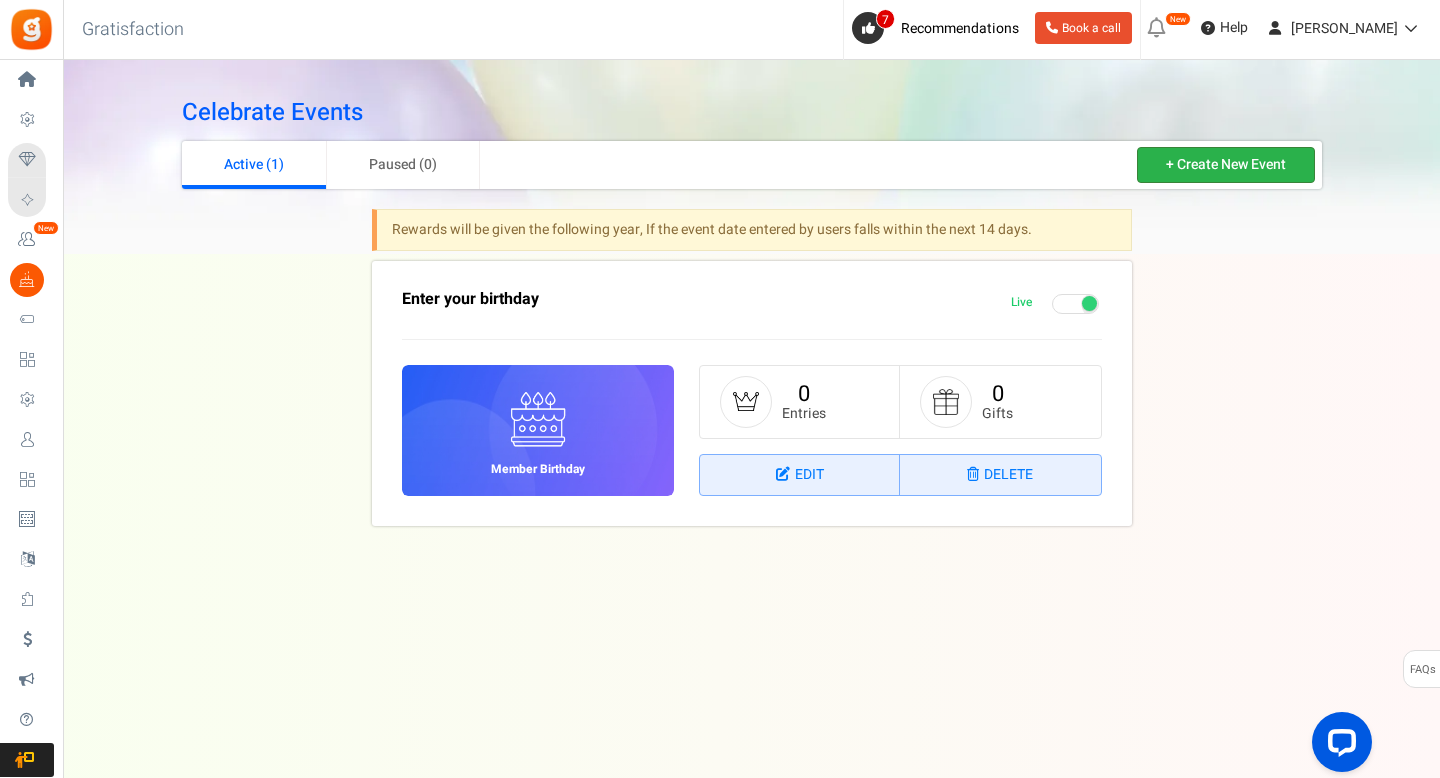 click on "+ Create New Event" at bounding box center [1226, 165] 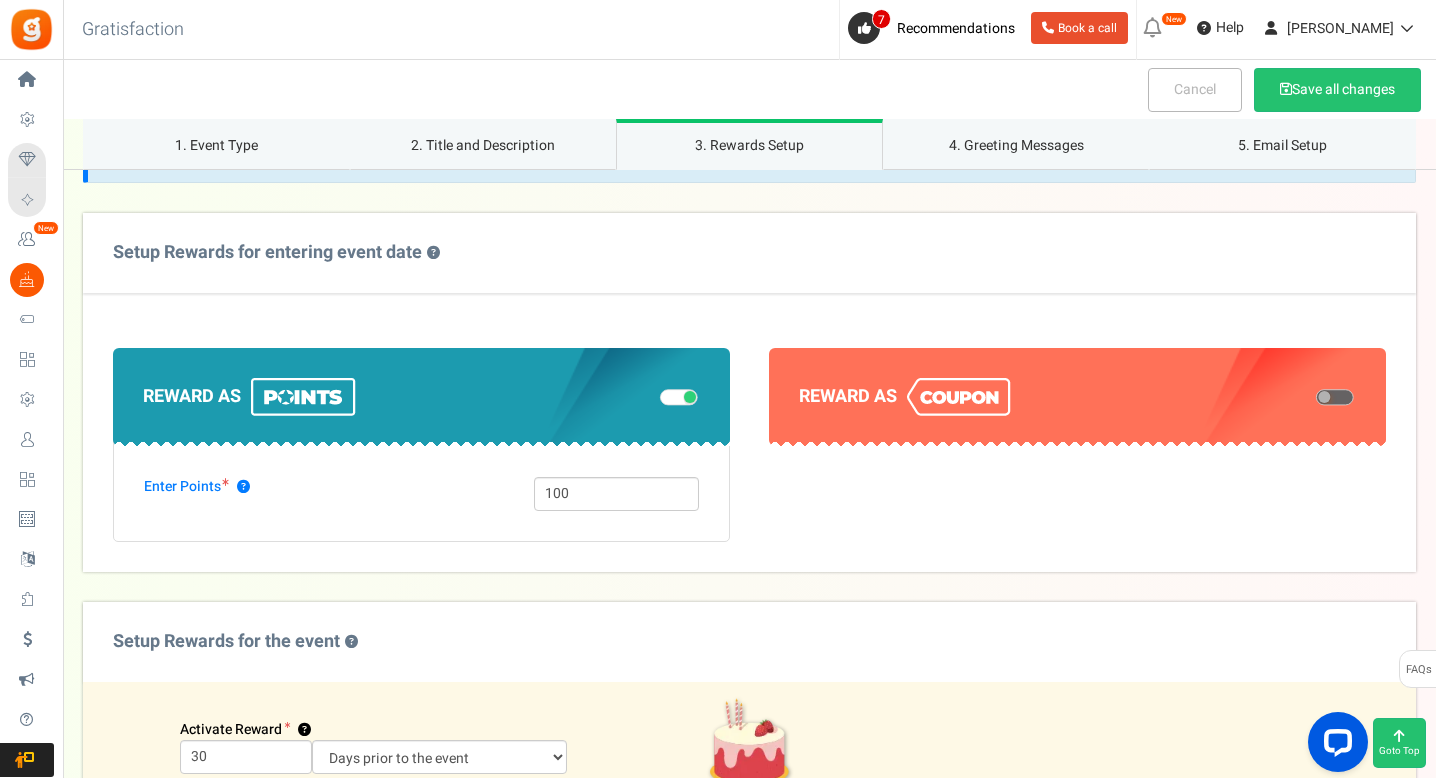 scroll, scrollTop: 848, scrollLeft: 0, axis: vertical 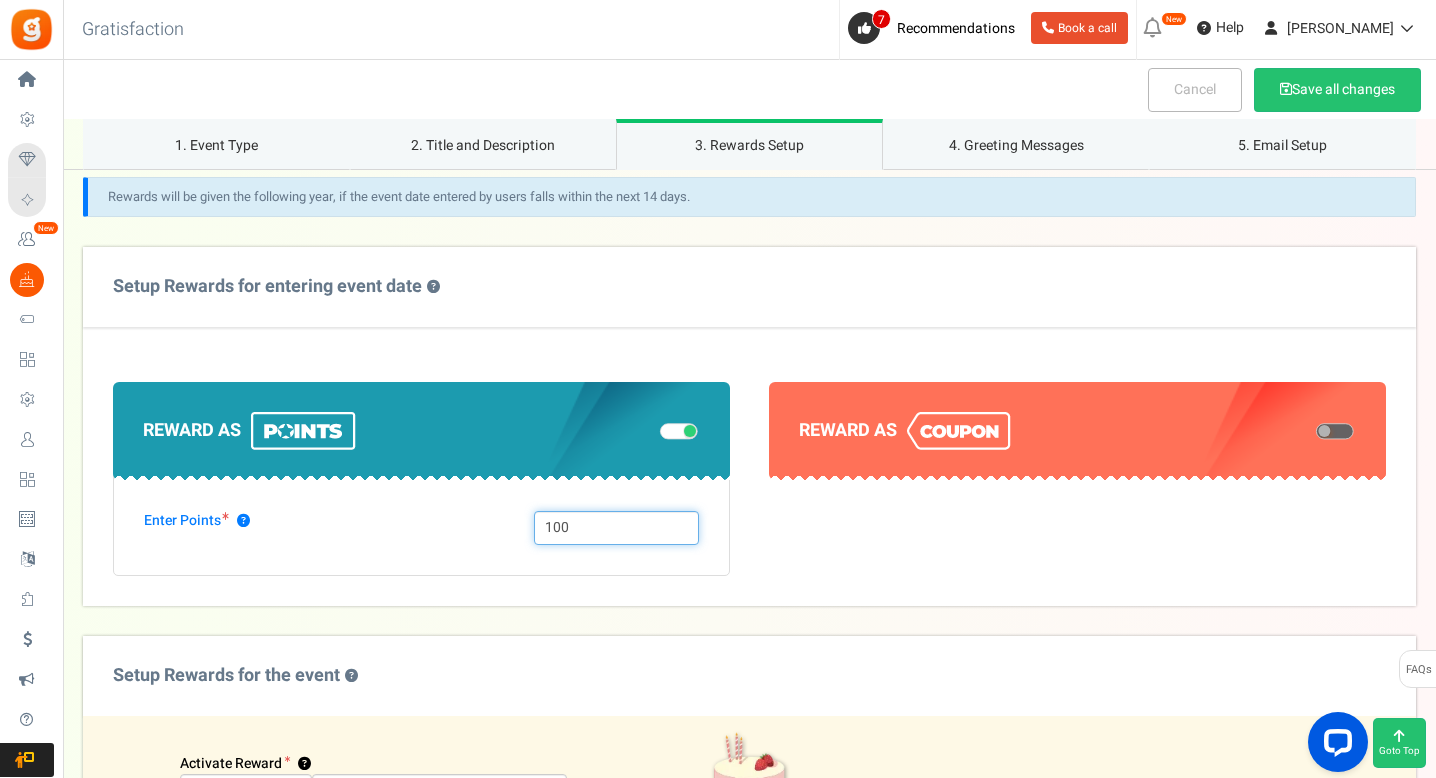 drag, startPoint x: 584, startPoint y: 528, endPoint x: 544, endPoint y: 528, distance: 40 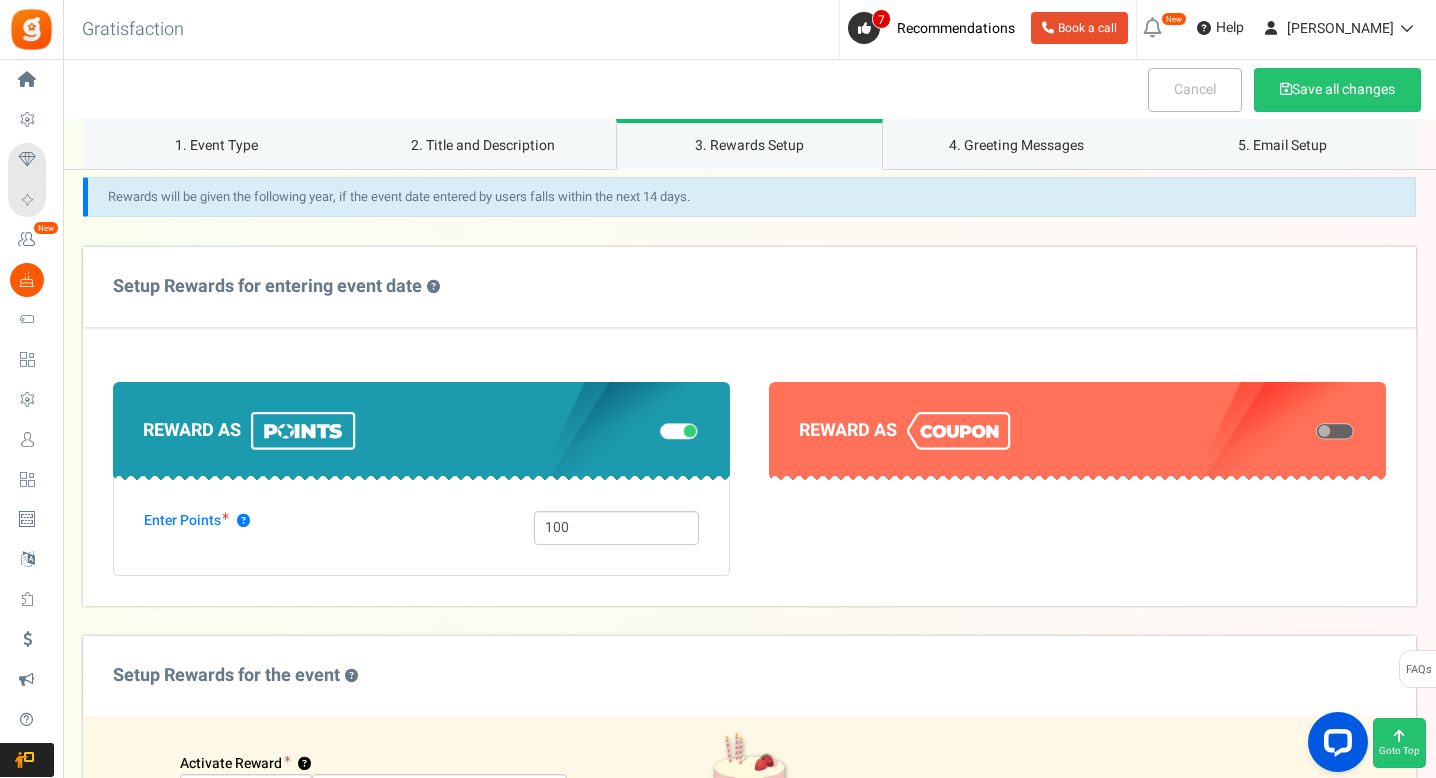 click on "Reward as
Enter Points    ?
100" at bounding box center (749, 466) 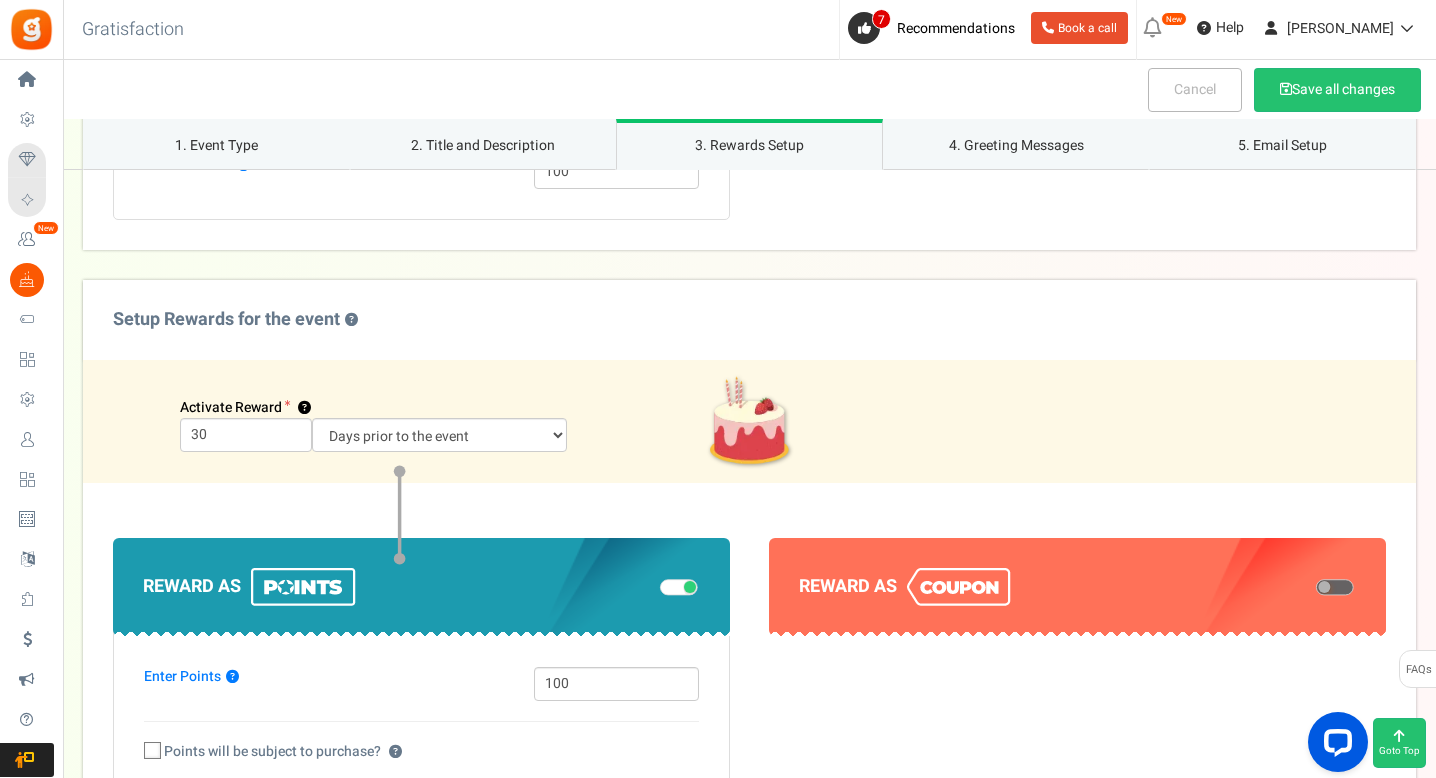 scroll, scrollTop: 1259, scrollLeft: 0, axis: vertical 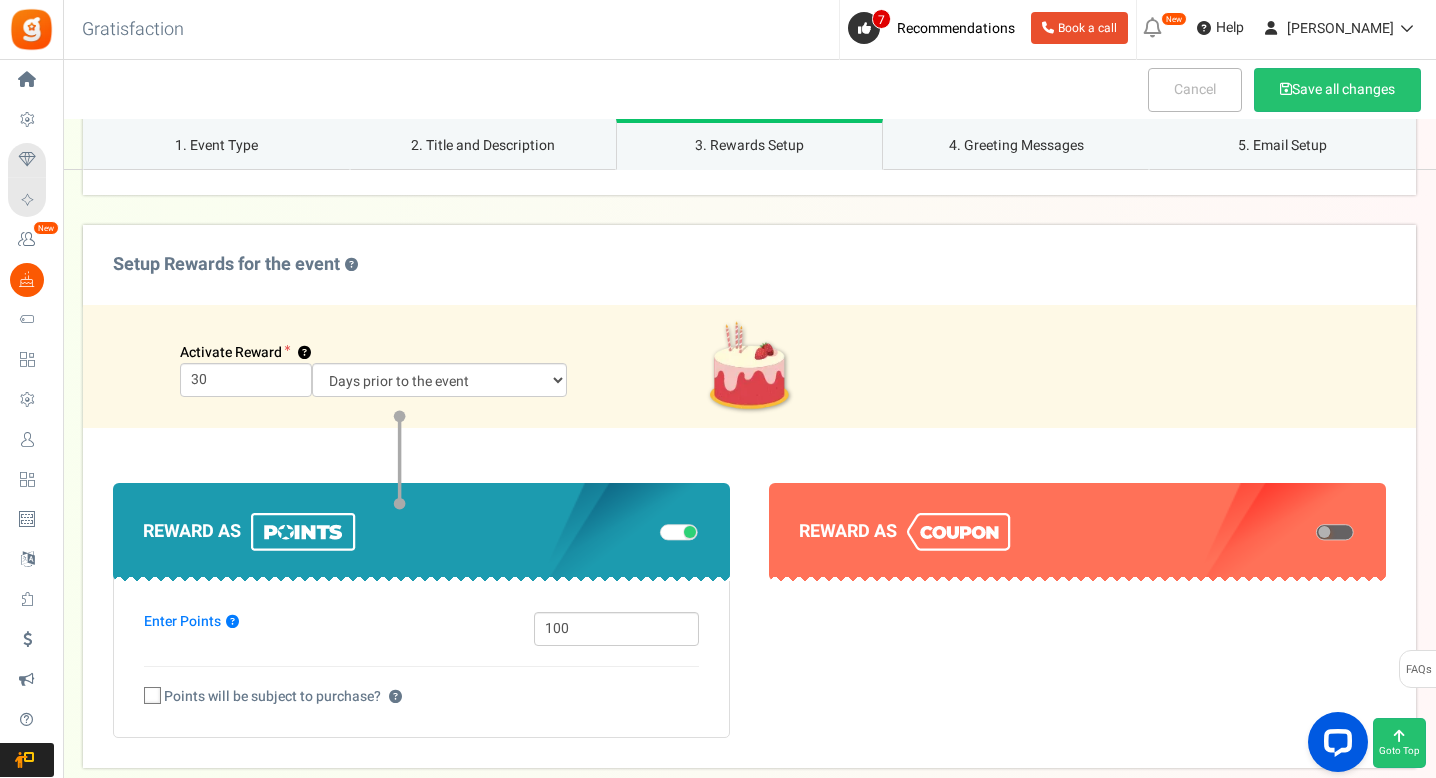 click on "Points will be subject to purchase?" at bounding box center (272, 697) 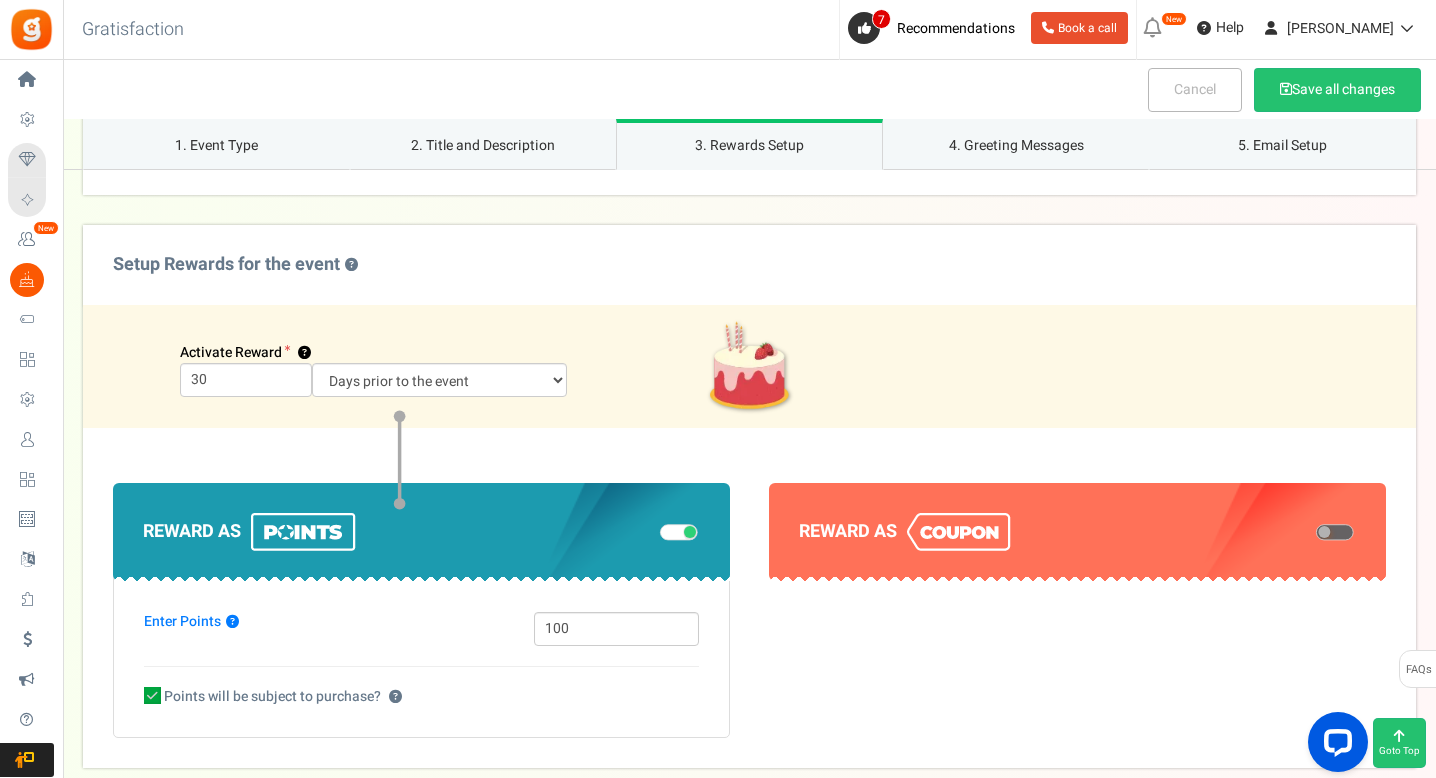 select on "1" 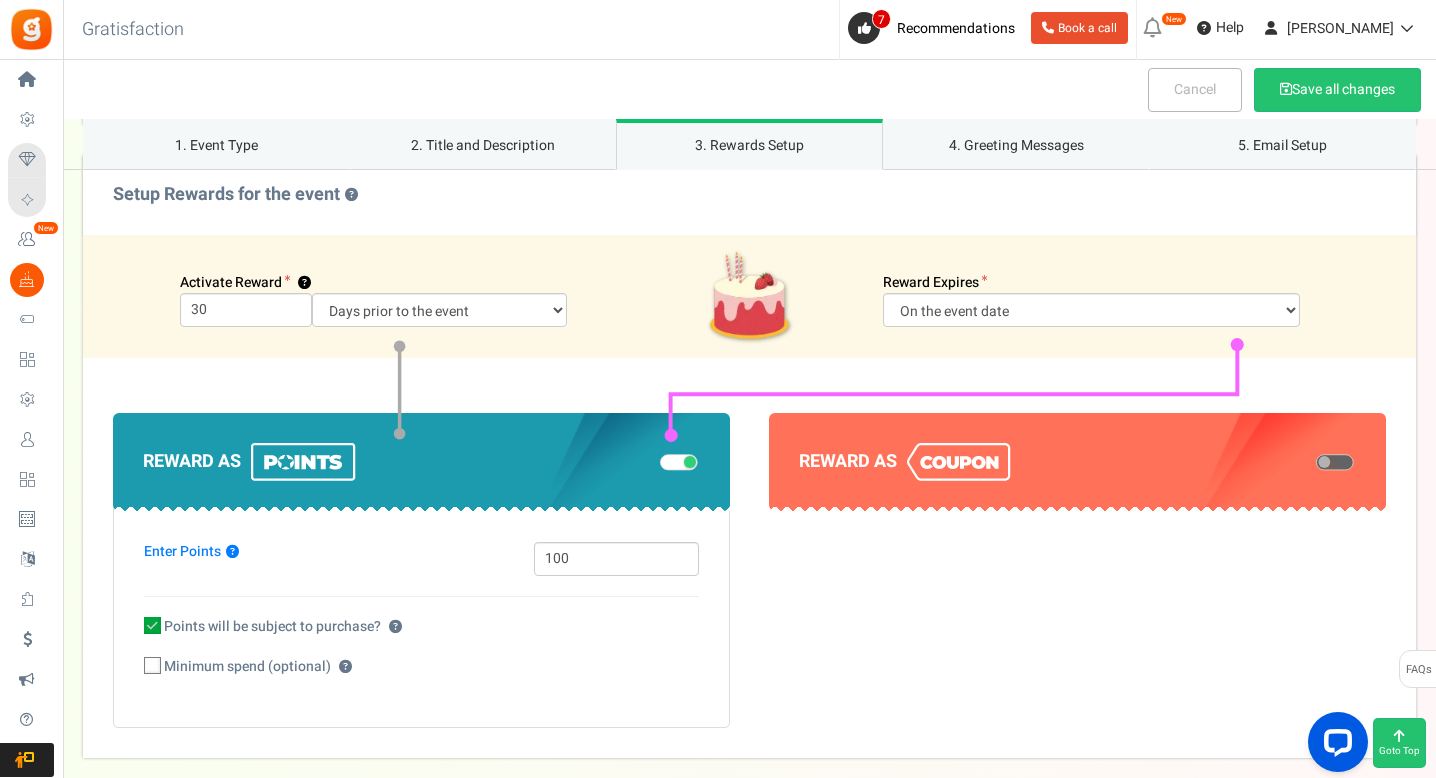 scroll, scrollTop: 1337, scrollLeft: 0, axis: vertical 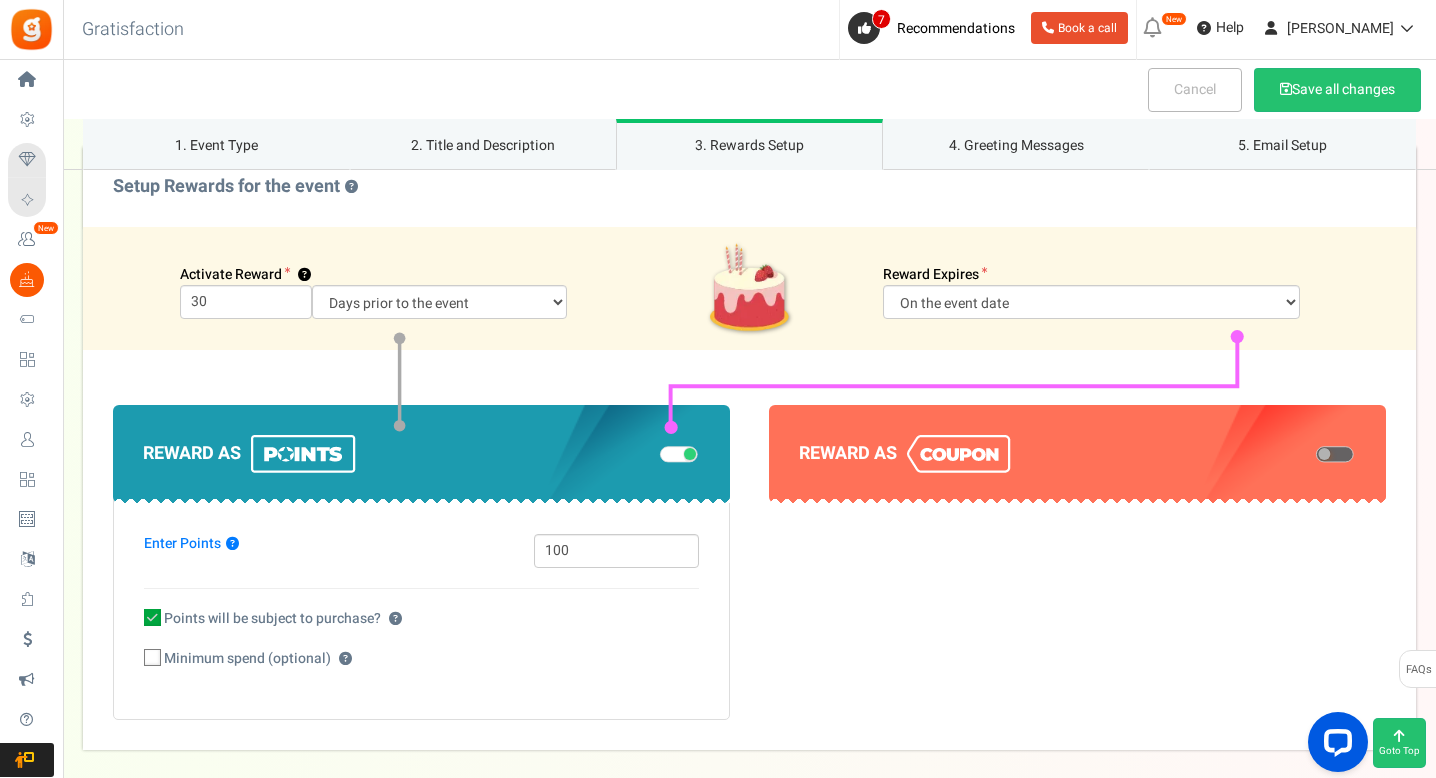 click at bounding box center (690, 454) 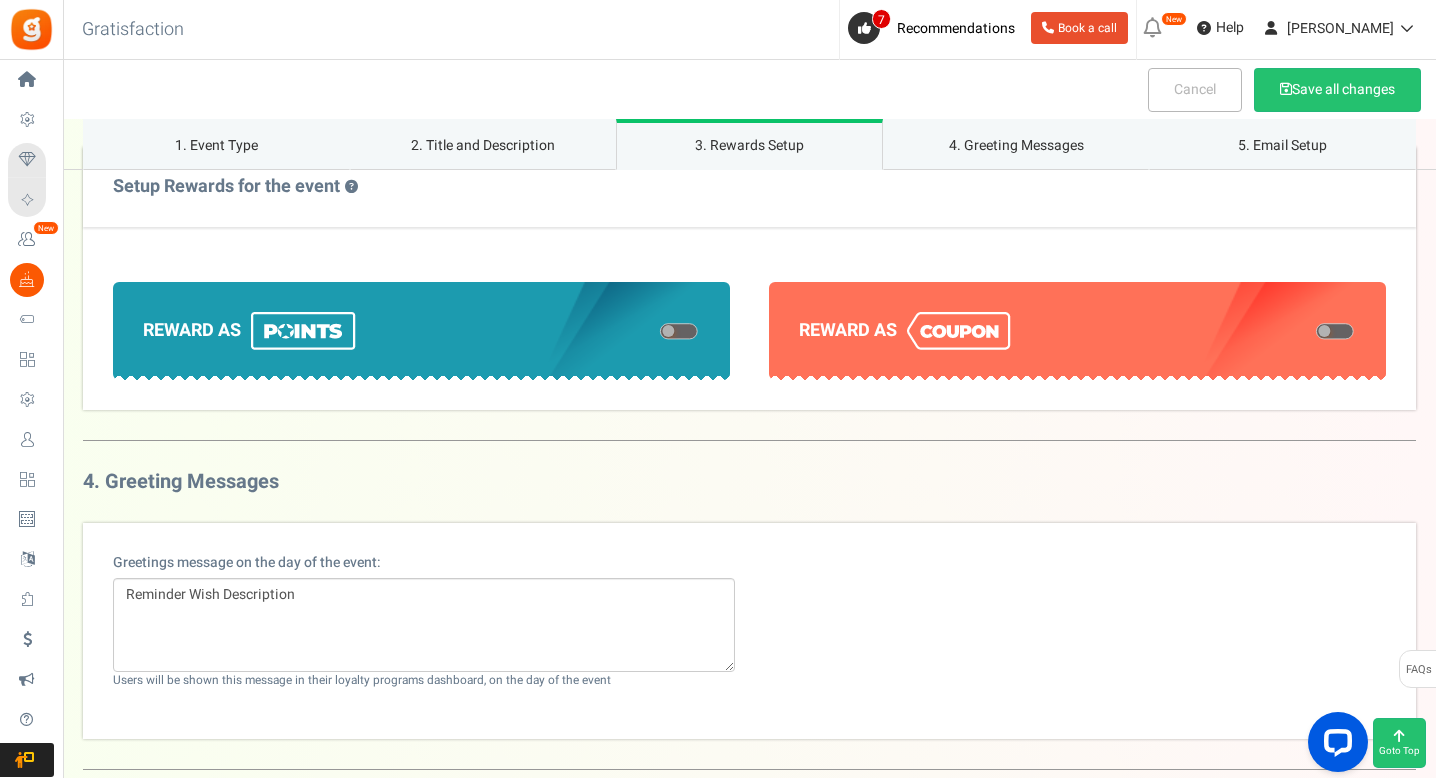 click at bounding box center [1335, 331] 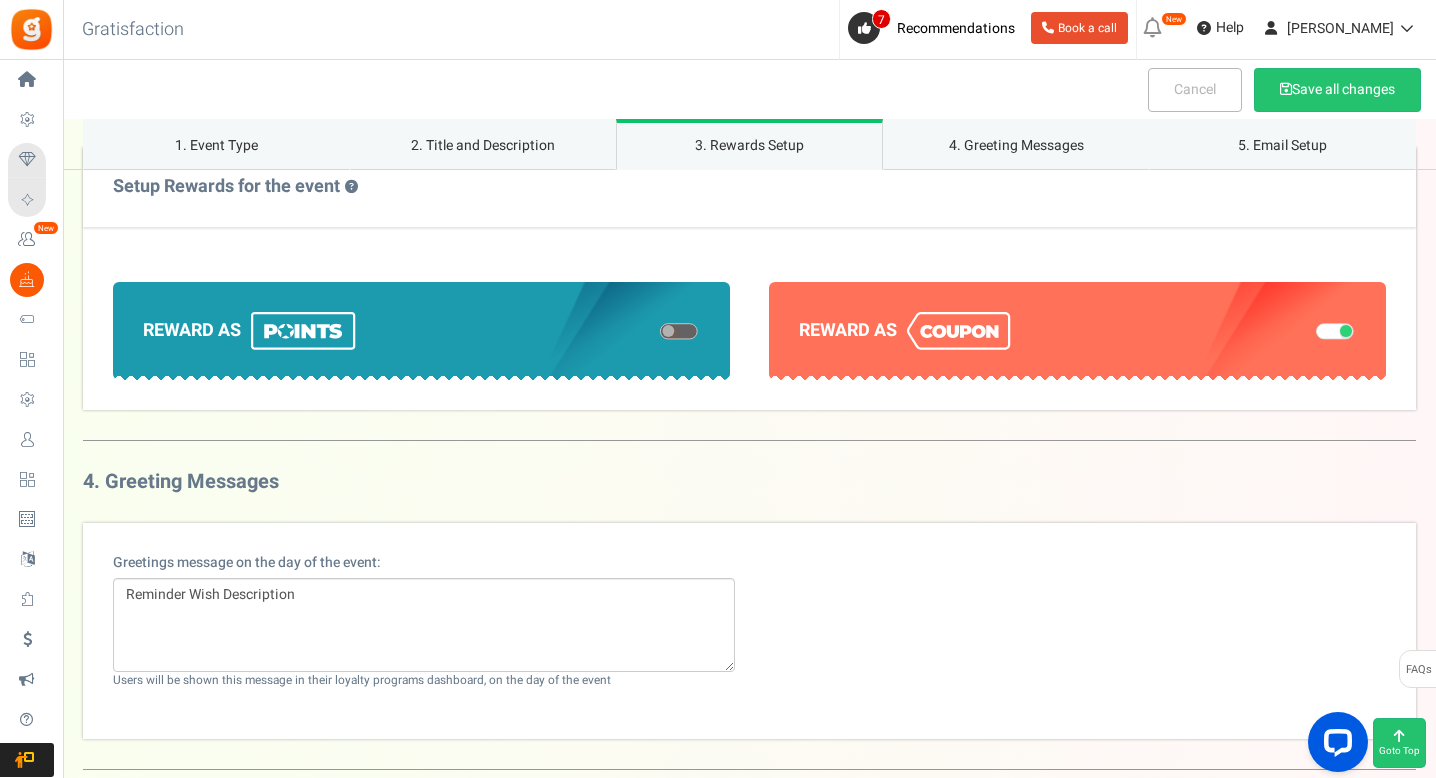 select on "1" 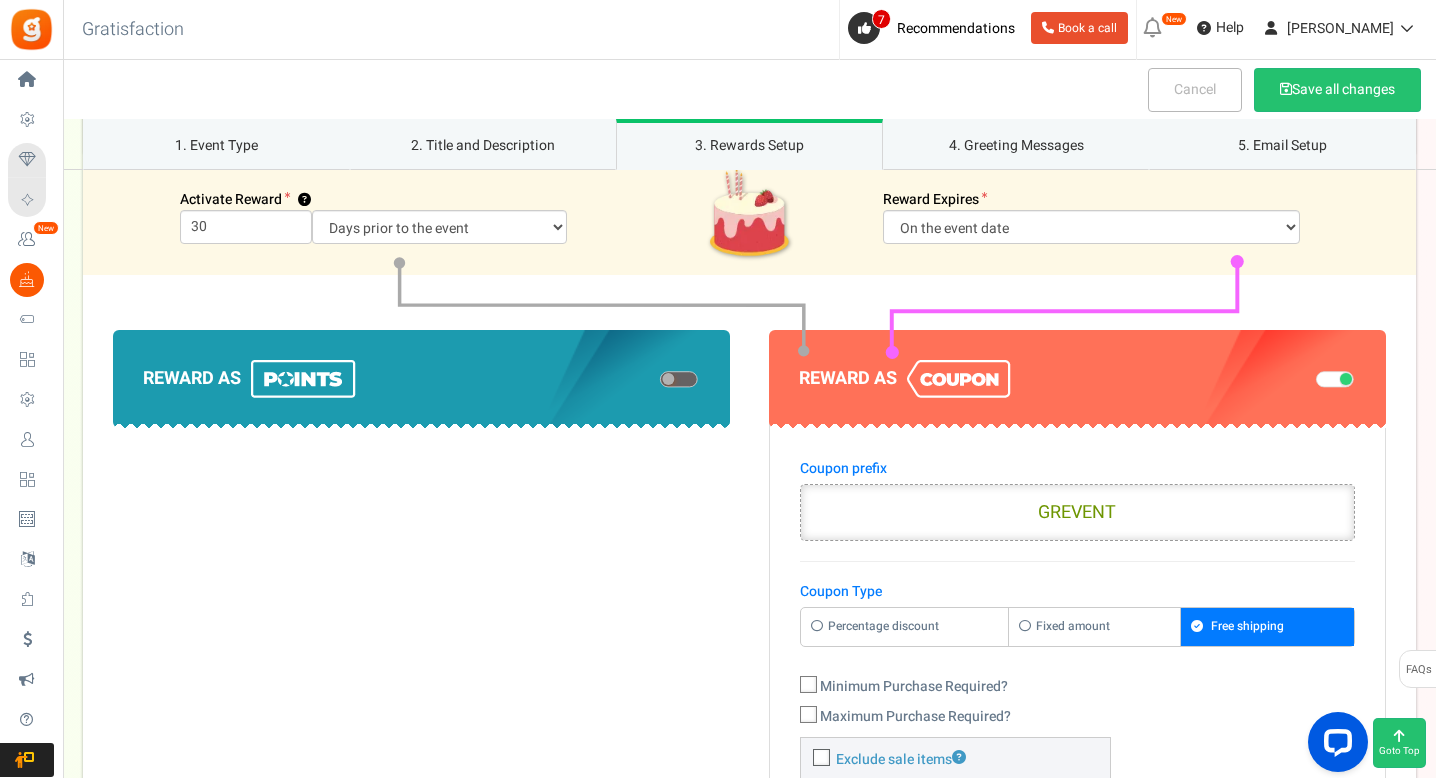 scroll, scrollTop: 1513, scrollLeft: 0, axis: vertical 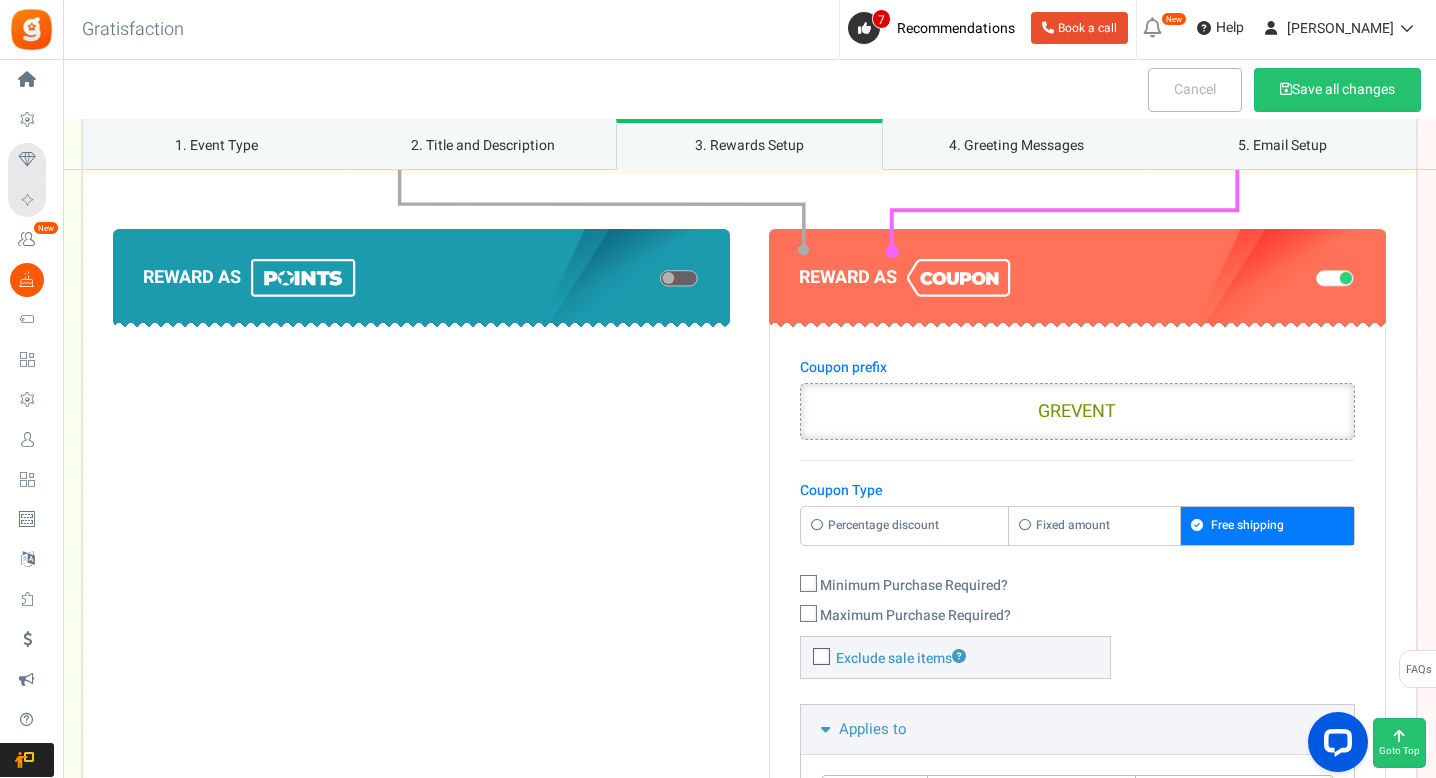 click on "Percentage discount" at bounding box center [905, 525] 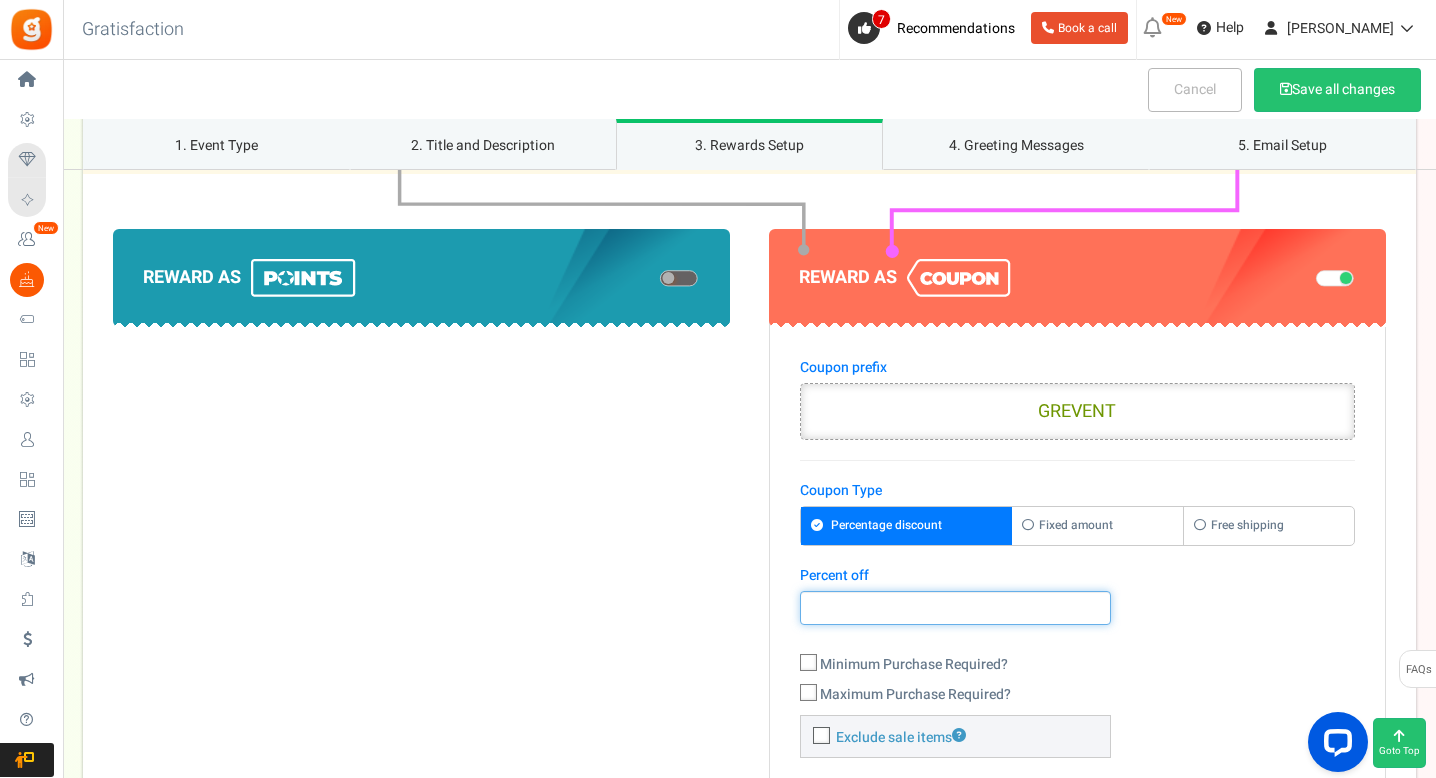 click at bounding box center [955, 608] 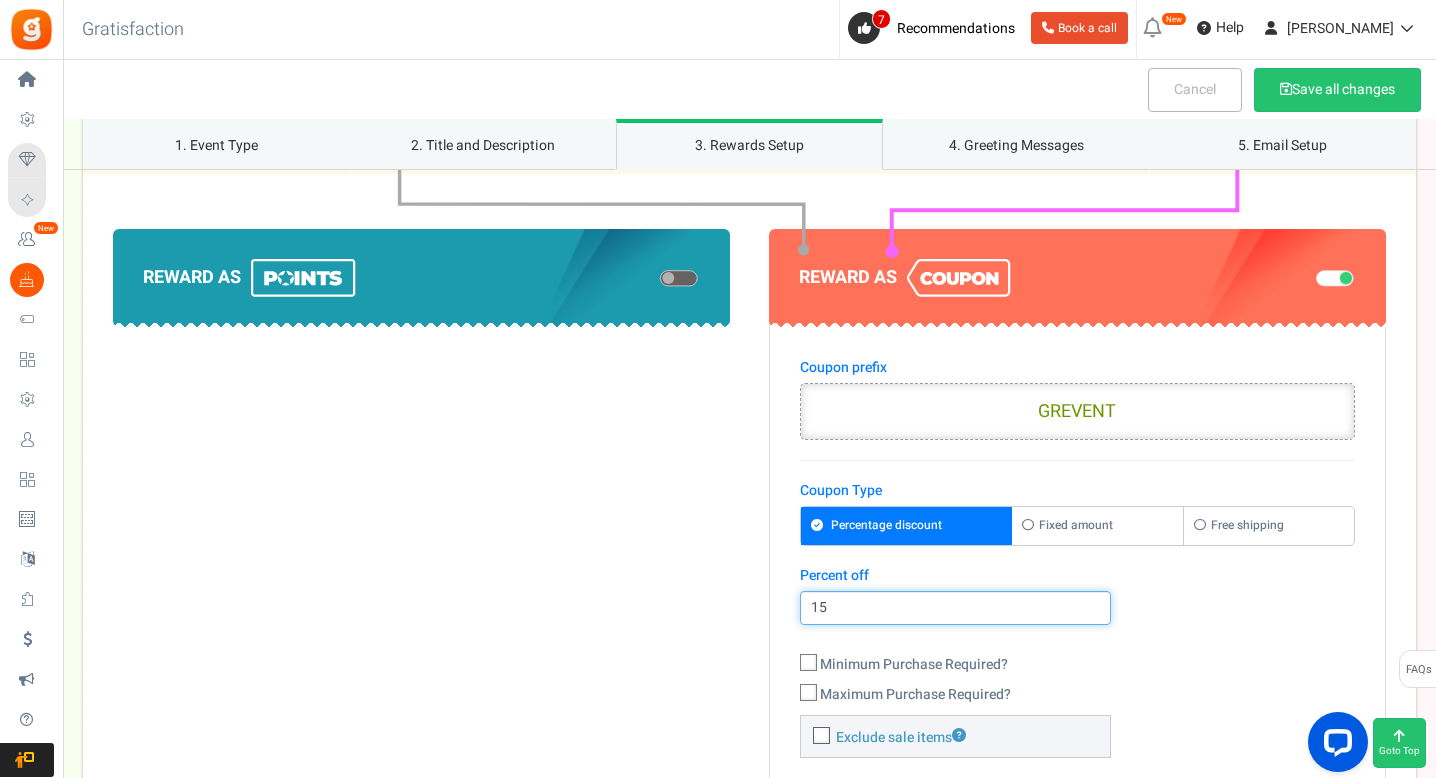 type on "15" 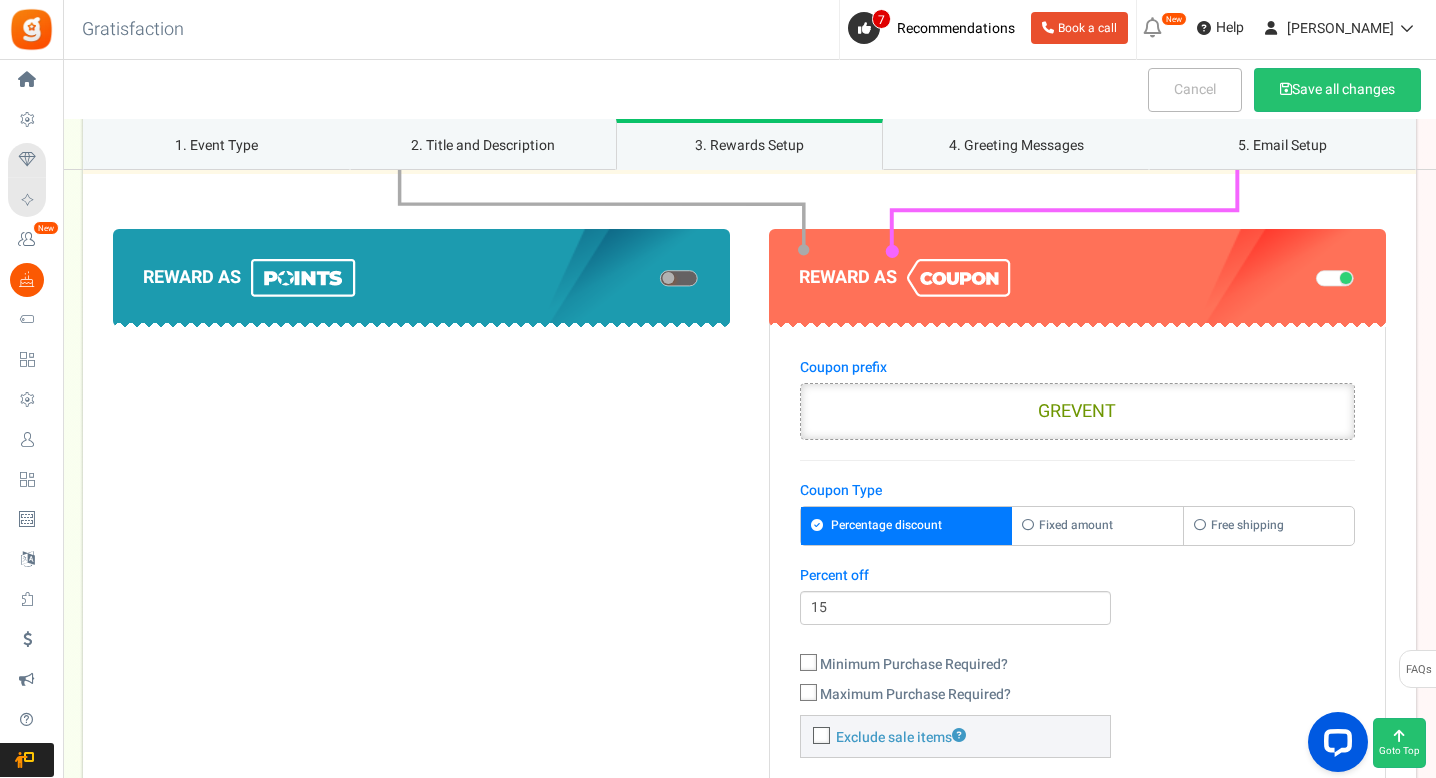 click on "Percent off
15
Minimum Purchase Required?
Maximum Purchase Required?" at bounding box center [1077, 674] 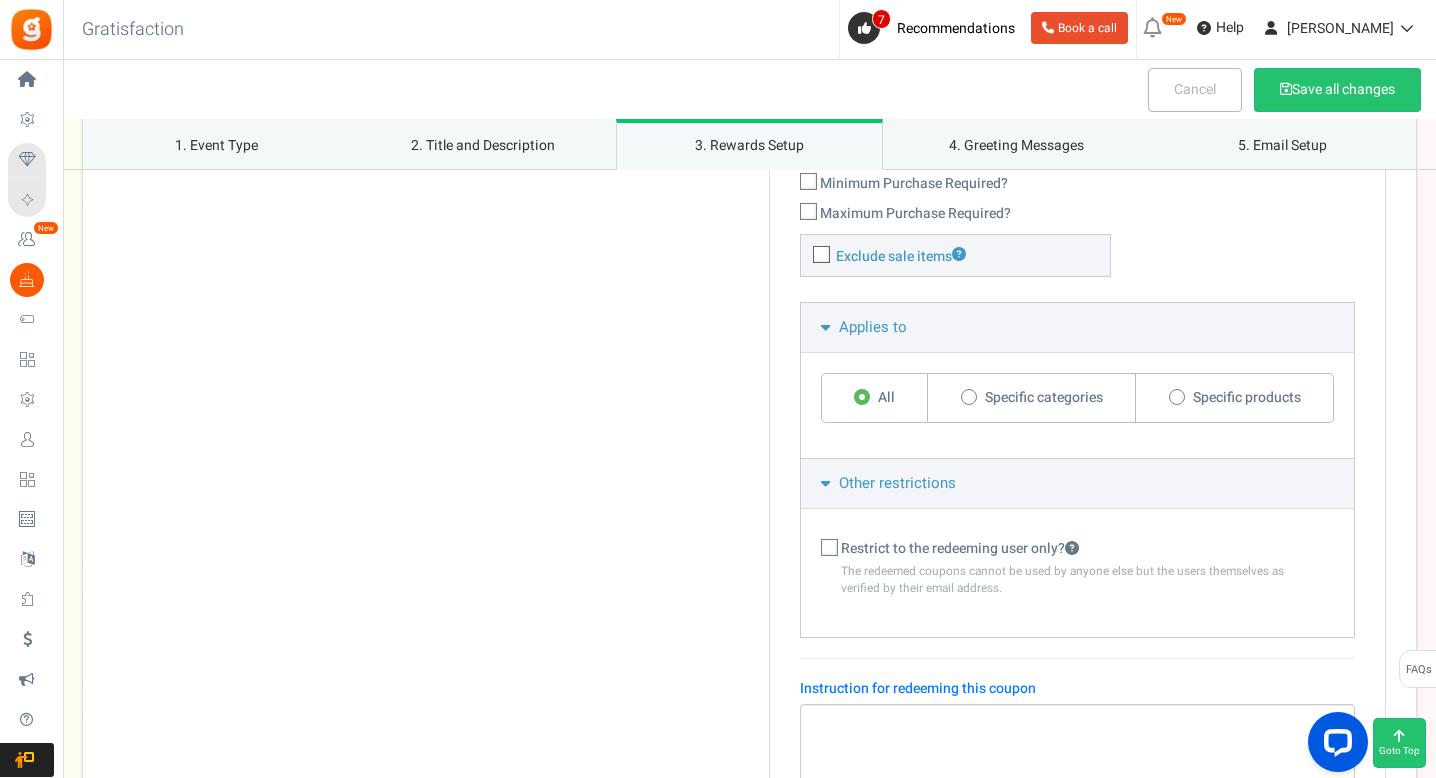 scroll, scrollTop: 2006, scrollLeft: 0, axis: vertical 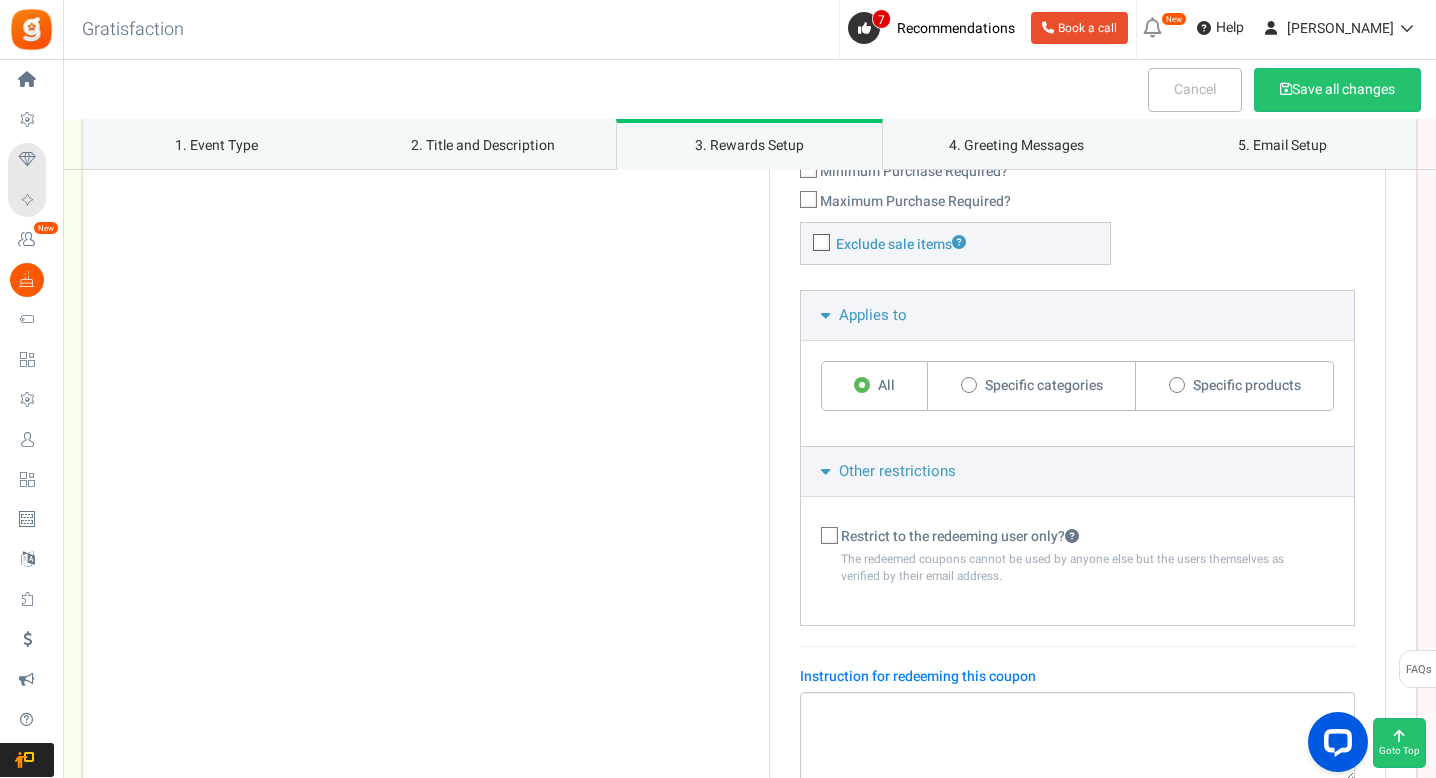 click on "Restrict to the redeeming user only?" at bounding box center (960, 537) 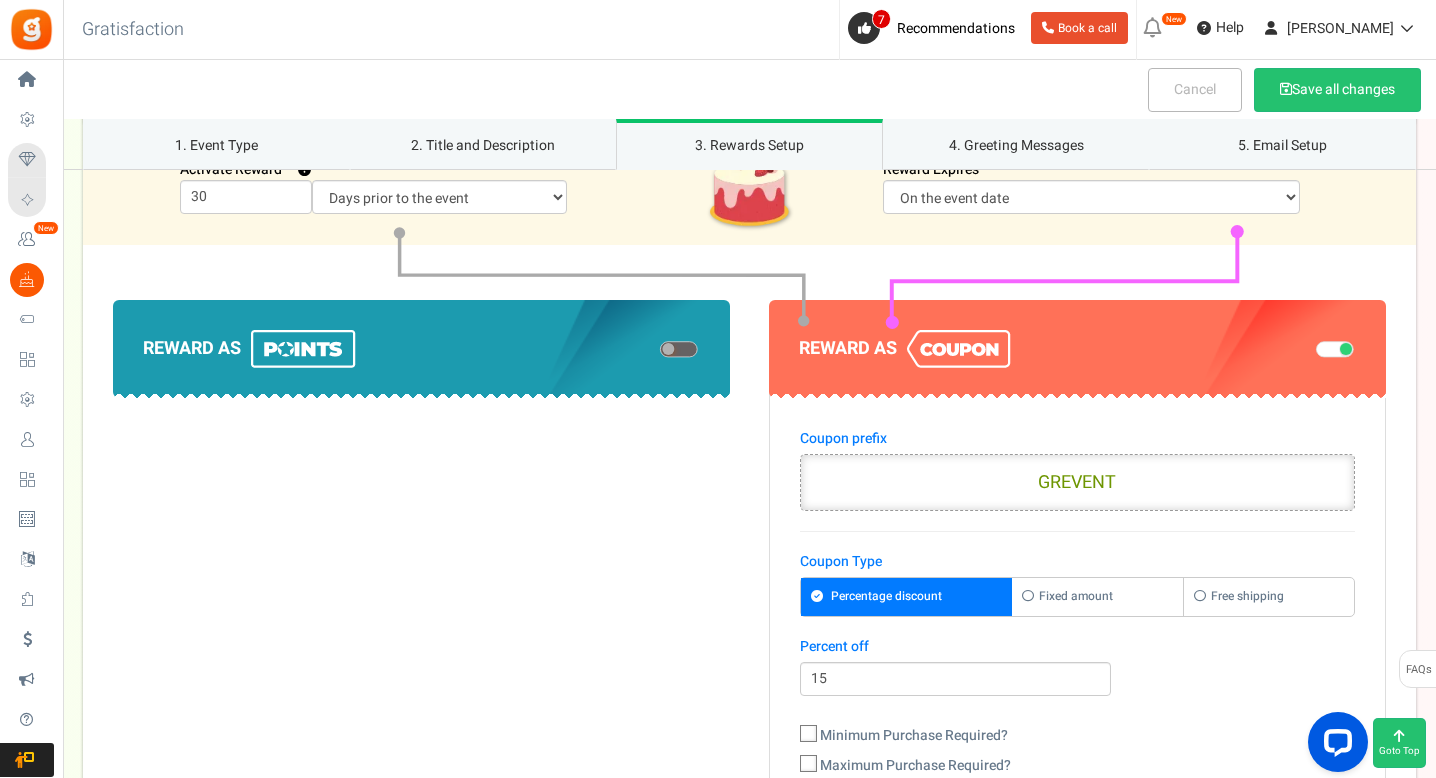 scroll, scrollTop: 1600, scrollLeft: 0, axis: vertical 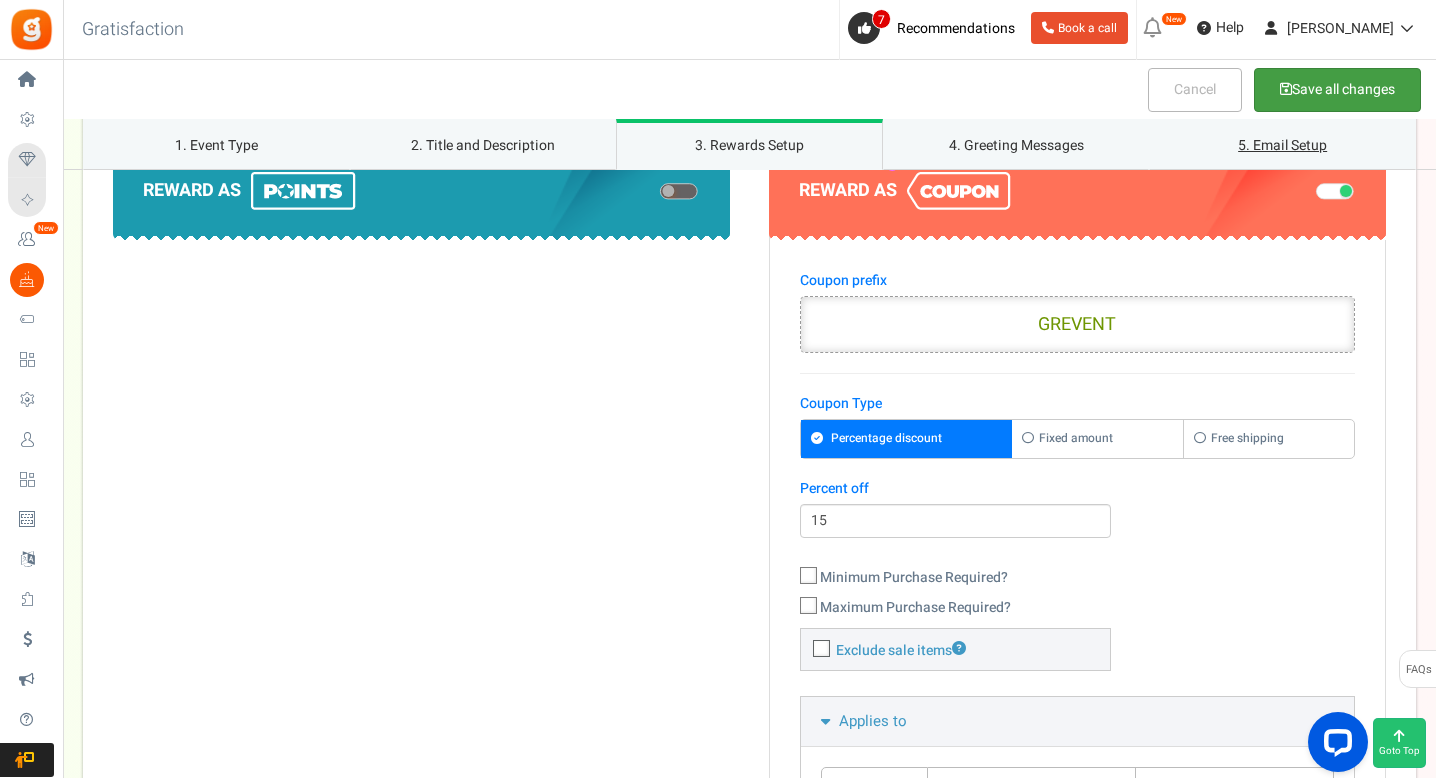 click on "Save all changes" at bounding box center [1337, 90] 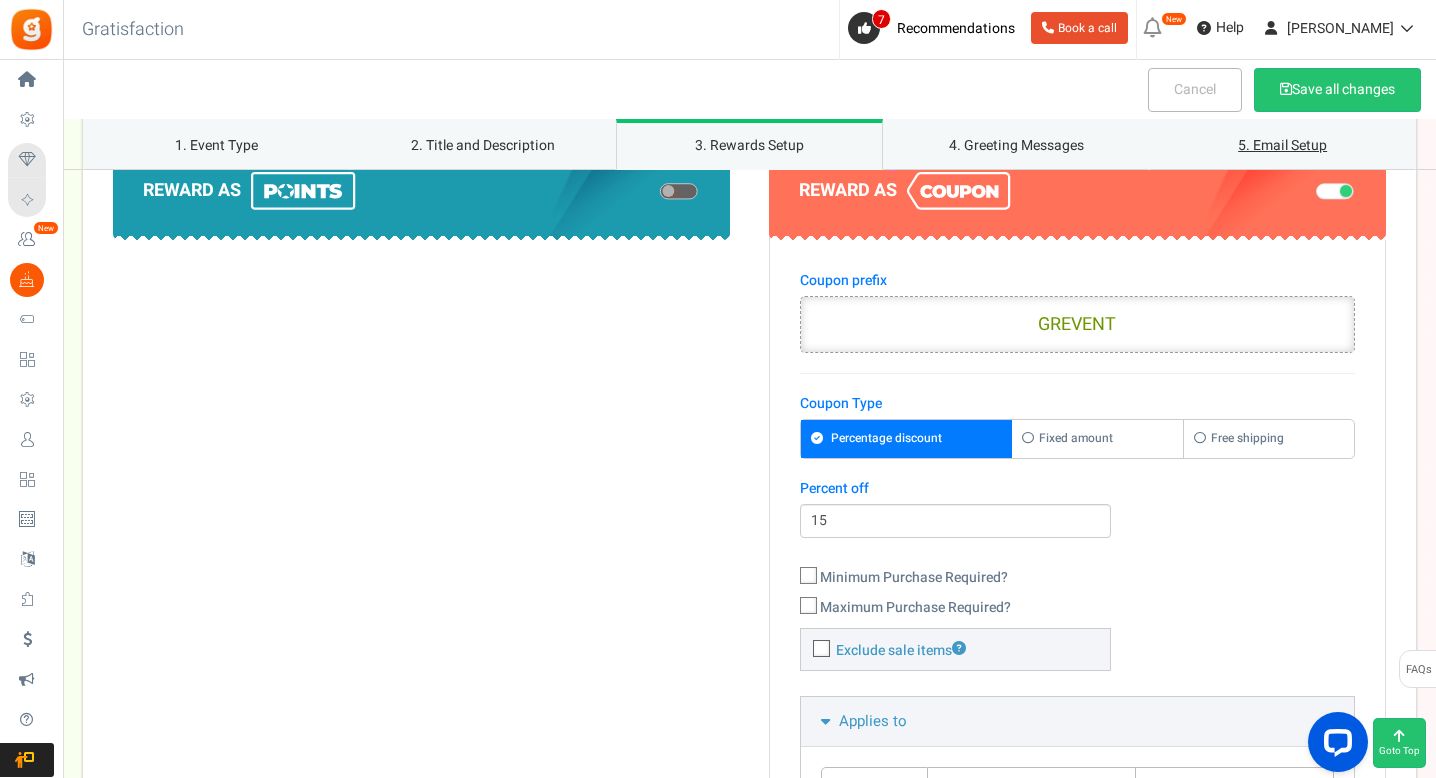 scroll, scrollTop: 2665, scrollLeft: 0, axis: vertical 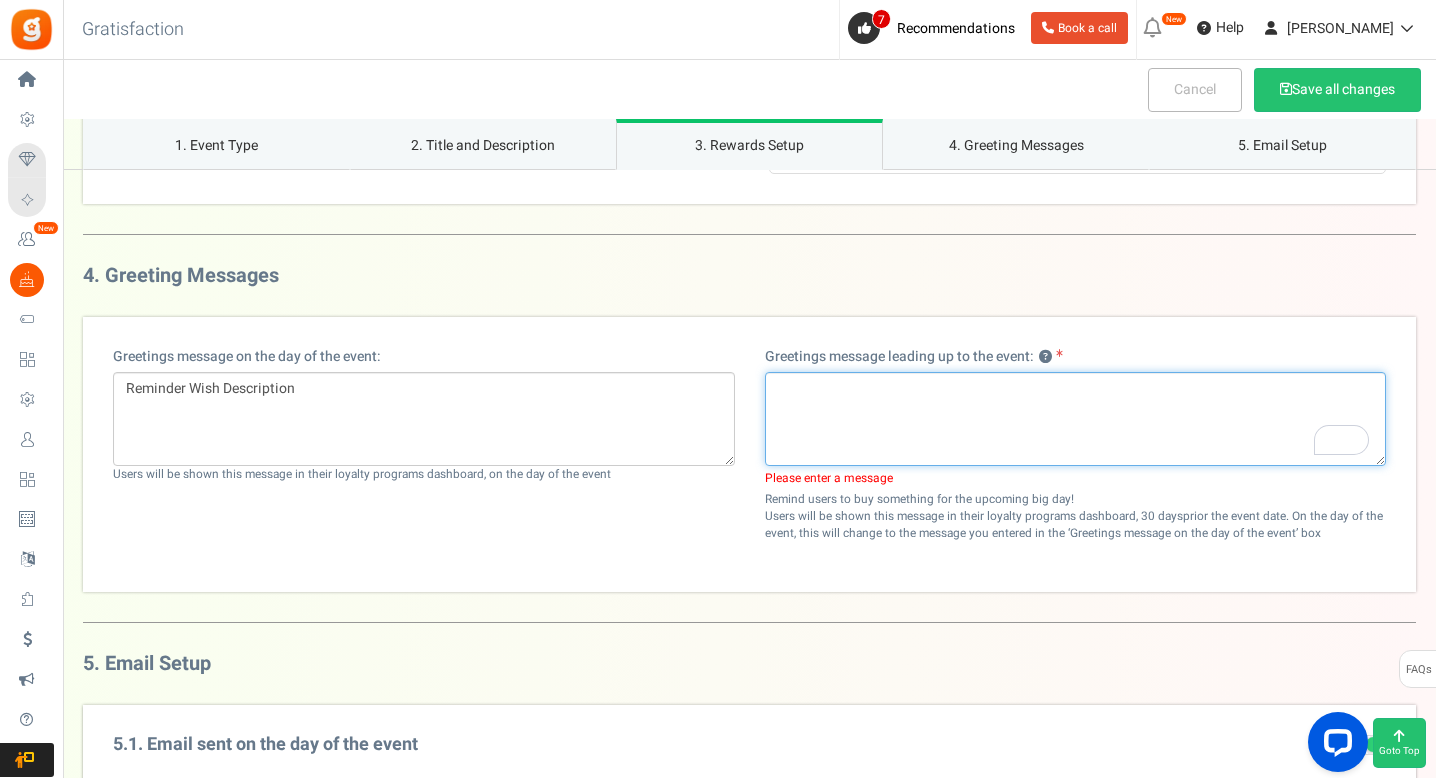click at bounding box center (1076, 419) 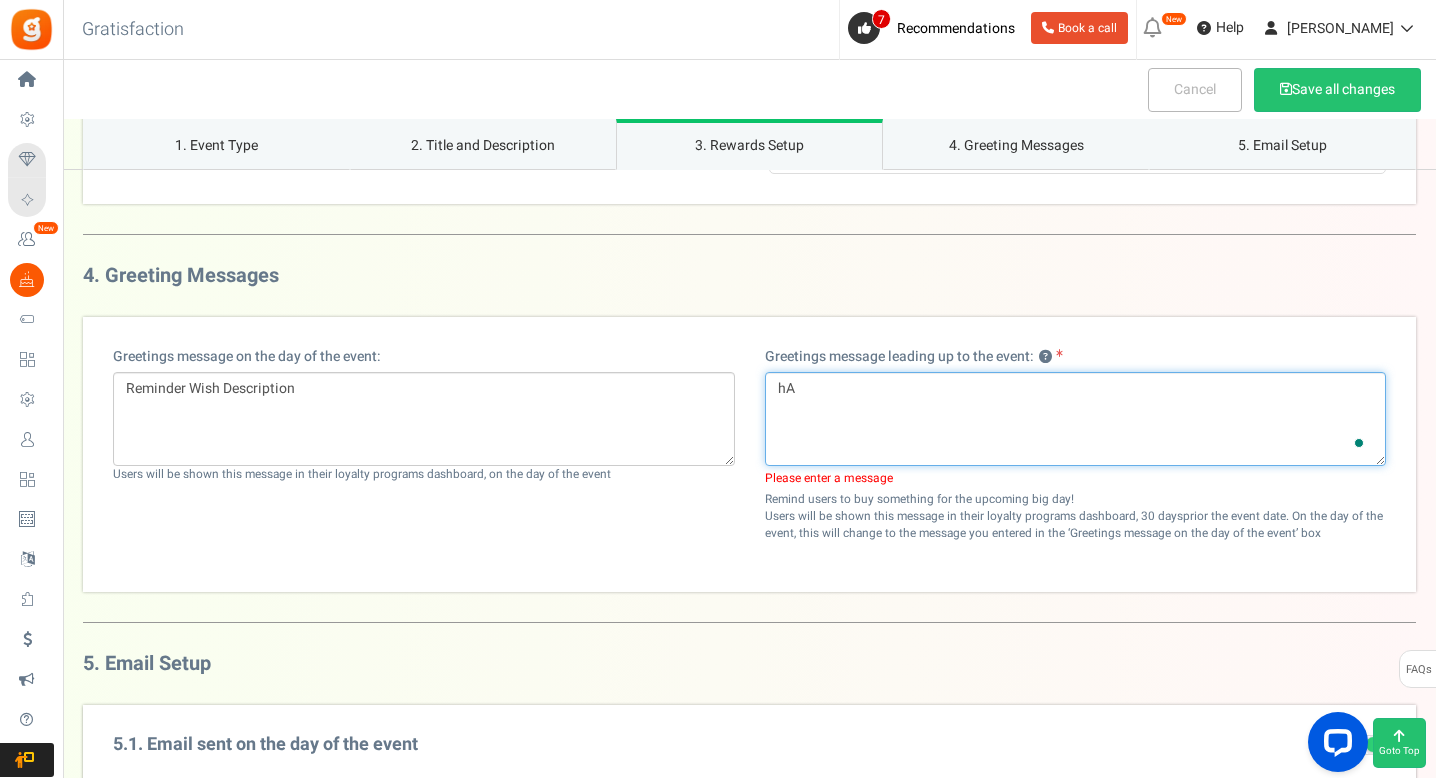 type on "h" 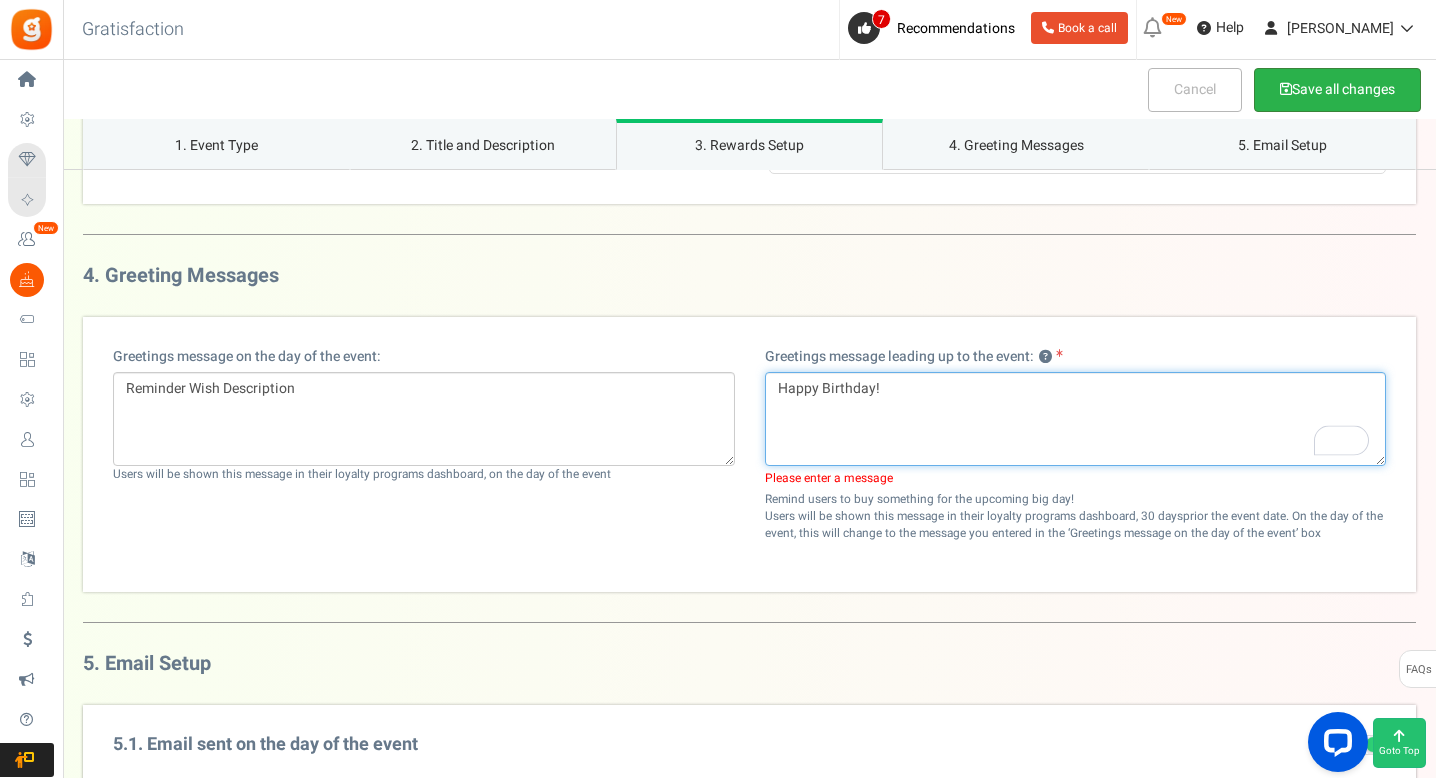 type on "Happy Birthday!" 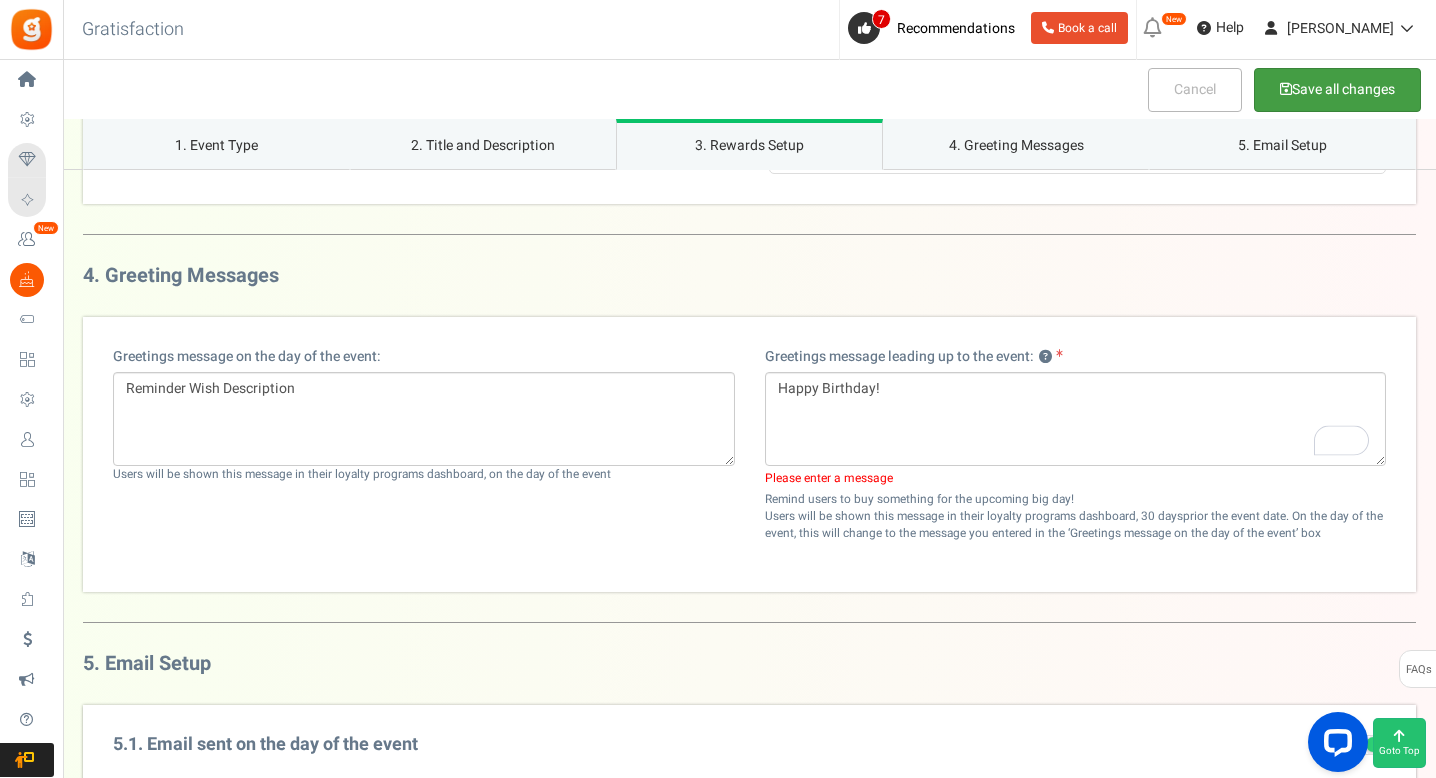 click on "Save all changes" at bounding box center (1337, 90) 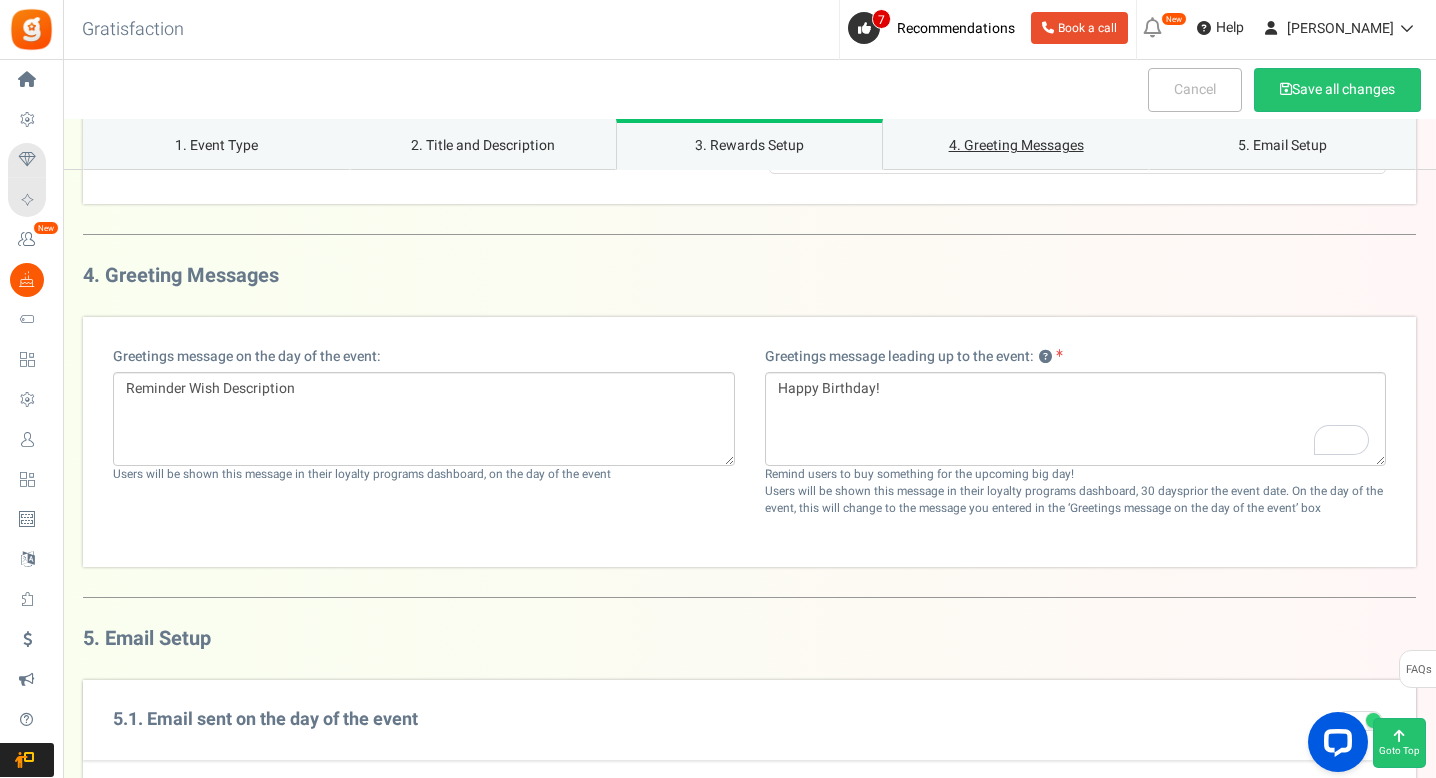 click on "4. Greeting Messages" at bounding box center (1016, 144) 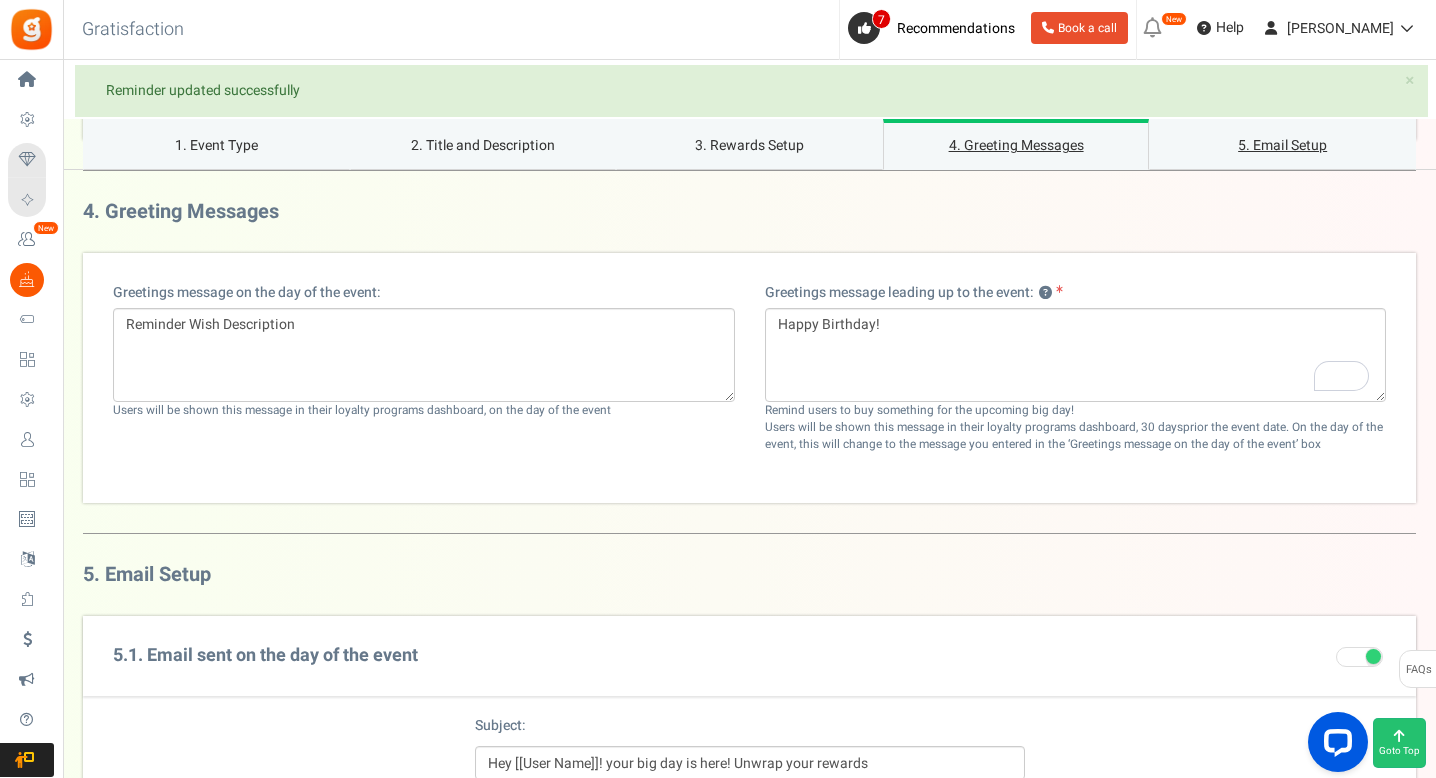 scroll, scrollTop: 2730, scrollLeft: 0, axis: vertical 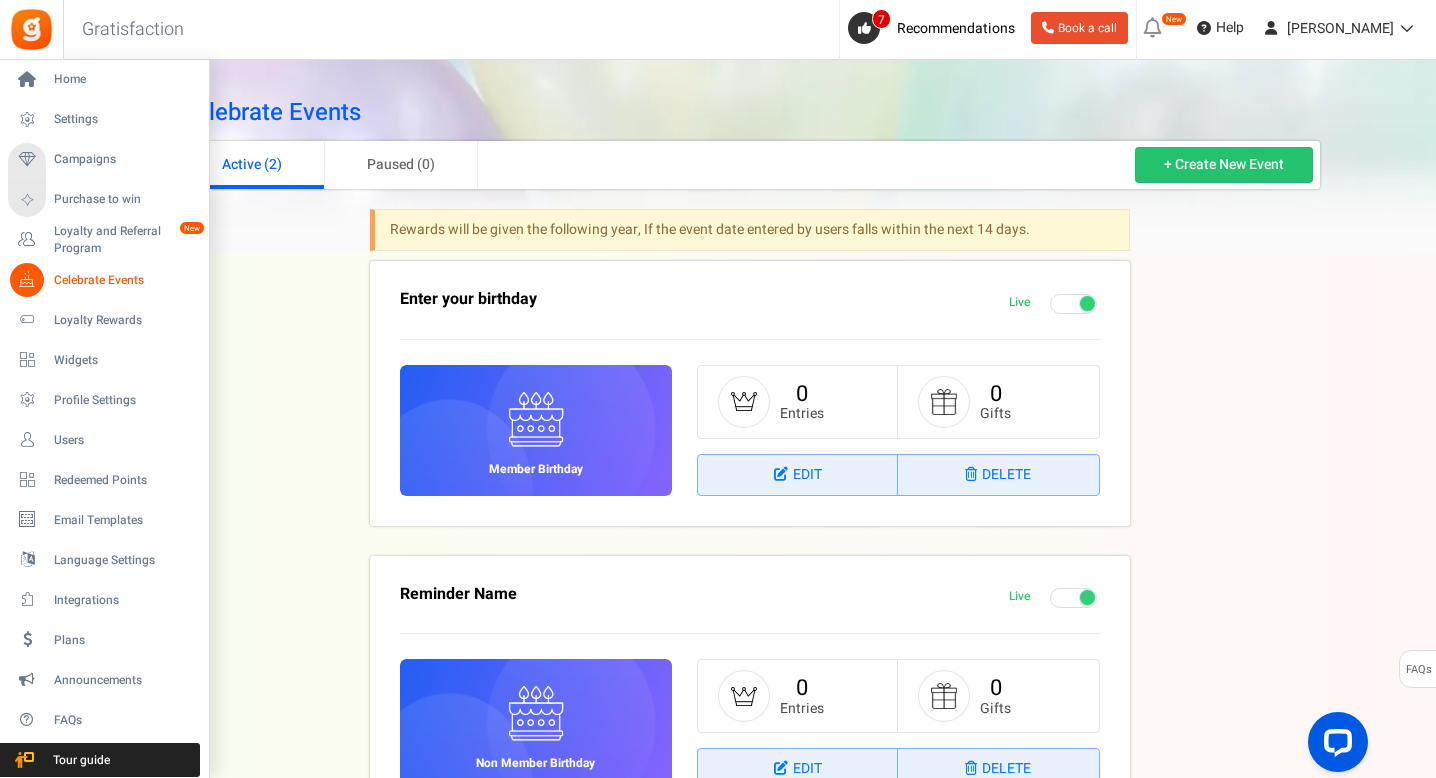 click on "Celebrate Events" at bounding box center [124, 280] 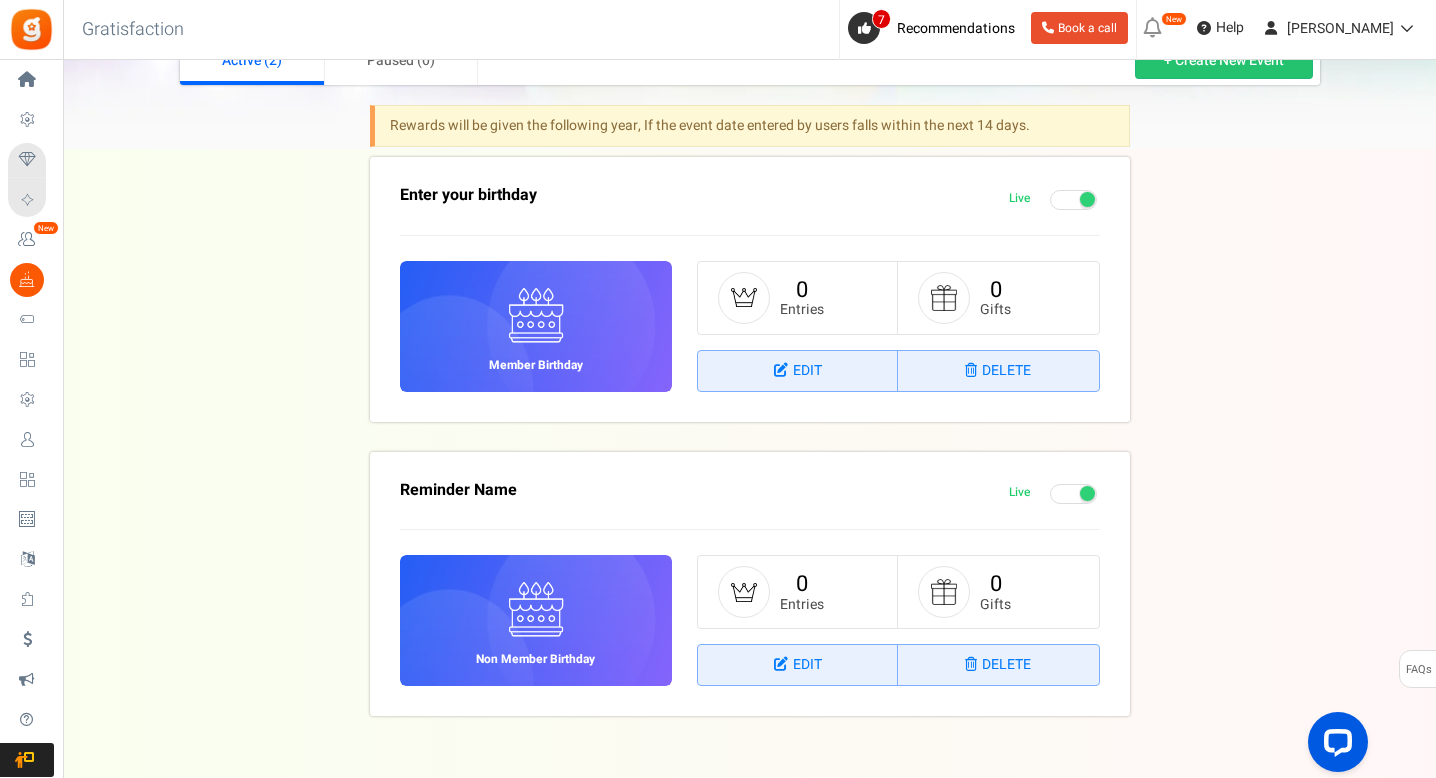 scroll, scrollTop: 99, scrollLeft: 0, axis: vertical 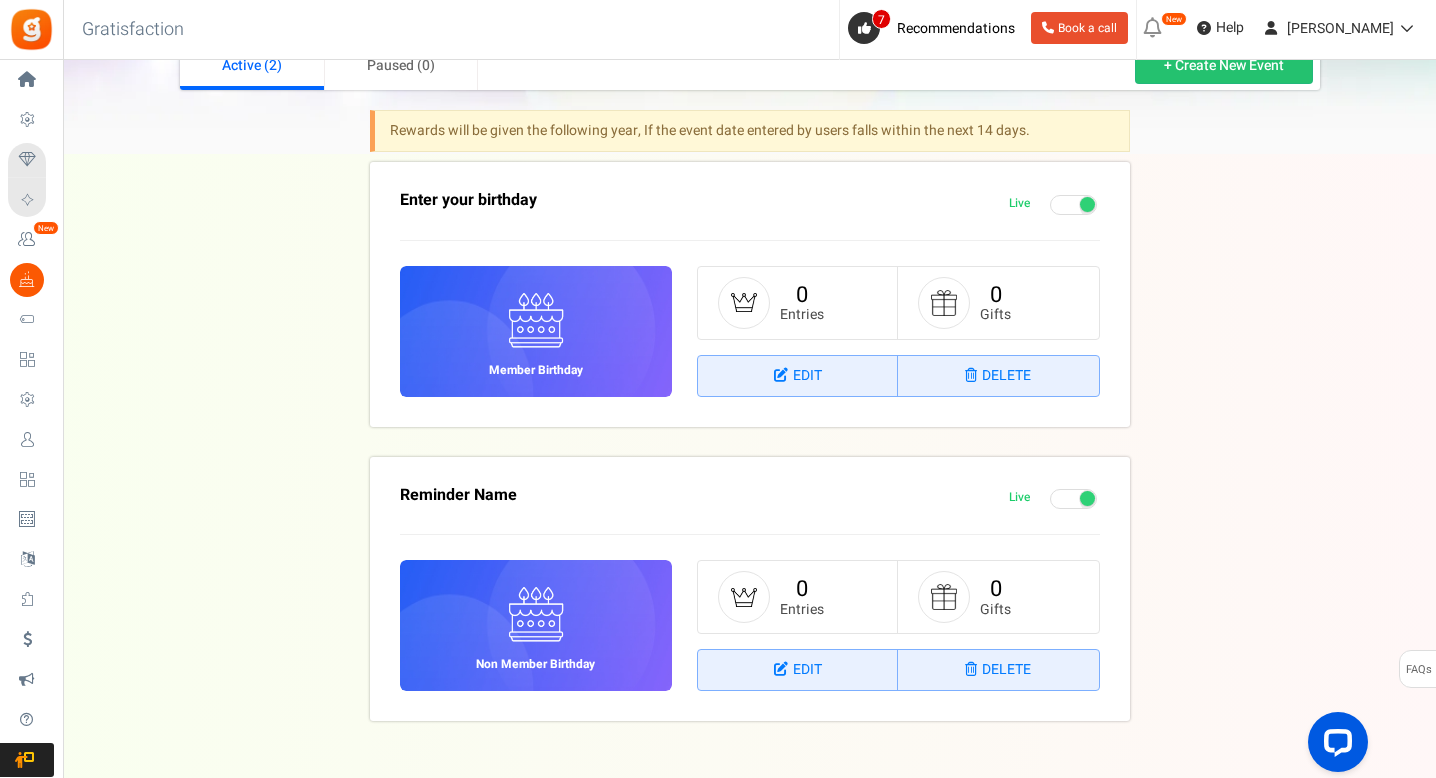 click at bounding box center [1073, 499] 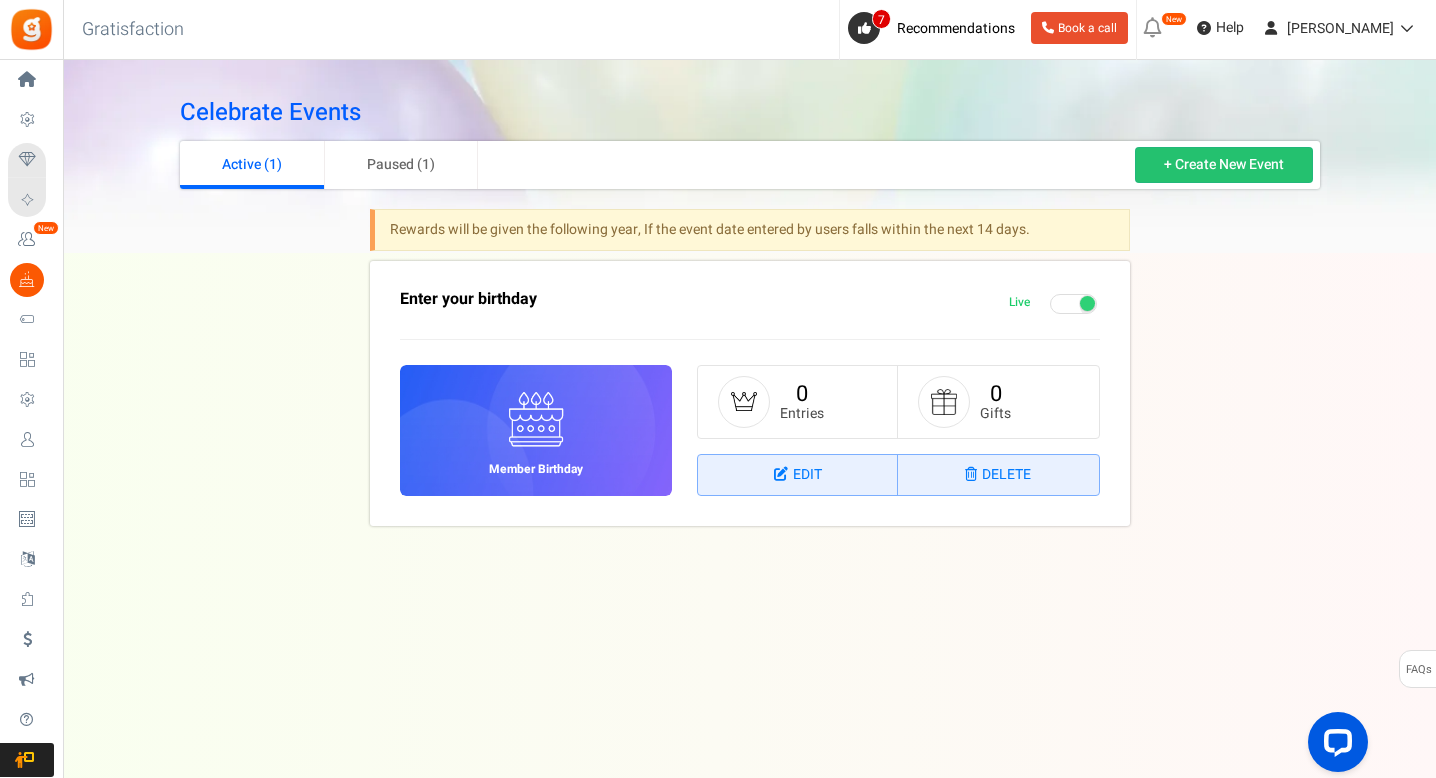 scroll, scrollTop: 0, scrollLeft: 0, axis: both 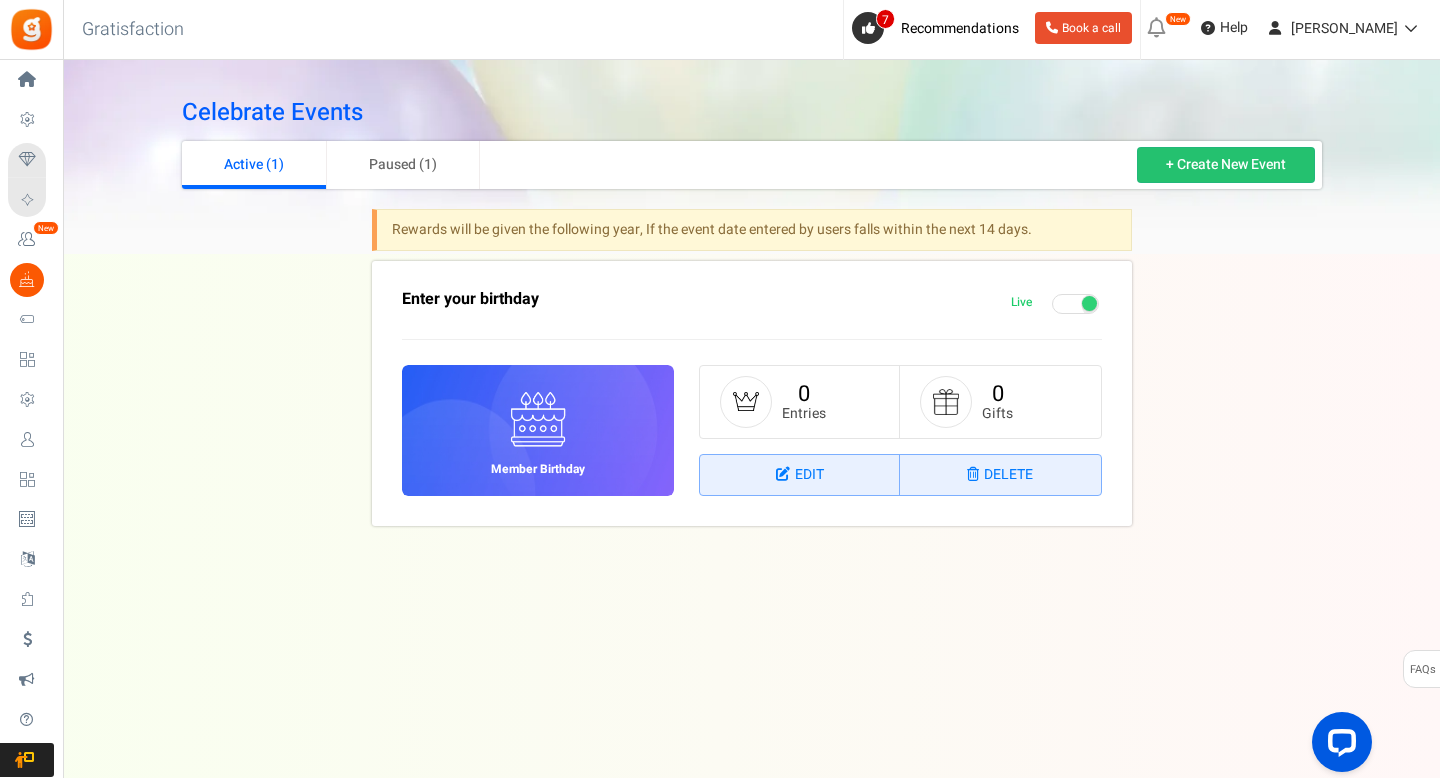 click on "Edit" at bounding box center [800, 475] 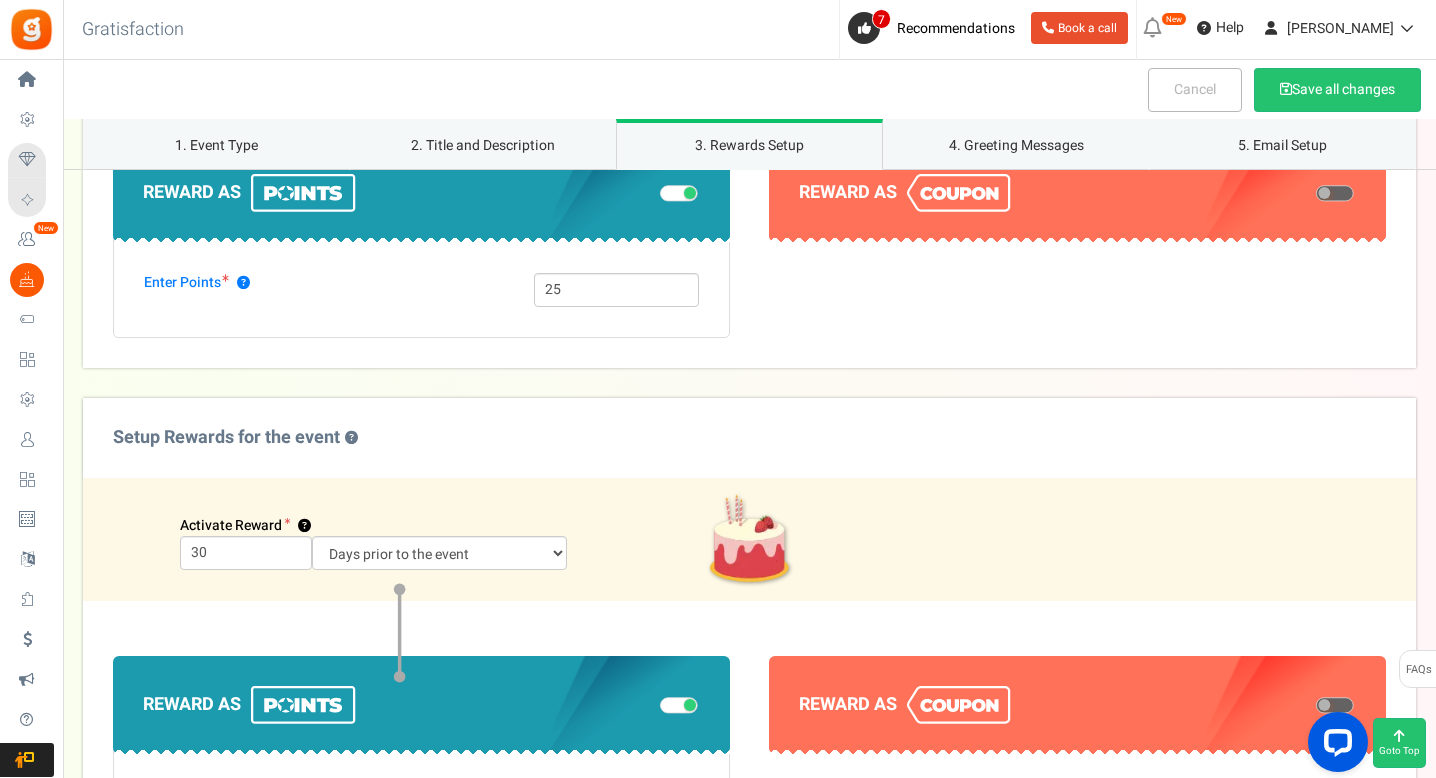 scroll, scrollTop: 1085, scrollLeft: 0, axis: vertical 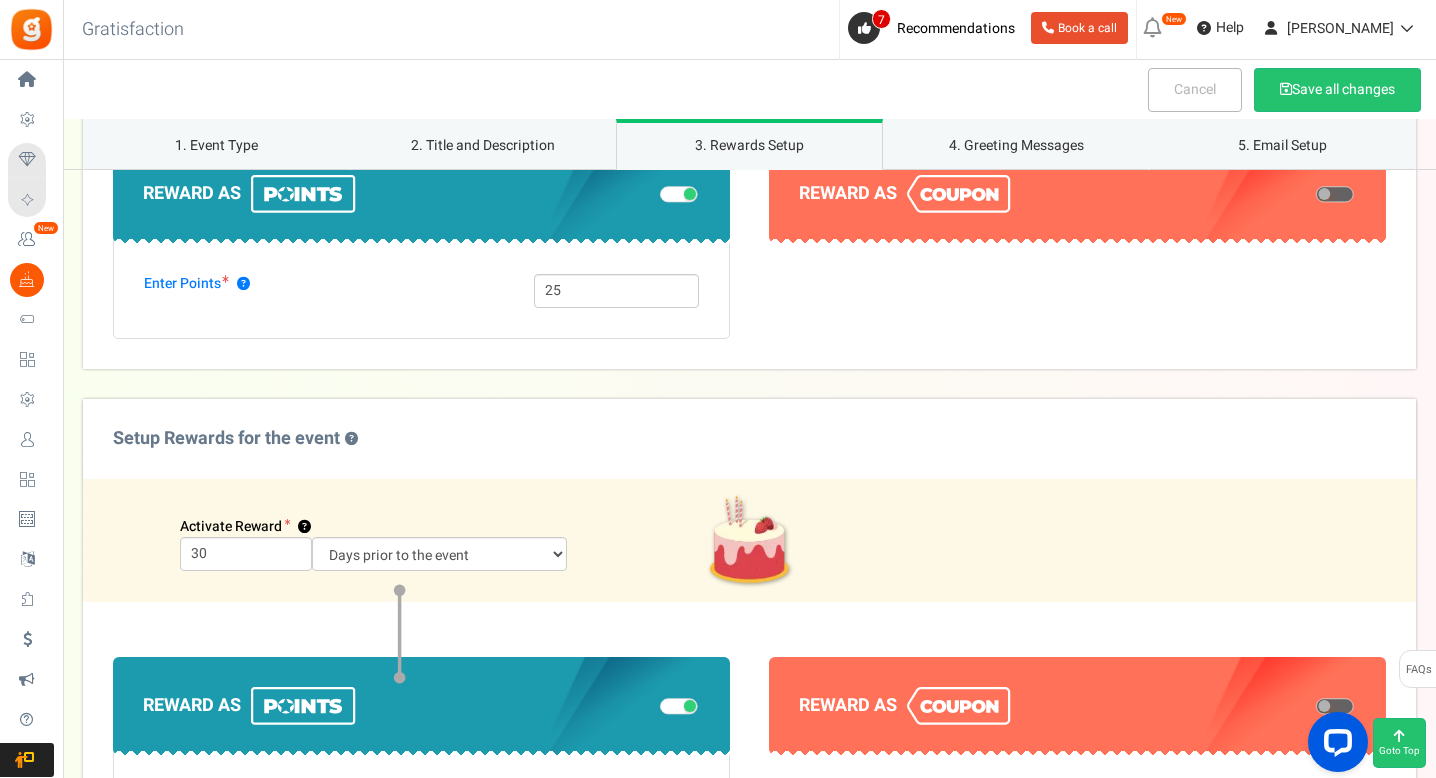 click at bounding box center (679, 706) 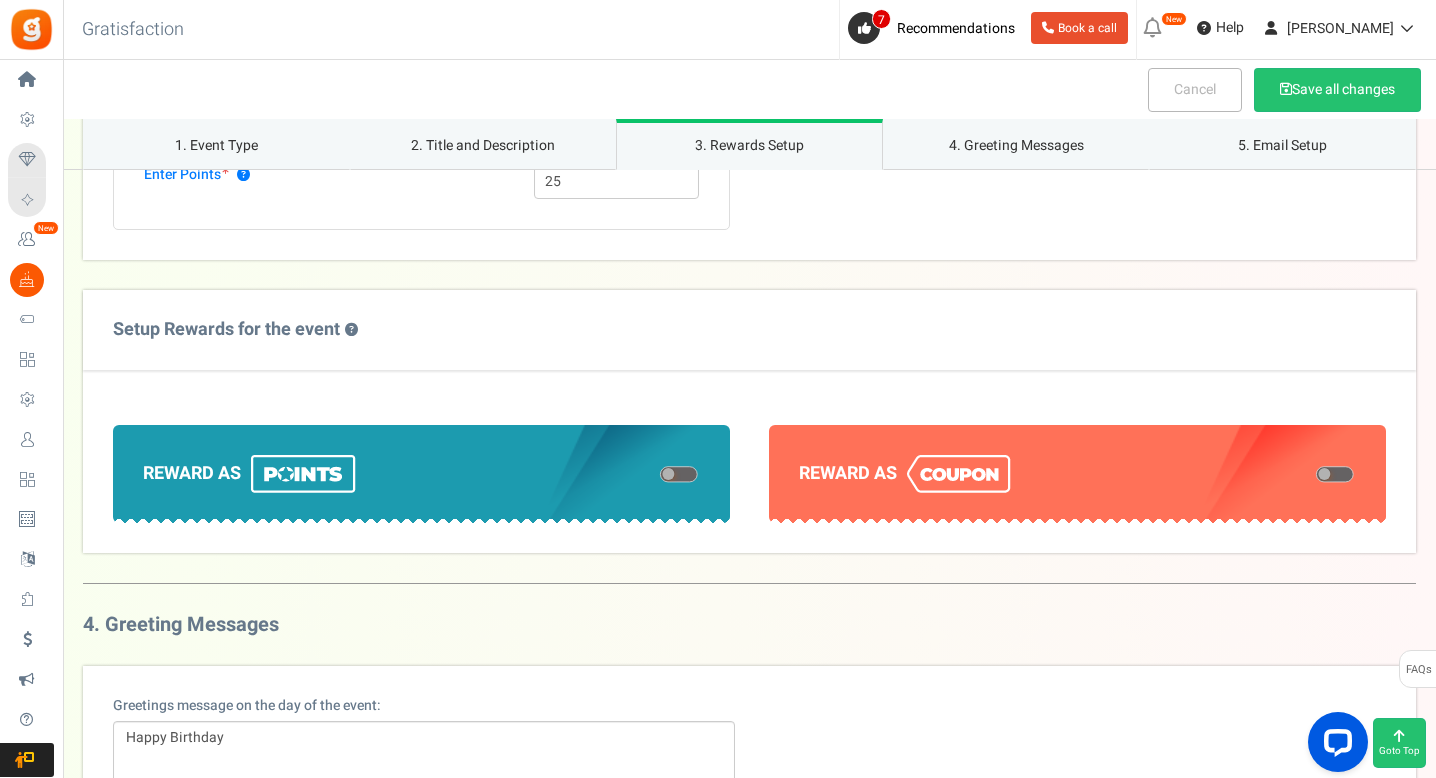 scroll, scrollTop: 1203, scrollLeft: 0, axis: vertical 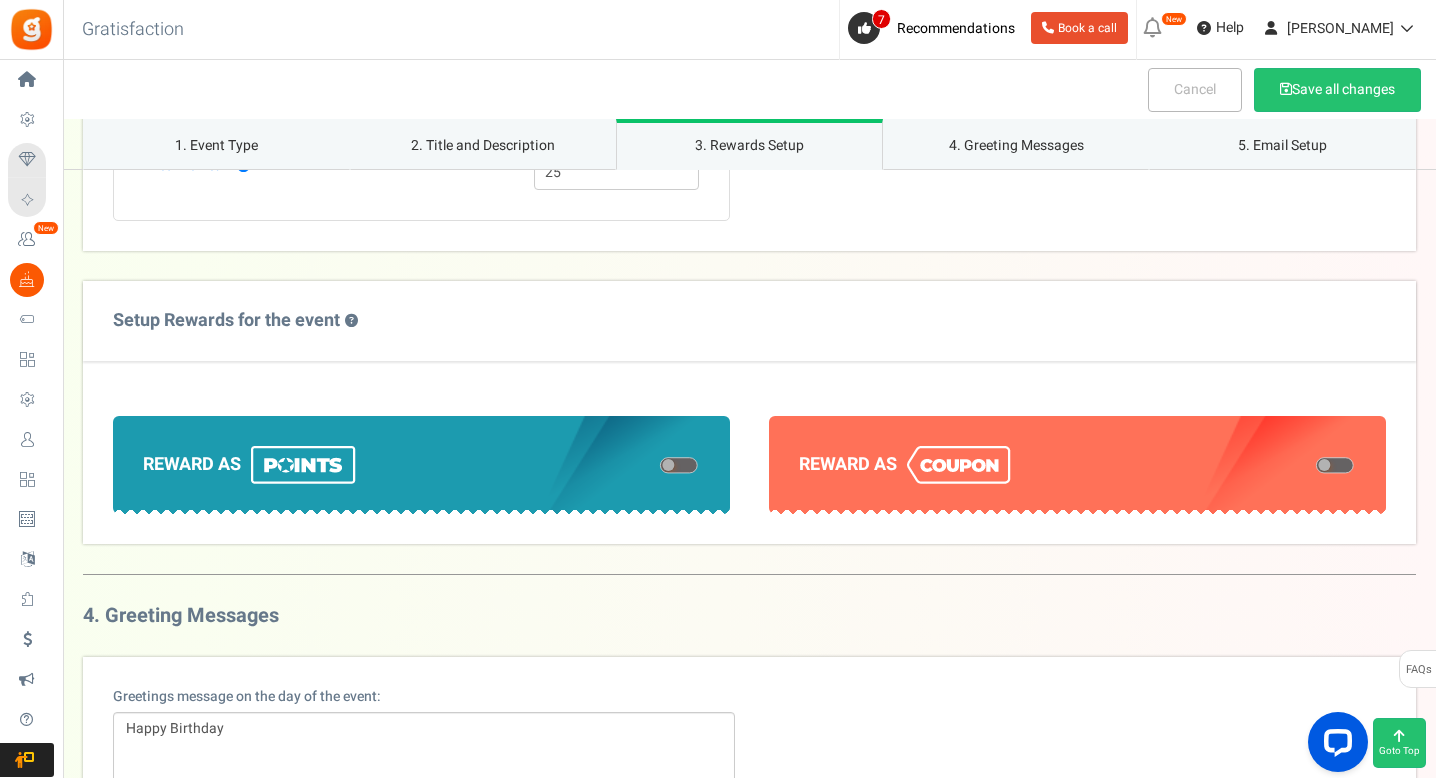click at bounding box center (1335, 465) 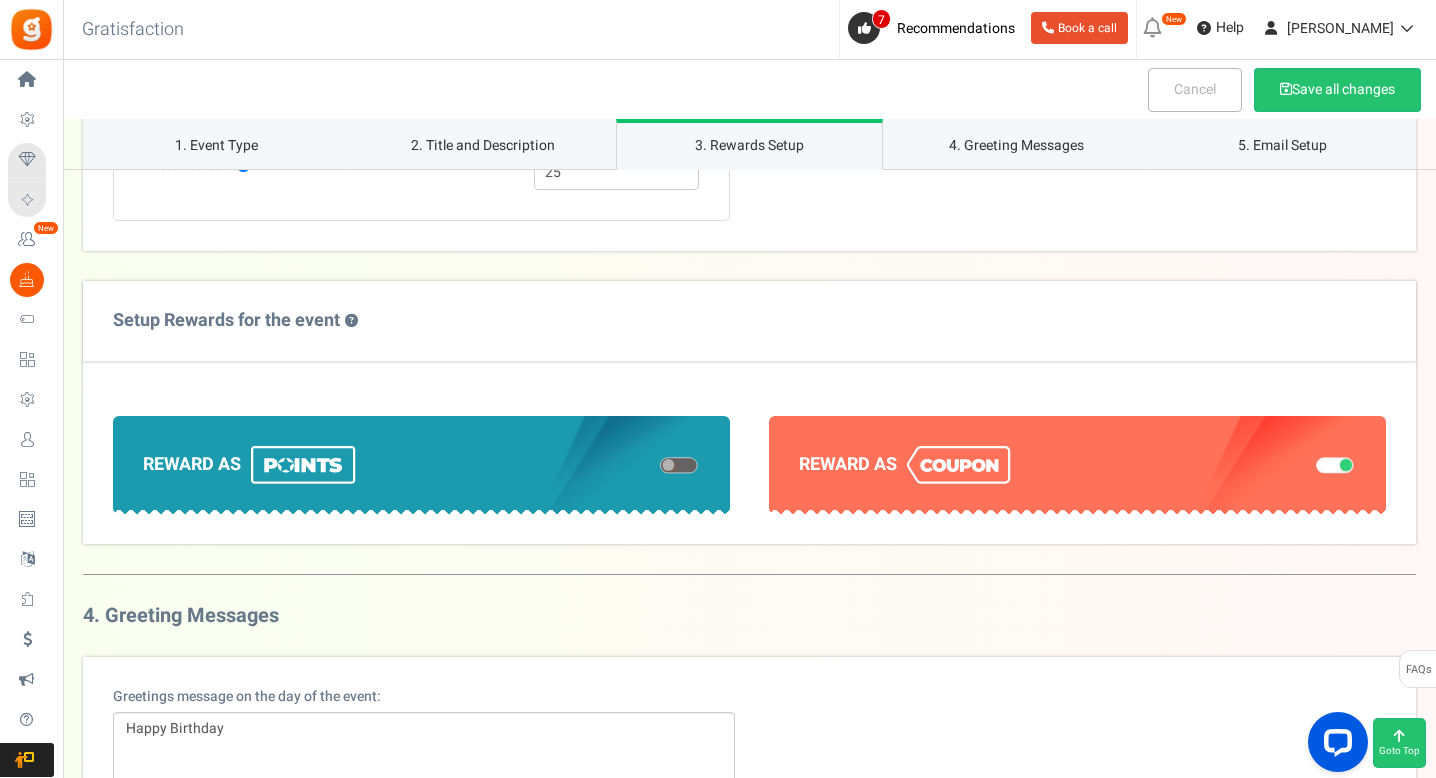 select on "1" 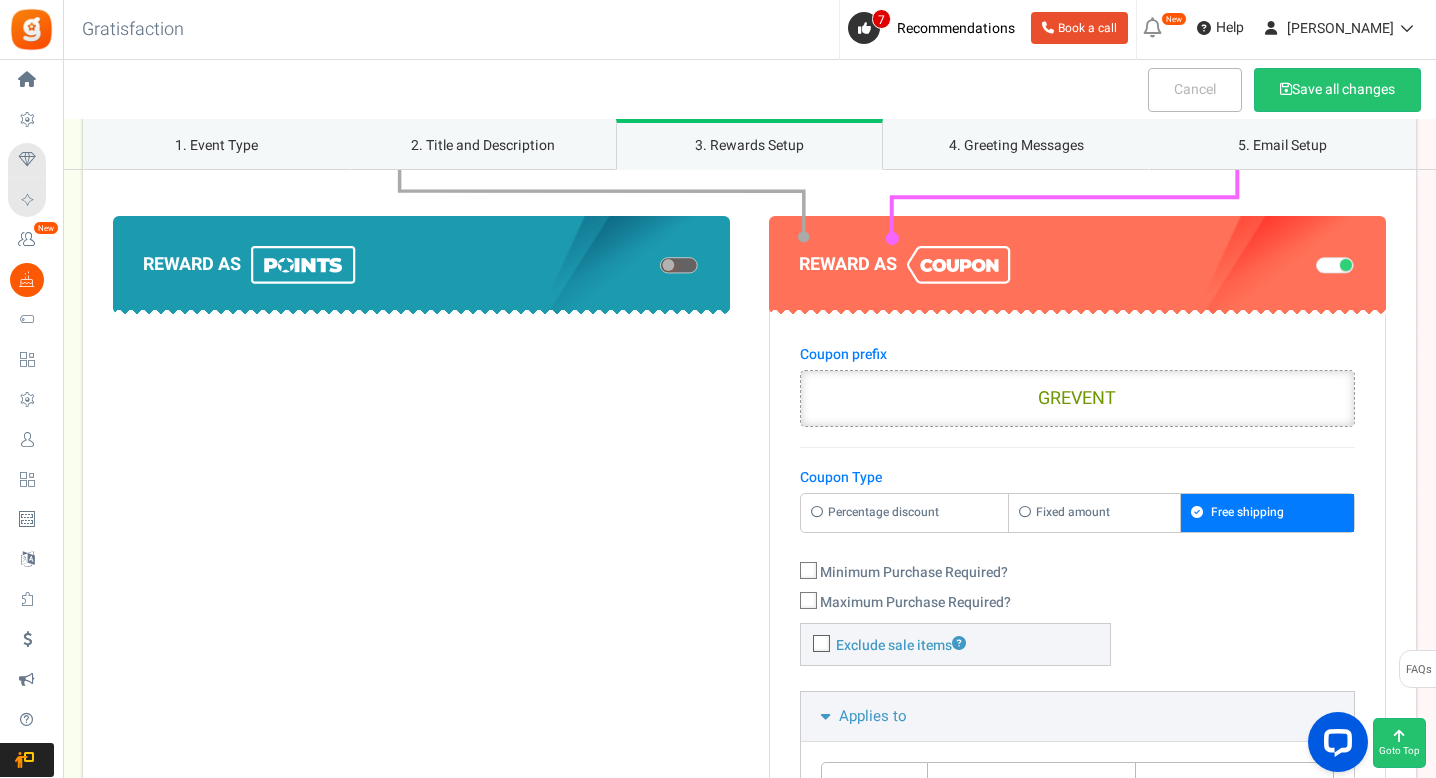 scroll, scrollTop: 1609, scrollLeft: 0, axis: vertical 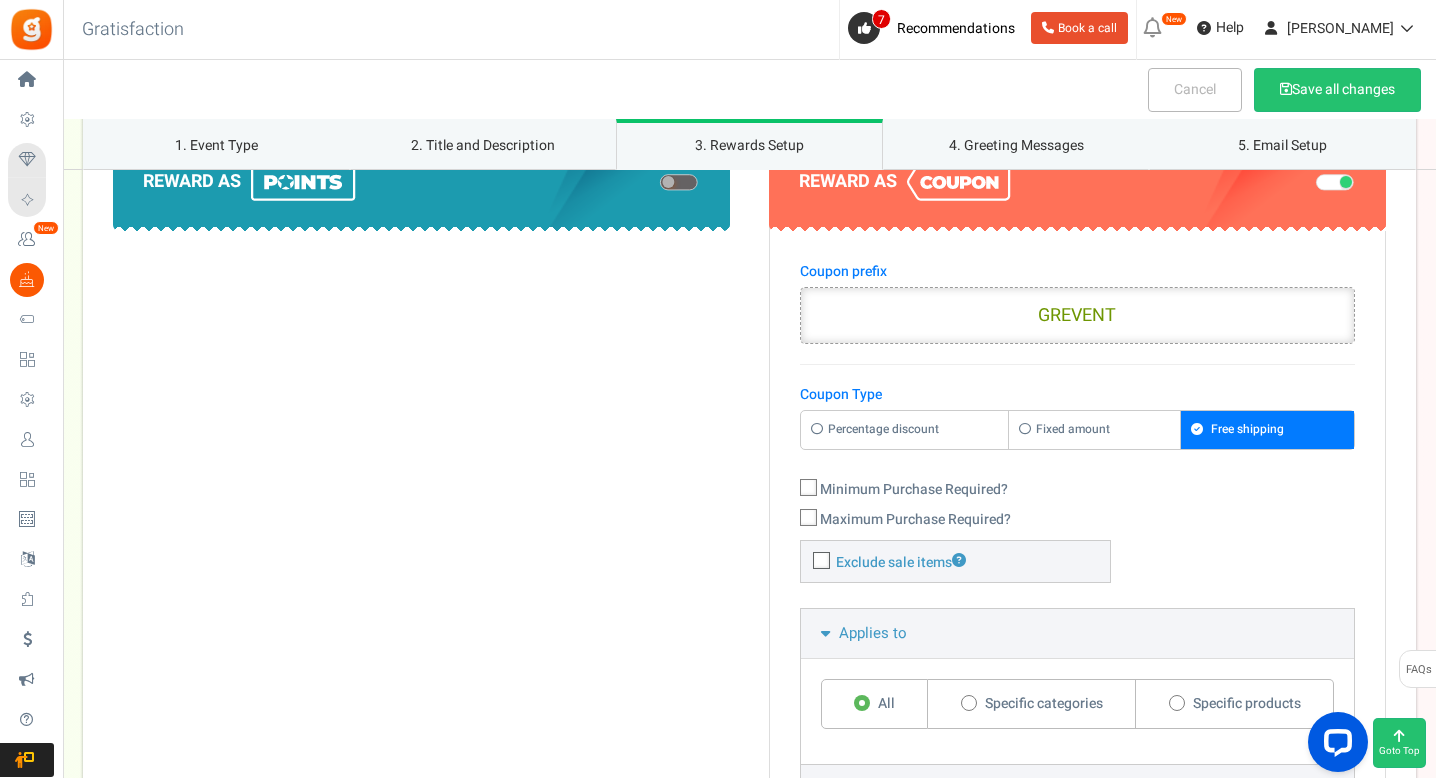 drag, startPoint x: 897, startPoint y: 426, endPoint x: 895, endPoint y: 451, distance: 25.079872 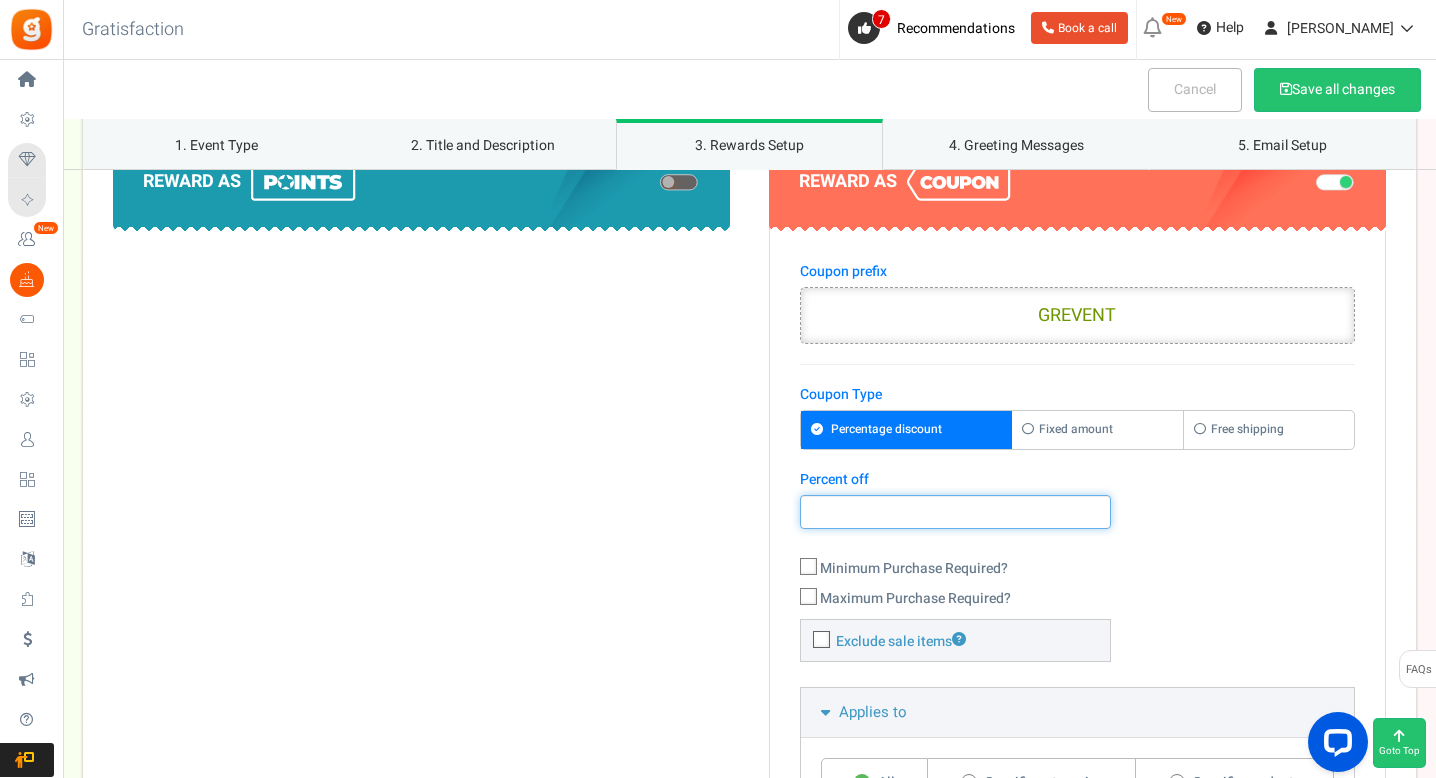 click at bounding box center [955, 512] 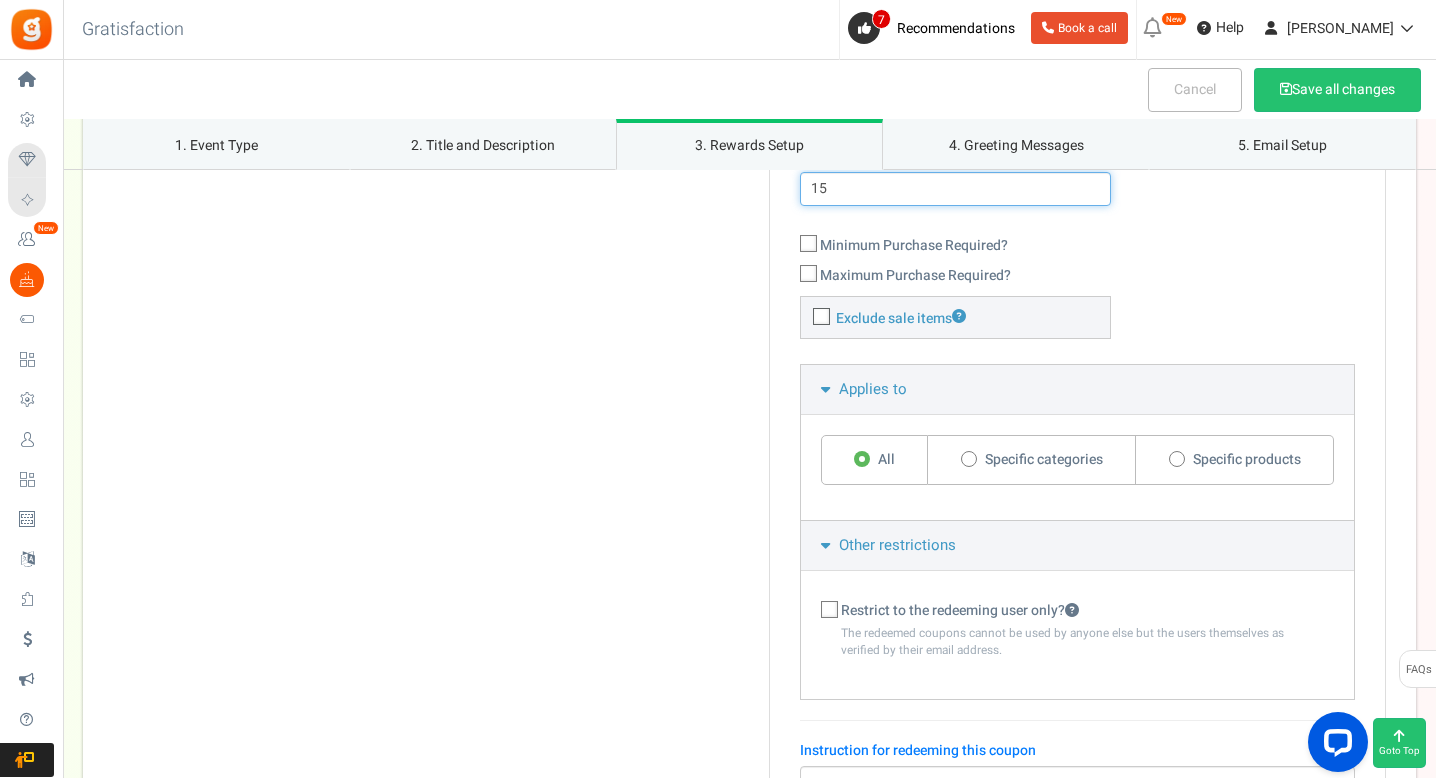 scroll, scrollTop: 1951, scrollLeft: 0, axis: vertical 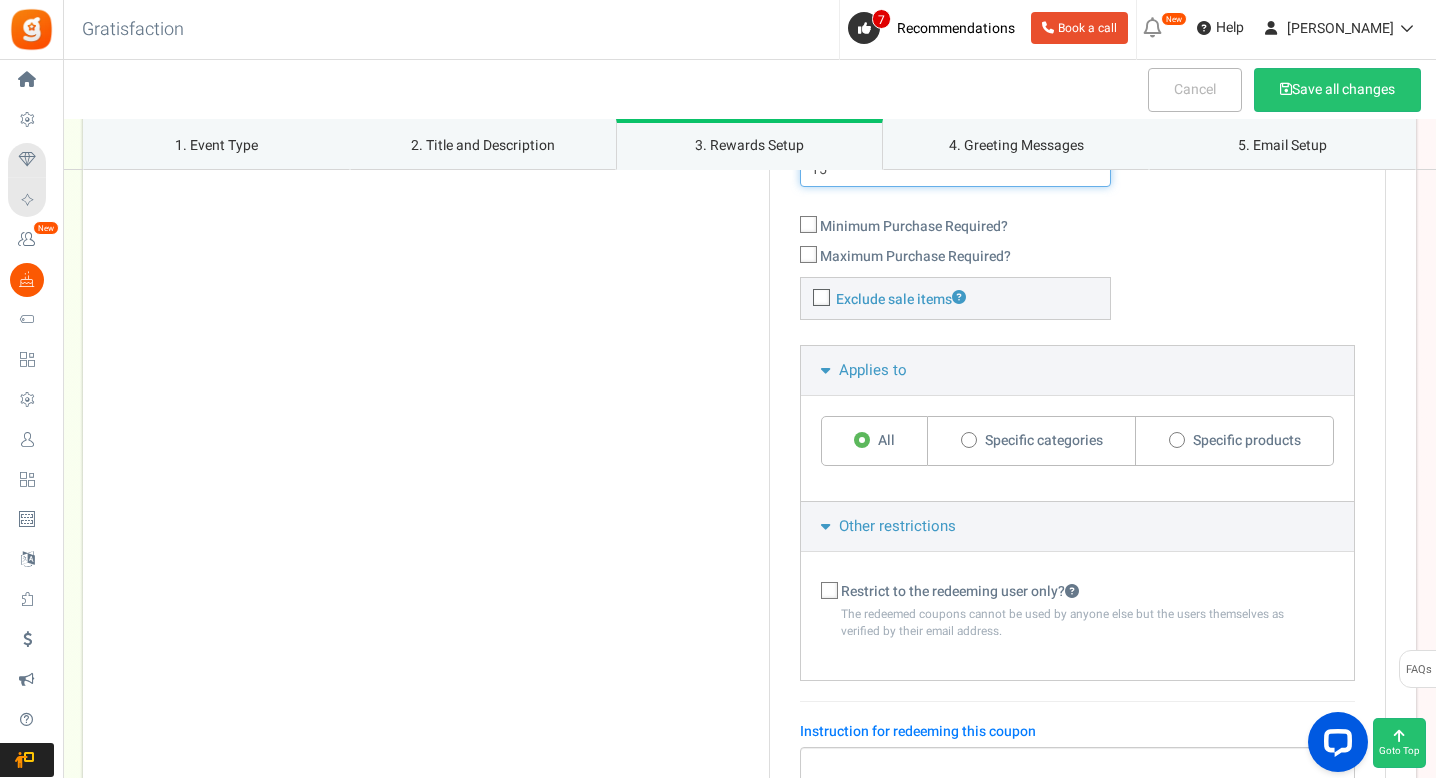 type on "15" 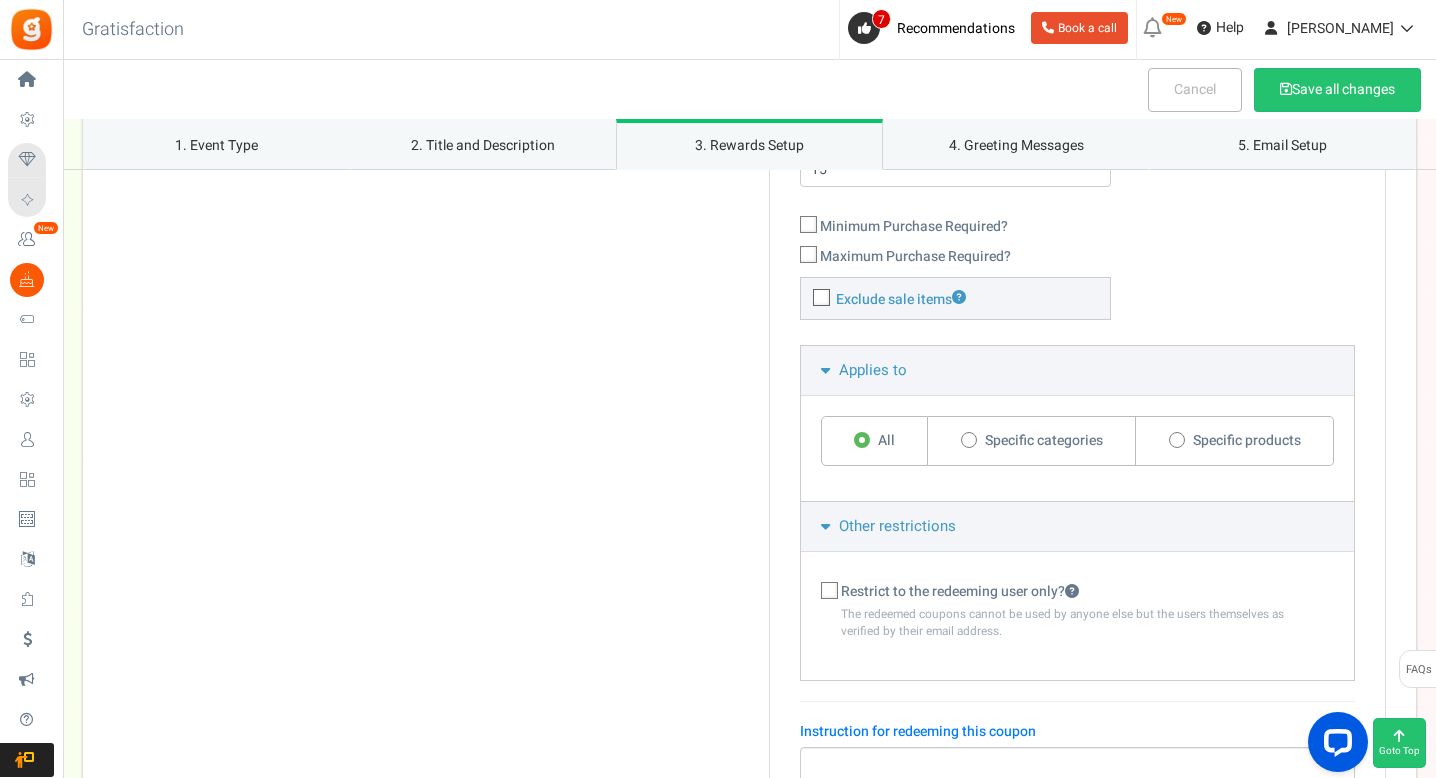 click on "Restrict to the redeeming user only?" at bounding box center (960, 592) 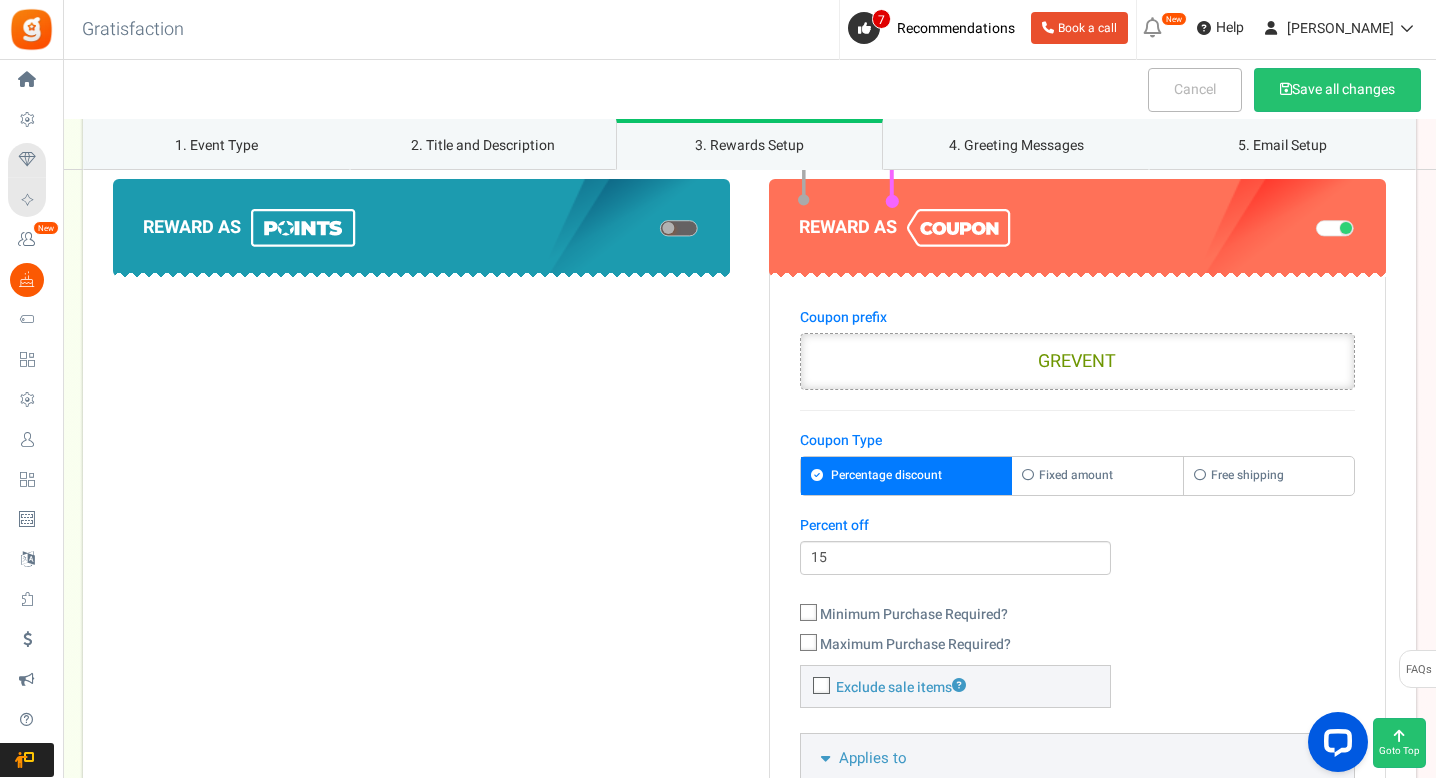 scroll, scrollTop: 1231, scrollLeft: 0, axis: vertical 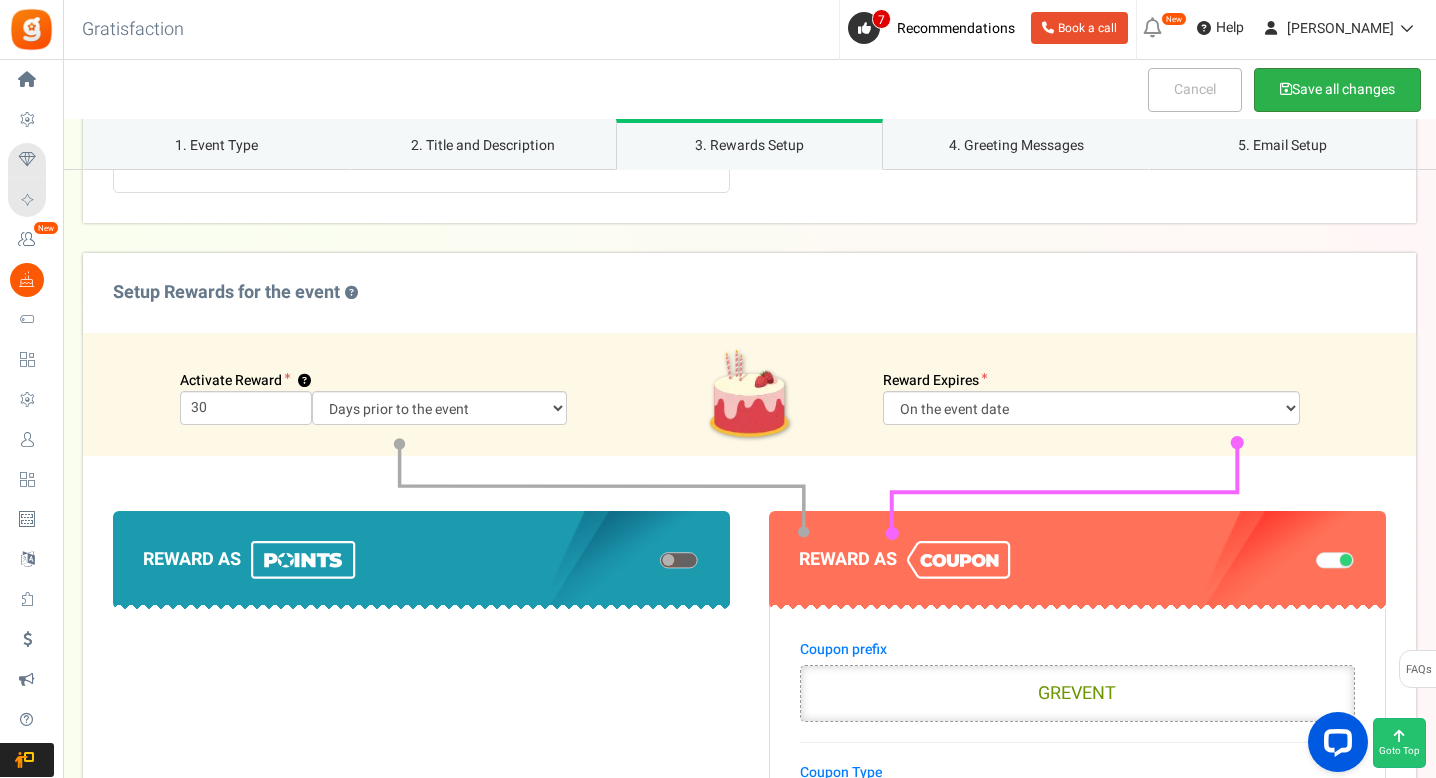 click on "Save all changes" at bounding box center [1337, 90] 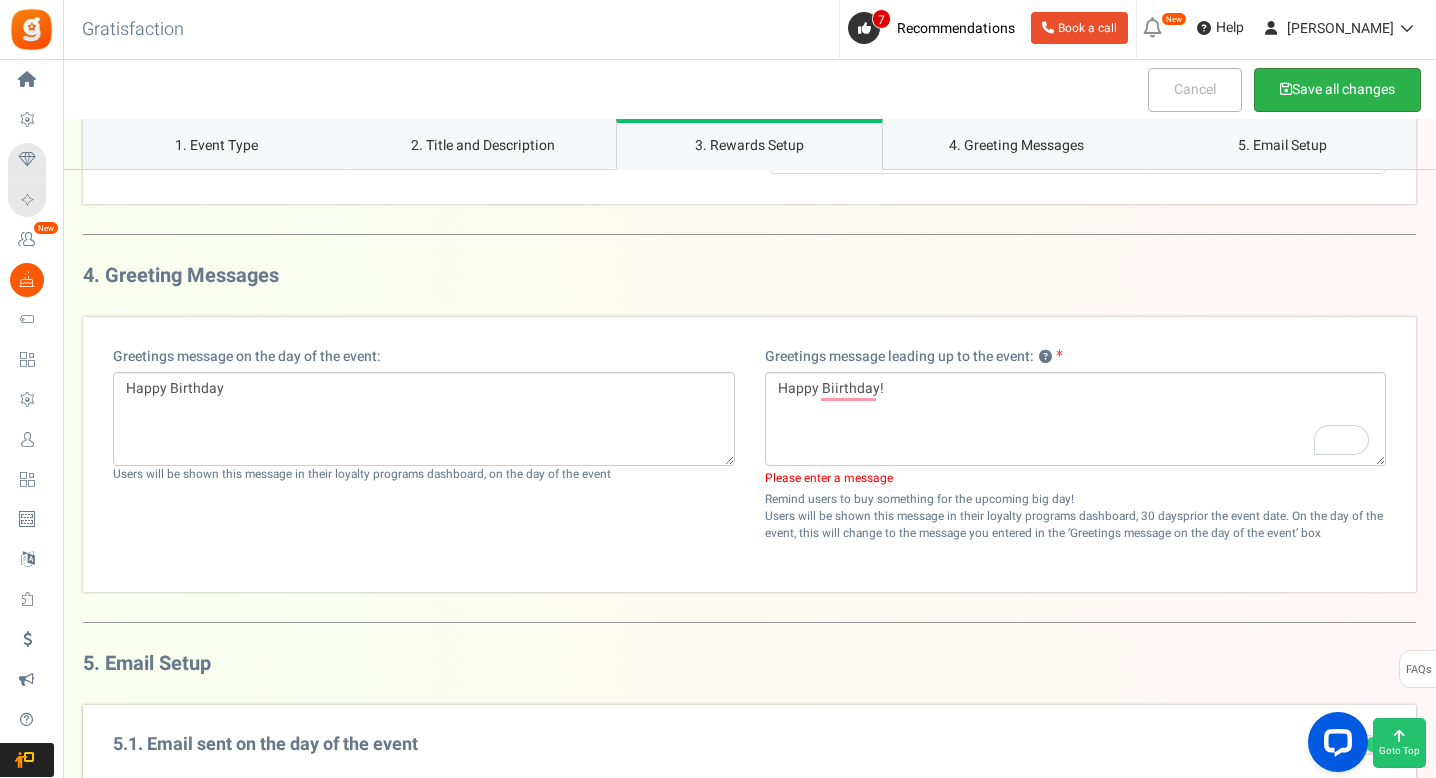 click on "Save all changes" at bounding box center (1337, 90) 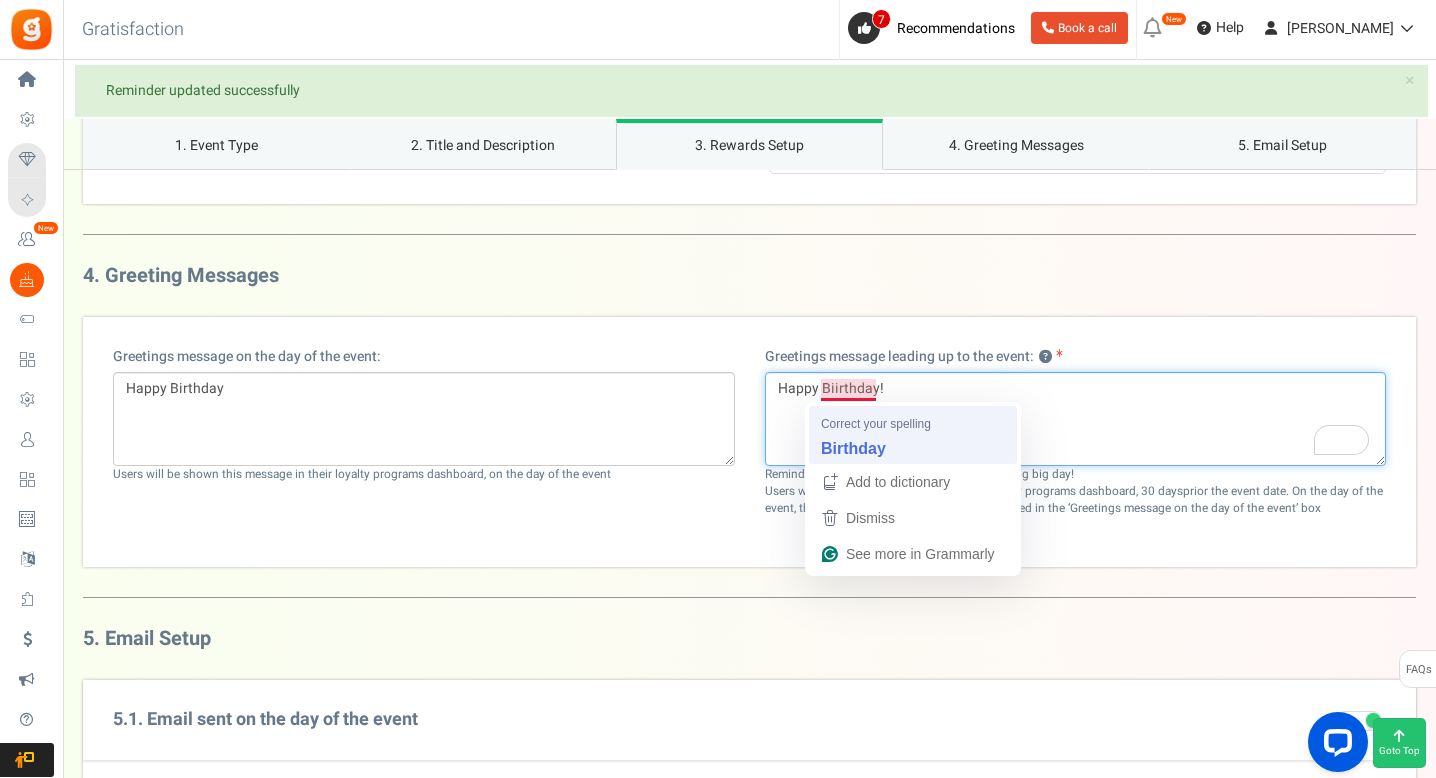 type on "Happy Birthday!" 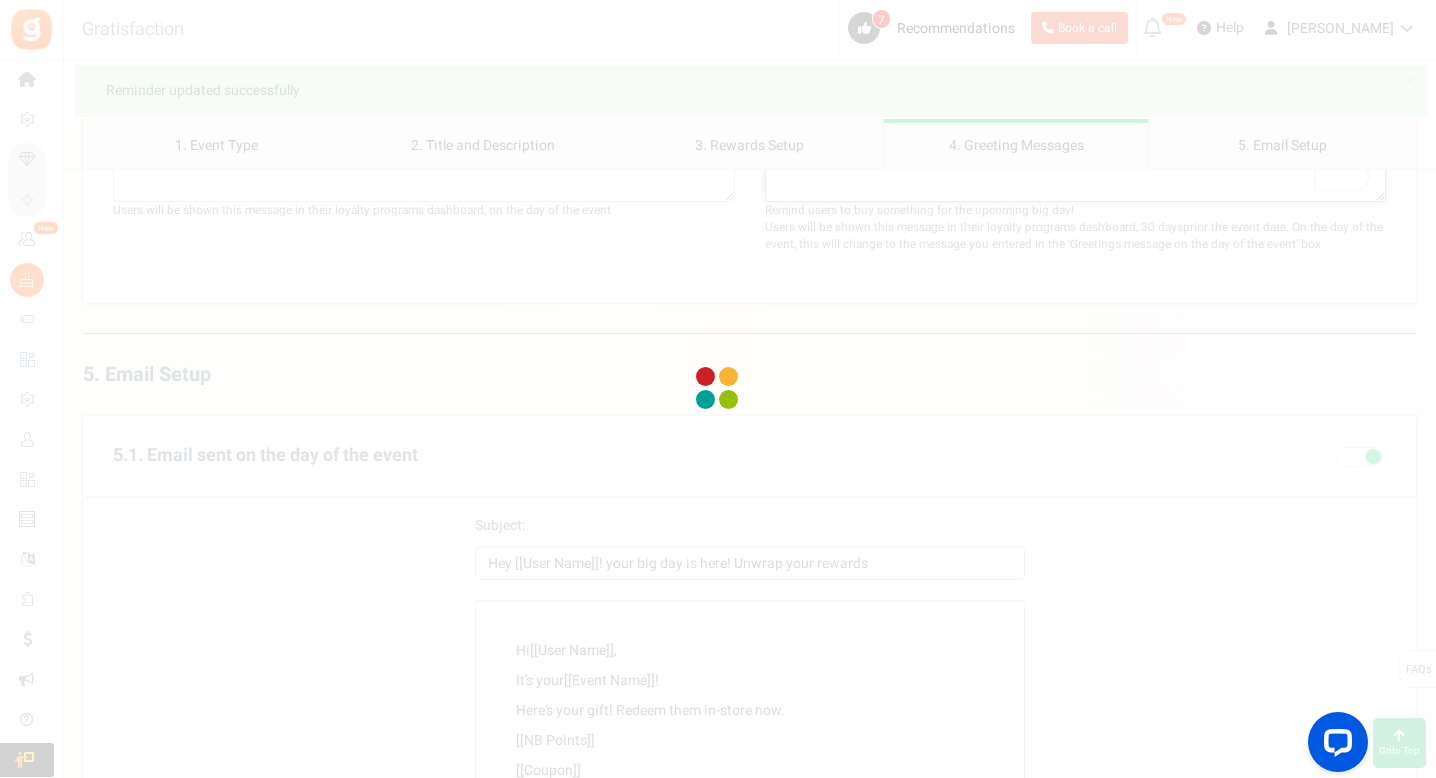 scroll, scrollTop: 0, scrollLeft: 0, axis: both 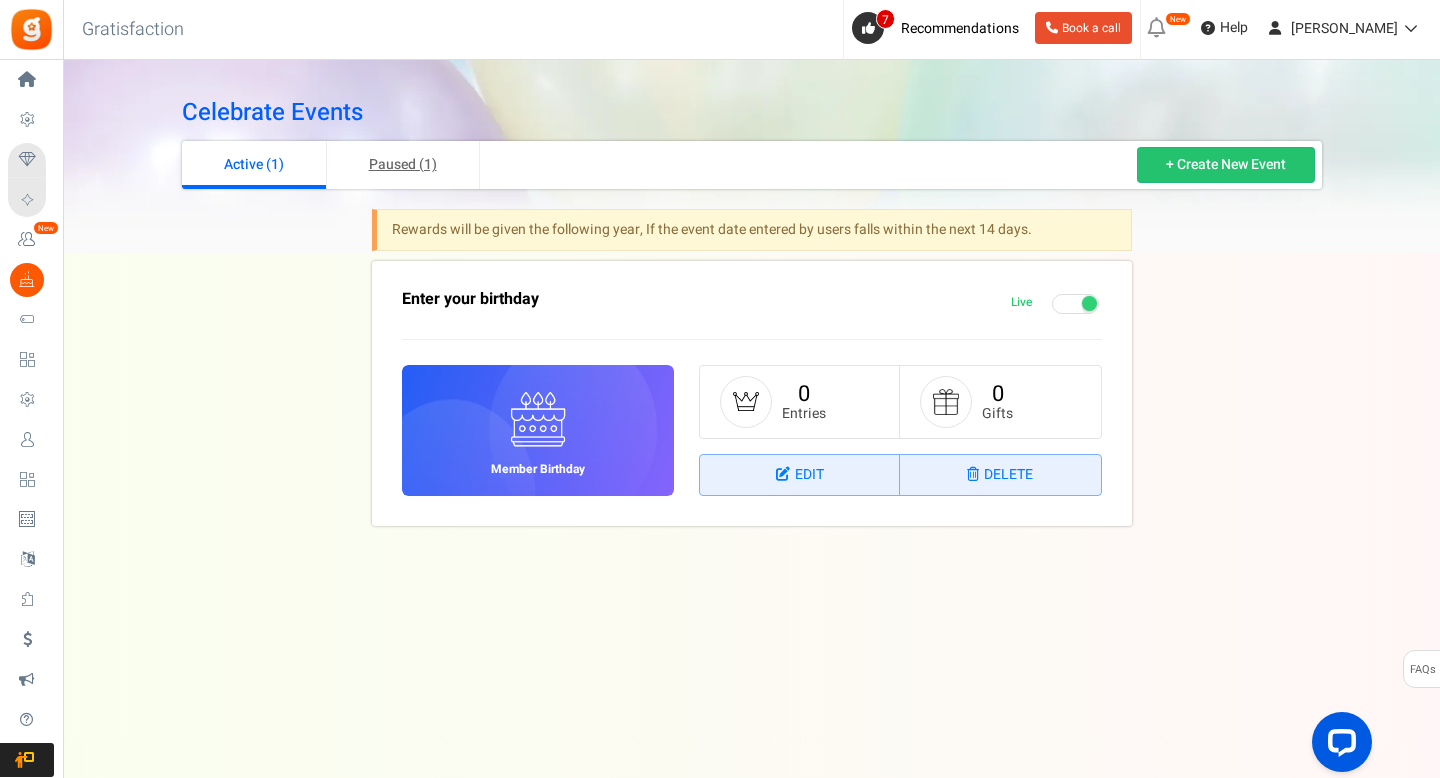 click on "Paused (1)" at bounding box center (403, 165) 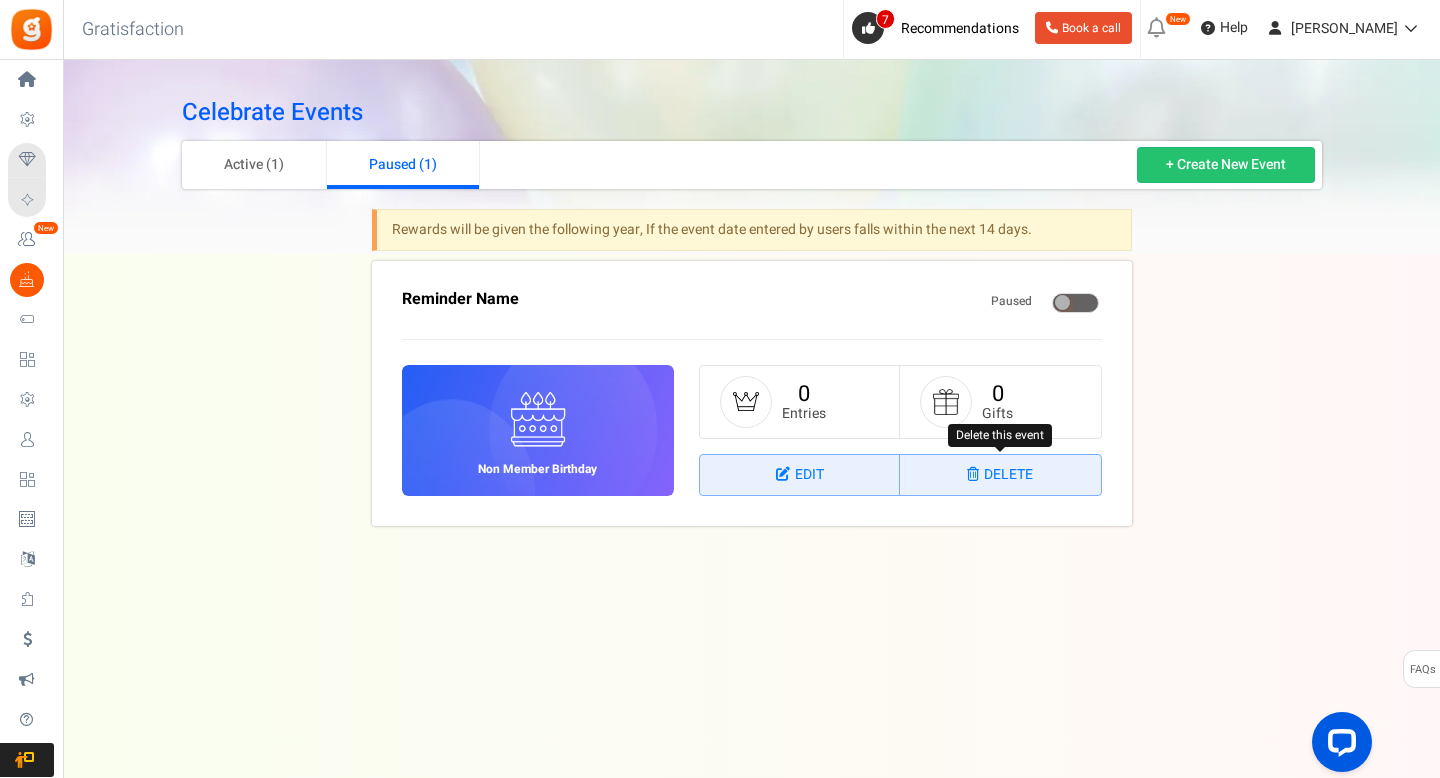 click at bounding box center [975, 474] 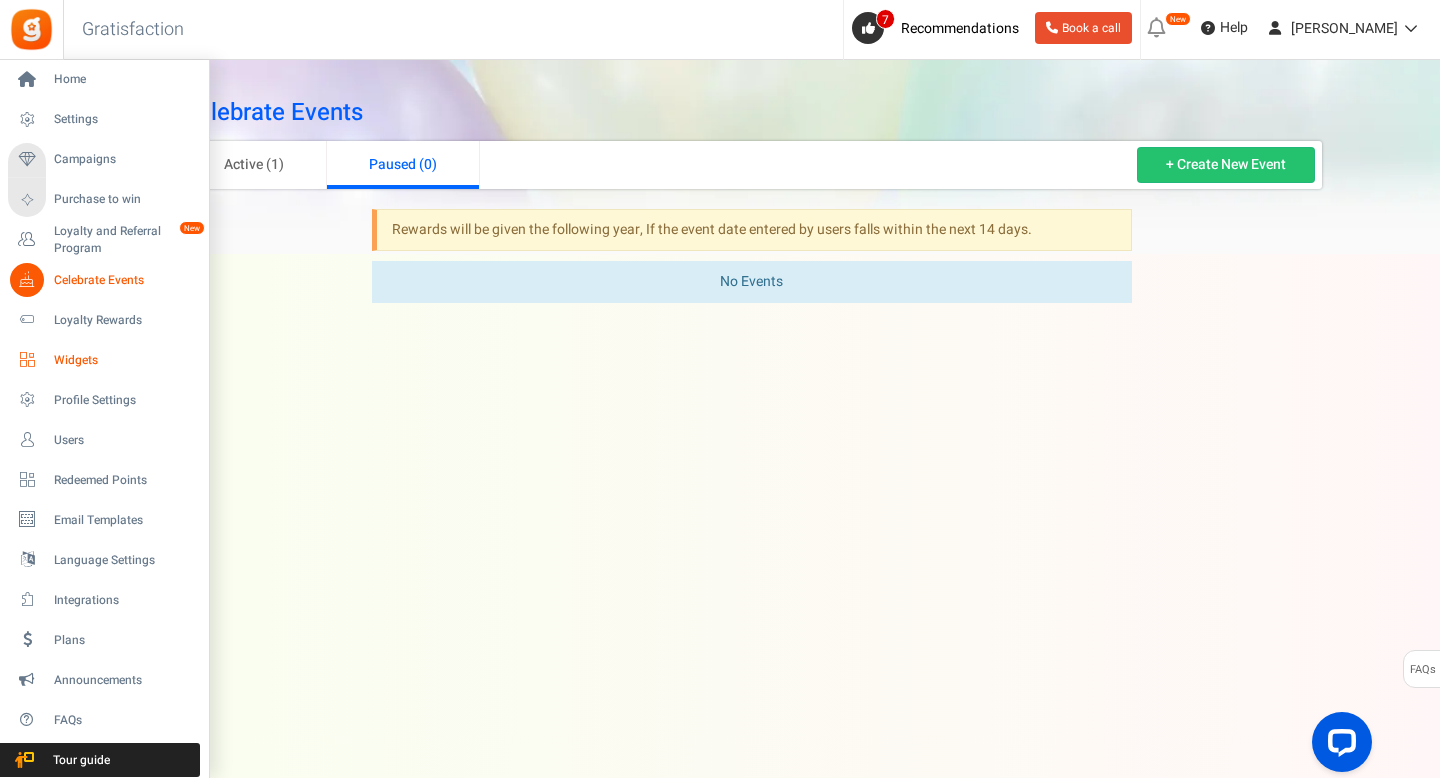 click on "Widgets" at bounding box center [104, 360] 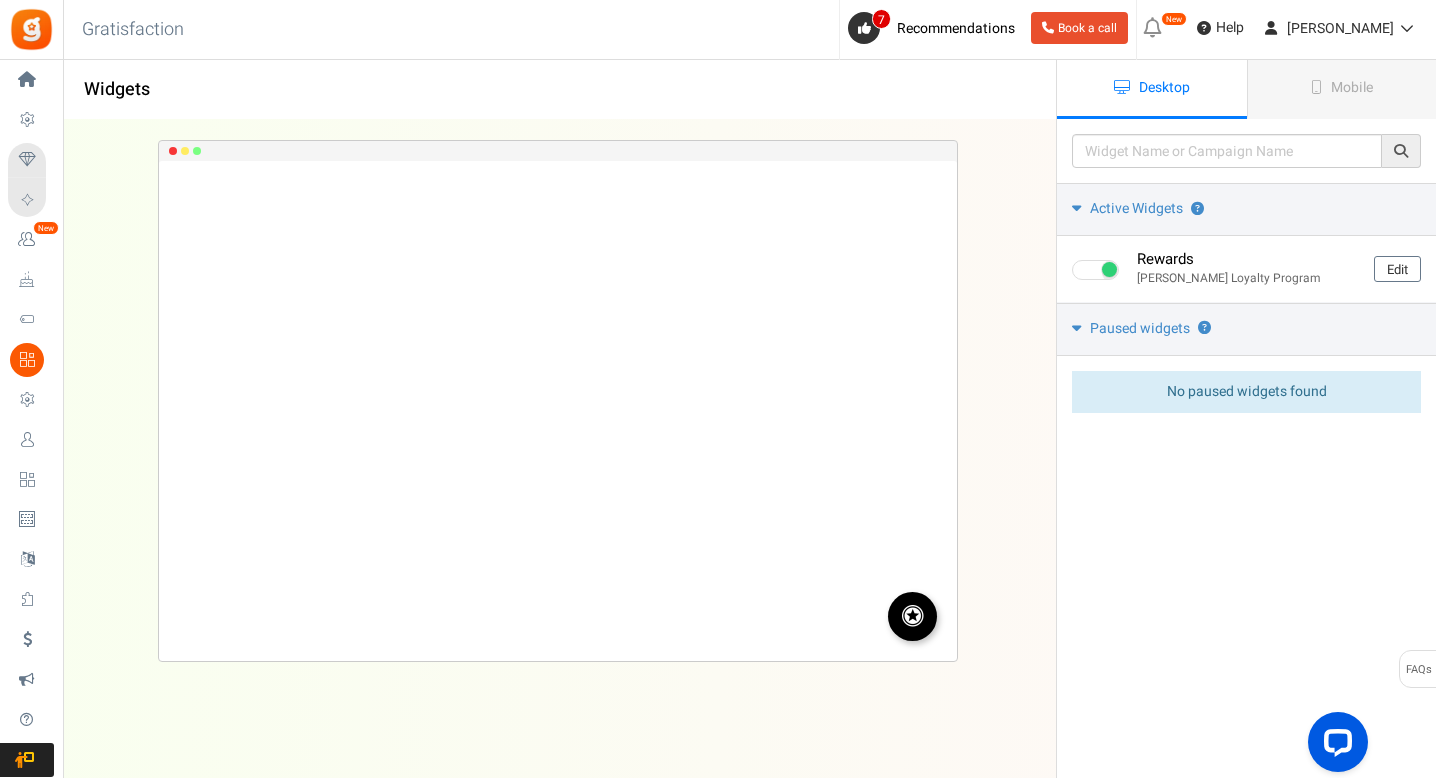 scroll, scrollTop: 0, scrollLeft: 0, axis: both 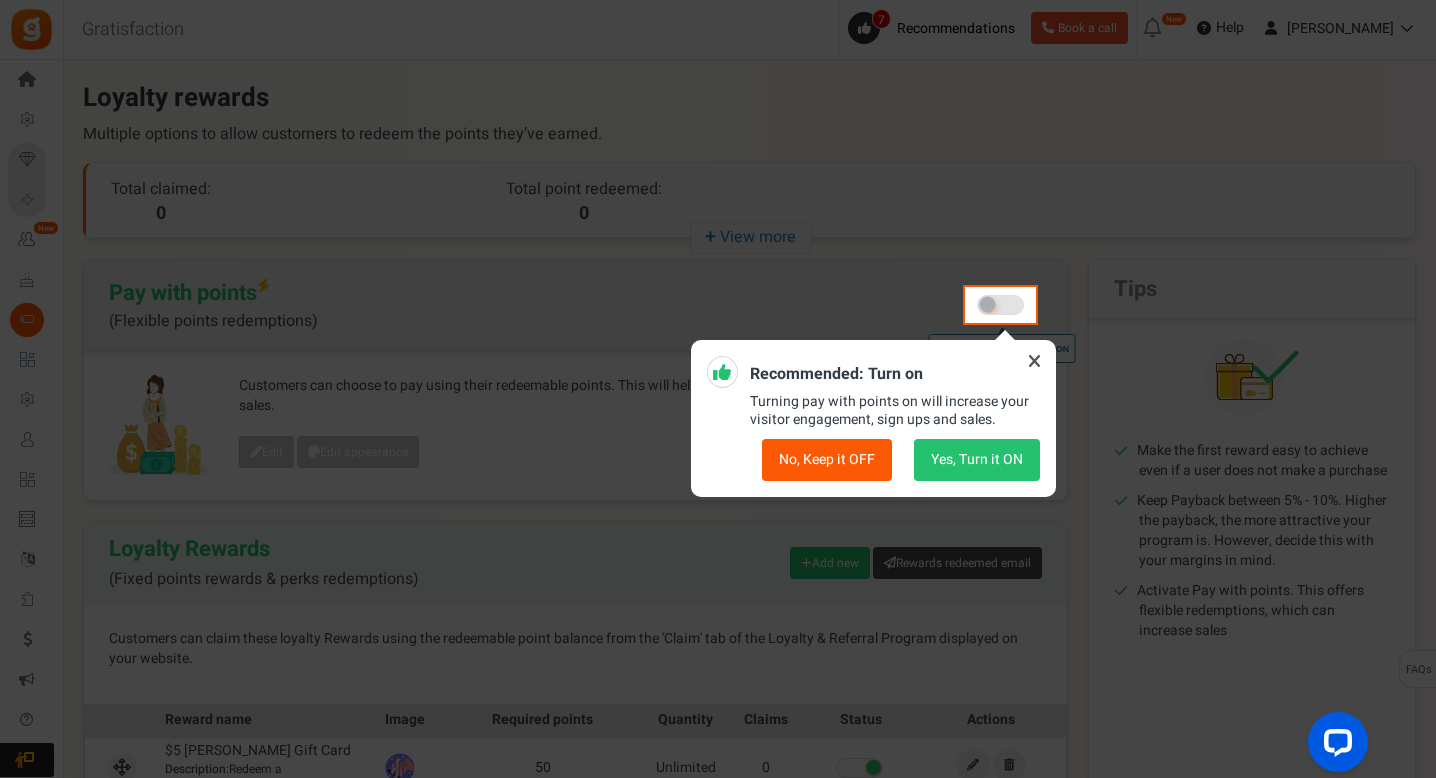 click at bounding box center (1035, 361) 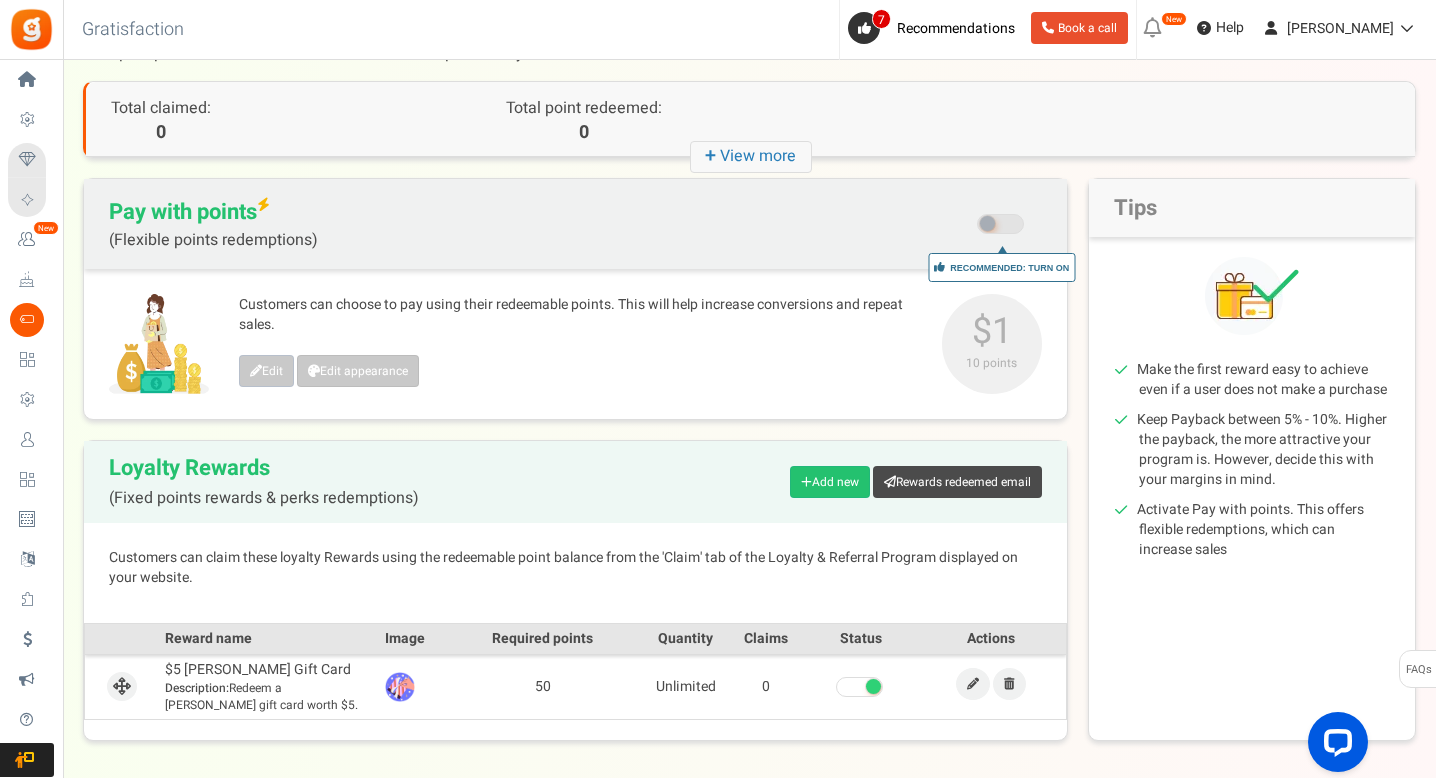scroll, scrollTop: 165, scrollLeft: 0, axis: vertical 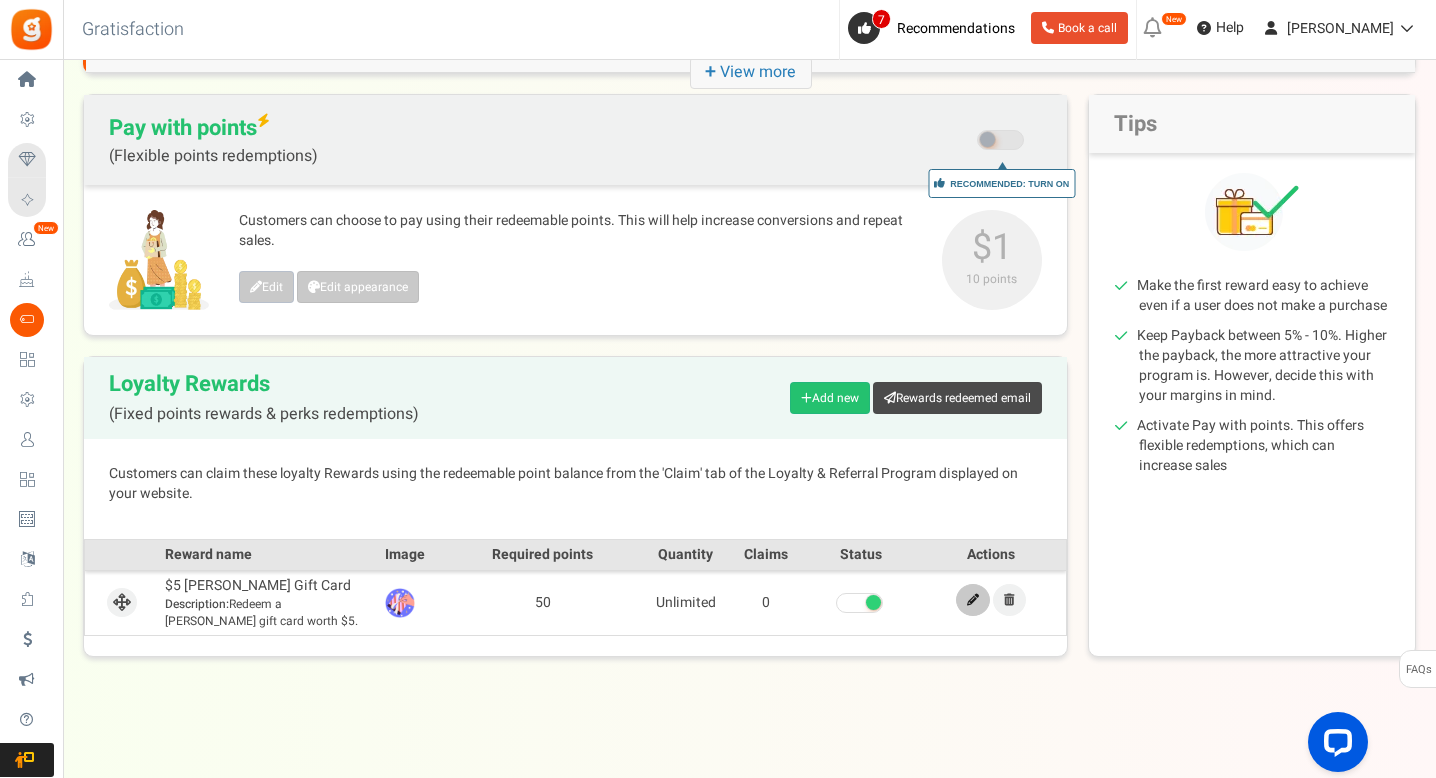 click at bounding box center [973, 600] 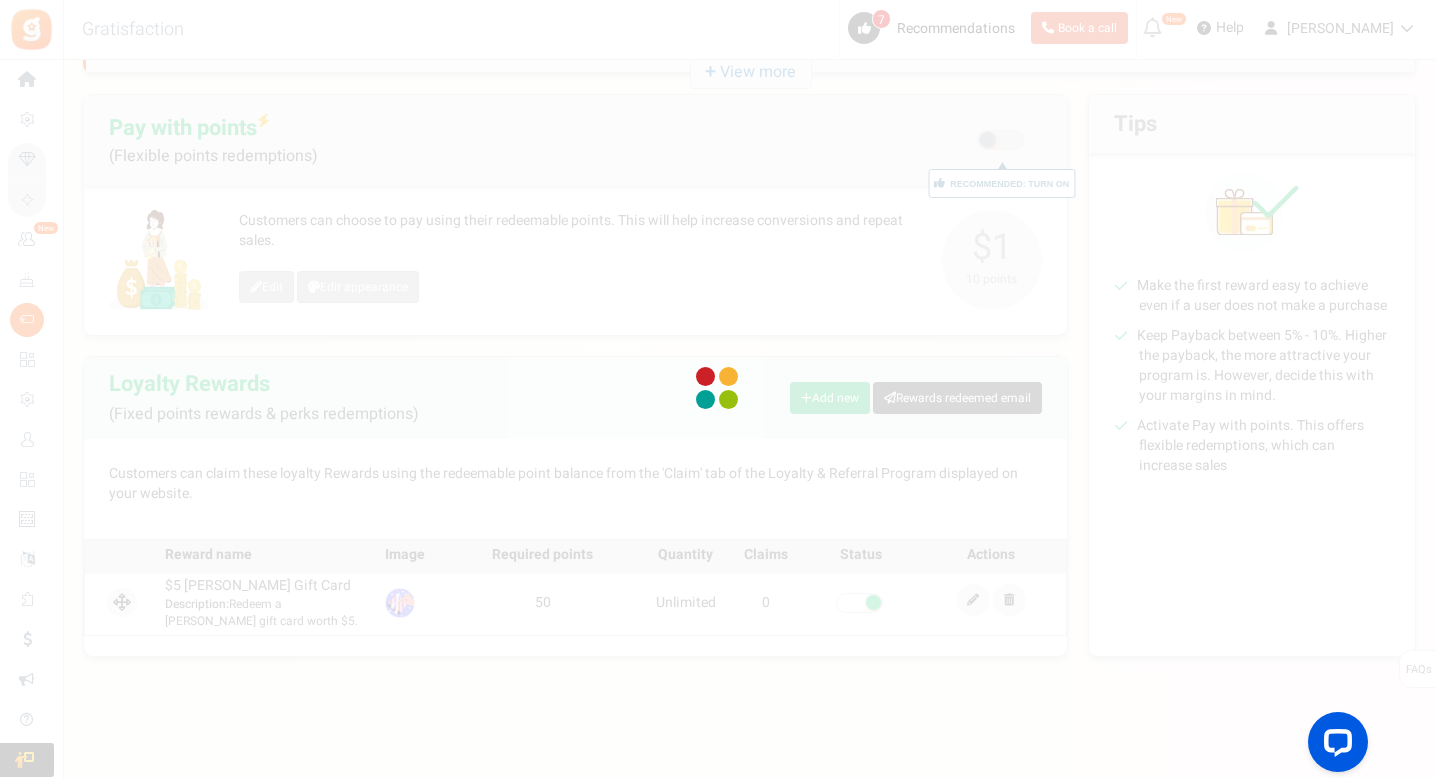 scroll, scrollTop: 0, scrollLeft: 0, axis: both 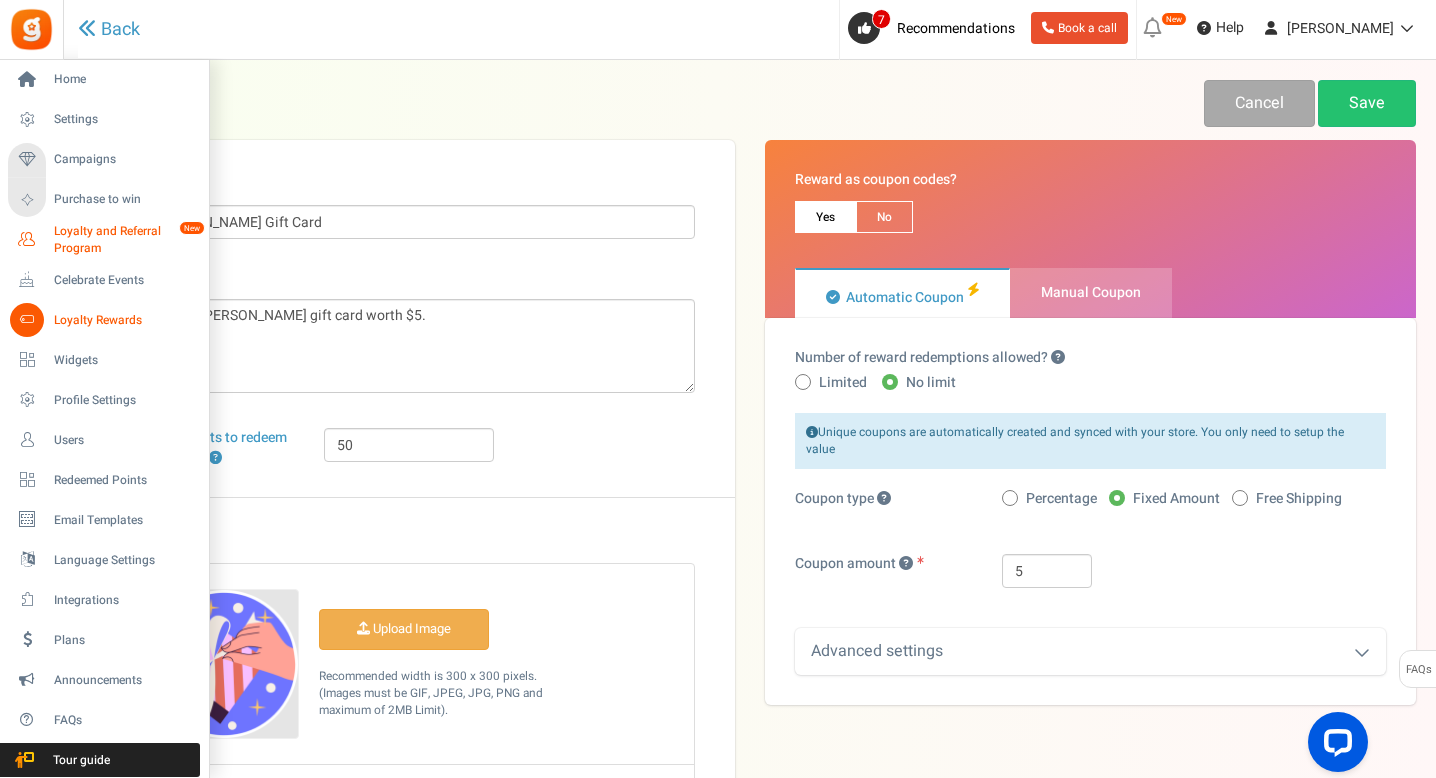 click on "Loyalty and Referral Program" at bounding box center (127, 240) 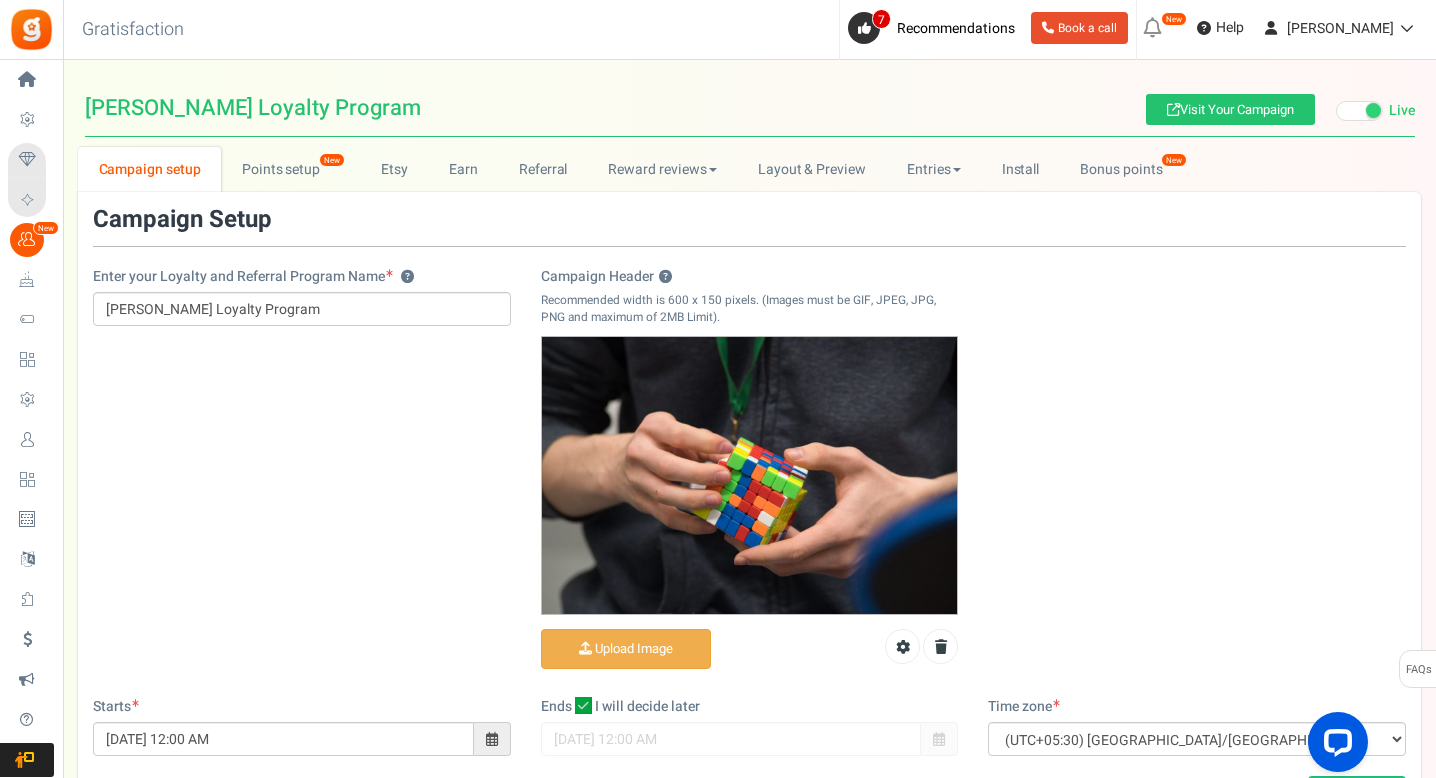 scroll, scrollTop: 0, scrollLeft: 0, axis: both 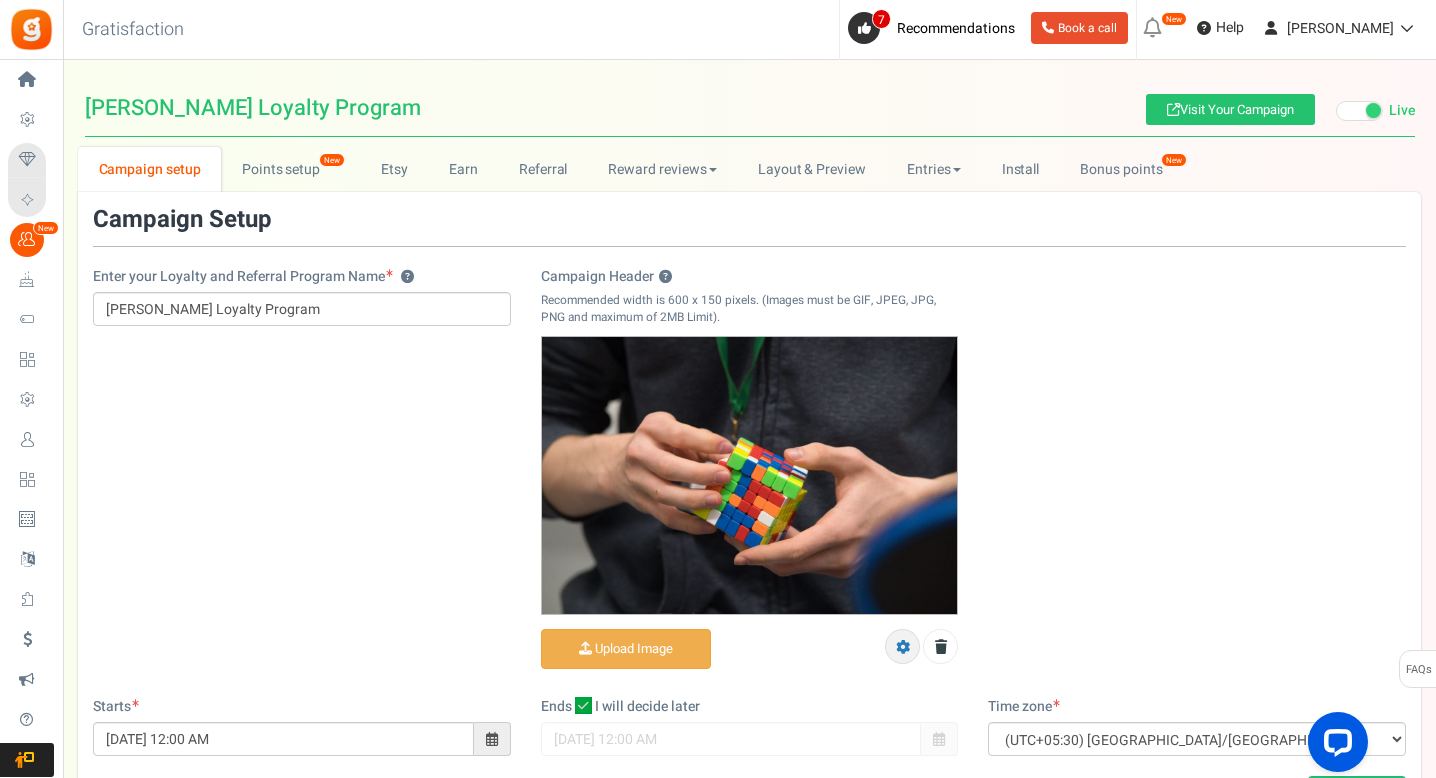 click at bounding box center (903, 647) 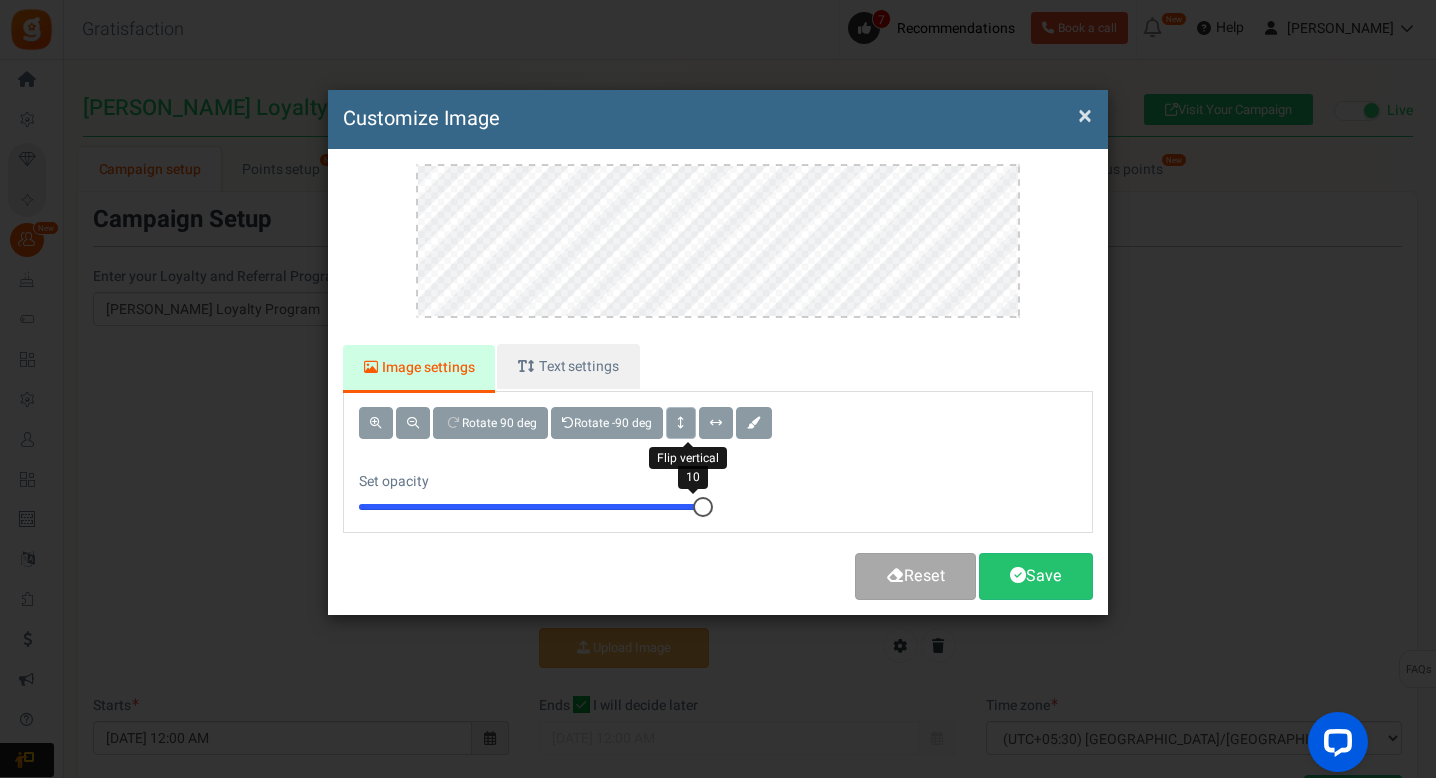 click at bounding box center [681, 423] 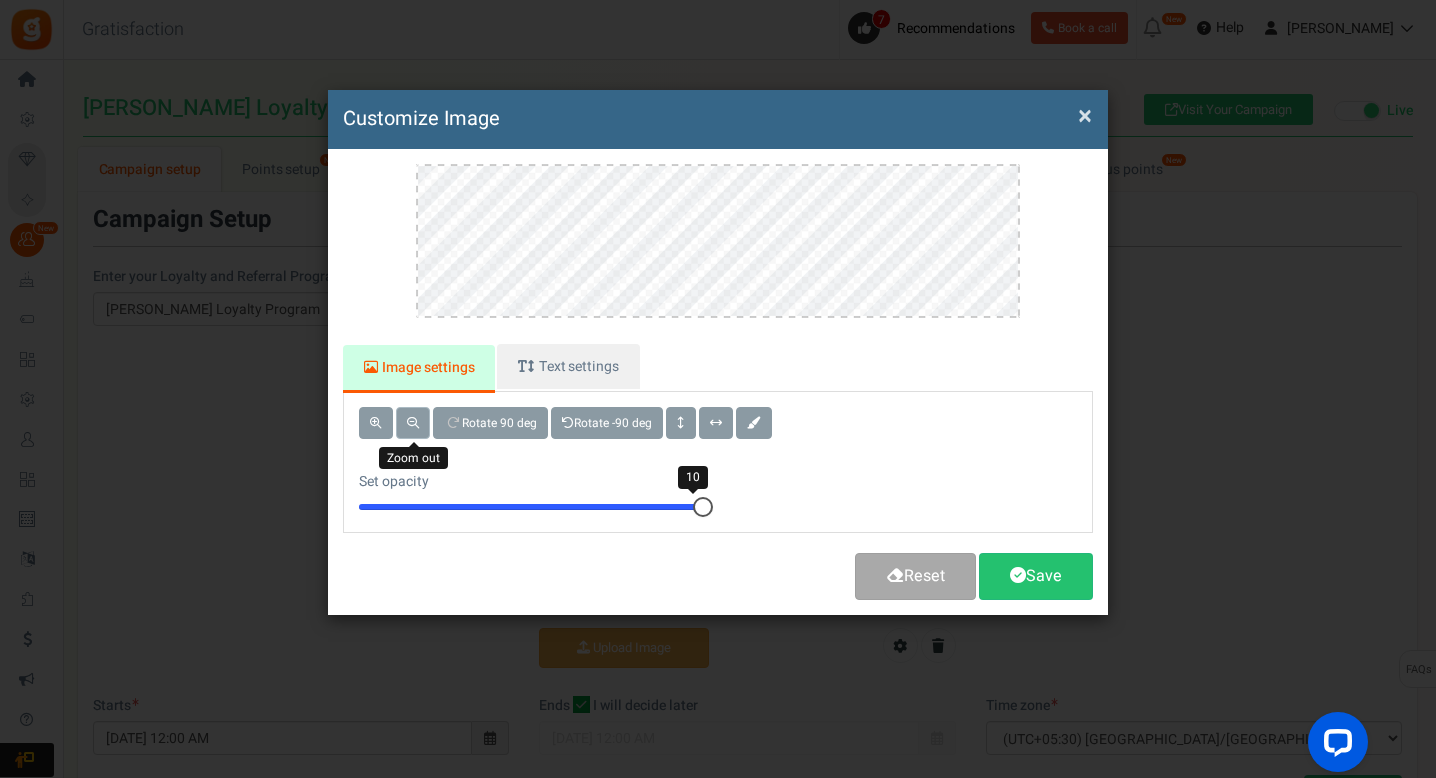 click at bounding box center (413, 423) 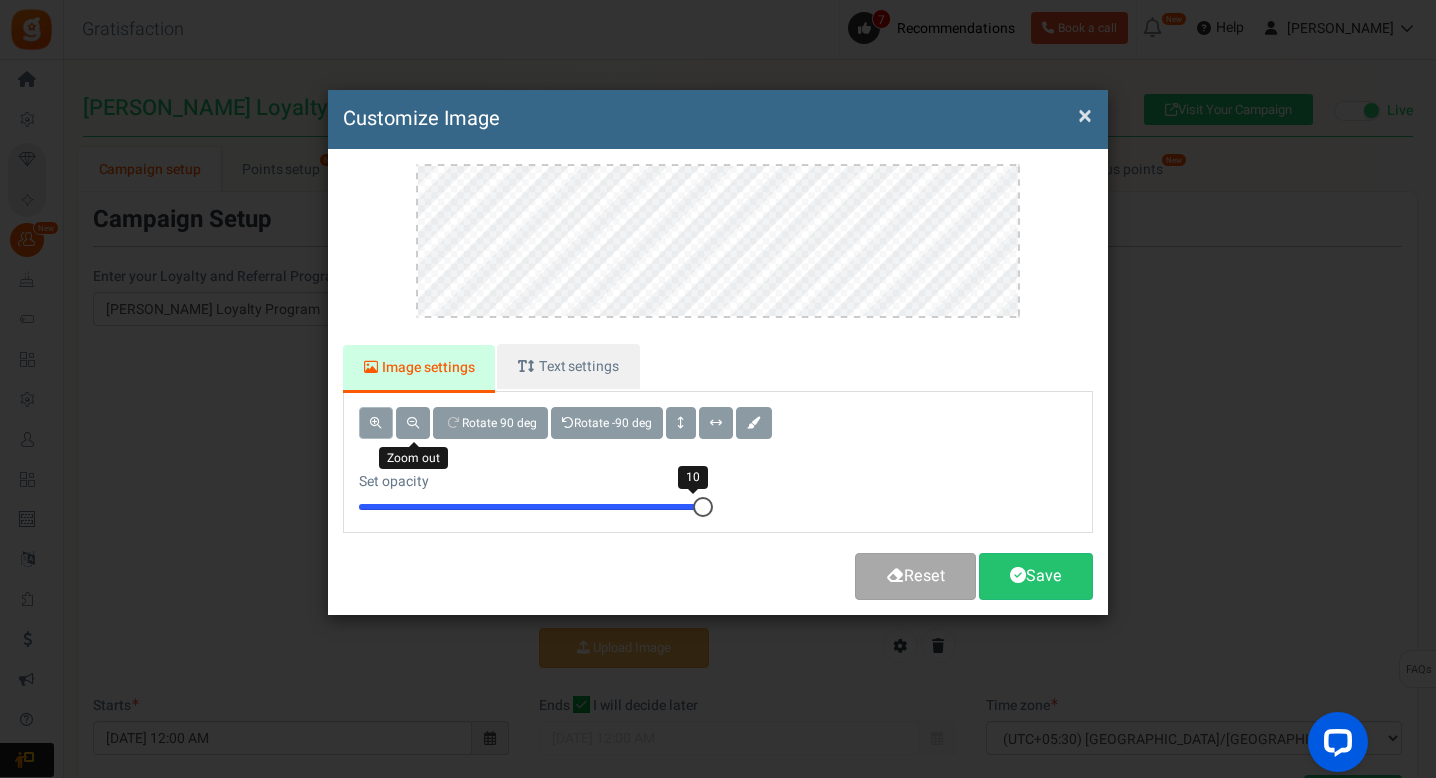 click at bounding box center [376, 423] 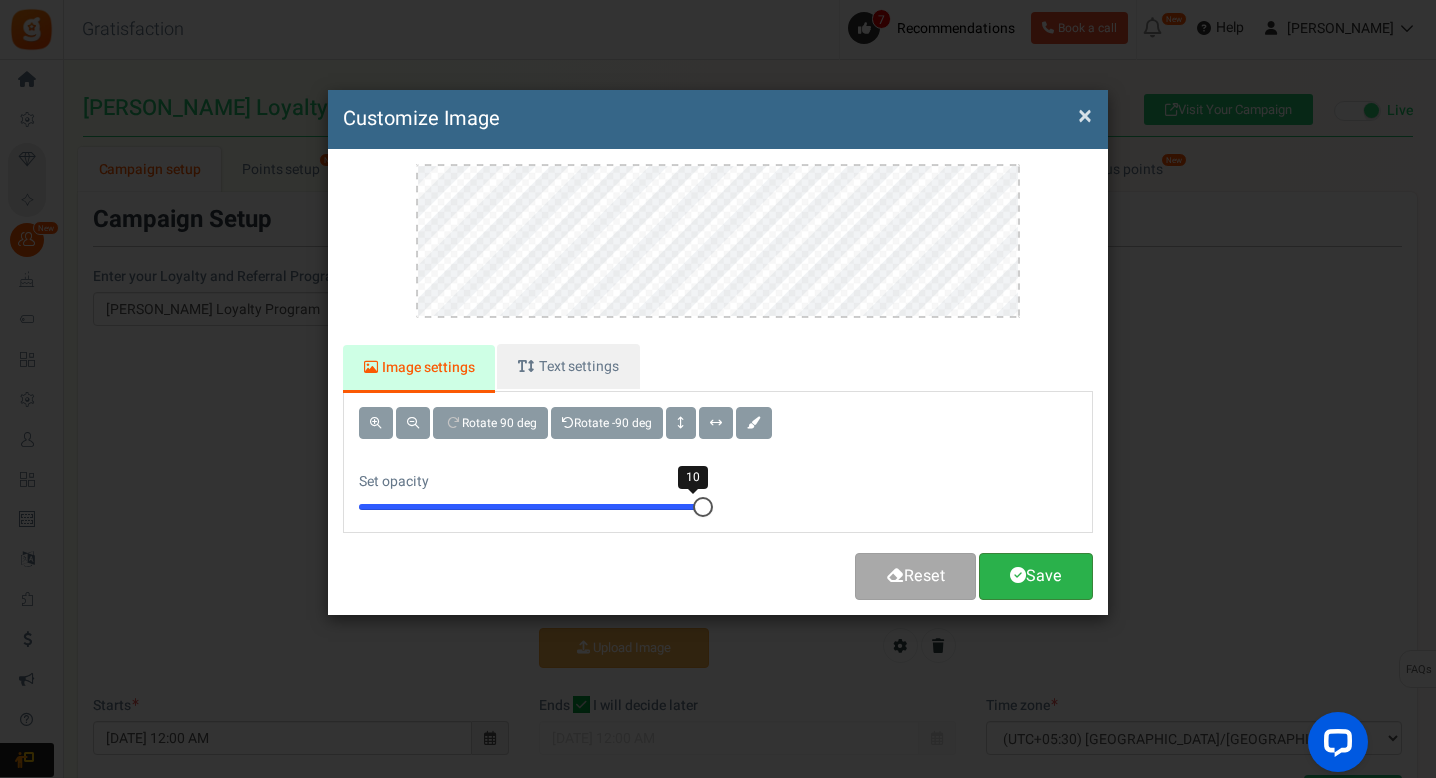 click on "Save" at bounding box center [1036, 576] 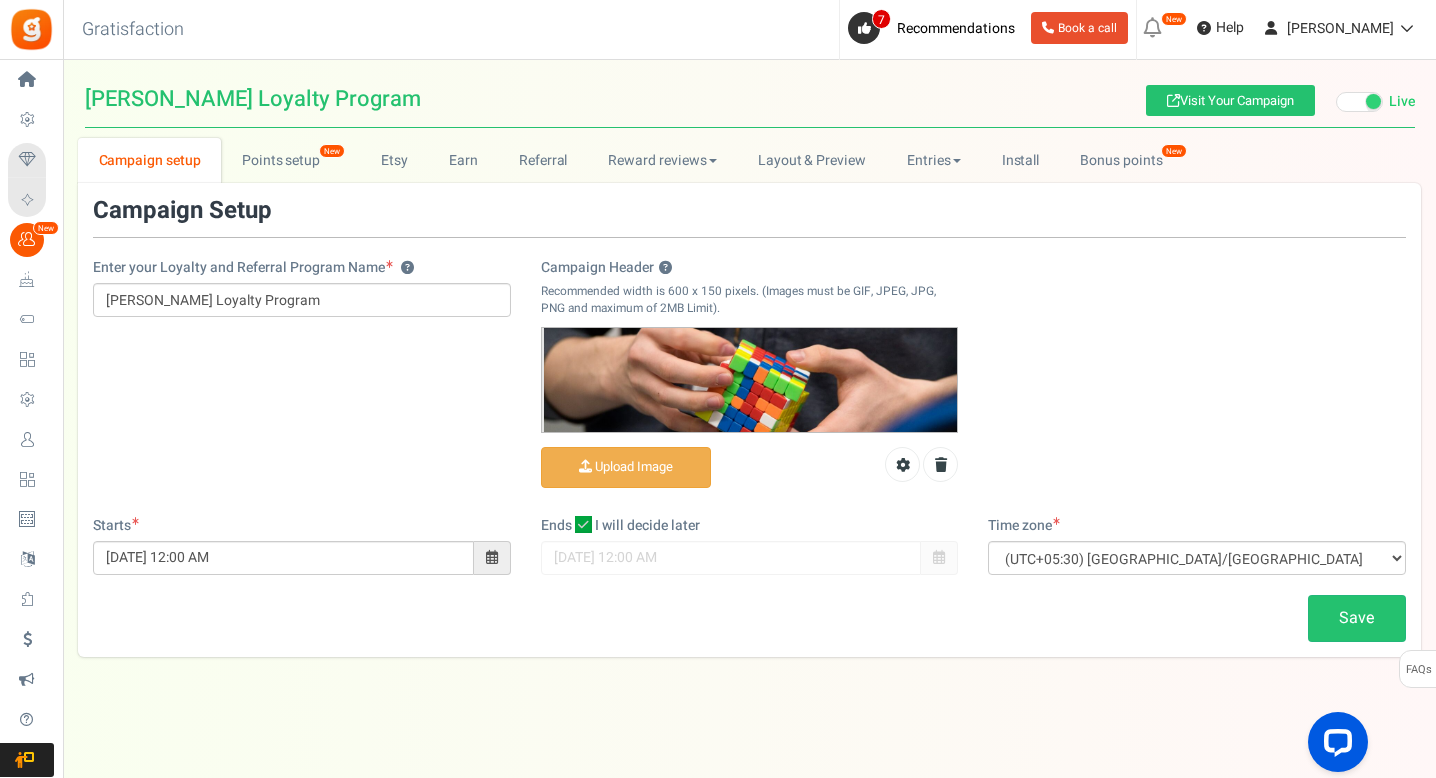 scroll, scrollTop: 0, scrollLeft: 0, axis: both 